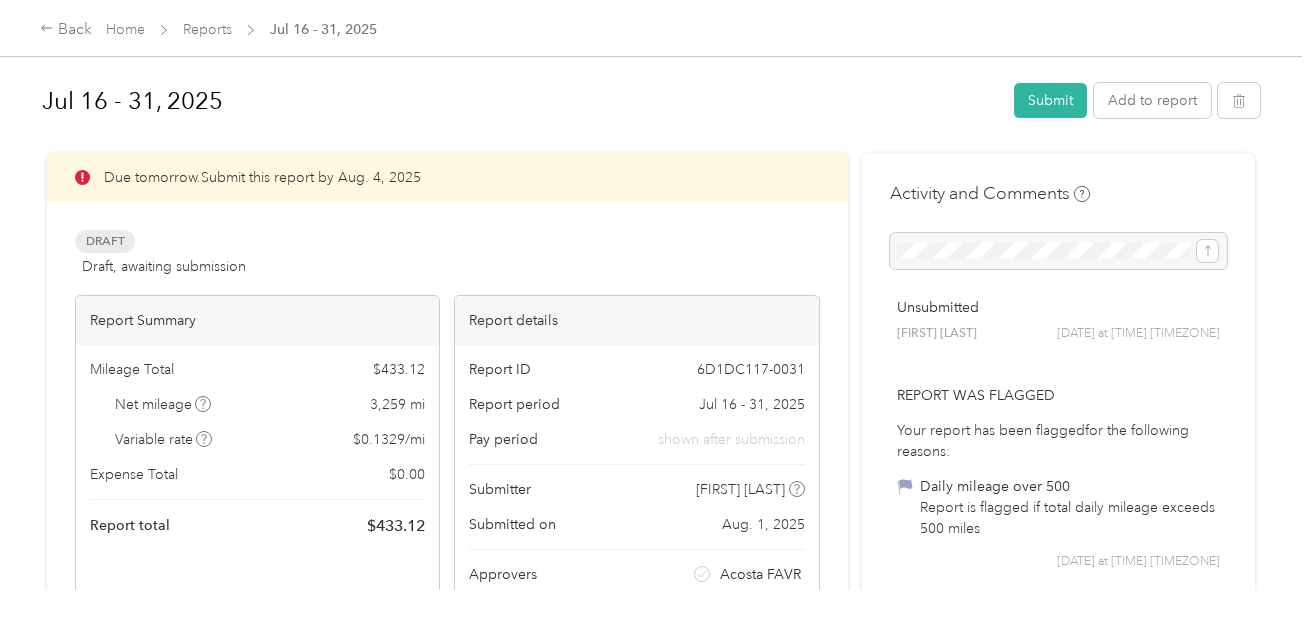 scroll, scrollTop: 0, scrollLeft: 0, axis: both 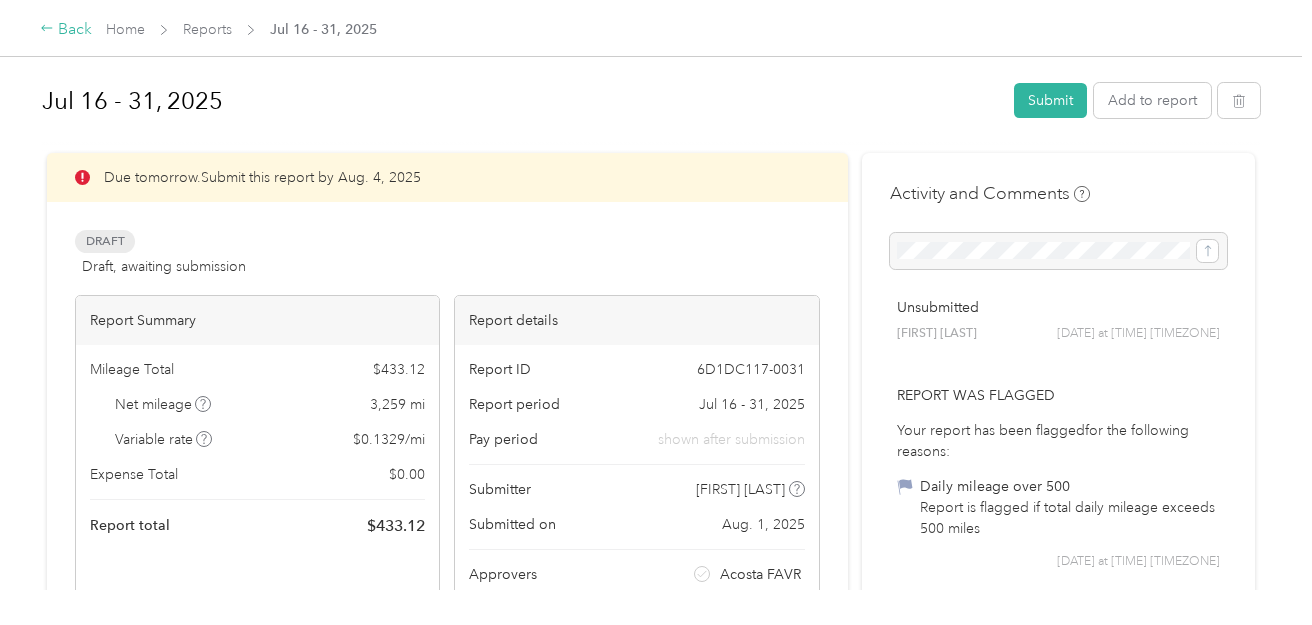 click on "Back" at bounding box center [66, 30] 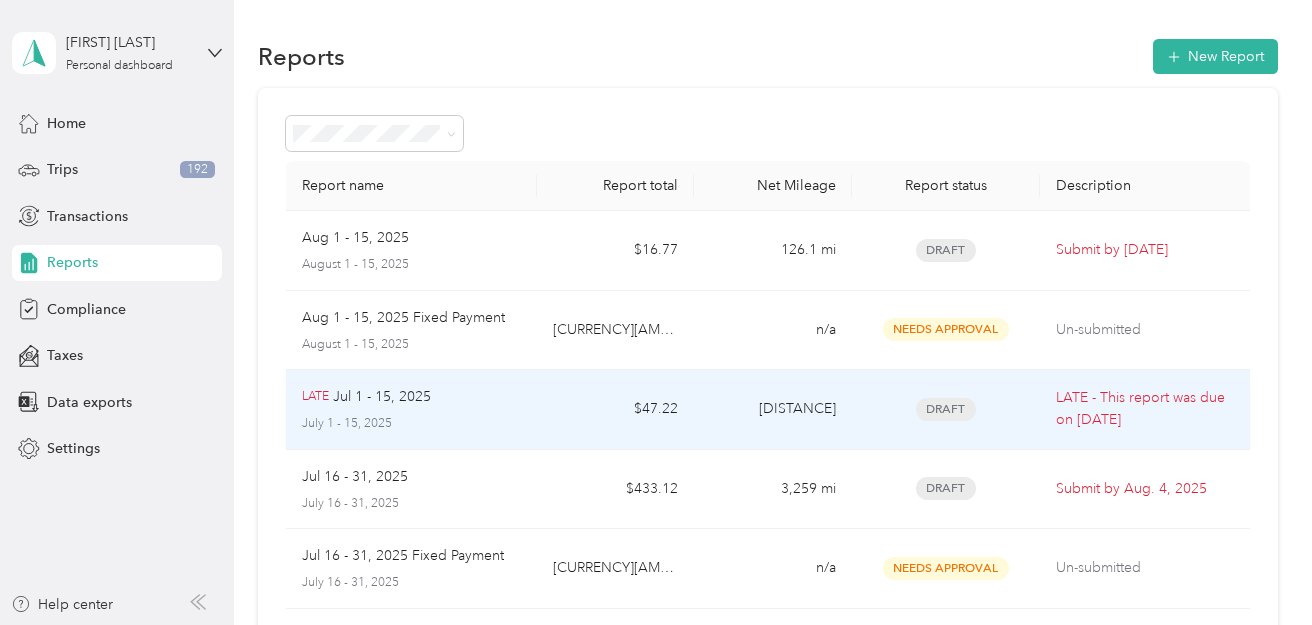 click on "July 1 - 15, 2025" at bounding box center (411, 424) 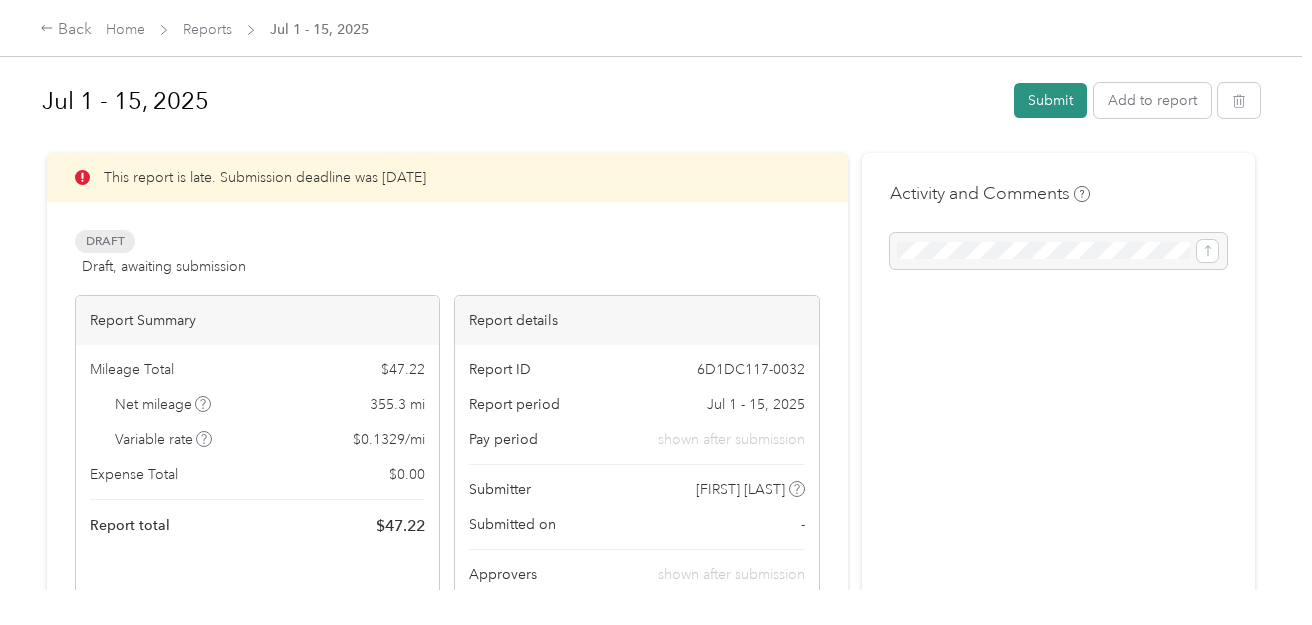 click on "Submit" at bounding box center (1050, 100) 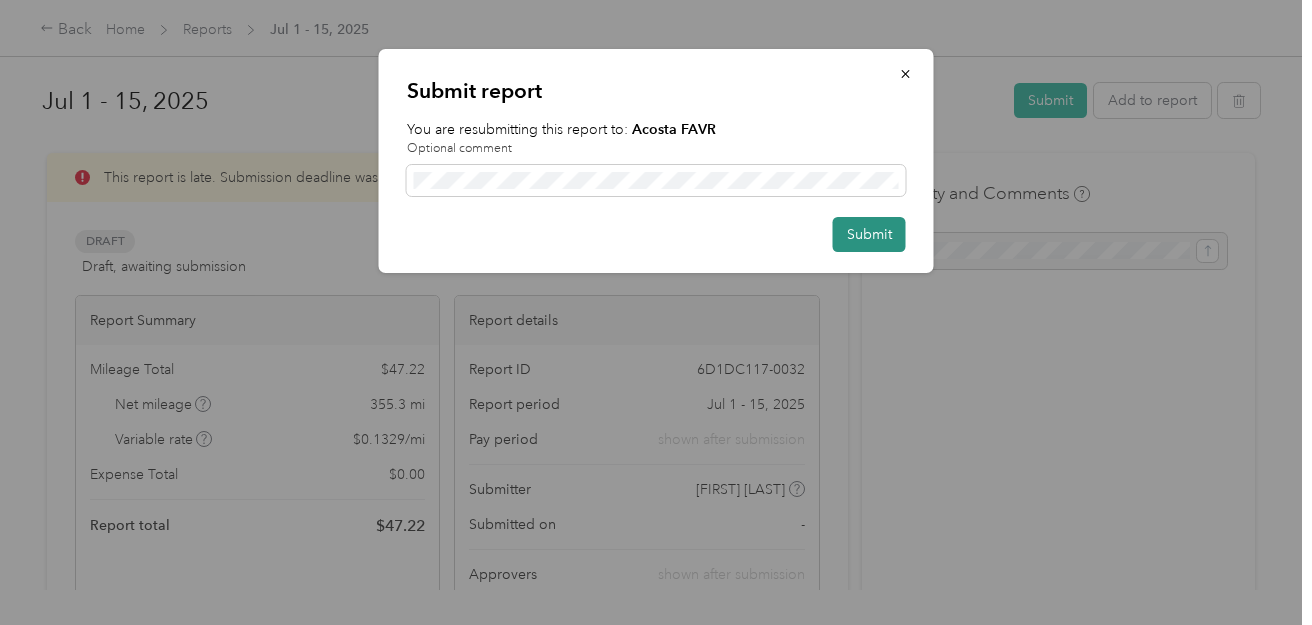 click on "Submit" at bounding box center (869, 234) 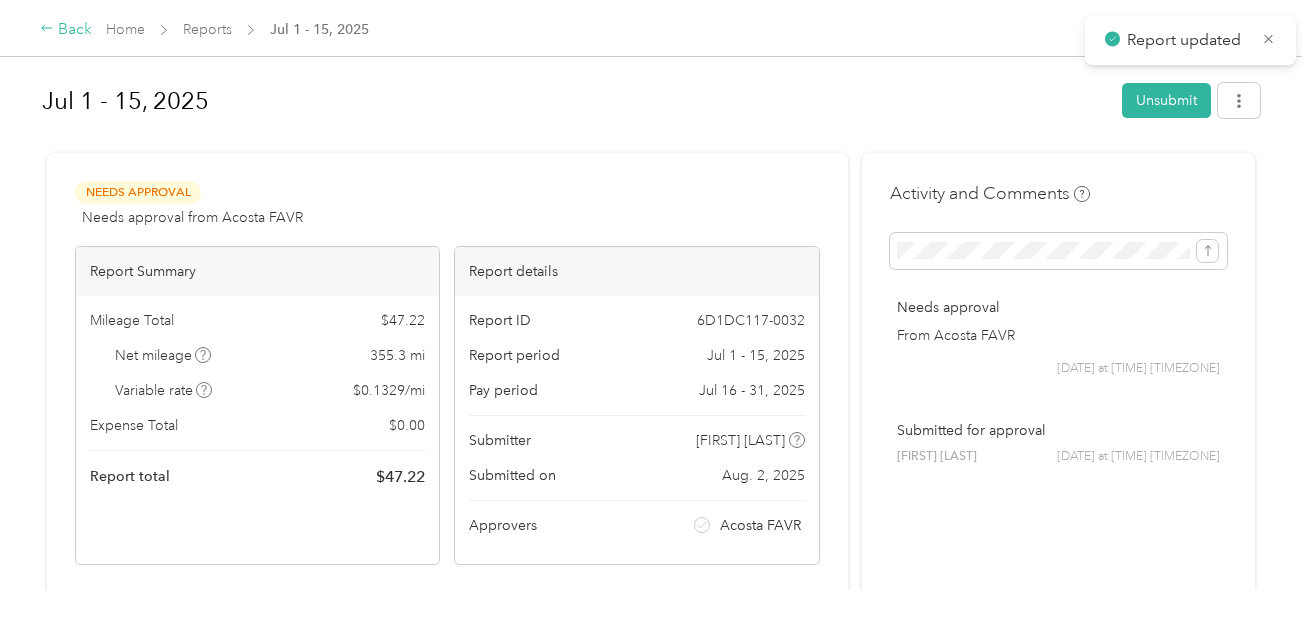 click on "Back" at bounding box center [66, 30] 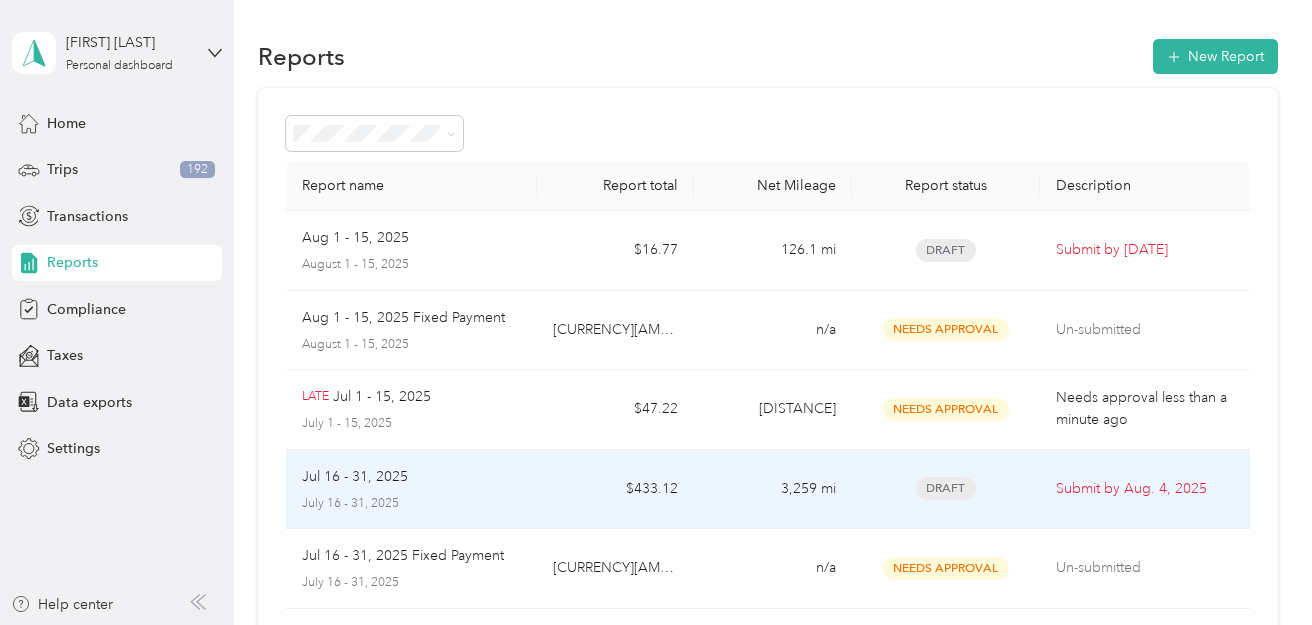 click on "[DATE] - [DATE] [DATE] - [DATE]" at bounding box center [411, 489] 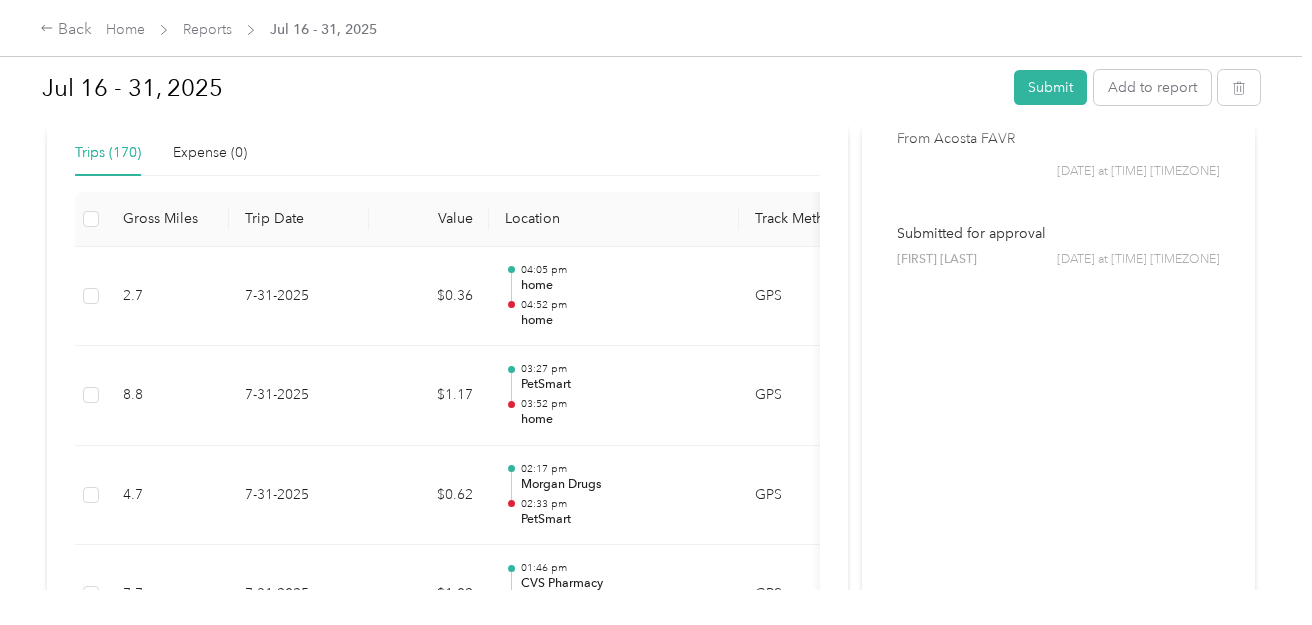 scroll, scrollTop: 517, scrollLeft: 0, axis: vertical 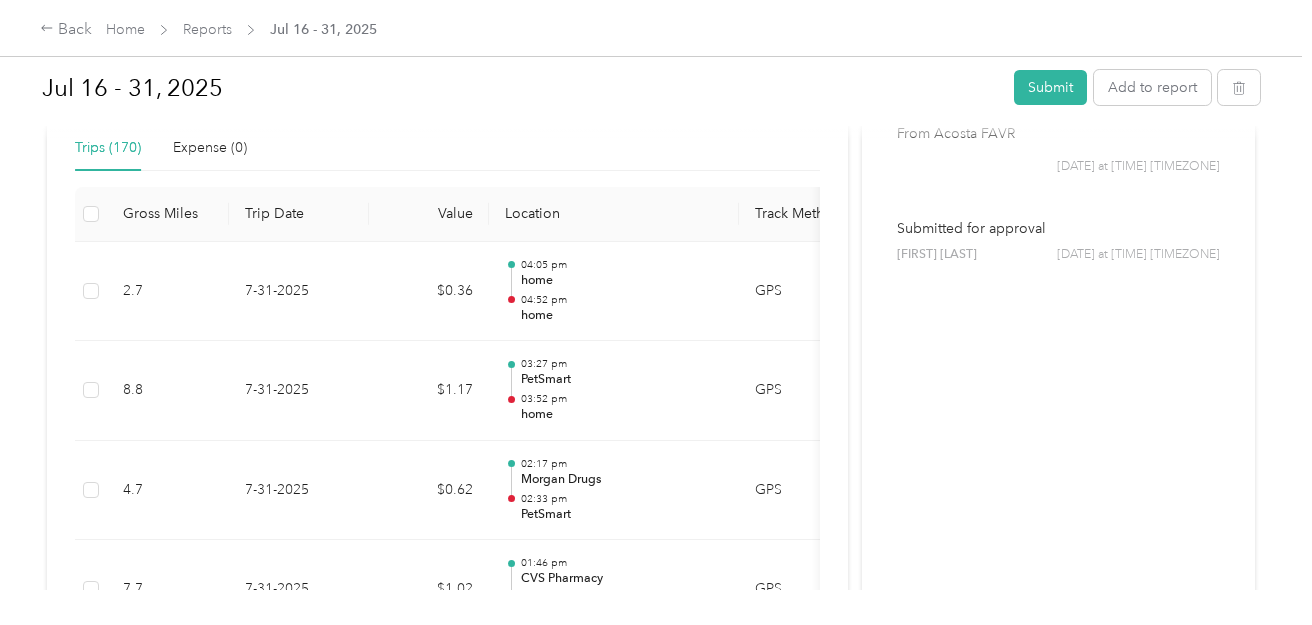 click at bounding box center (651, 131) 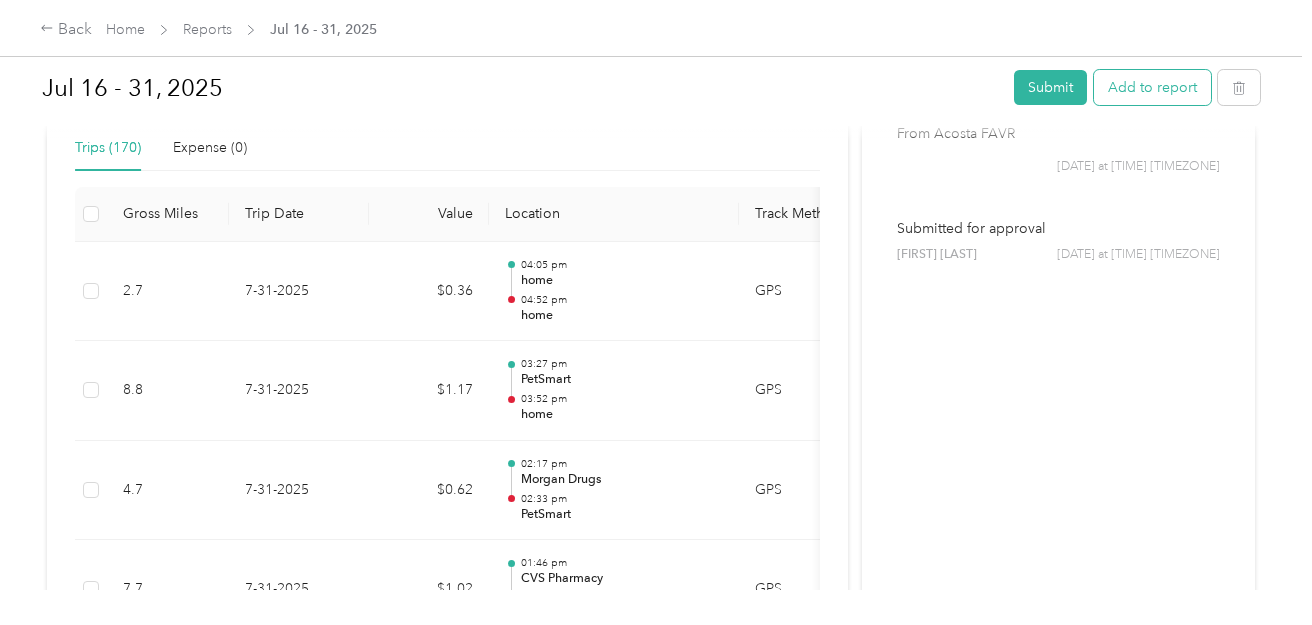 click on "Add to report" at bounding box center [1152, 87] 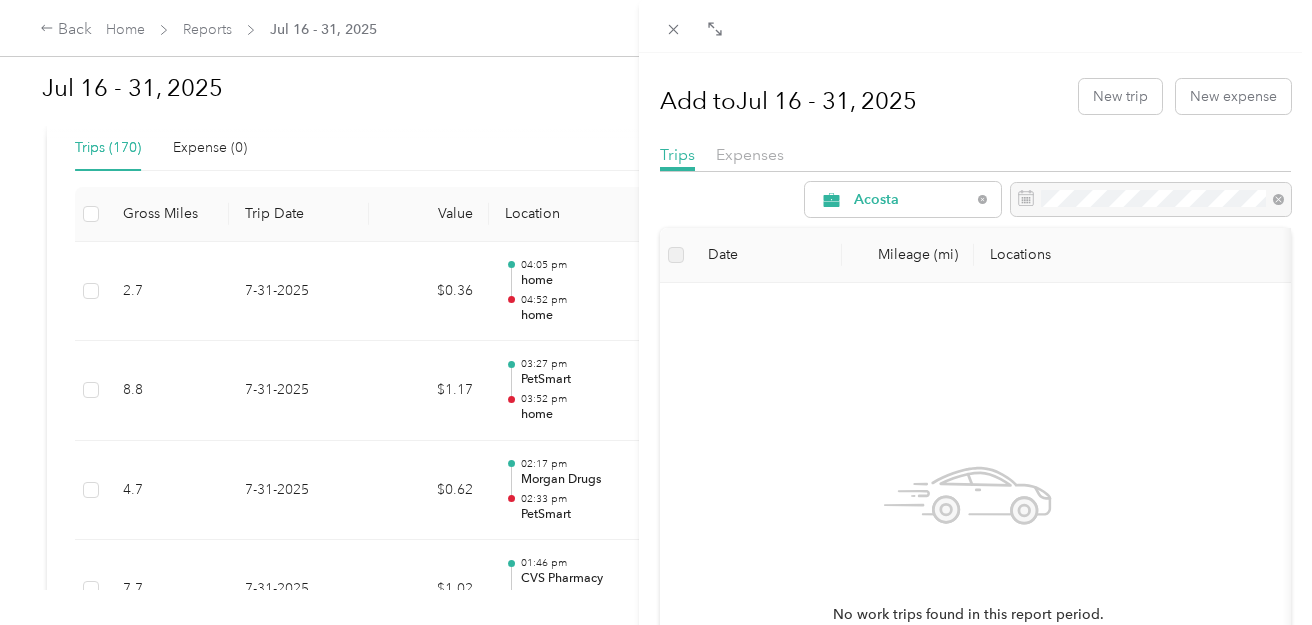 drag, startPoint x: 324, startPoint y: 238, endPoint x: 660, endPoint y: 267, distance: 337.24918 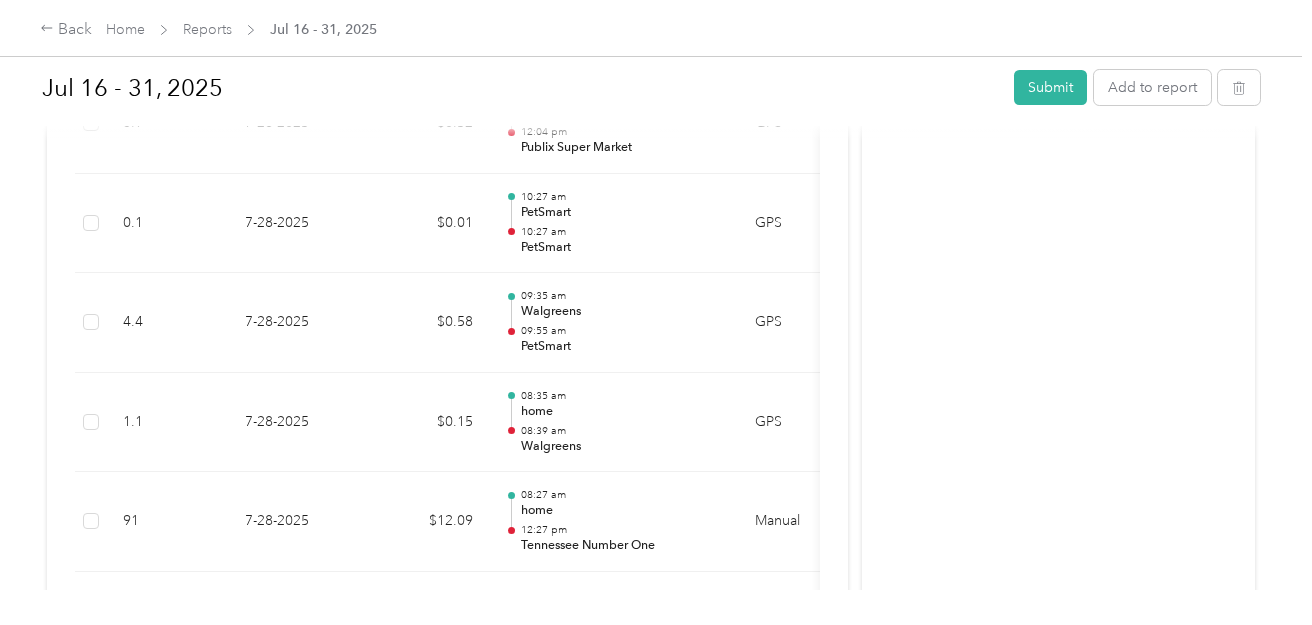 scroll, scrollTop: 4717, scrollLeft: 0, axis: vertical 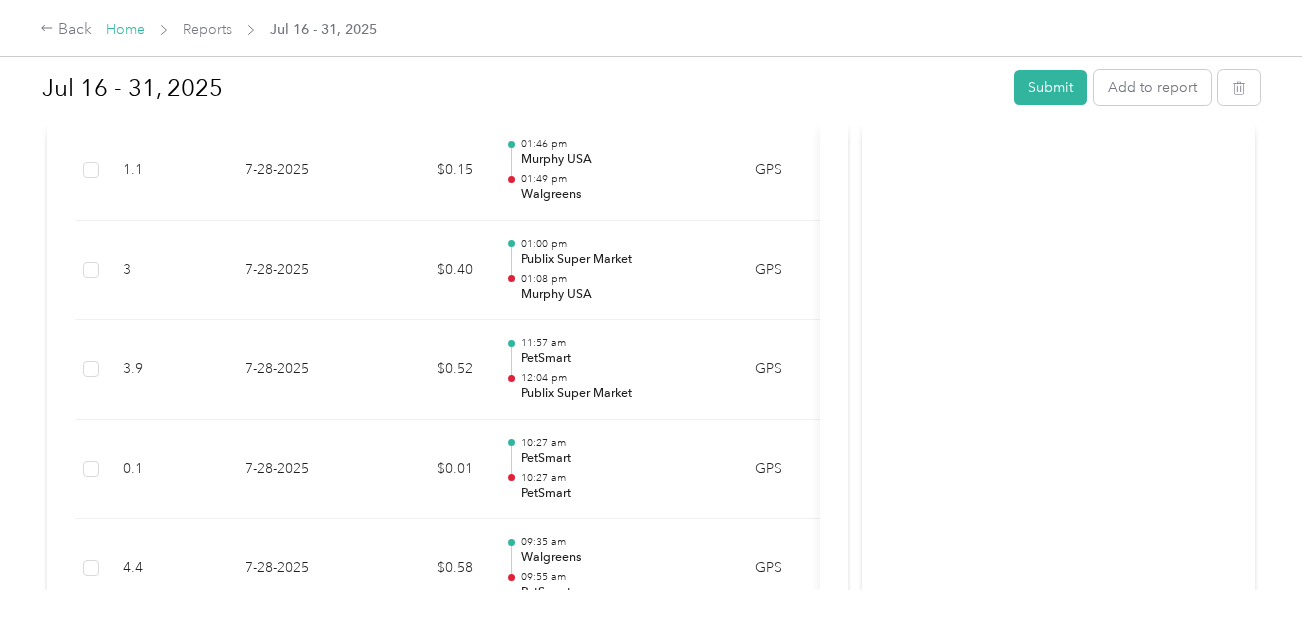 click on "Home" at bounding box center (125, 29) 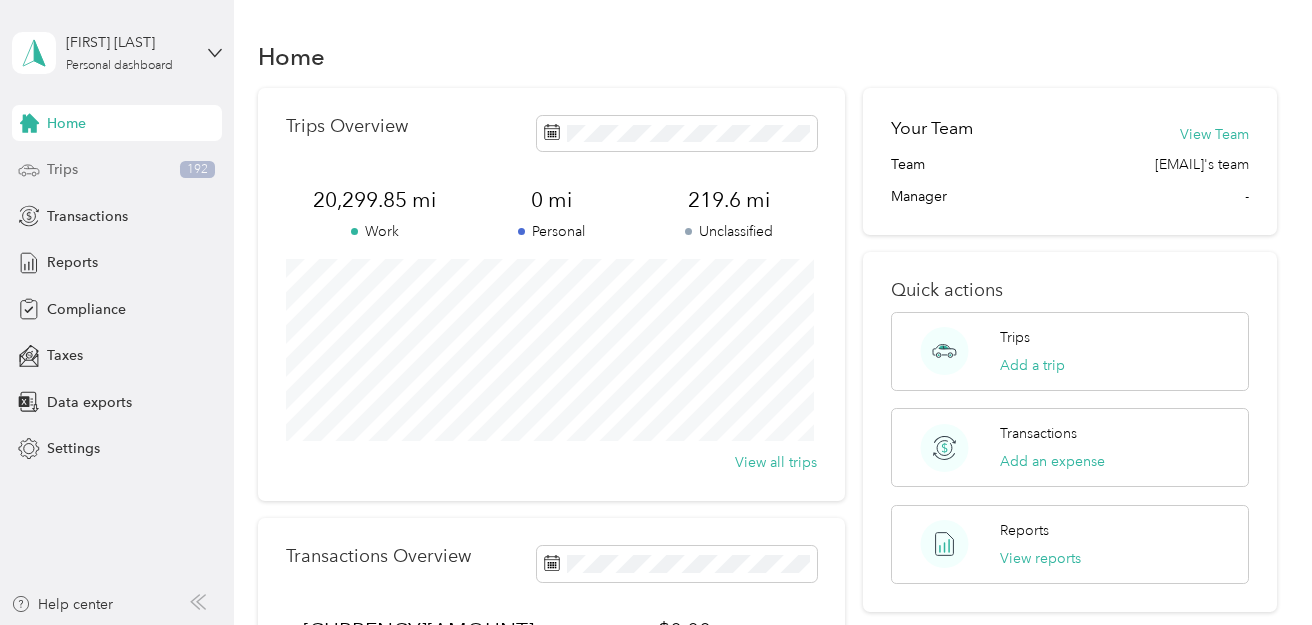 click on "Trips 192" at bounding box center (117, 170) 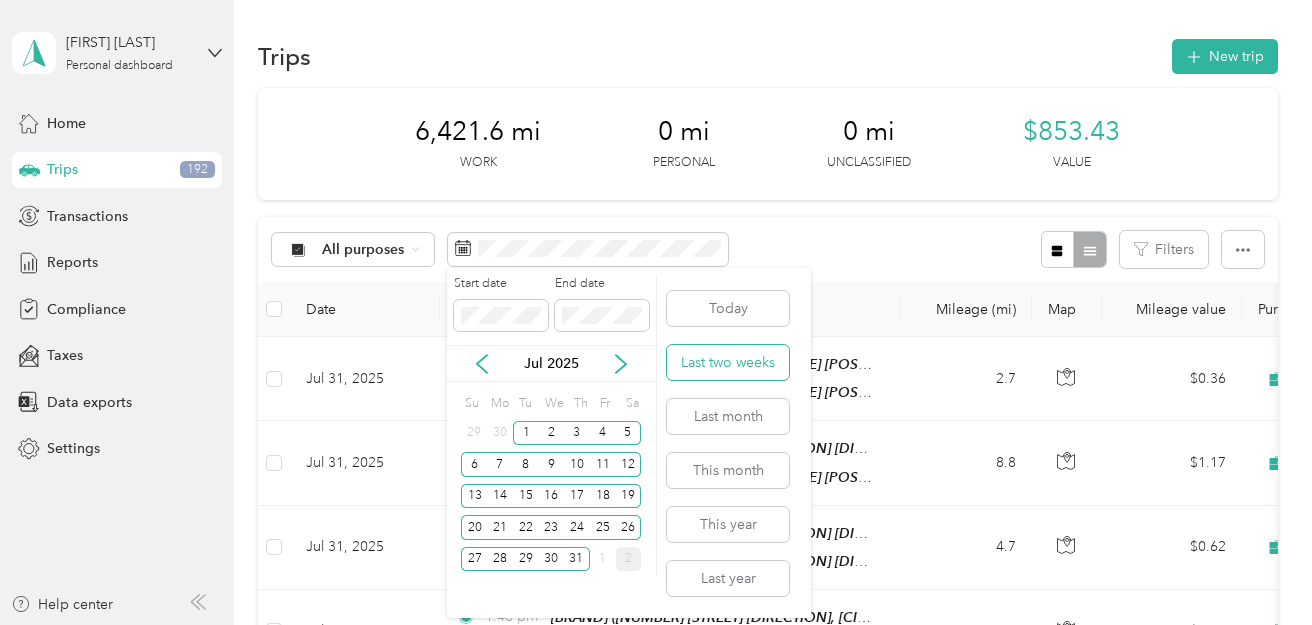 click on "Last two weeks" at bounding box center [728, 362] 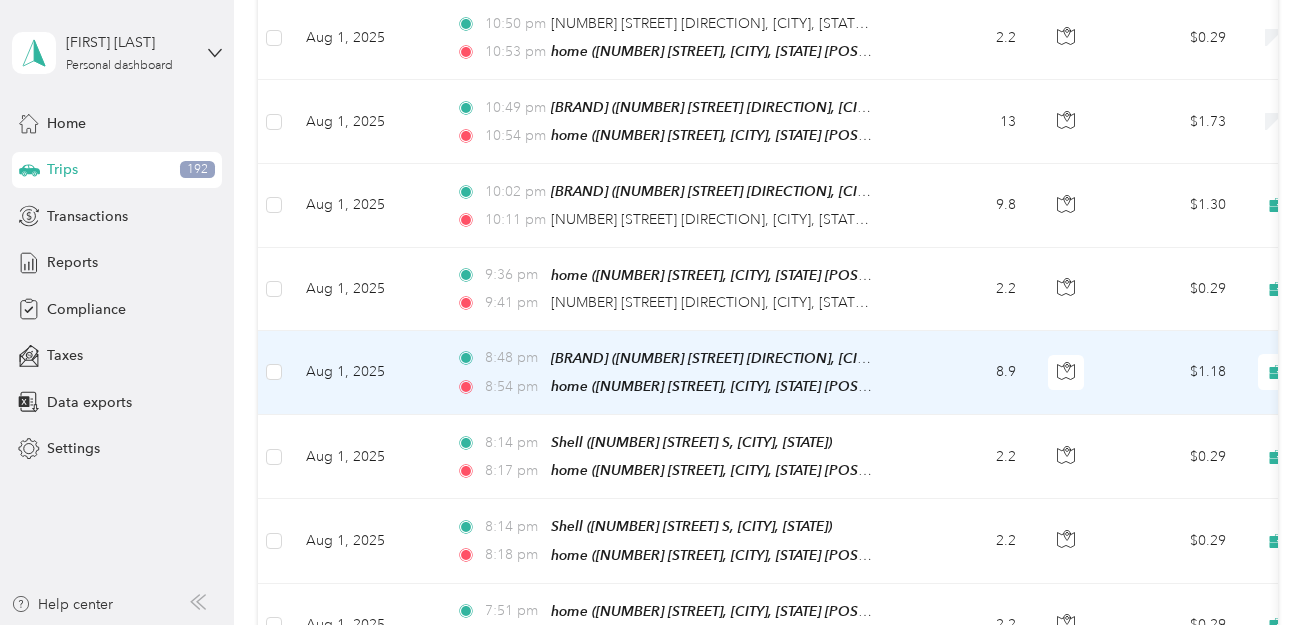 scroll, scrollTop: 2130, scrollLeft: 0, axis: vertical 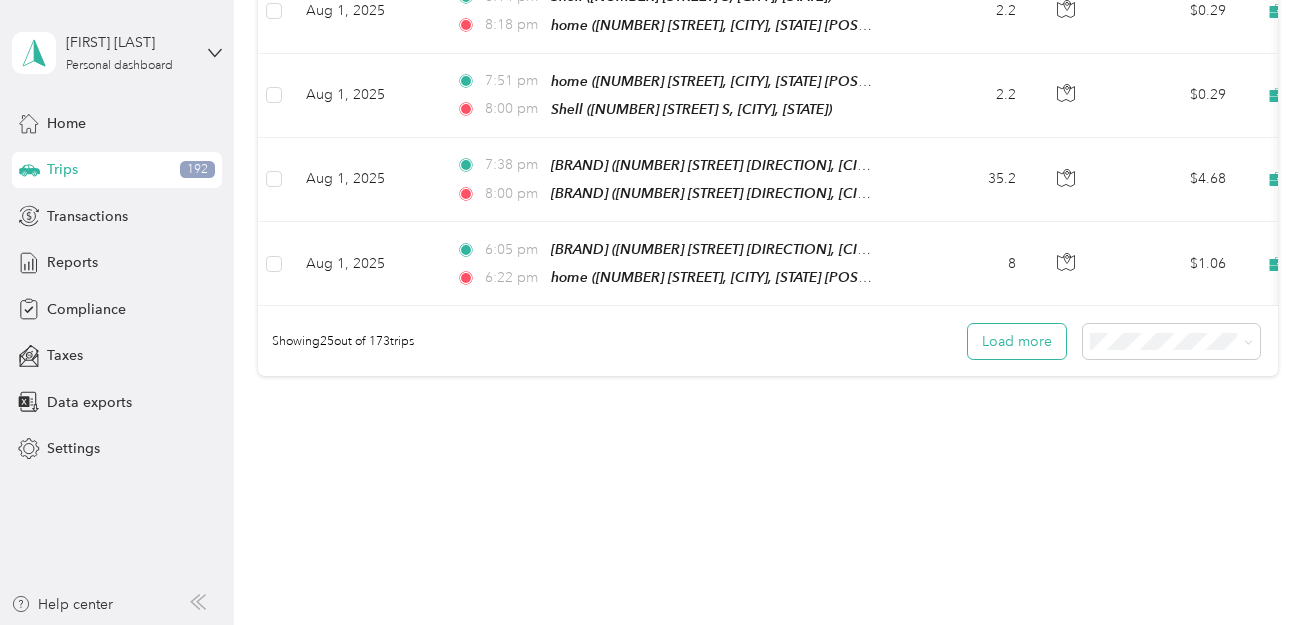 click on "Load more" at bounding box center [1017, 341] 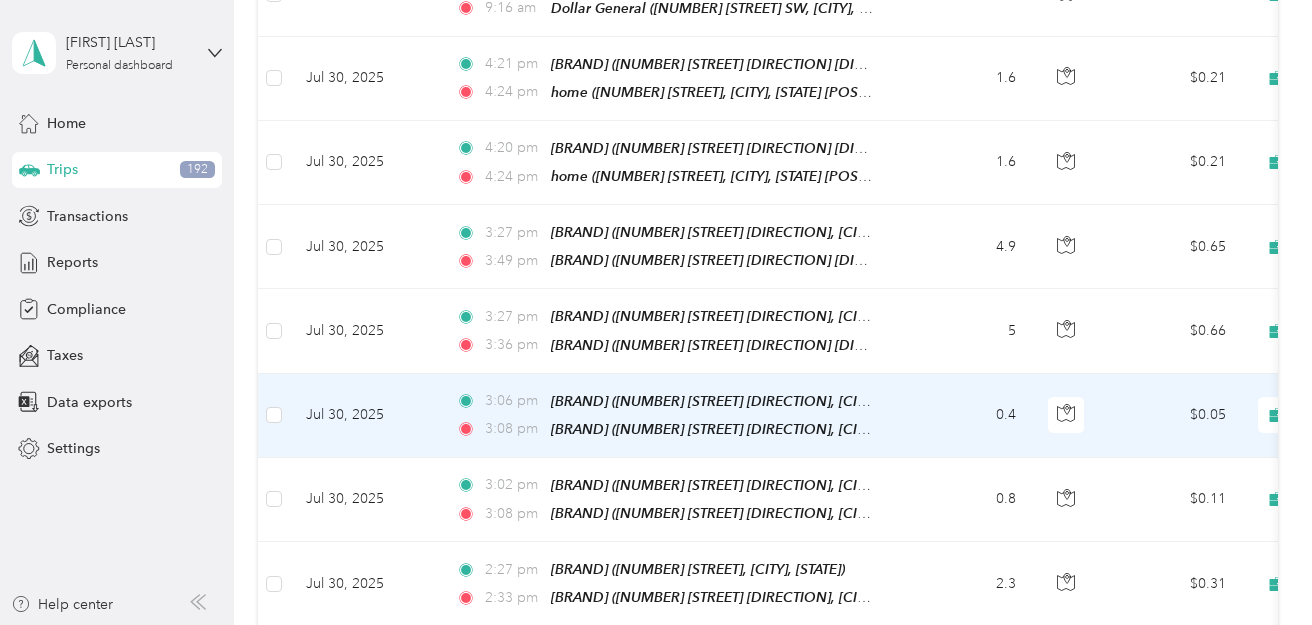 scroll, scrollTop: 4186, scrollLeft: 0, axis: vertical 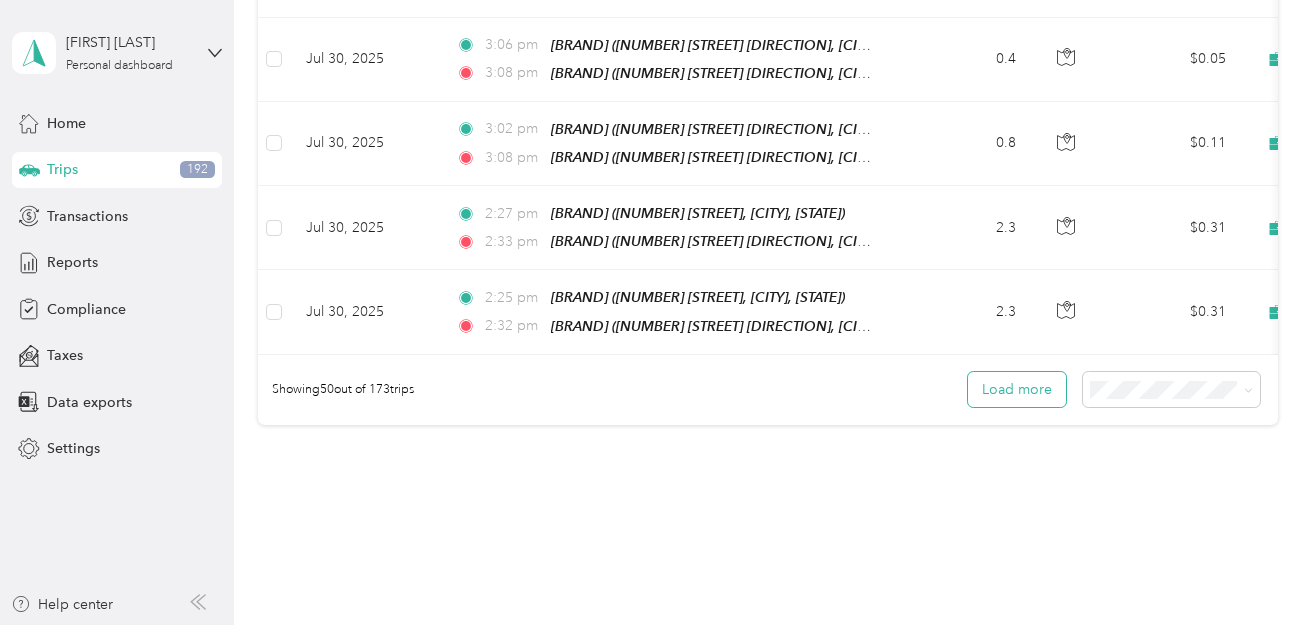 click on "Load more" at bounding box center [1017, 389] 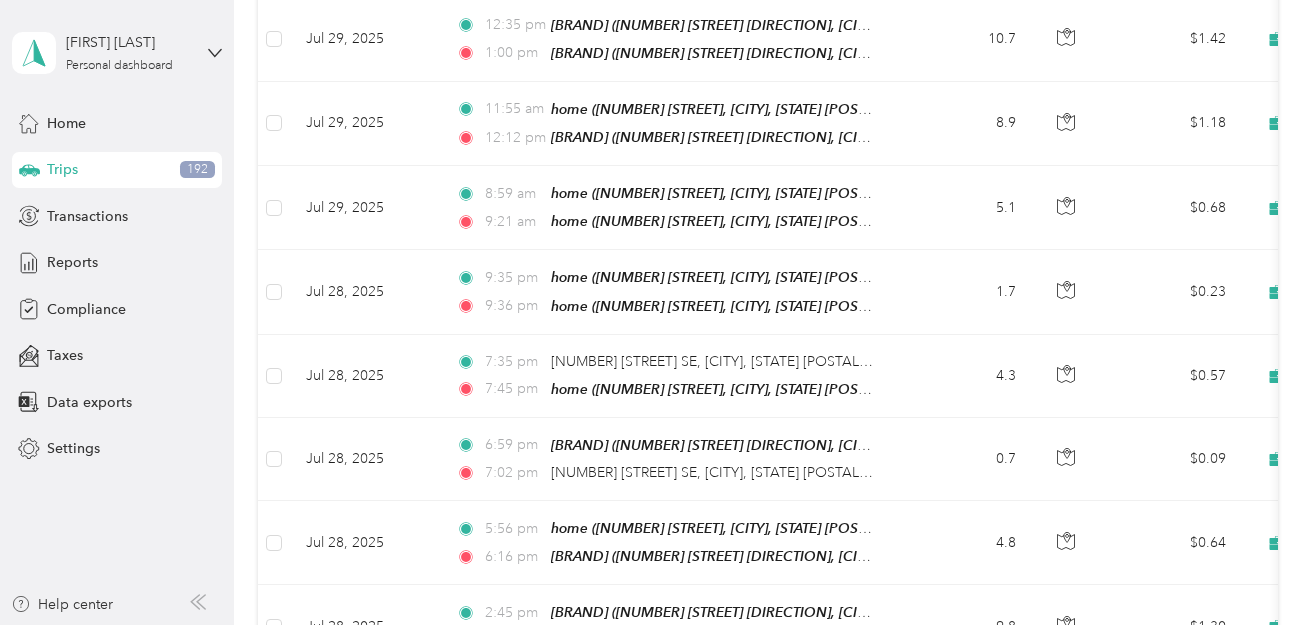 scroll, scrollTop: 6242, scrollLeft: 0, axis: vertical 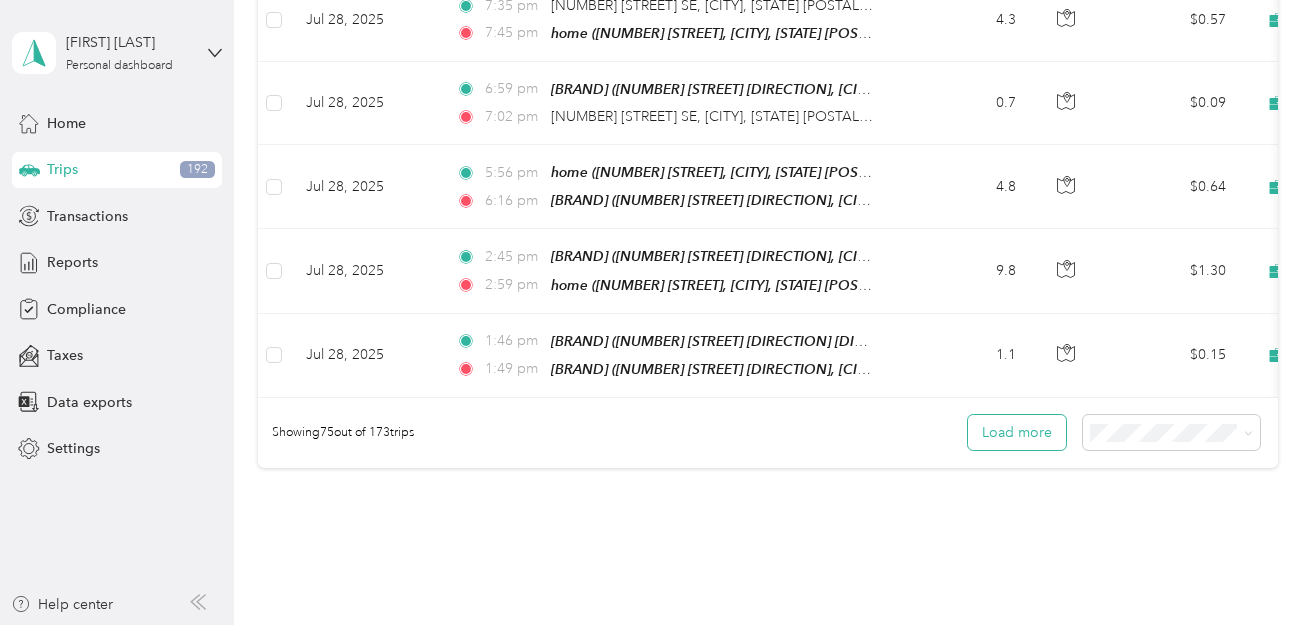 click on "Load more" at bounding box center (1017, 432) 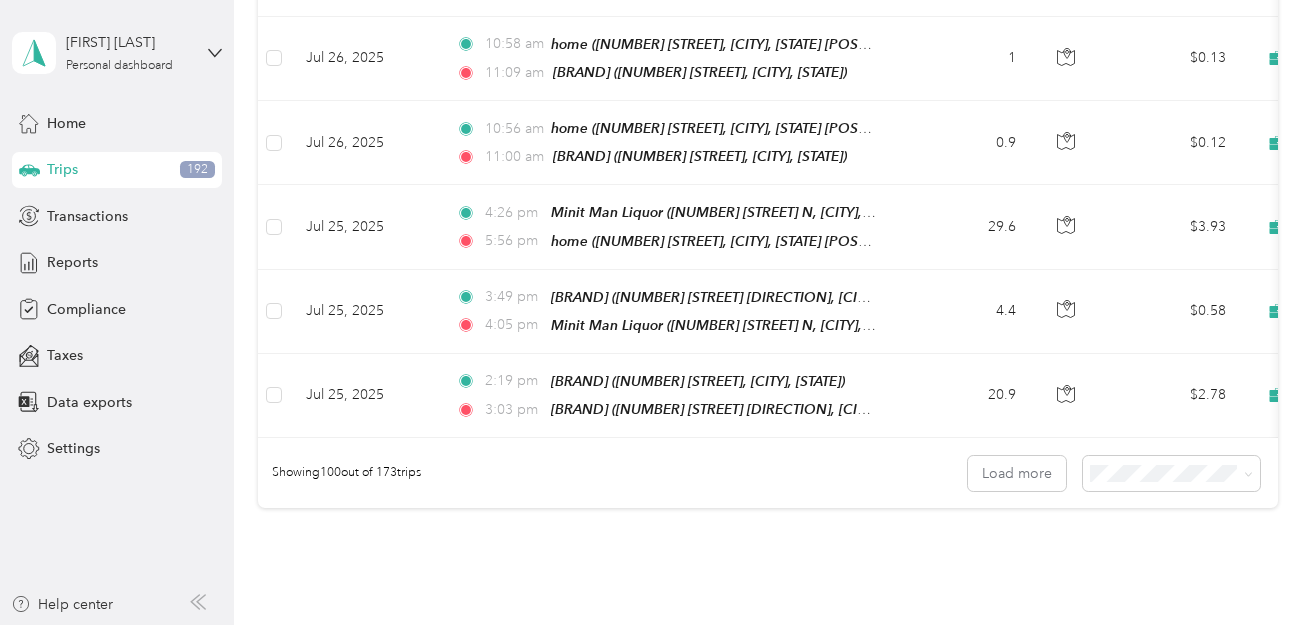 scroll, scrollTop: 8299, scrollLeft: 0, axis: vertical 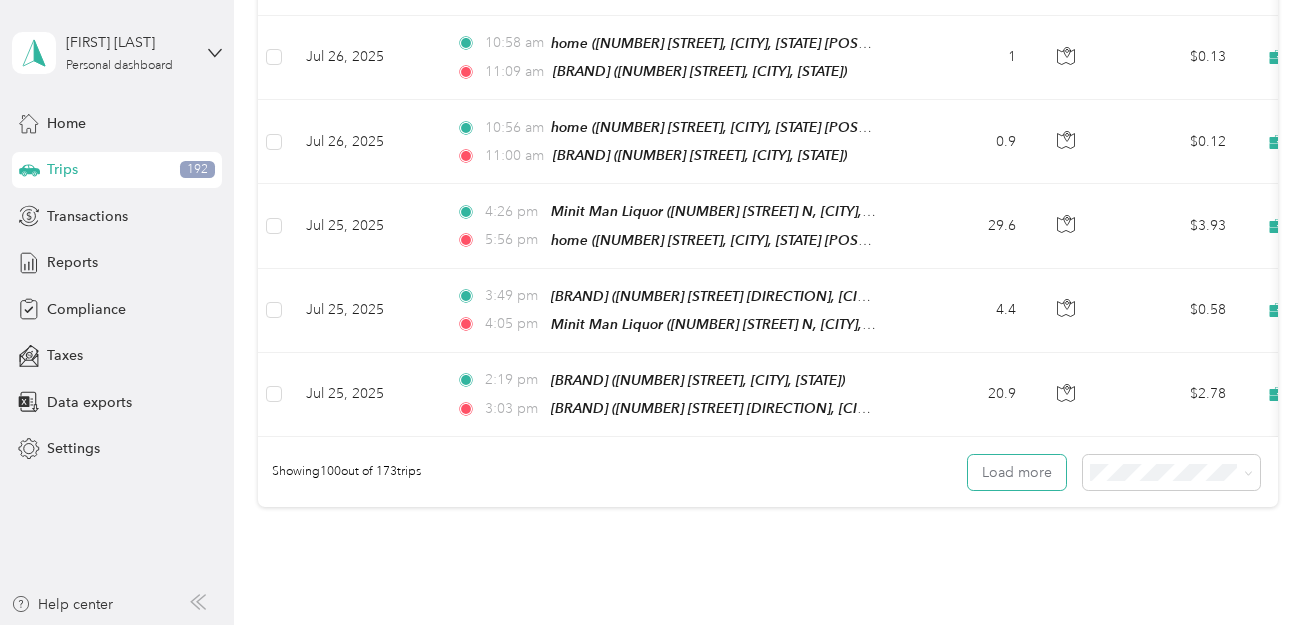 drag, startPoint x: 1024, startPoint y: 315, endPoint x: 964, endPoint y: 352, distance: 70.491135 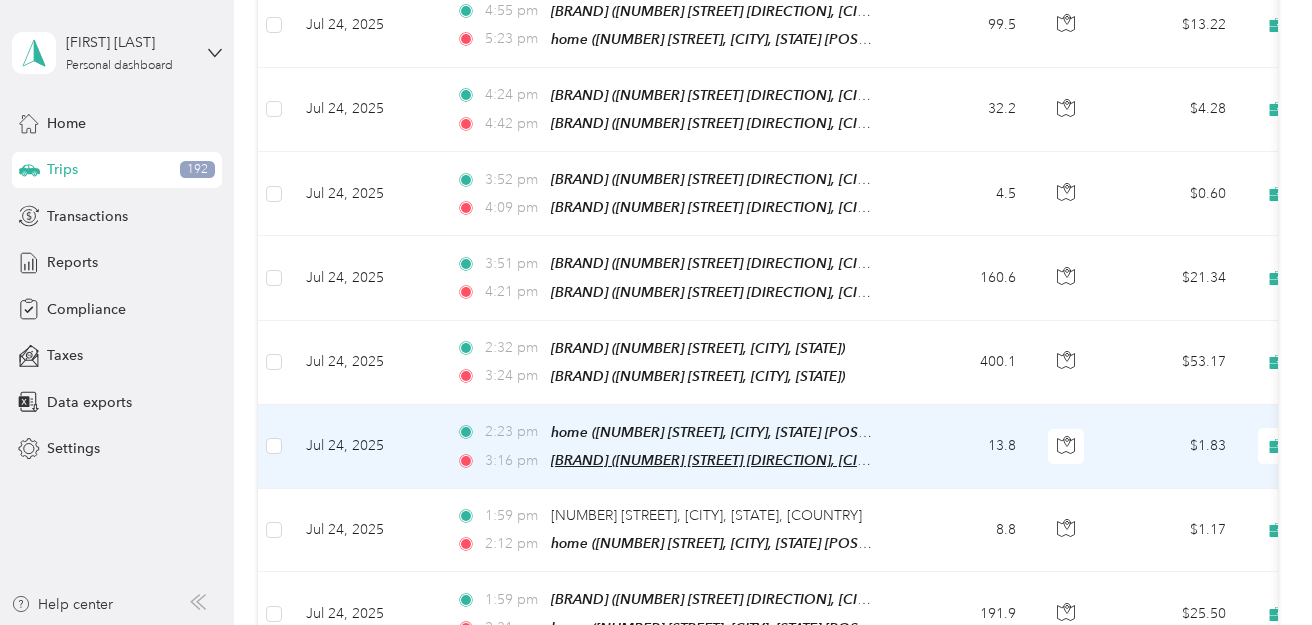 scroll, scrollTop: 8899, scrollLeft: 0, axis: vertical 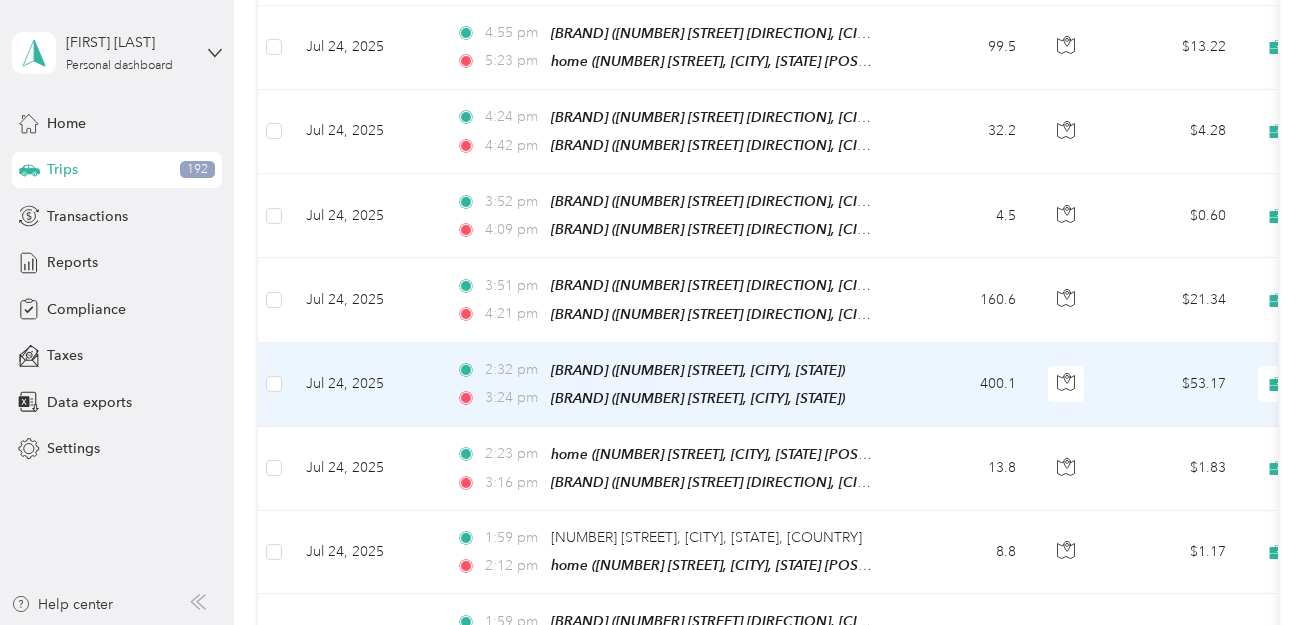 click on "$53.17" at bounding box center [1172, 385] 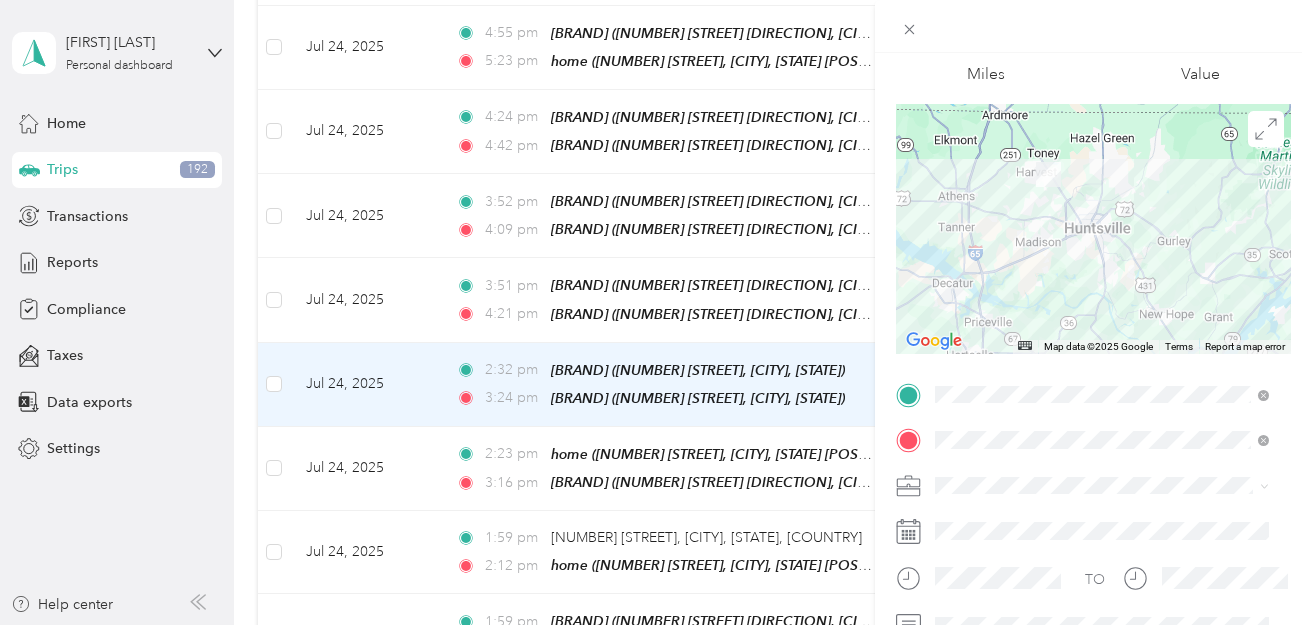 scroll, scrollTop: 200, scrollLeft: 0, axis: vertical 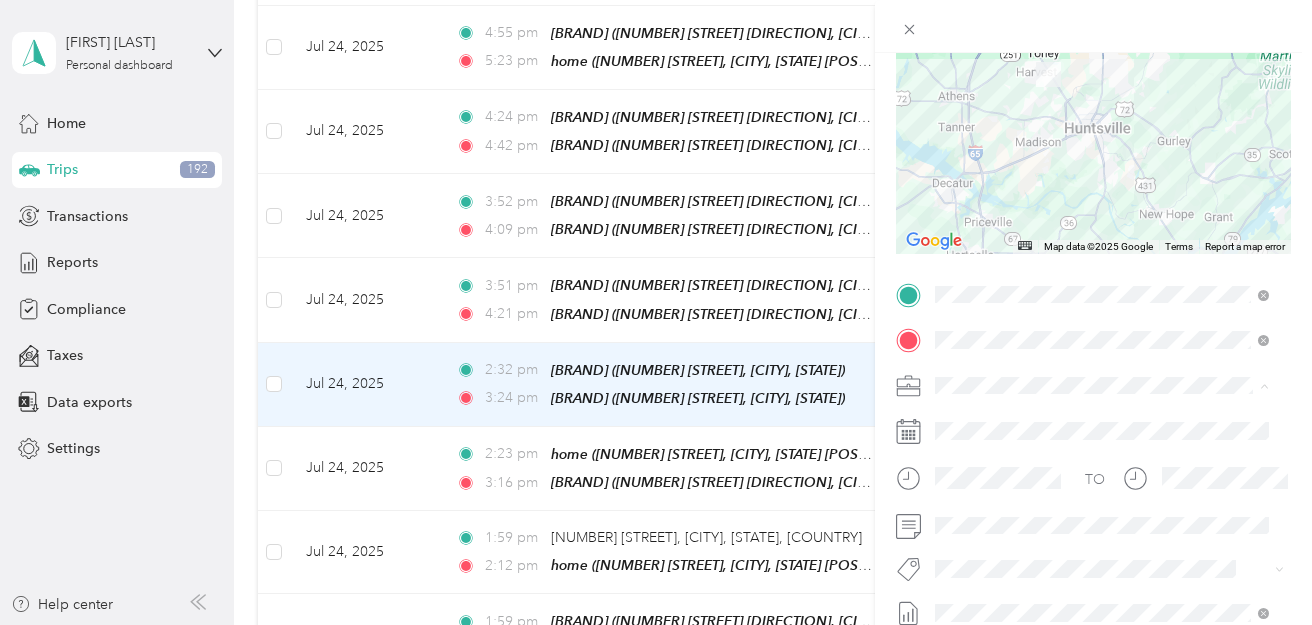 click on "Personal" at bounding box center [1102, 455] 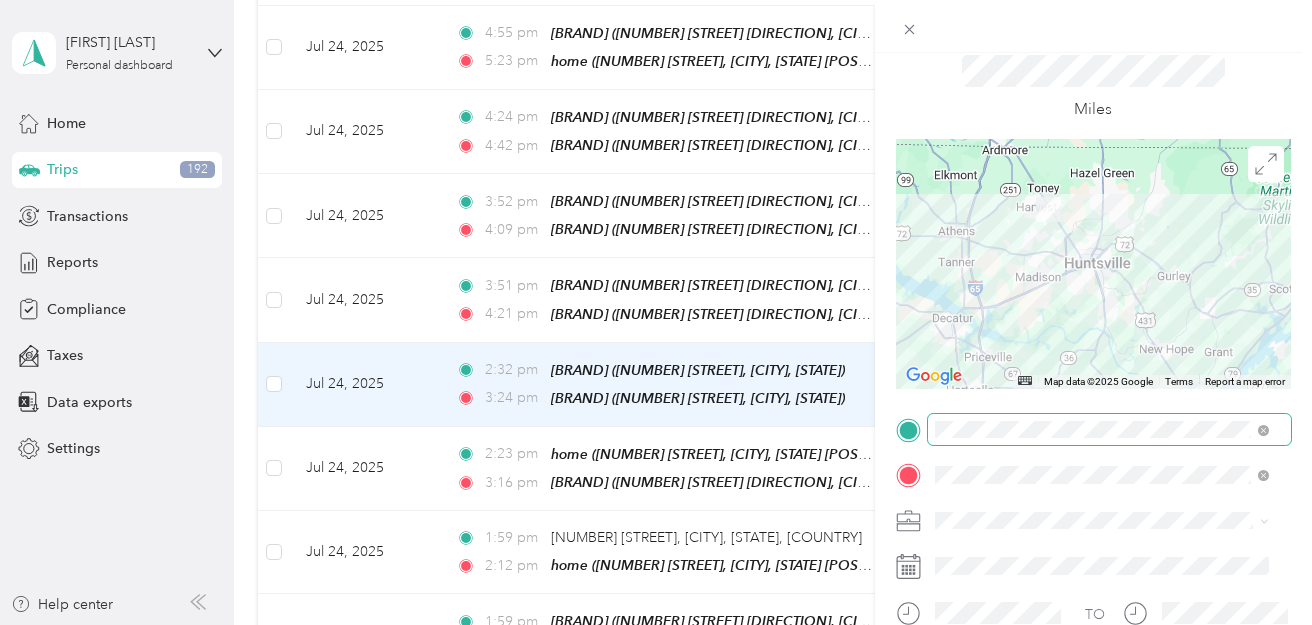 scroll, scrollTop: 0, scrollLeft: 0, axis: both 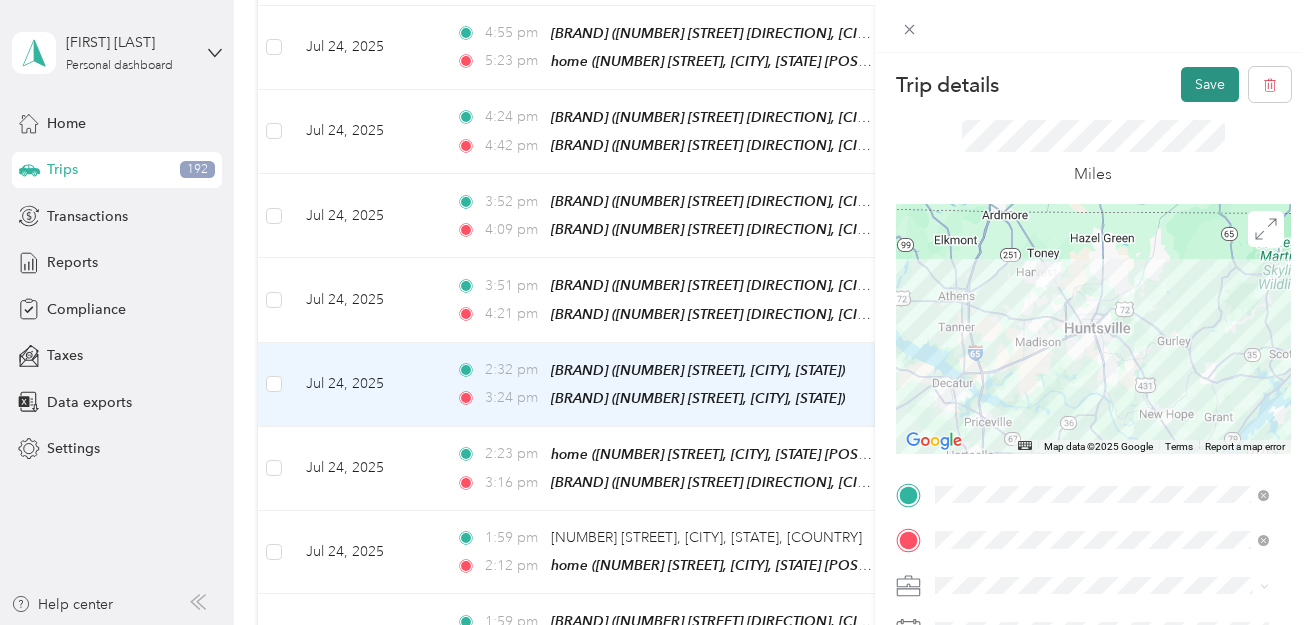 click on "Save" at bounding box center (1210, 84) 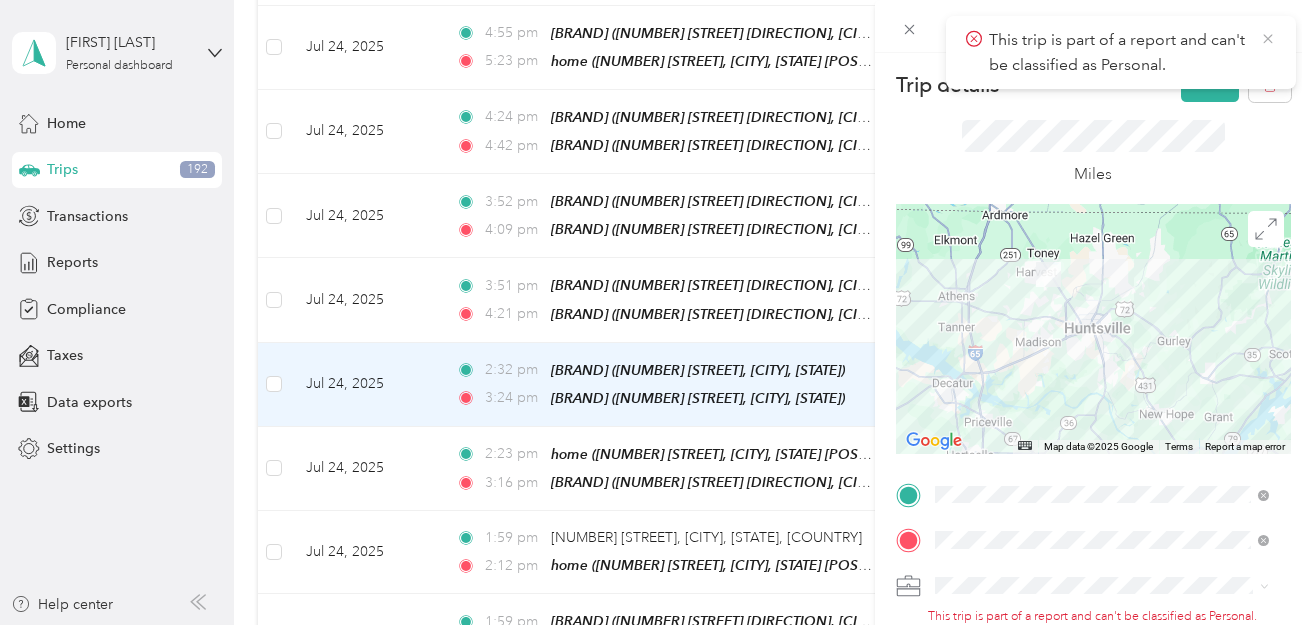 click 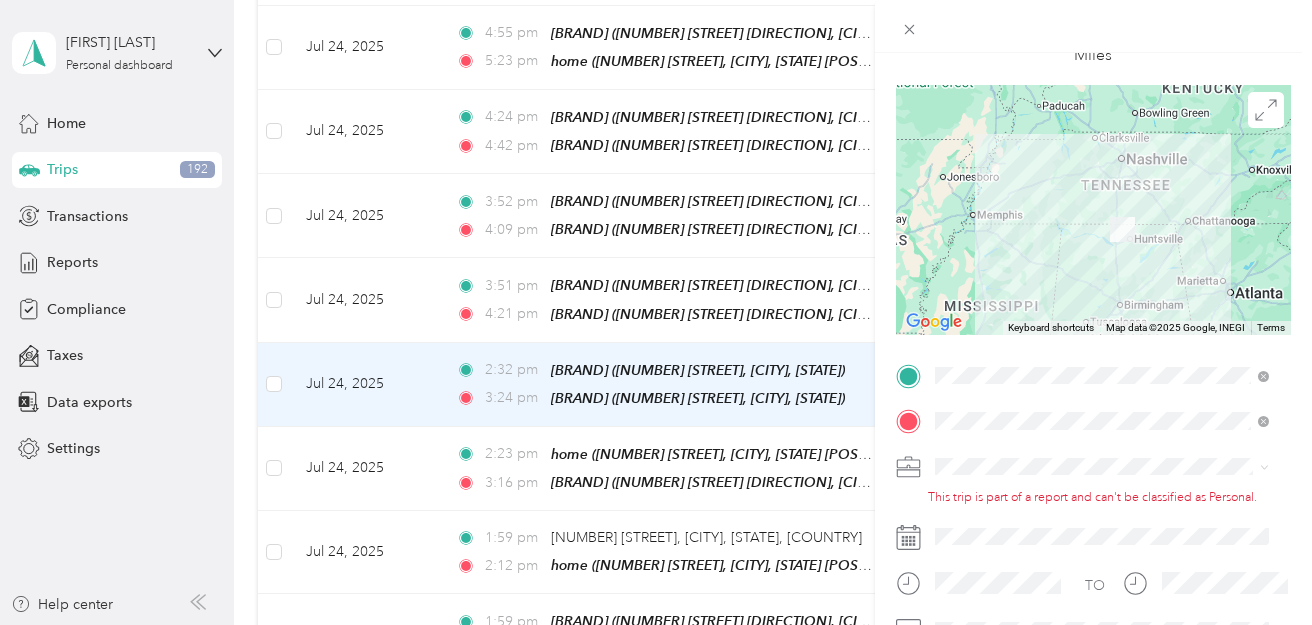 scroll, scrollTop: 100, scrollLeft: 0, axis: vertical 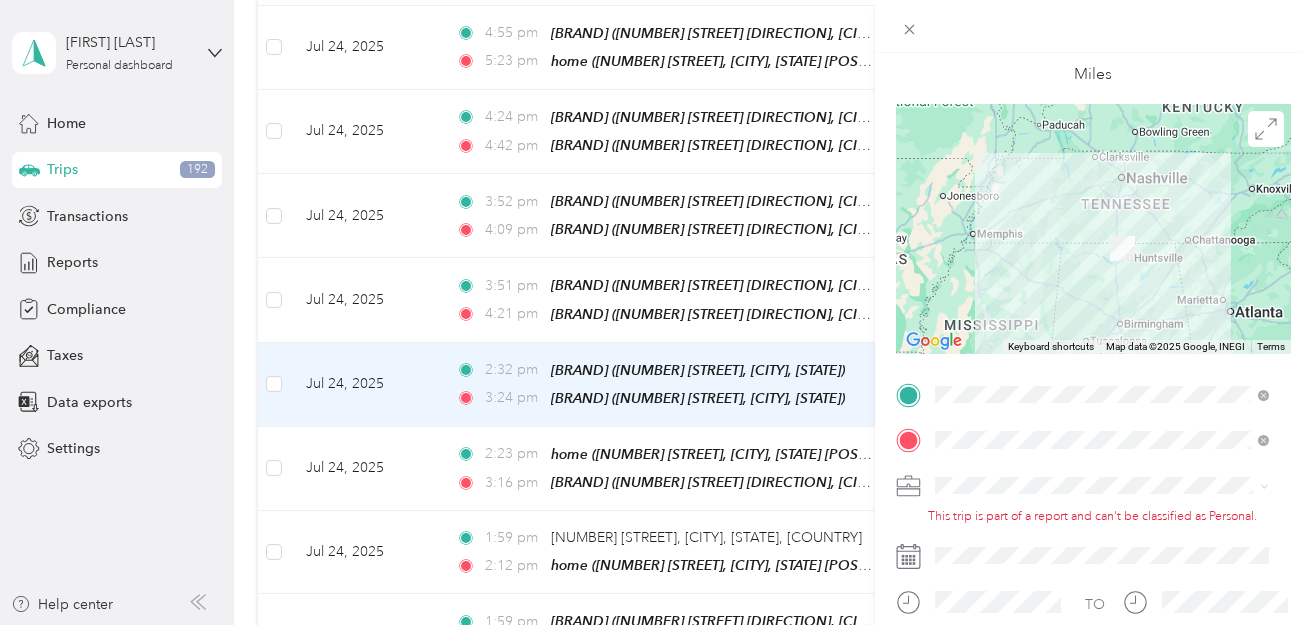 click on "Trip details Save This trip cannot be edited because it is either under review, approved, or paid. Contact your Team Manager to edit it. Miles ← Move left → Move right ↑ Move up ↓ Move down + Zoom in - Zoom out Home Jump left by 75% End Jump right by 75% Page Up Jump up by 75% Page Down Jump down by 75% Keyboard shortcuts Map Data Map data ©2025 Google, INEGI Map data ©2025 Google, INEGI 100 km  Click to toggle between metric and imperial units Terms Report a map error This trip is part of a report and can't be classified as Personal. TO Add photo" at bounding box center [656, 312] 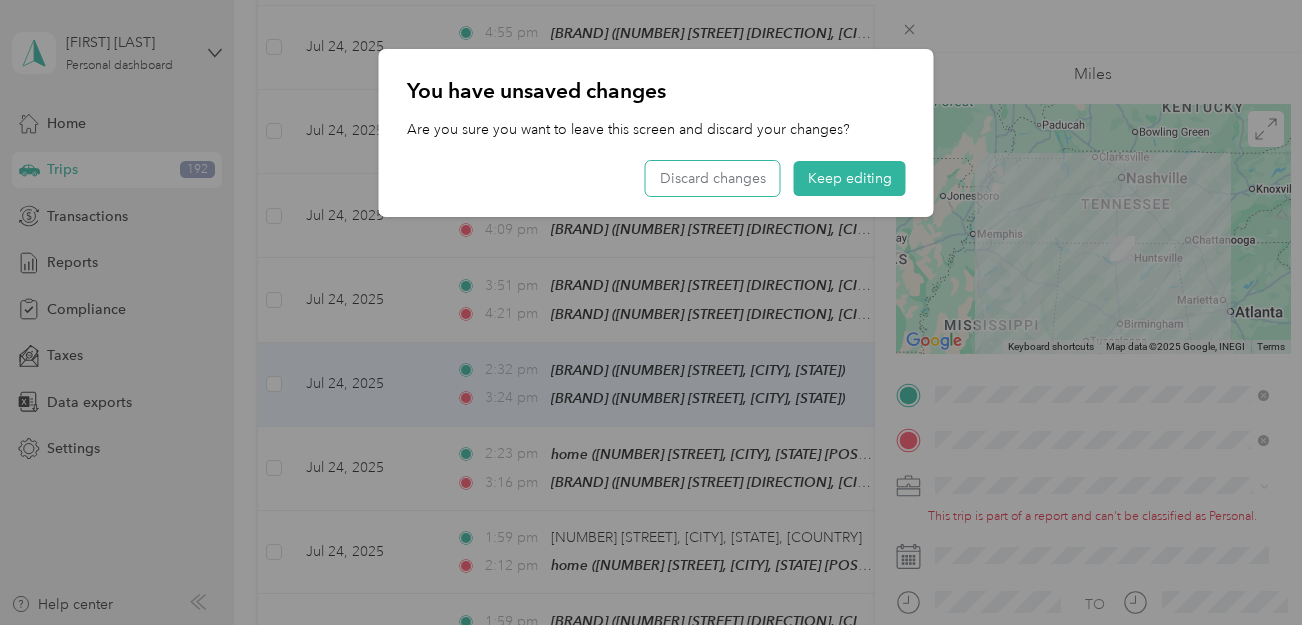 drag, startPoint x: 719, startPoint y: 176, endPoint x: 735, endPoint y: 246, distance: 71.80529 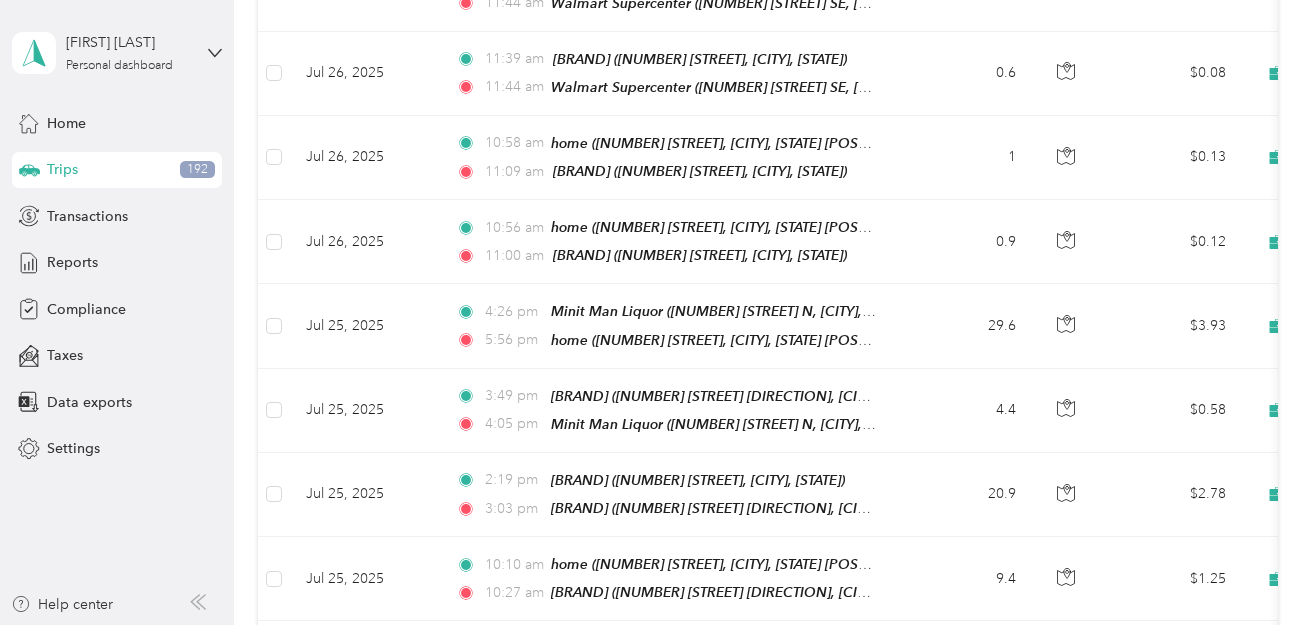 scroll, scrollTop: 7599, scrollLeft: 0, axis: vertical 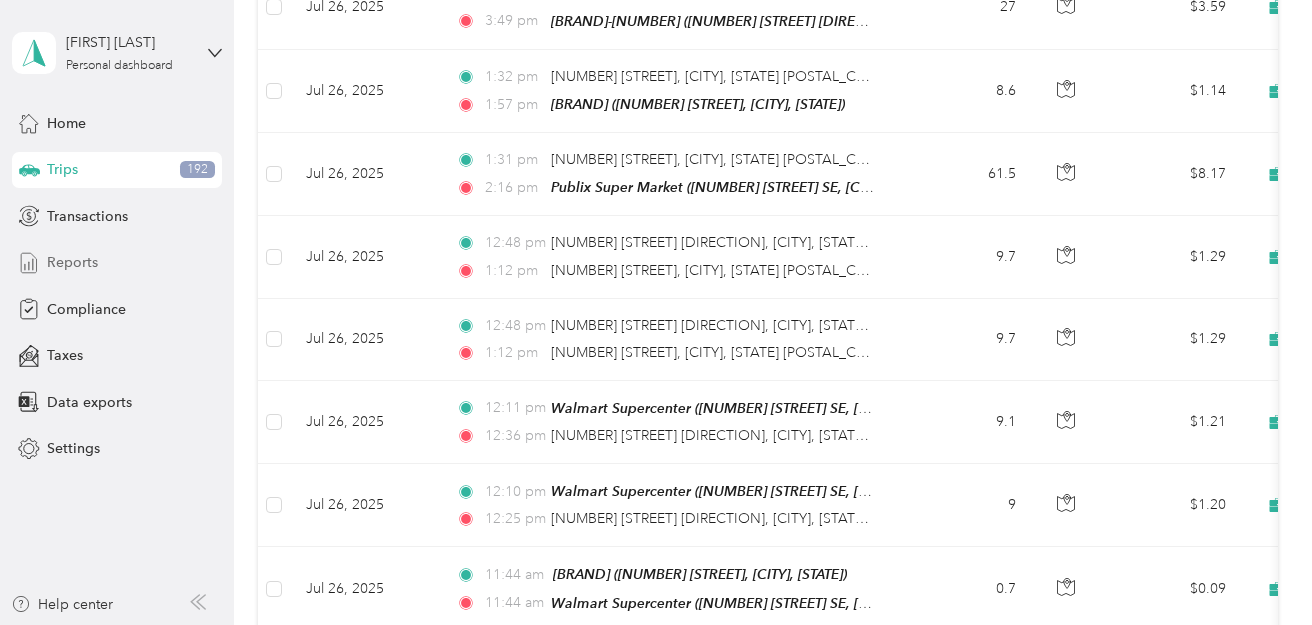 click on "Reports" at bounding box center (72, 262) 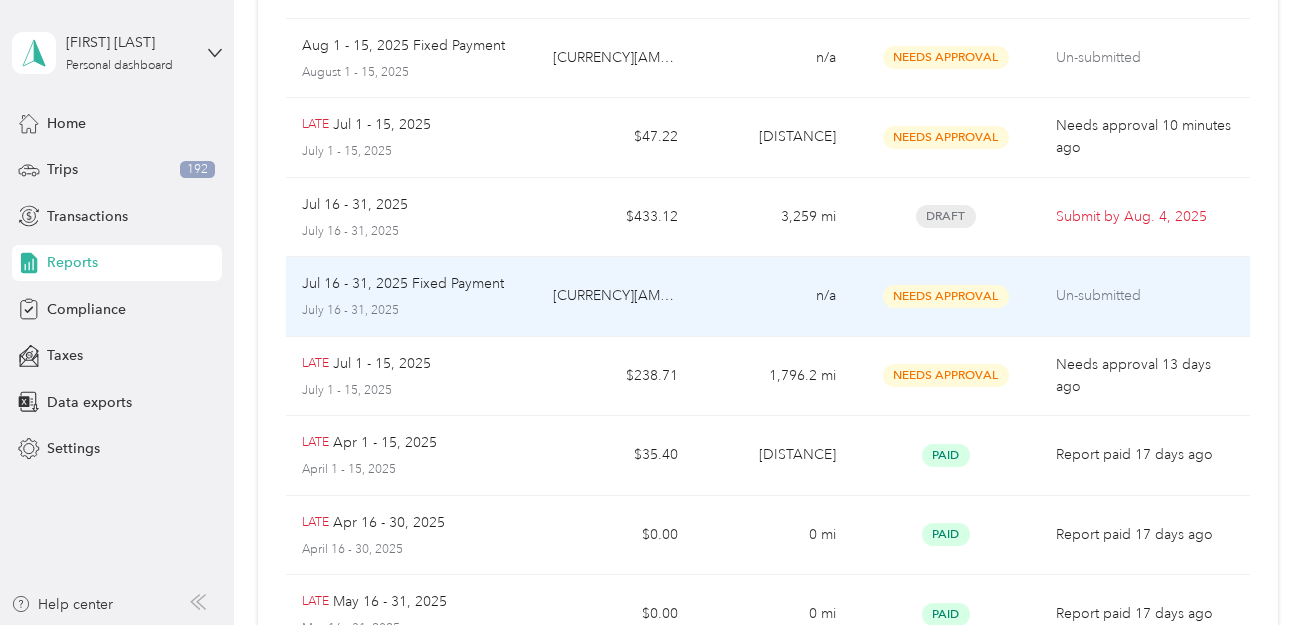 scroll, scrollTop: 172, scrollLeft: 0, axis: vertical 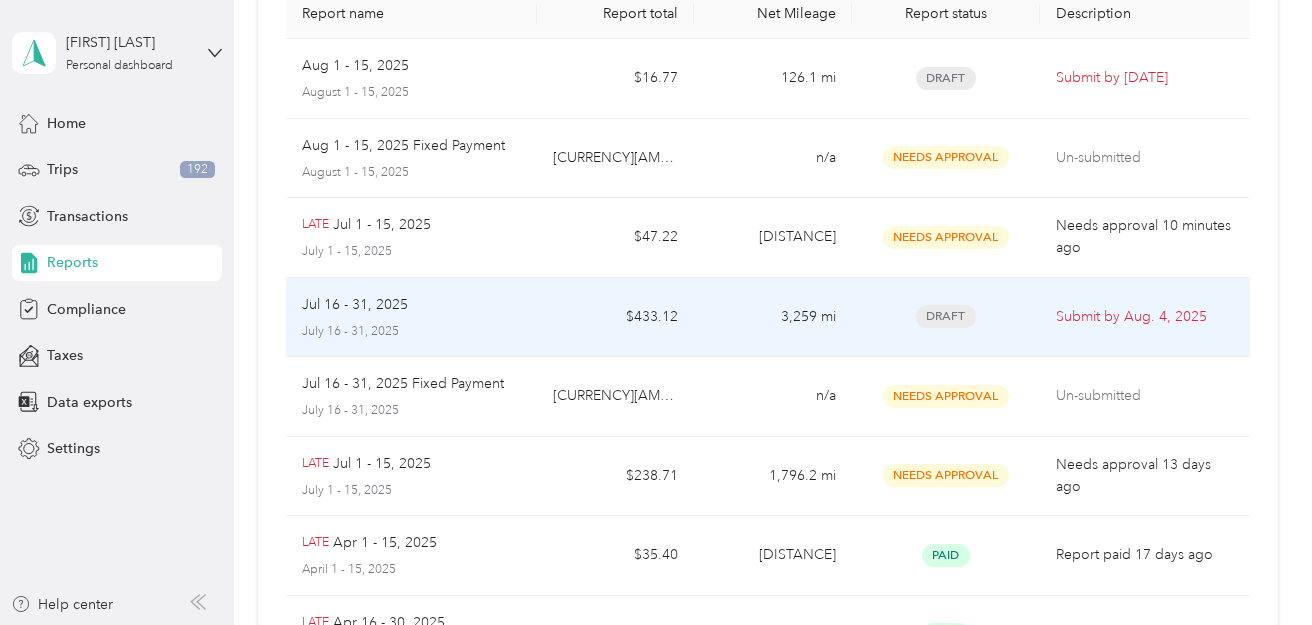 click on "3,259 mi" at bounding box center [772, 318] 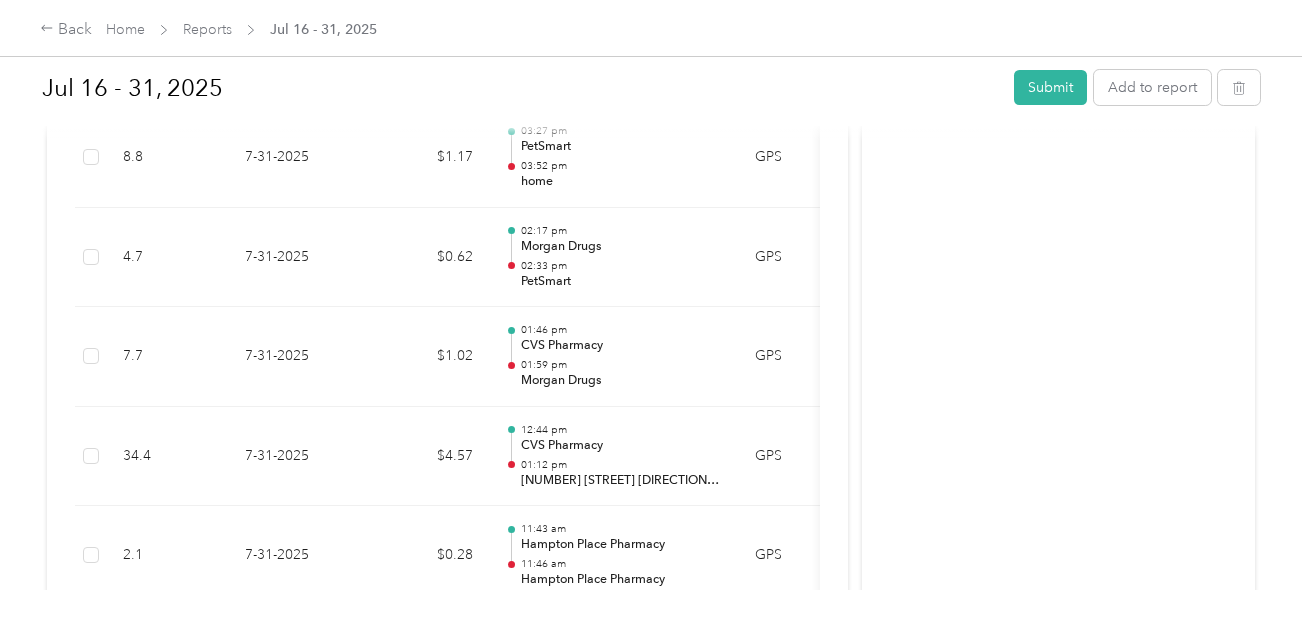 scroll, scrollTop: 300, scrollLeft: 0, axis: vertical 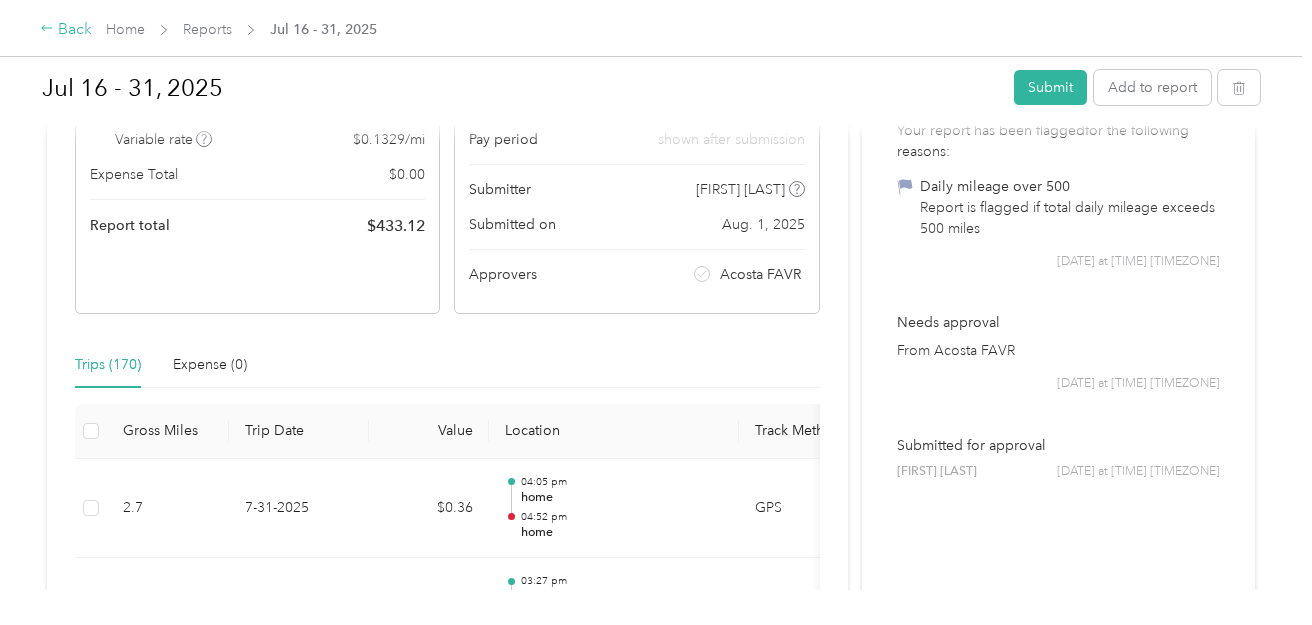 click on "Back" at bounding box center (66, 30) 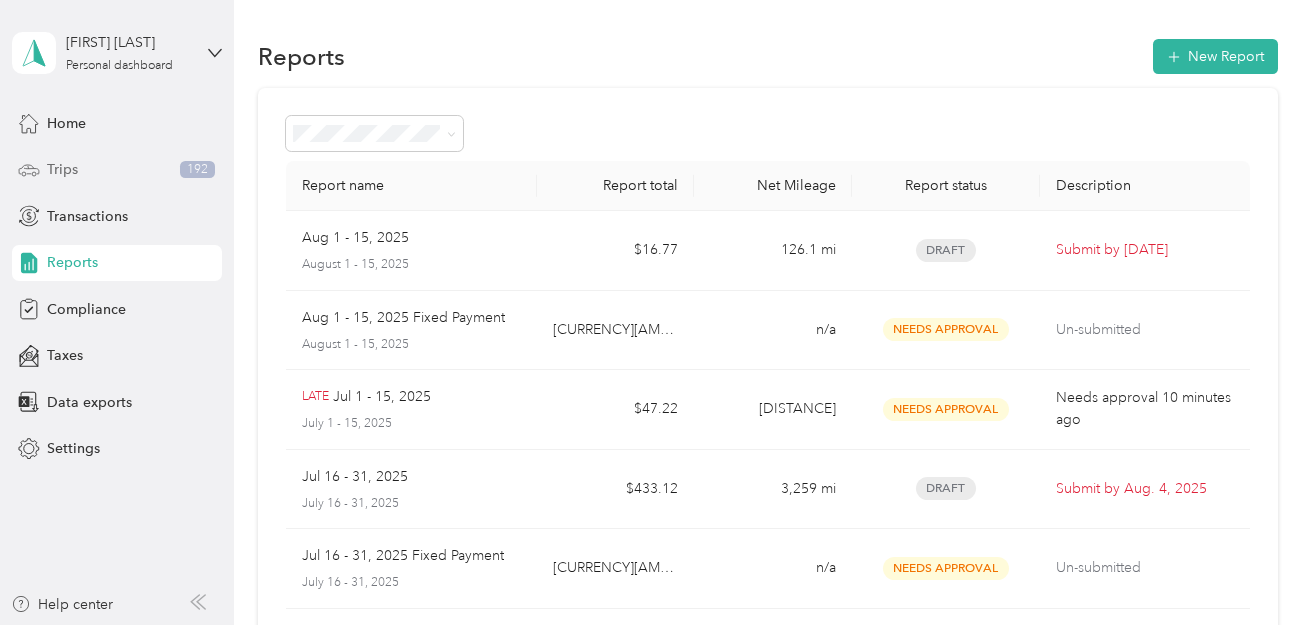 click on "Trips" at bounding box center [62, 169] 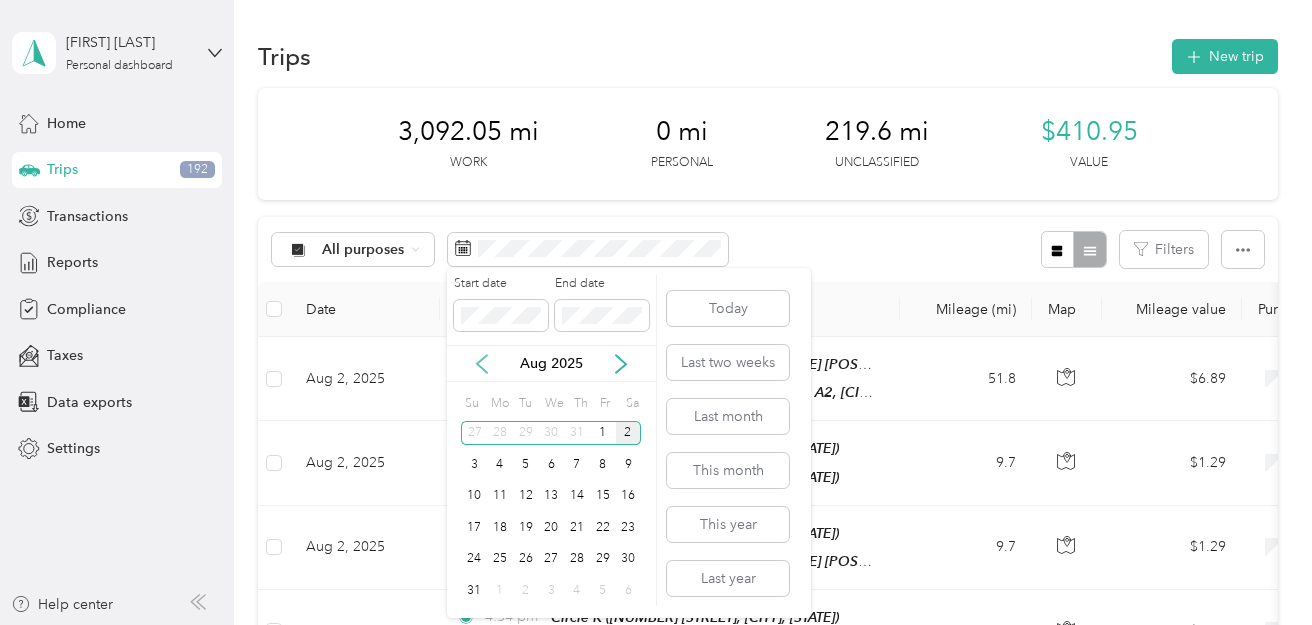 click 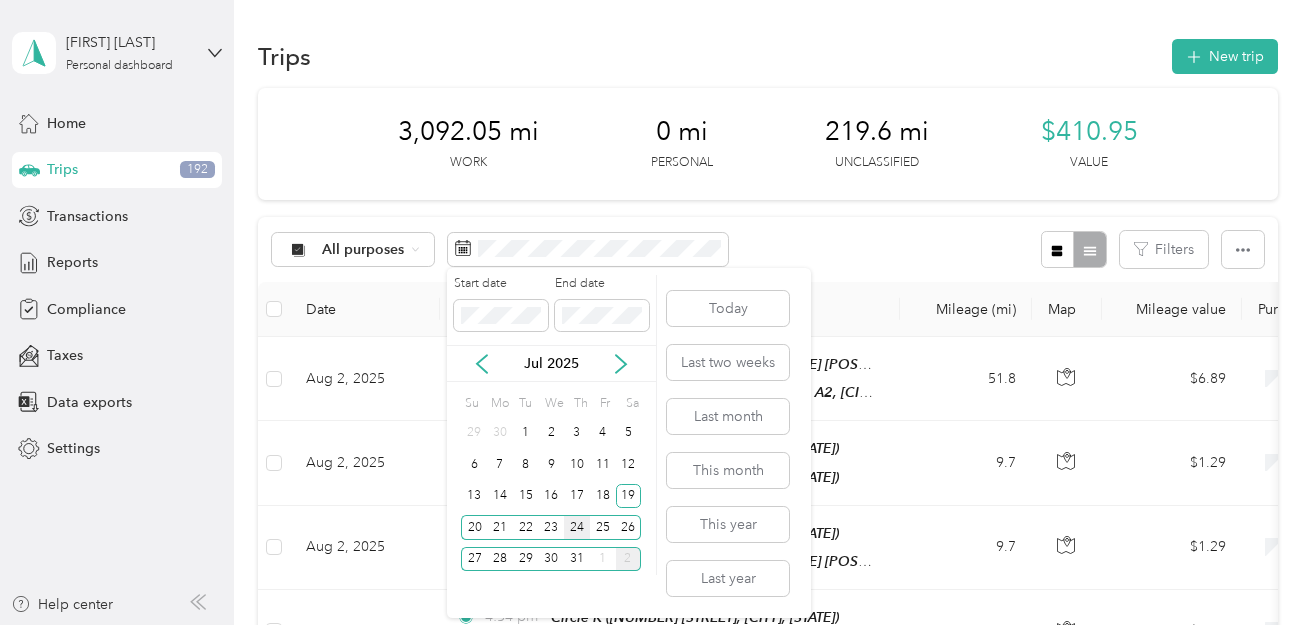 click on "24" at bounding box center (577, 527) 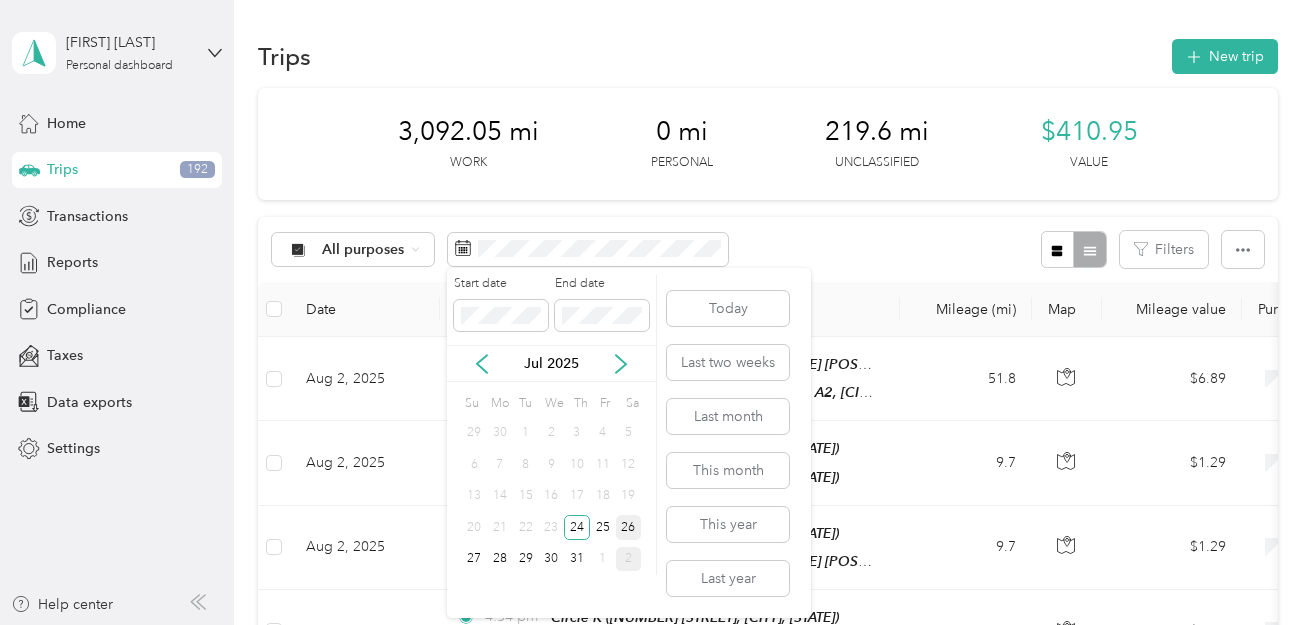 click on "26" at bounding box center [629, 527] 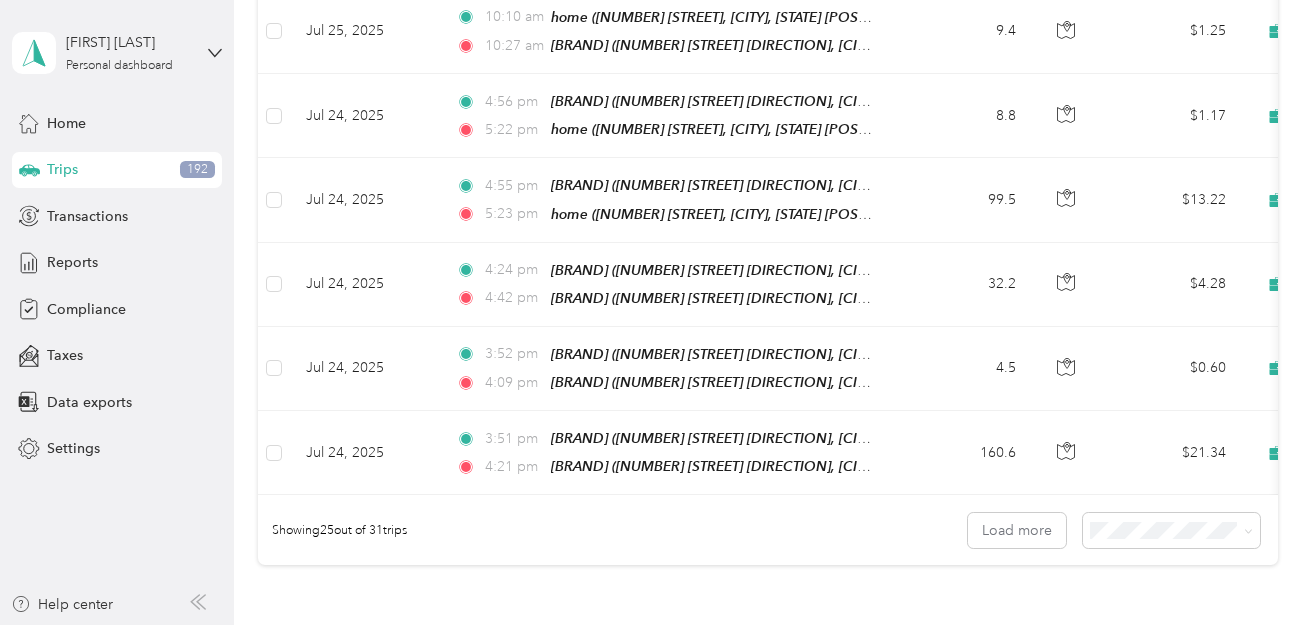scroll, scrollTop: 1943, scrollLeft: 0, axis: vertical 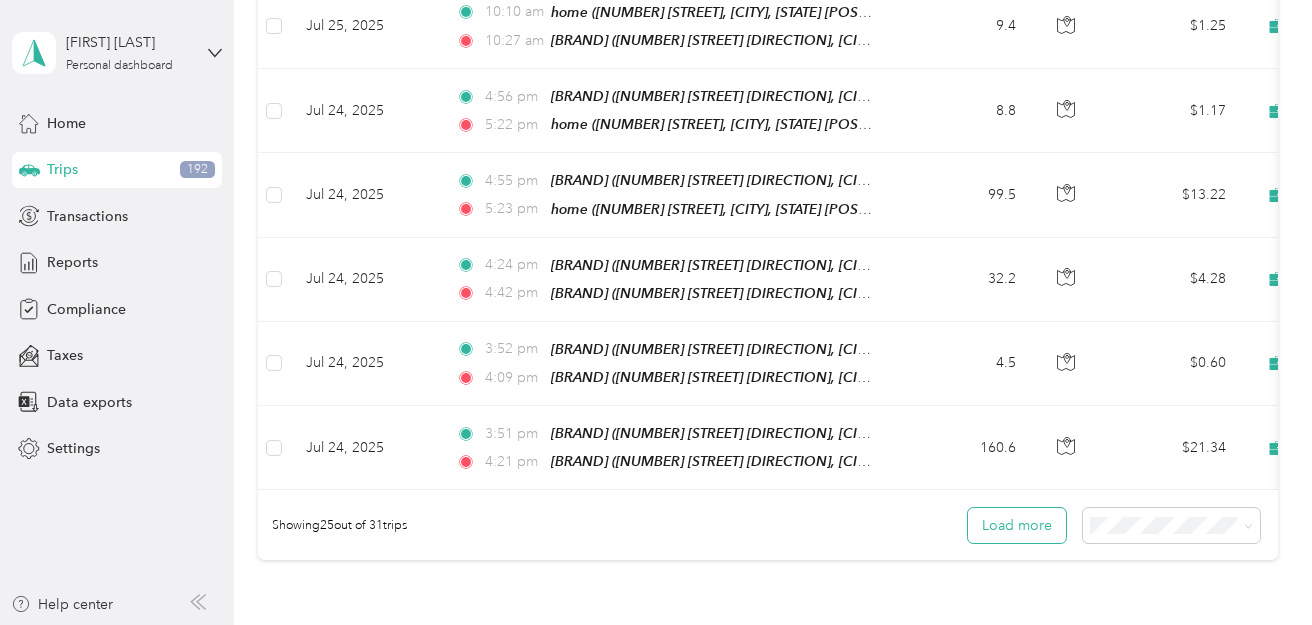 click on "Load more" at bounding box center (1017, 525) 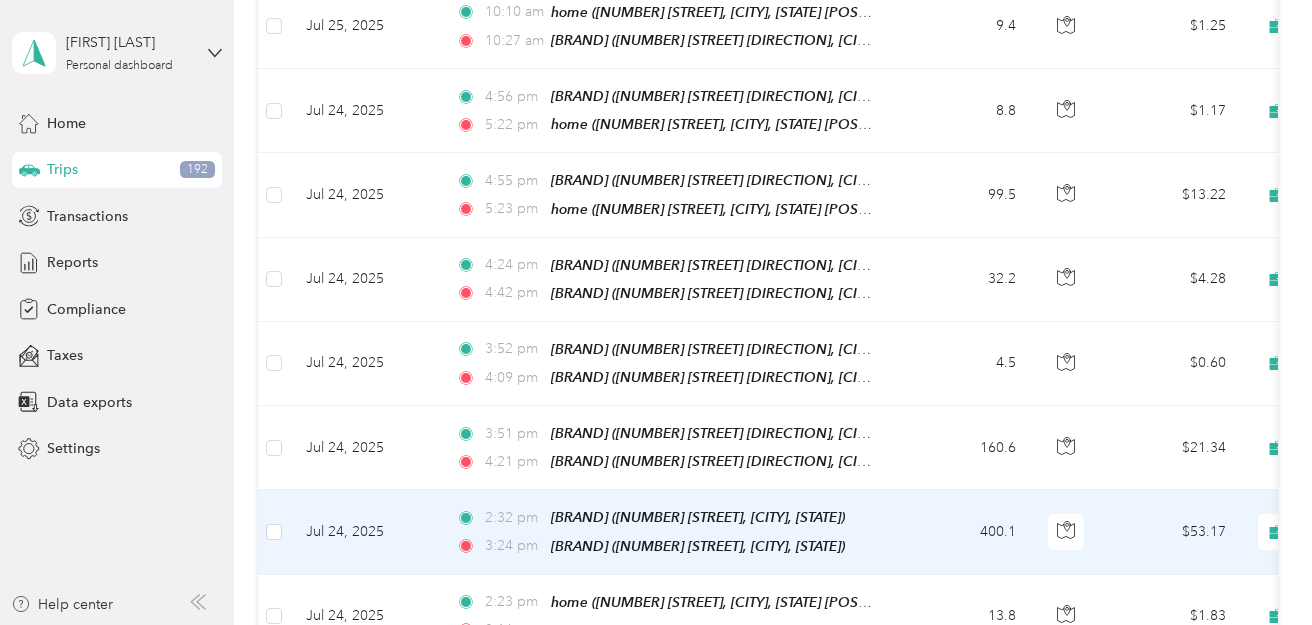 scroll, scrollTop: 1941, scrollLeft: 0, axis: vertical 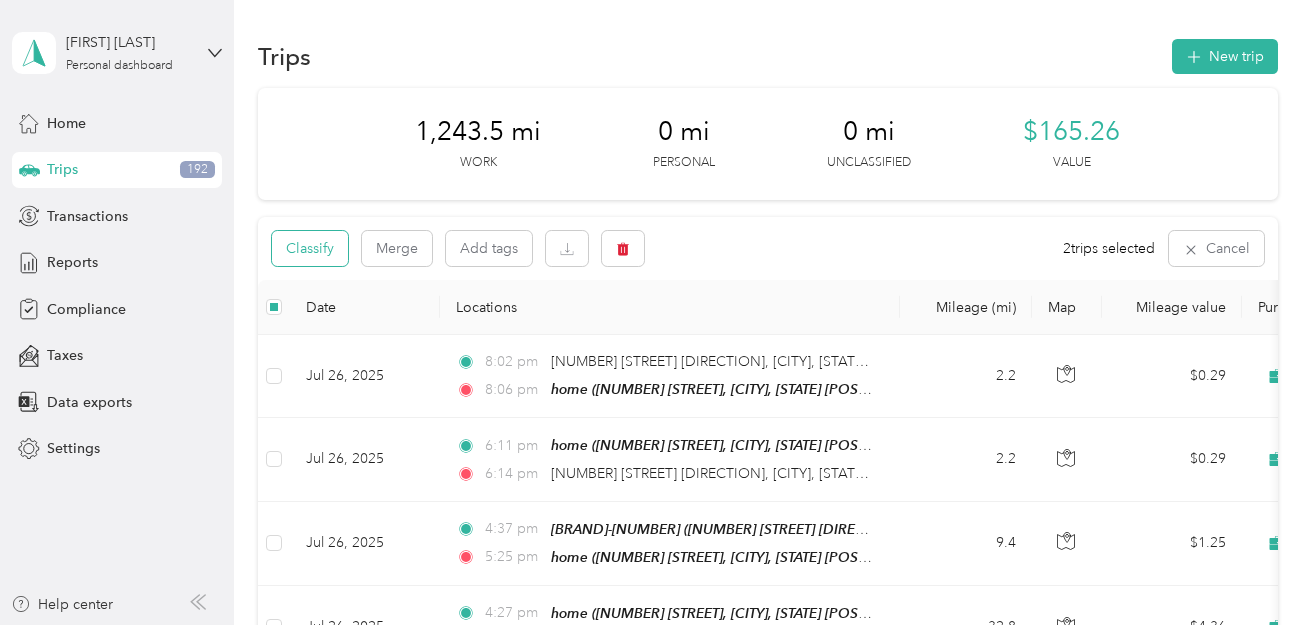 click on "Classify" at bounding box center [310, 248] 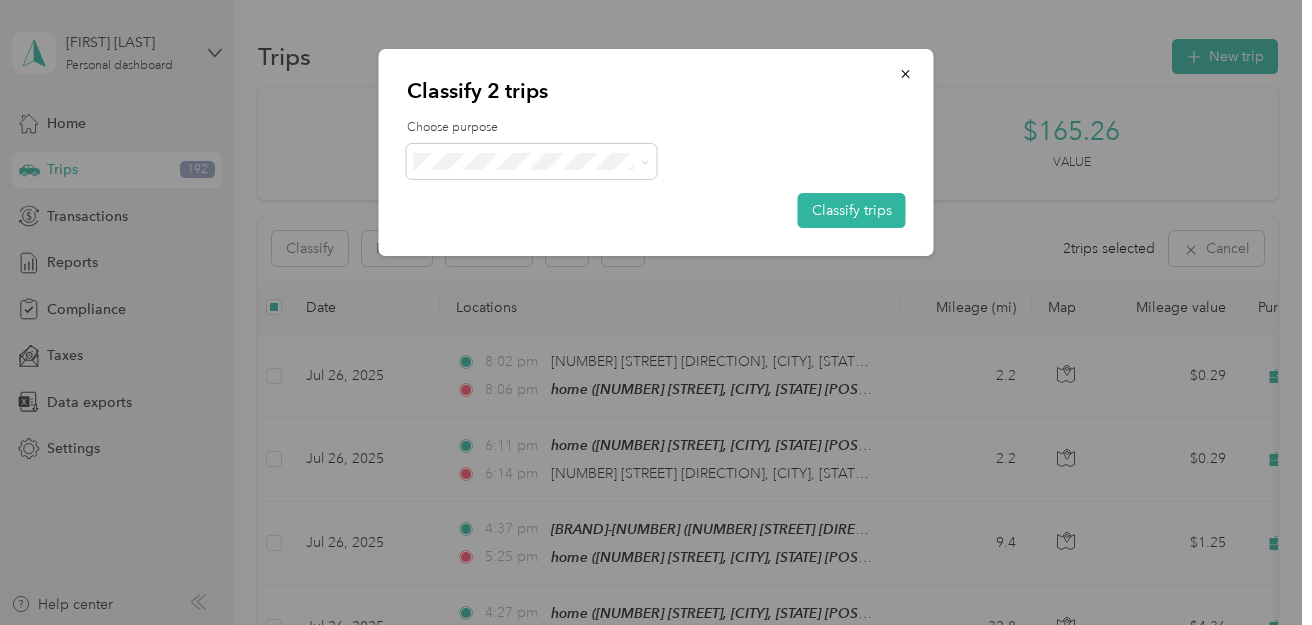 click on "Personal" at bounding box center (532, 222) 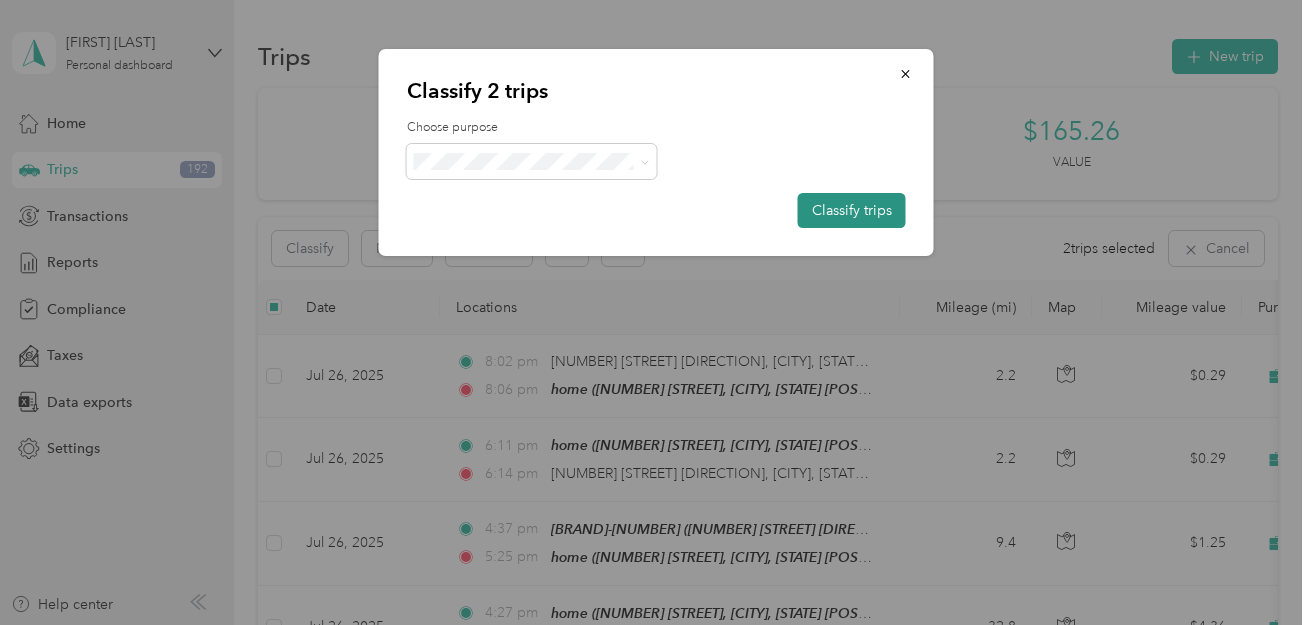 click on "Classify trips" at bounding box center (852, 210) 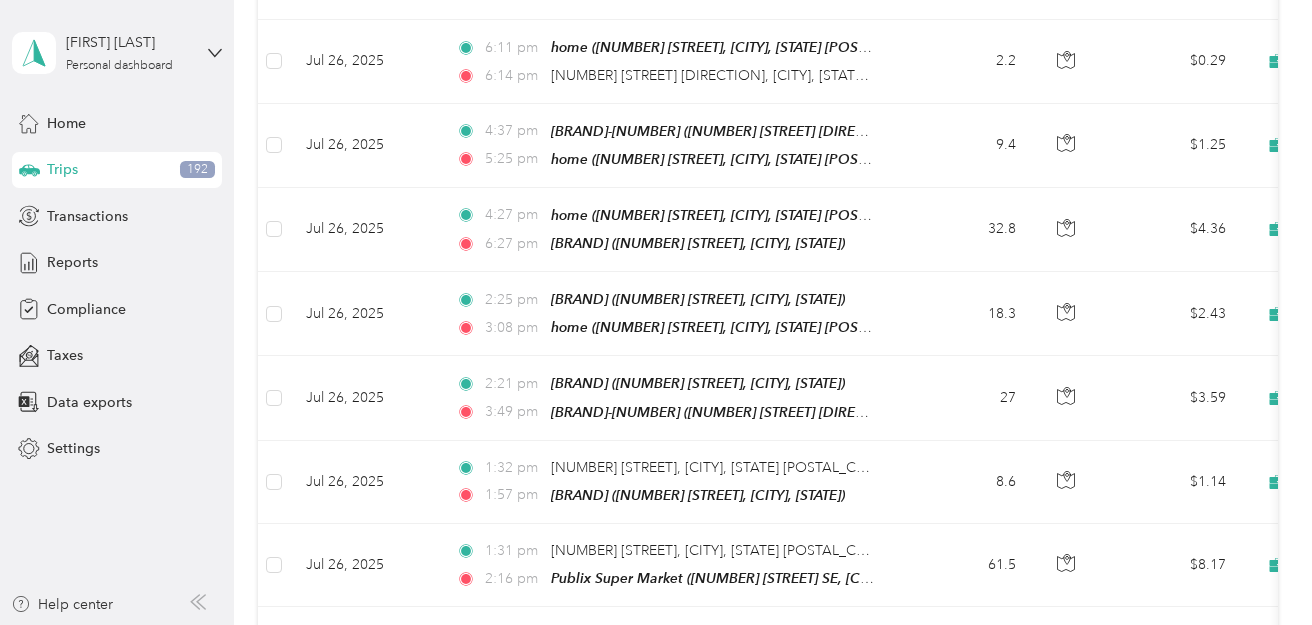 scroll, scrollTop: 0, scrollLeft: 0, axis: both 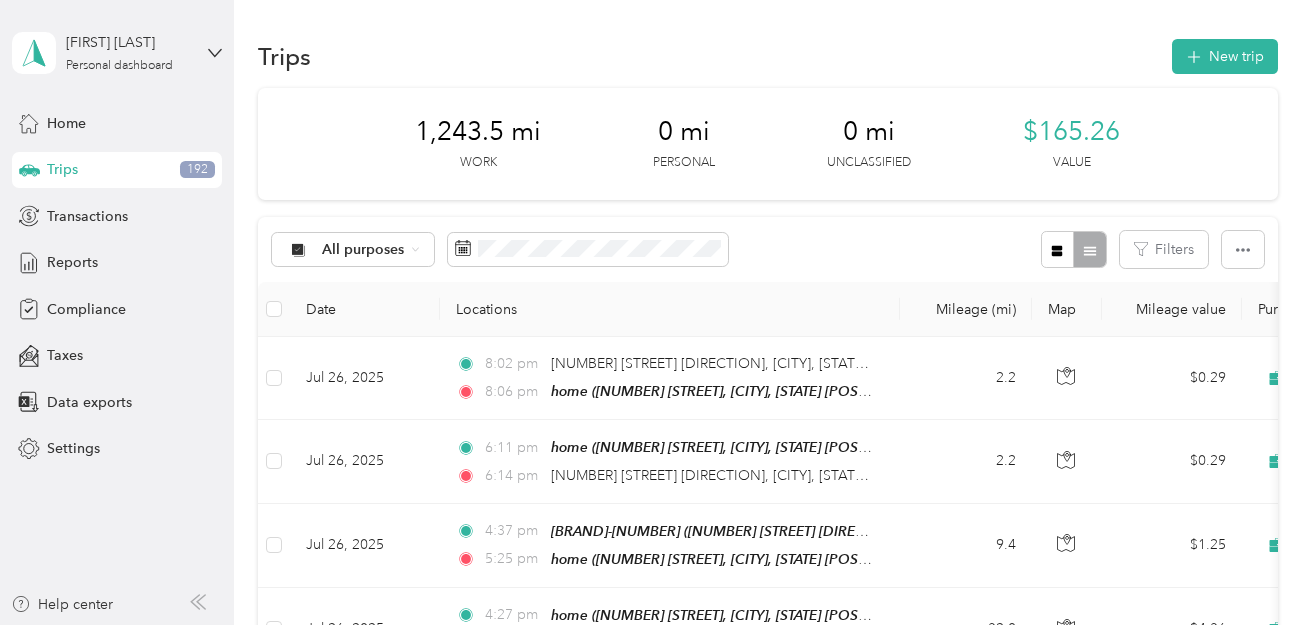 click on "Trips" at bounding box center [62, 169] 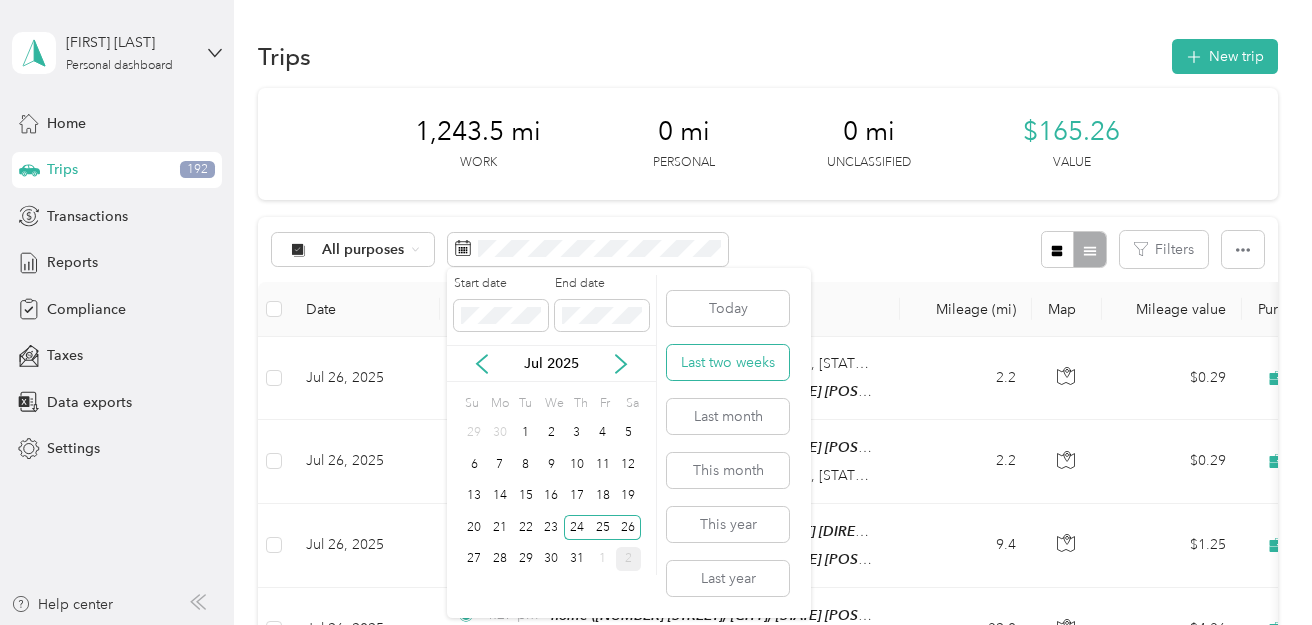 click on "Last two weeks" at bounding box center [728, 362] 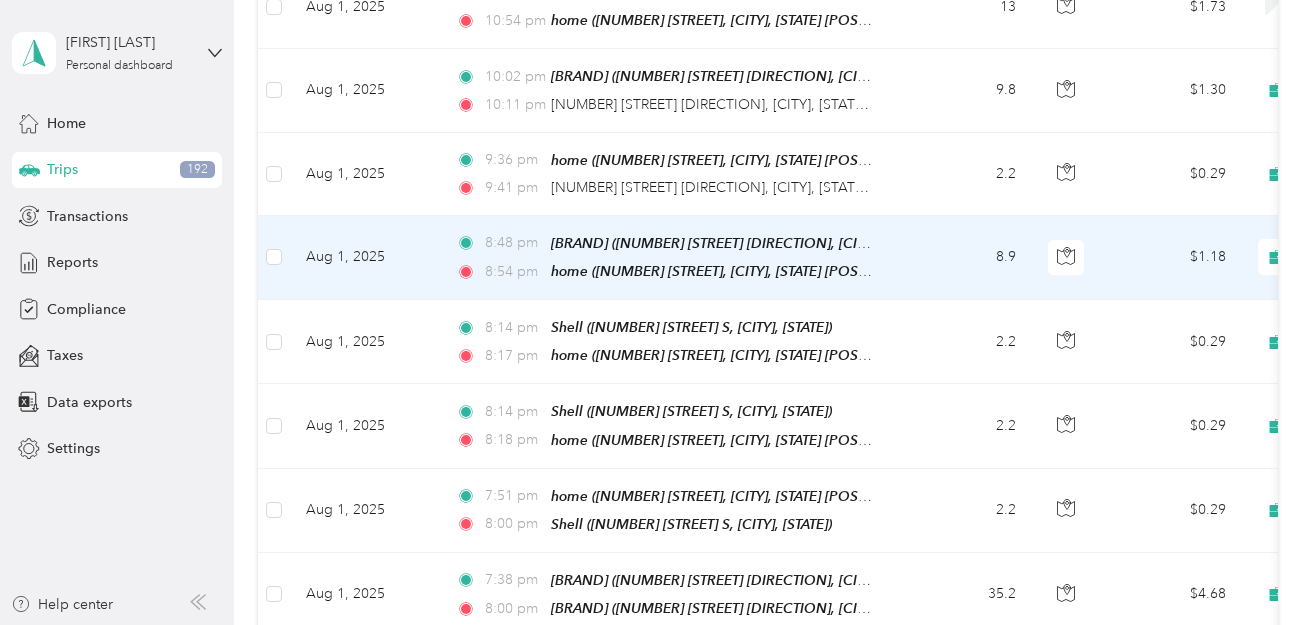 scroll, scrollTop: 2000, scrollLeft: 0, axis: vertical 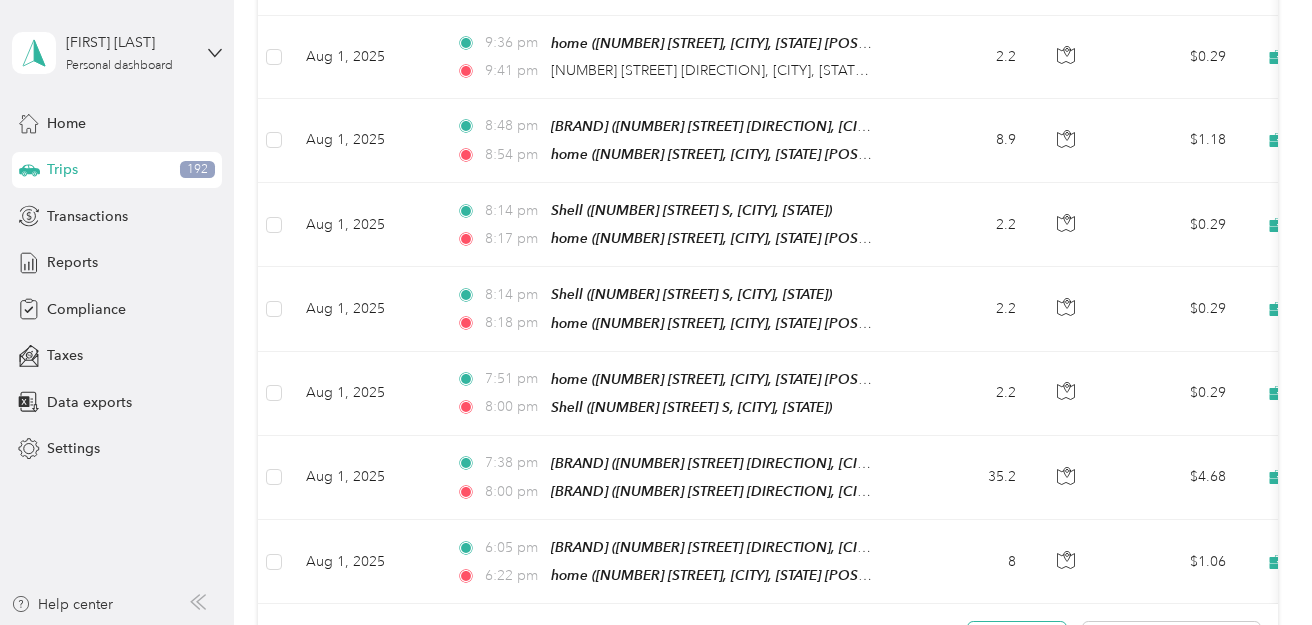 click on "Load more" at bounding box center [1017, 639] 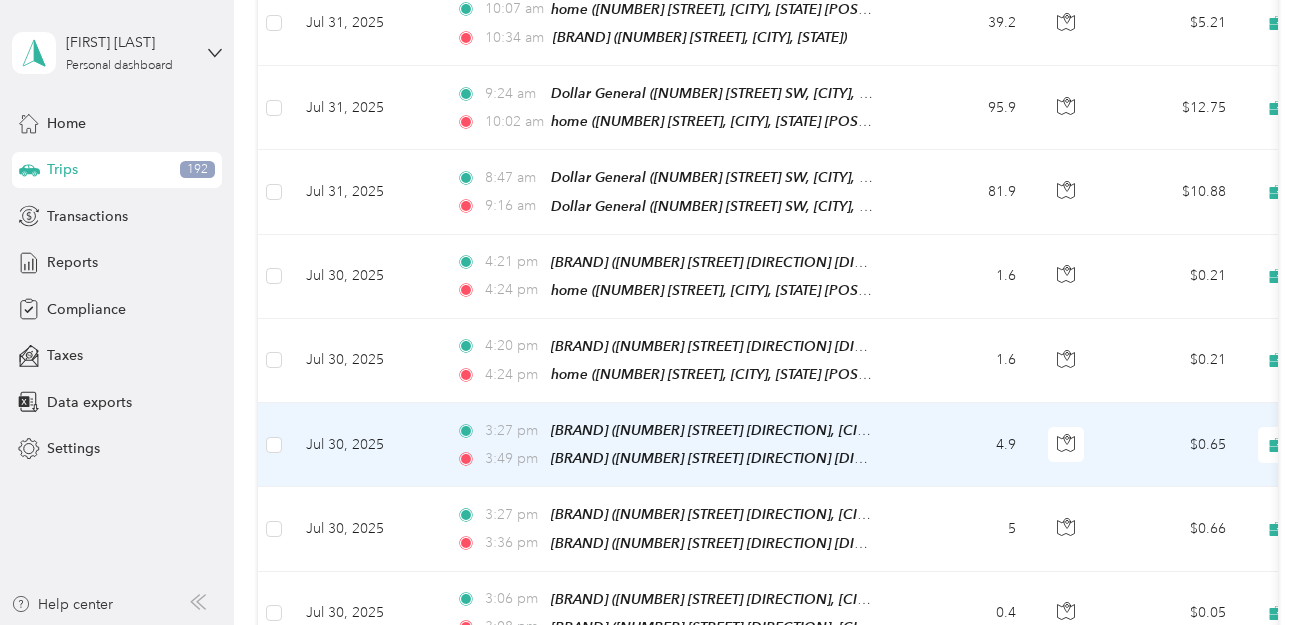 scroll, scrollTop: 3900, scrollLeft: 0, axis: vertical 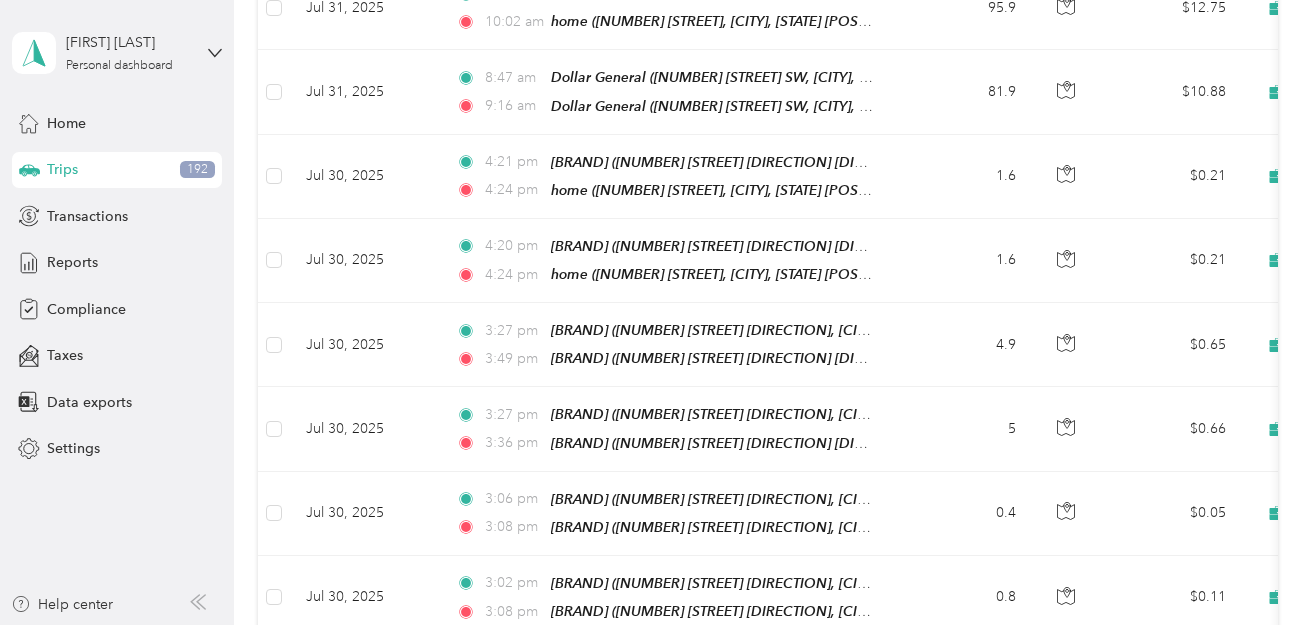 click on "Load more" at bounding box center (1017, 843) 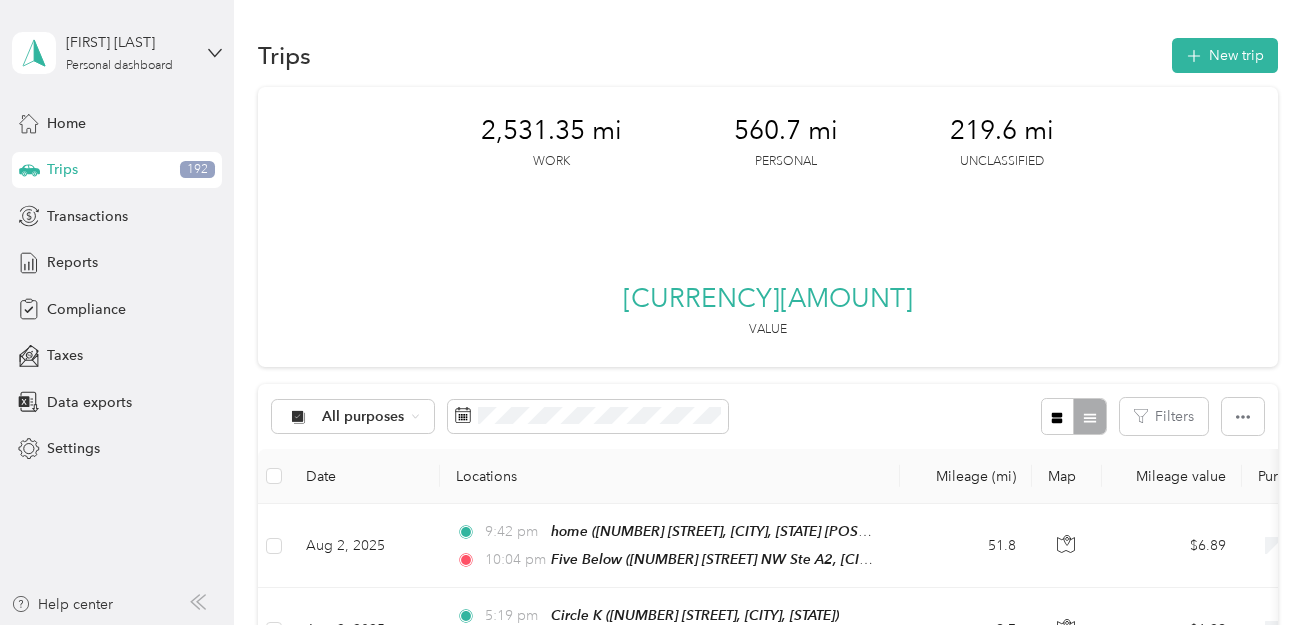 scroll, scrollTop: 0, scrollLeft: 0, axis: both 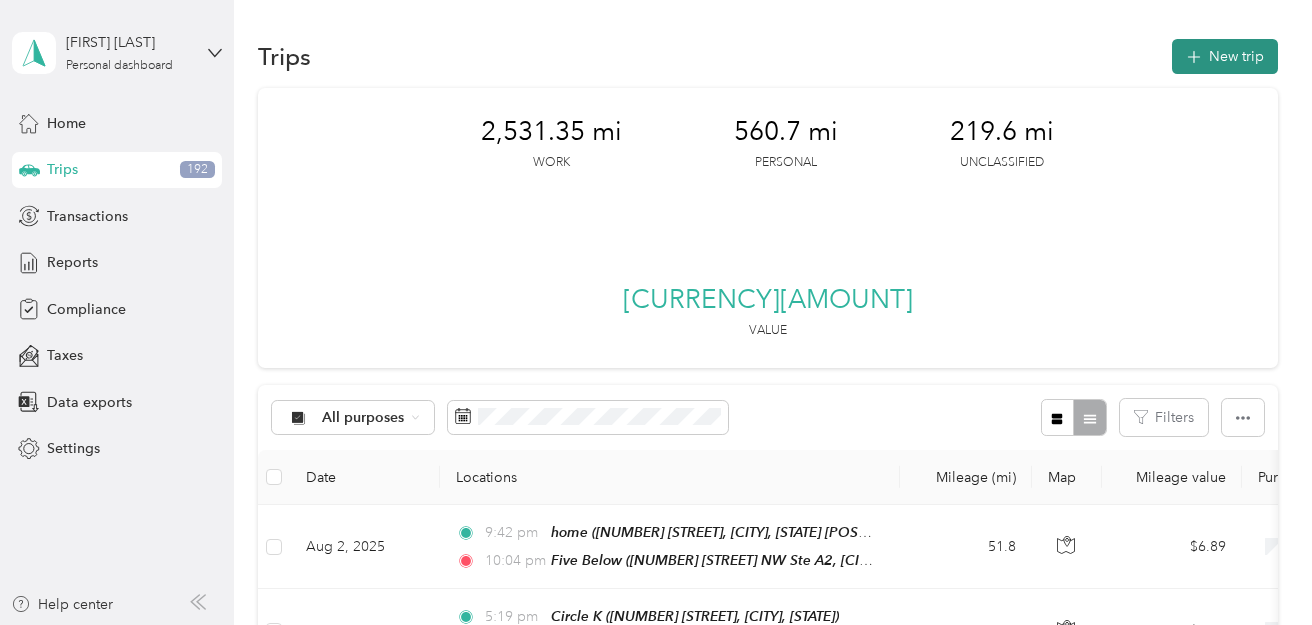 click on "New trip" at bounding box center (1225, 56) 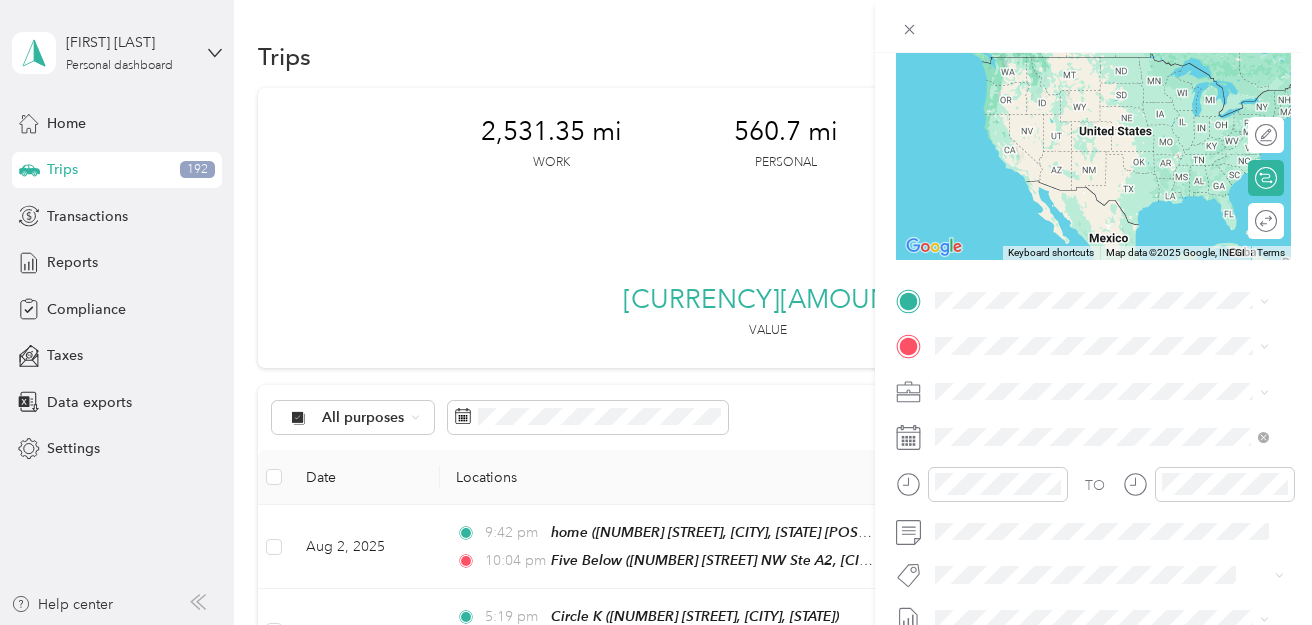 scroll, scrollTop: 200, scrollLeft: 0, axis: vertical 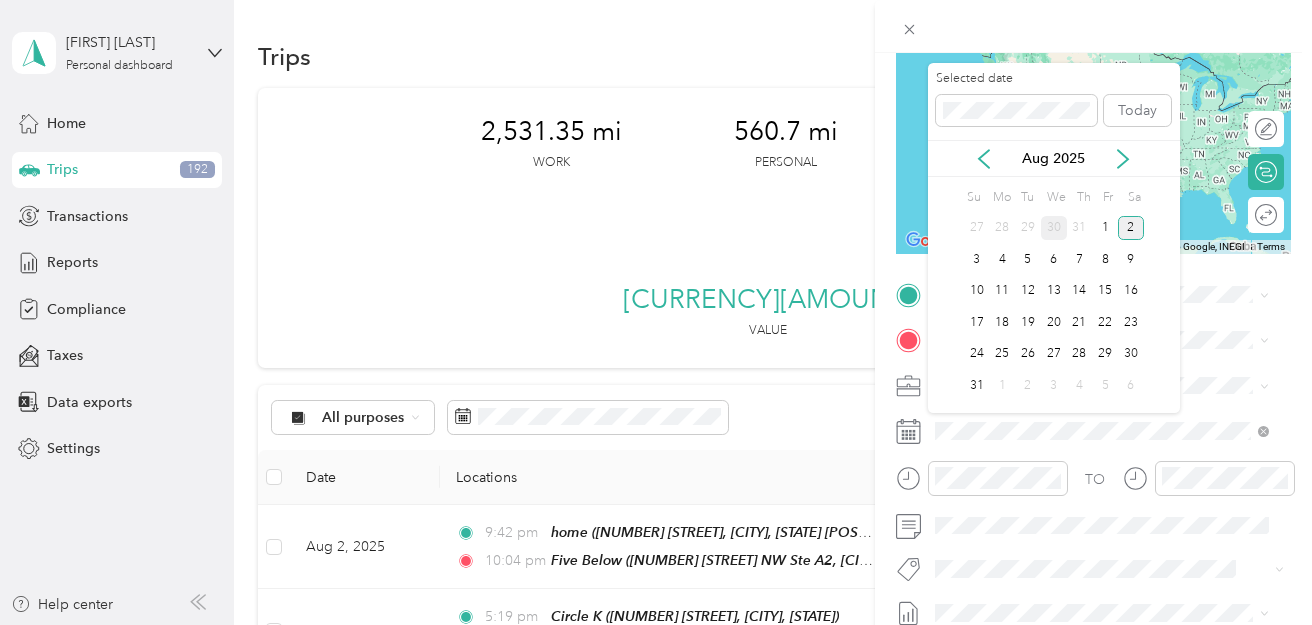 click on "30" at bounding box center (1054, 228) 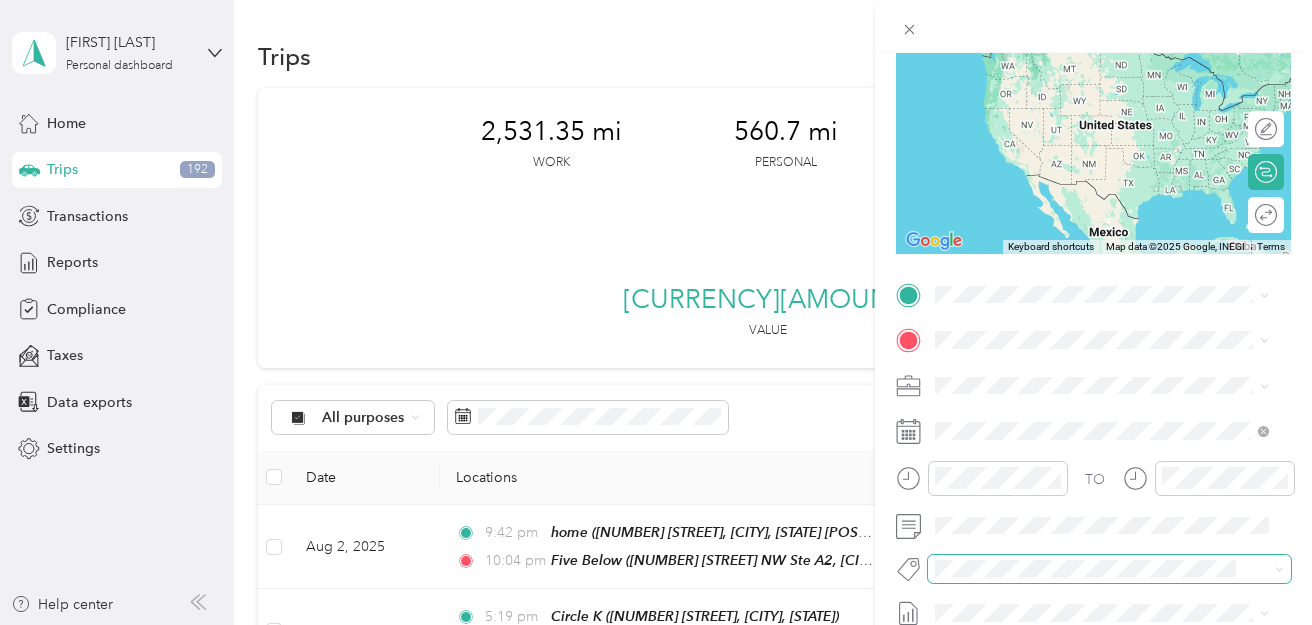scroll, scrollTop: 300, scrollLeft: 0, axis: vertical 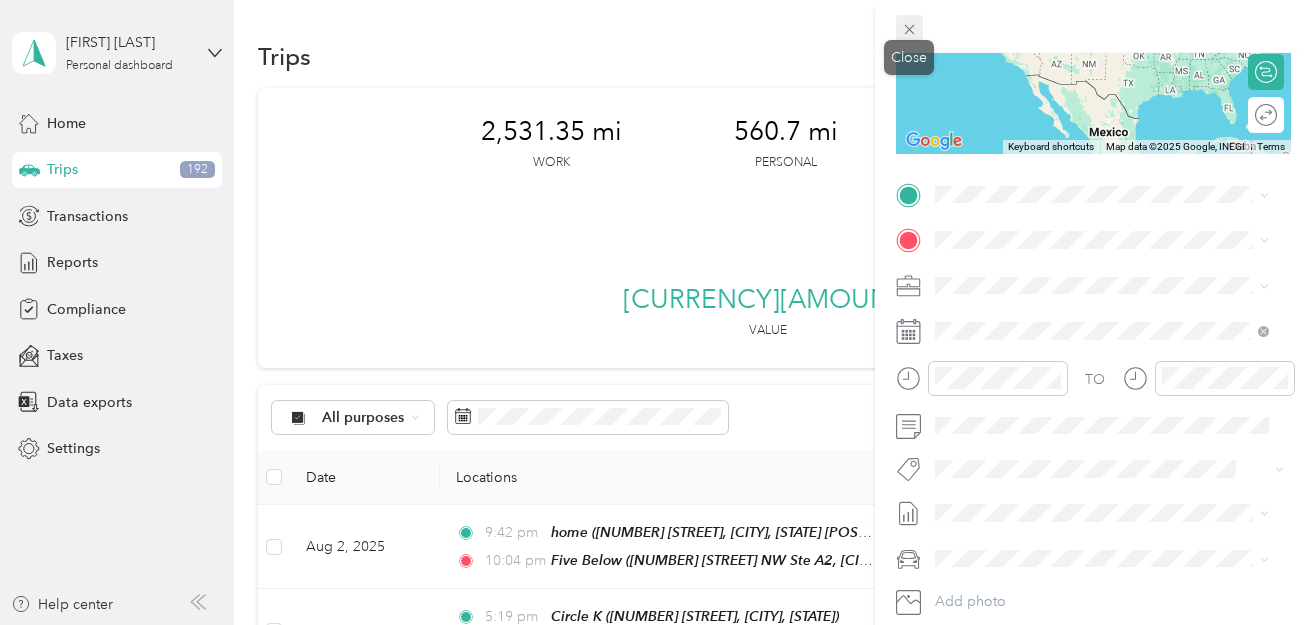 click 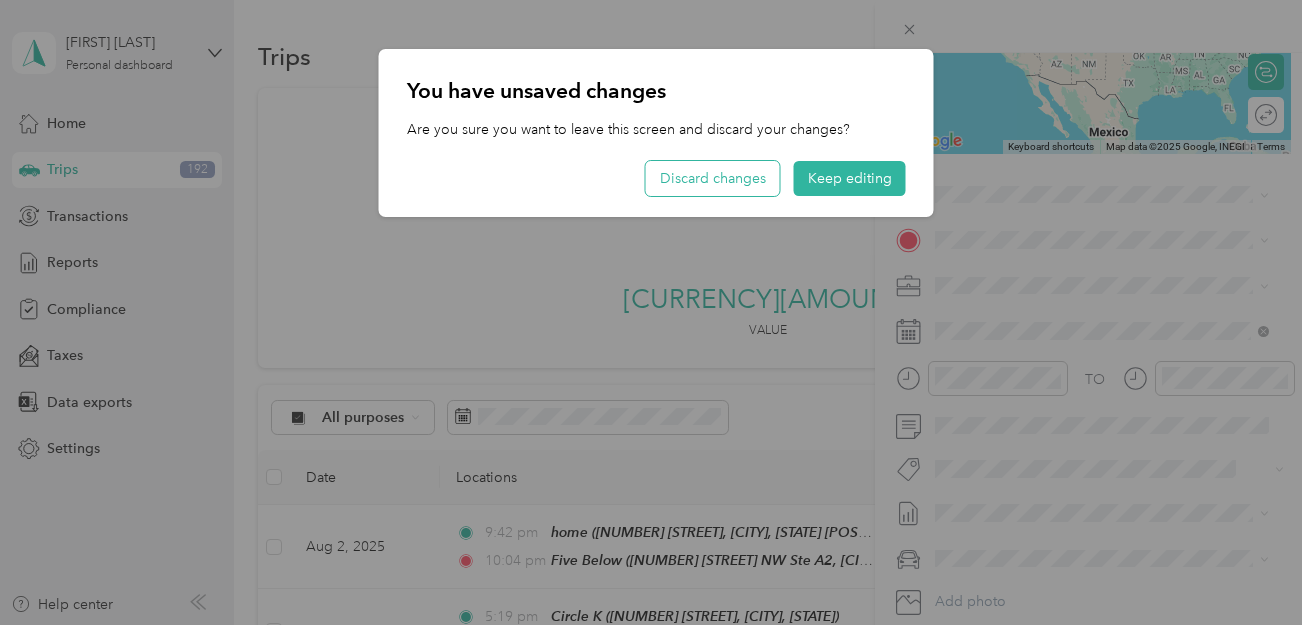 click on "Discard changes" at bounding box center (713, 178) 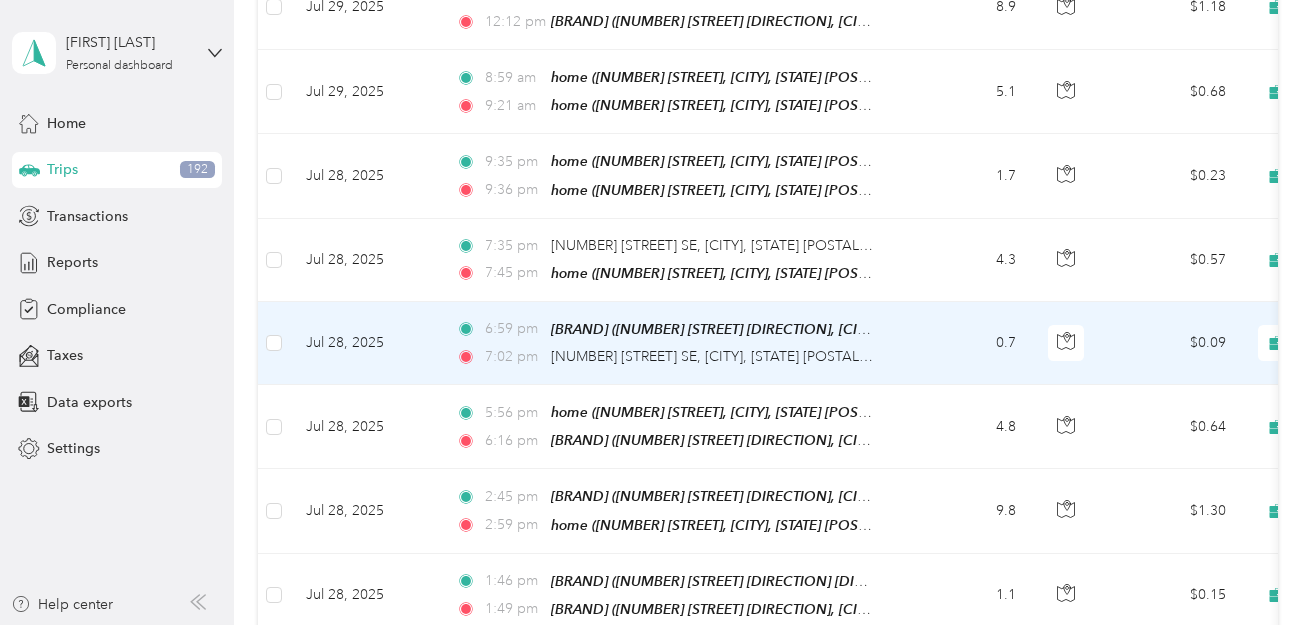 scroll, scrollTop: 6242, scrollLeft: 0, axis: vertical 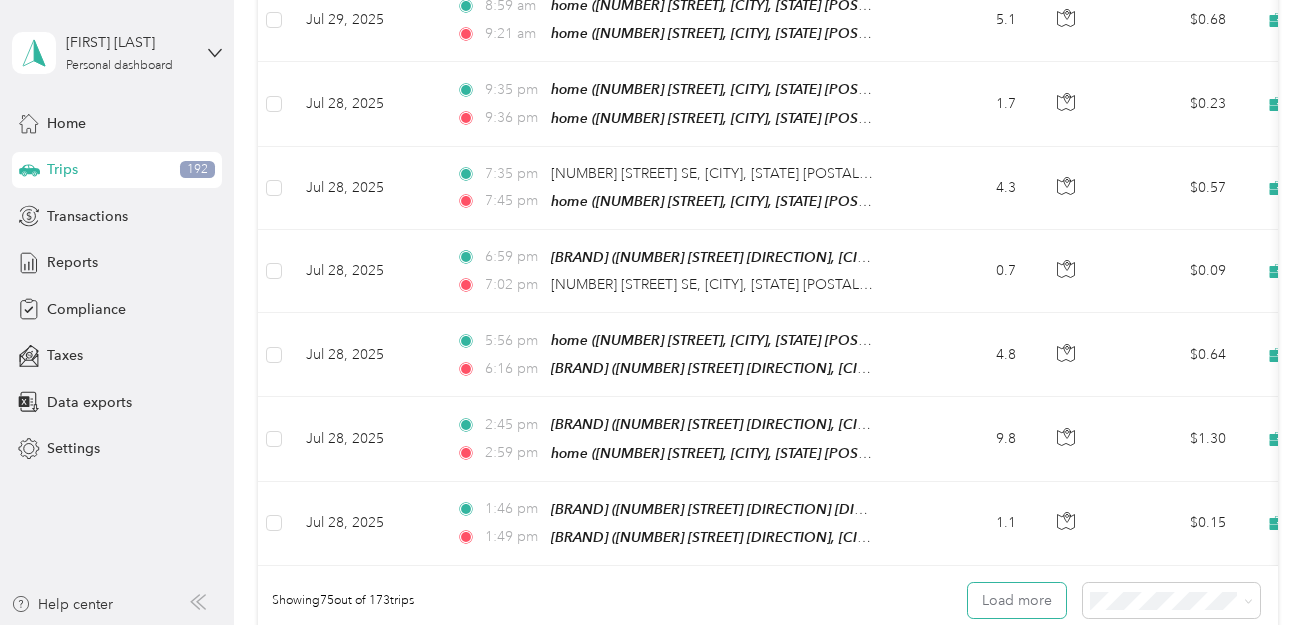 drag, startPoint x: 1004, startPoint y: 311, endPoint x: 821, endPoint y: 401, distance: 203.9338 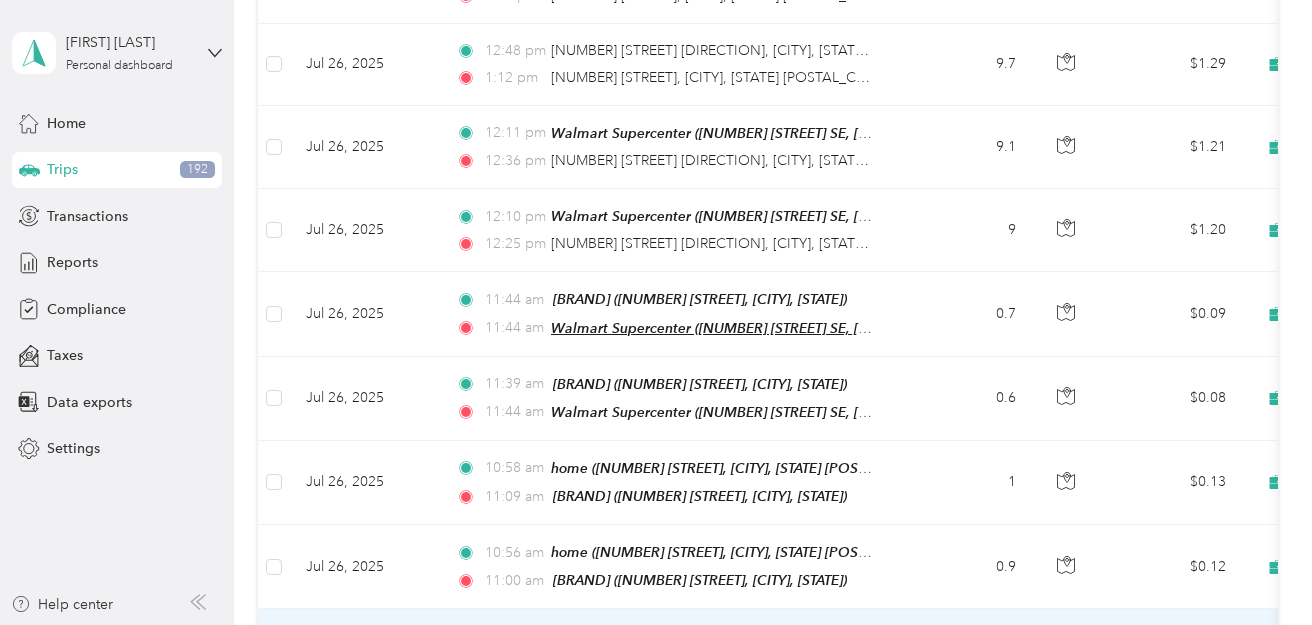 scroll, scrollTop: 8299, scrollLeft: 0, axis: vertical 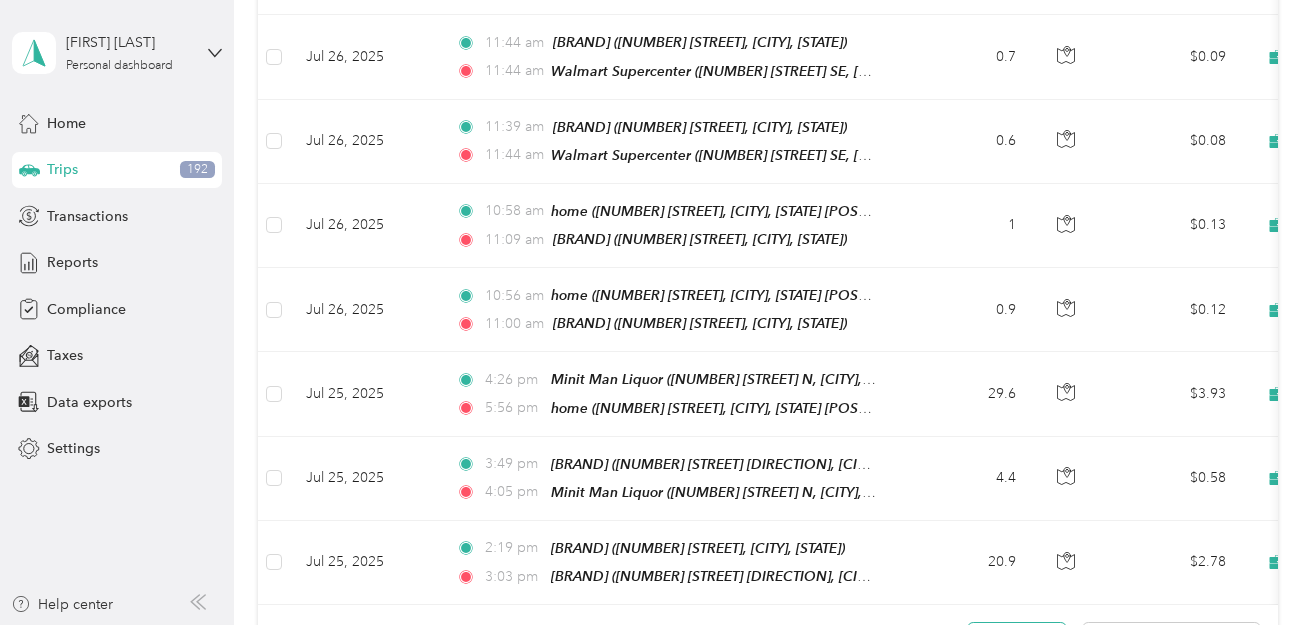 drag, startPoint x: 1013, startPoint y: 317, endPoint x: 862, endPoint y: 398, distance: 171.35344 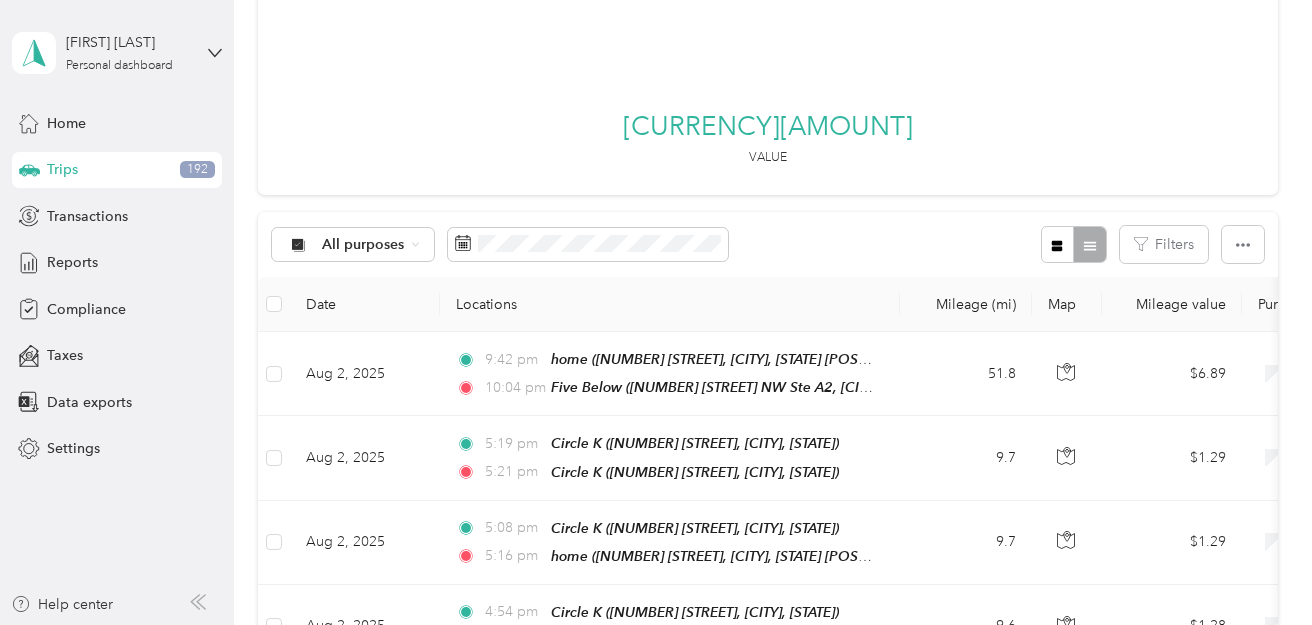 scroll, scrollTop: 0, scrollLeft: 0, axis: both 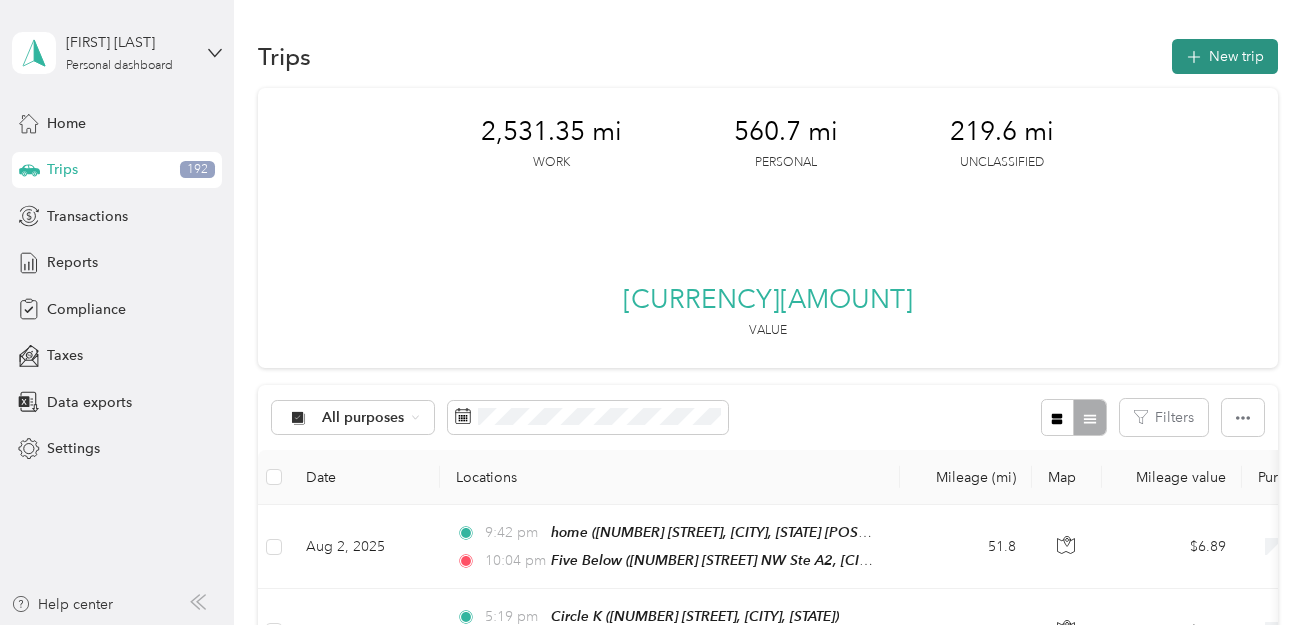 click on "New trip" at bounding box center [1225, 56] 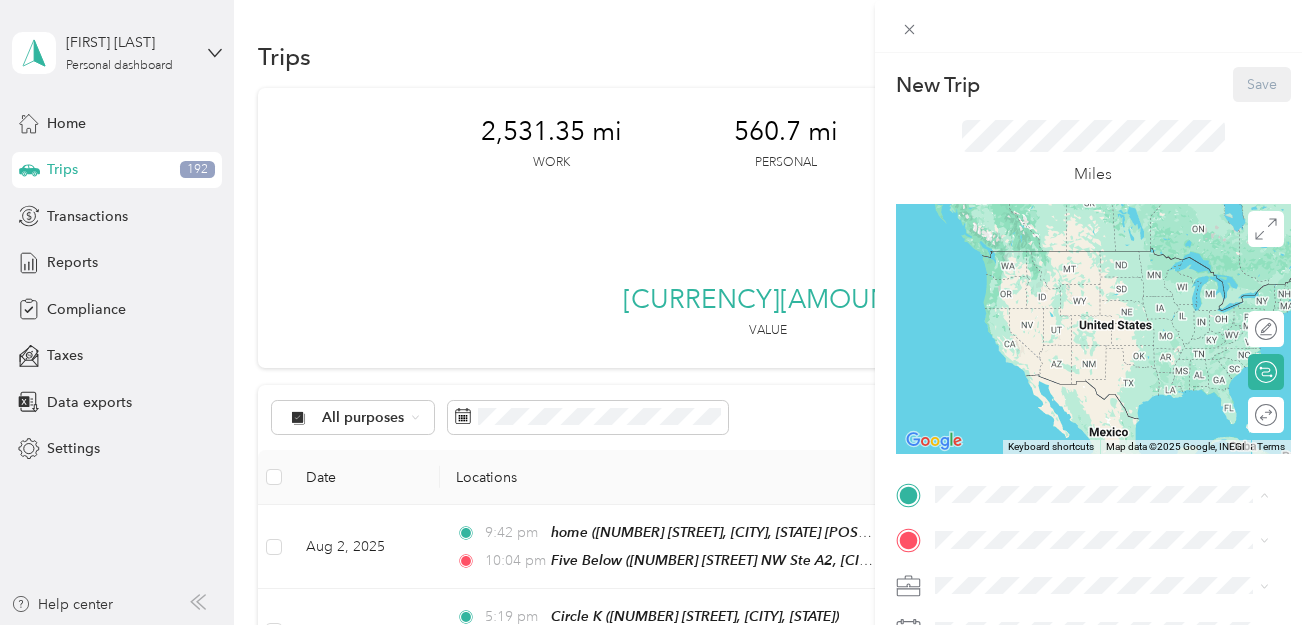 click on "[NUMBER] [STREET], [CITY], [STATE] [POSTAL_CODE], [COUNTRY], [POSTAL_CODE], [COUNTY], [STATE], [COUNTRY]" at bounding box center [1093, 403] 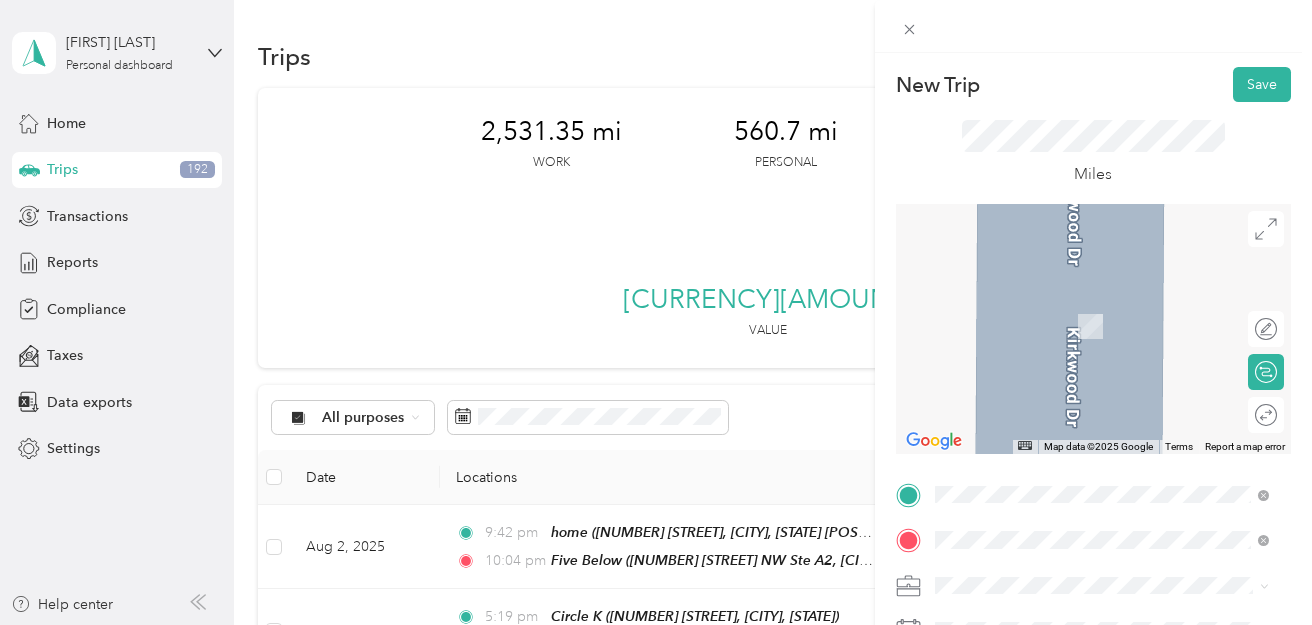 click on "[NUMBER] [STREET], [POSTAL_CODE], [CITY], [STATE], [COUNTRY]" at bounding box center [1095, 435] 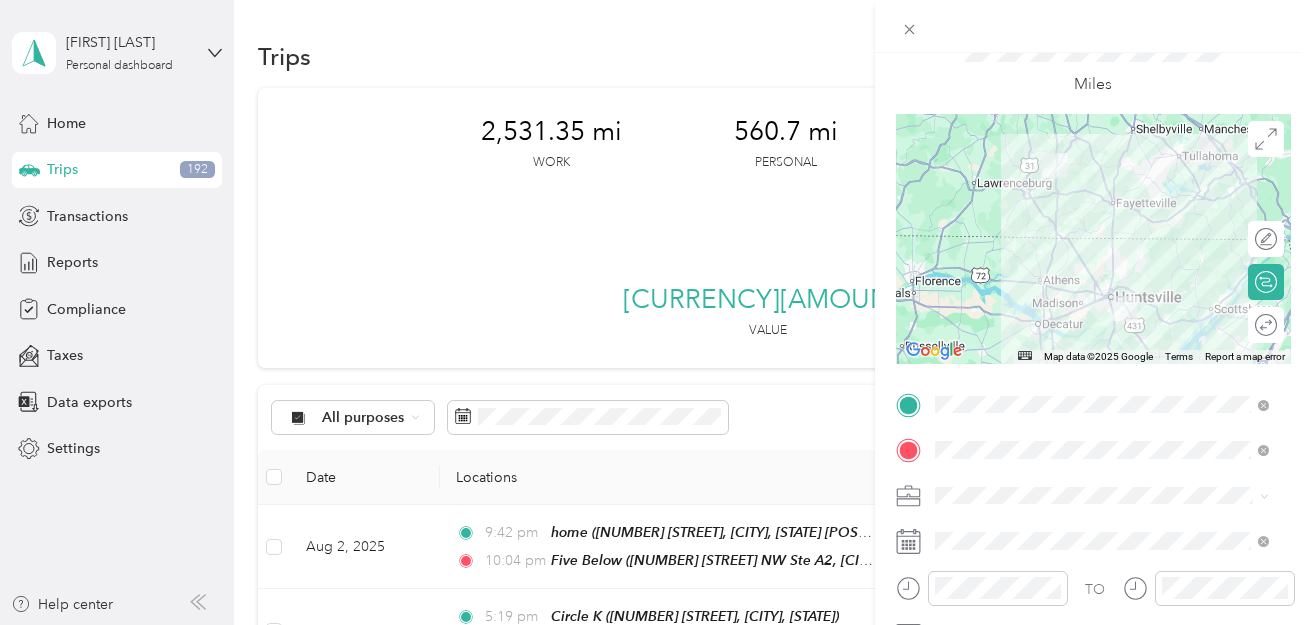scroll, scrollTop: 97, scrollLeft: 0, axis: vertical 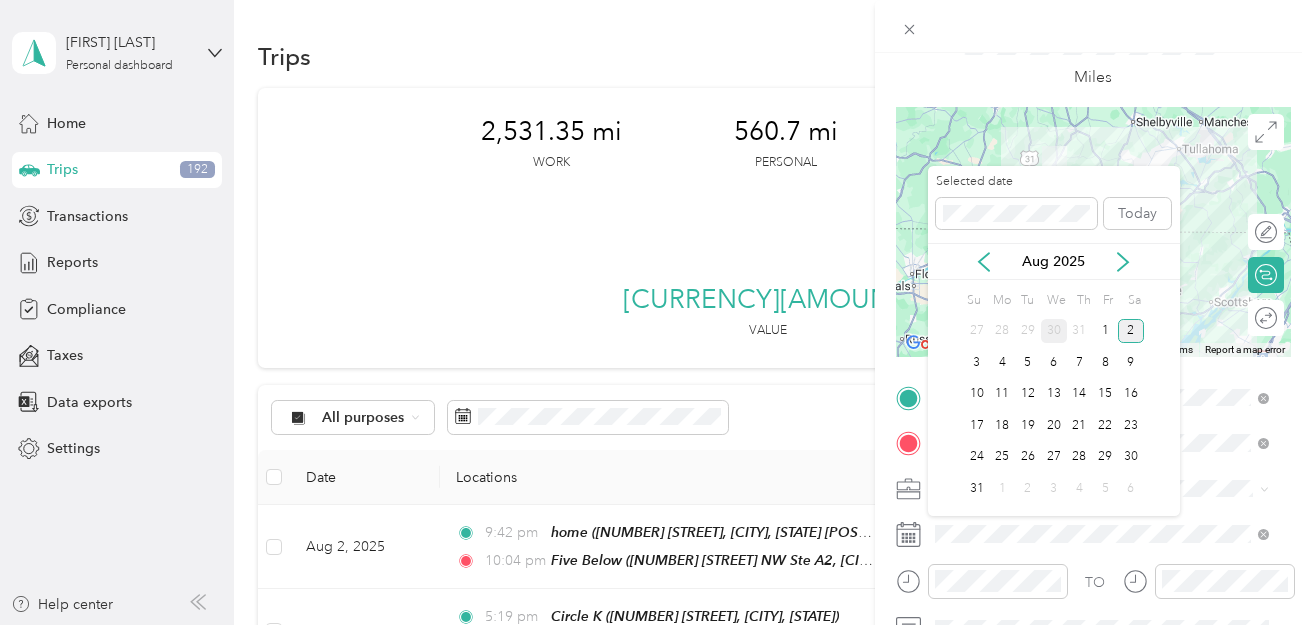 click on "30" at bounding box center [1054, 331] 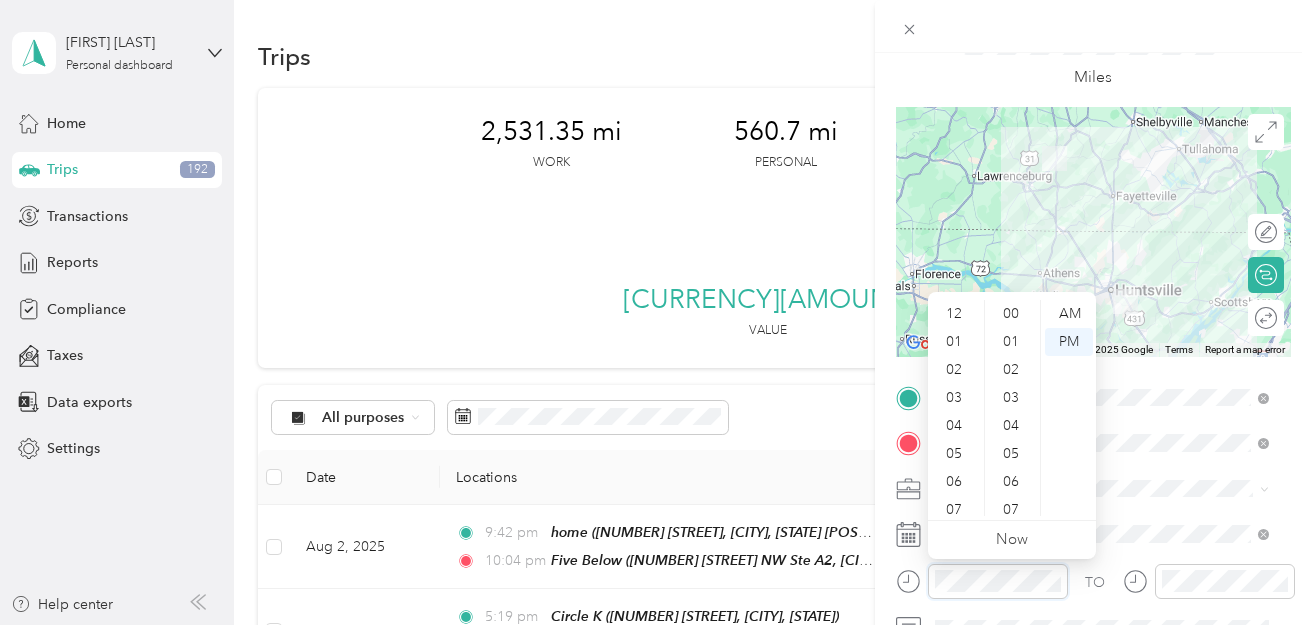 scroll, scrollTop: 1344, scrollLeft: 0, axis: vertical 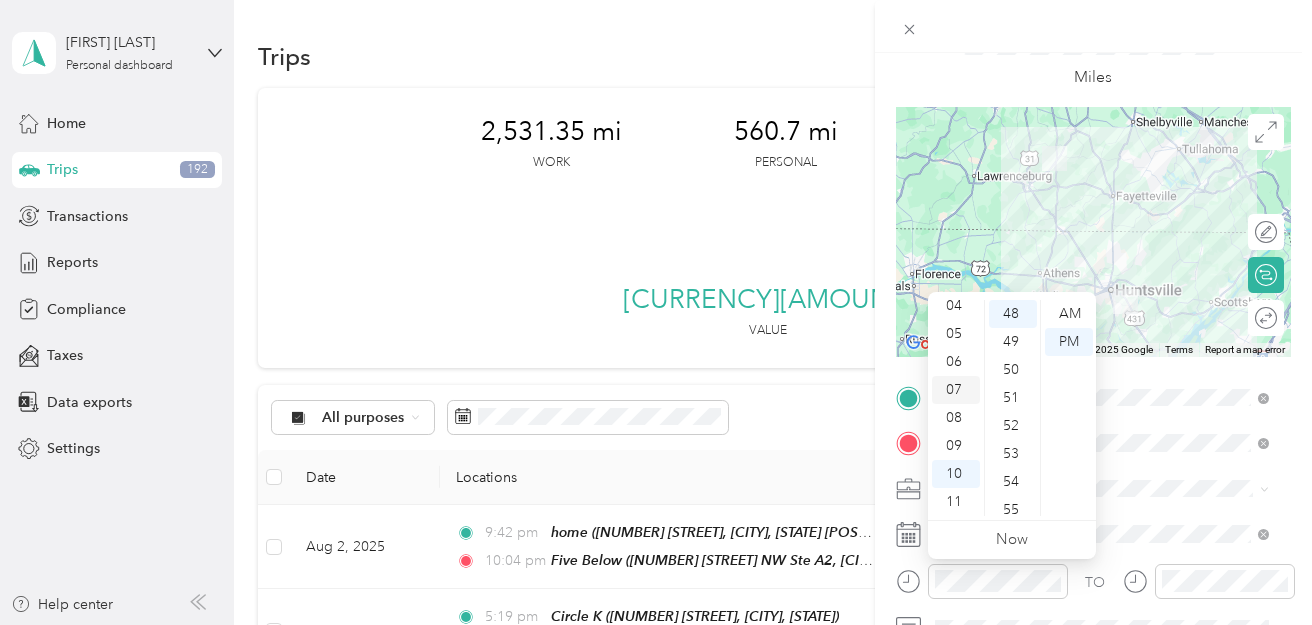 click on "07" at bounding box center [956, 390] 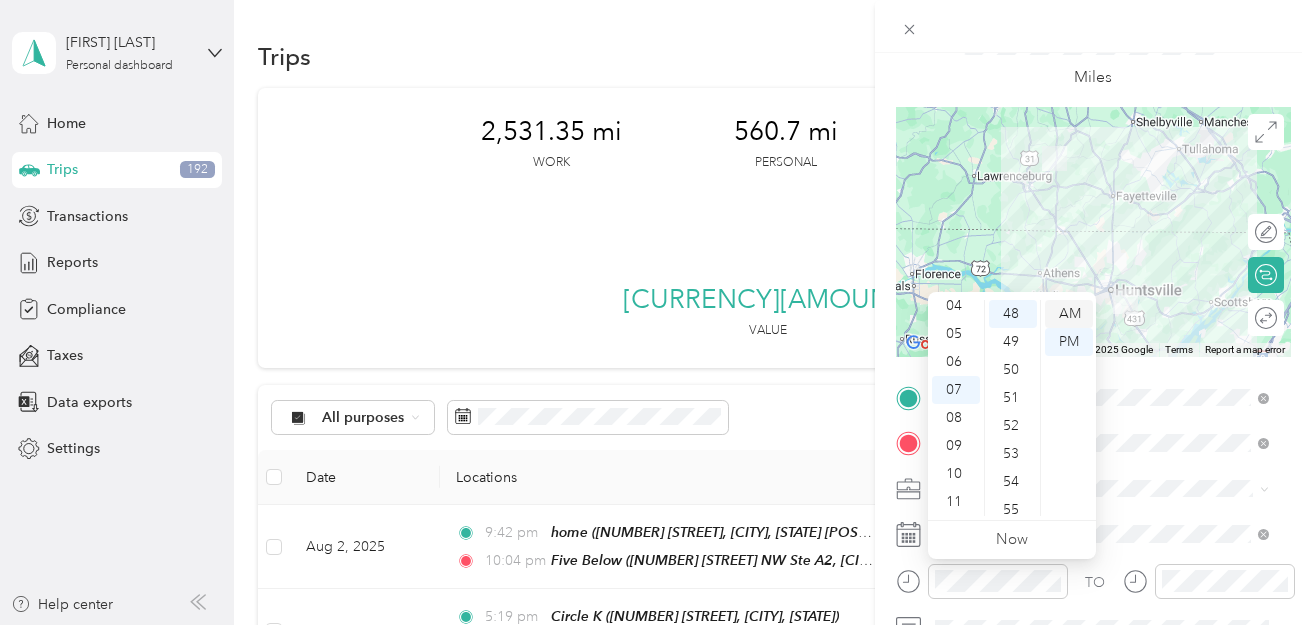 click on "AM" at bounding box center [1069, 314] 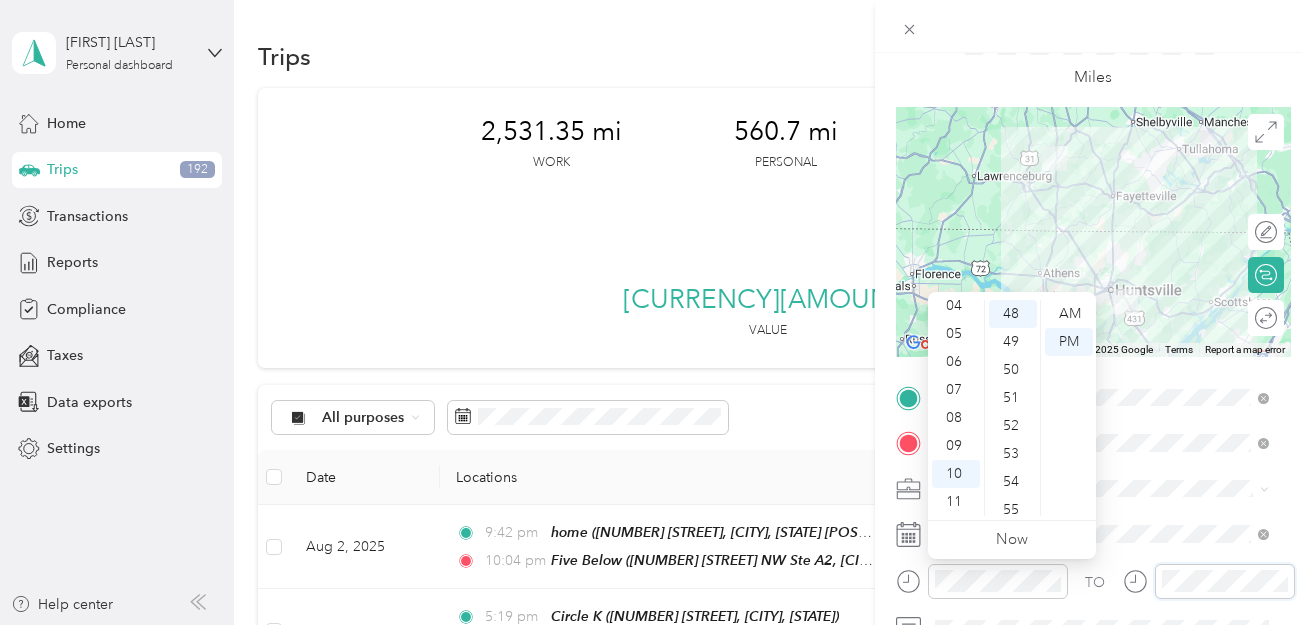 scroll, scrollTop: 1334, scrollLeft: 0, axis: vertical 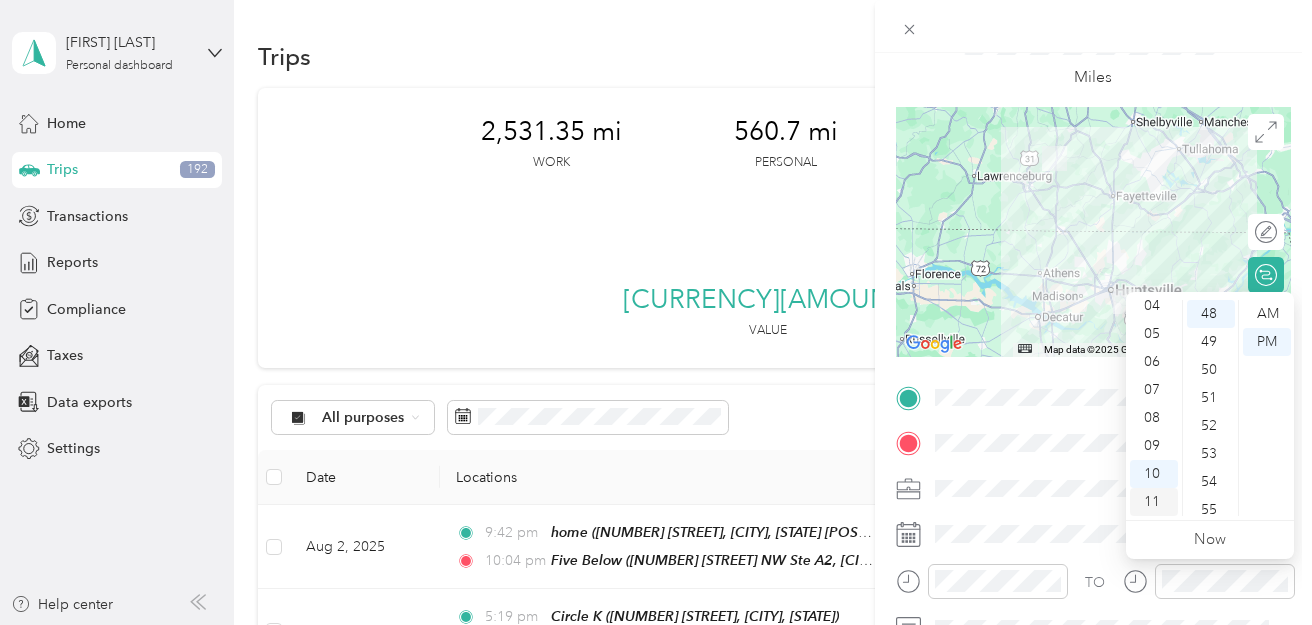 click on "11" at bounding box center (1154, 502) 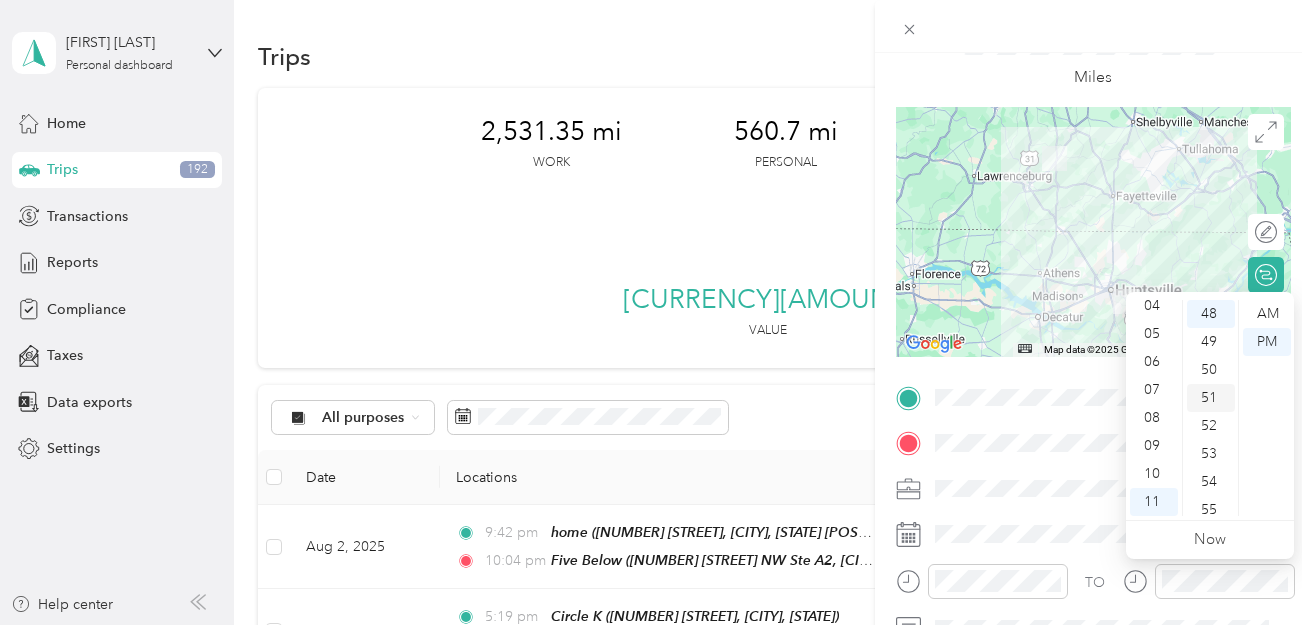 click on "51" at bounding box center (1211, 398) 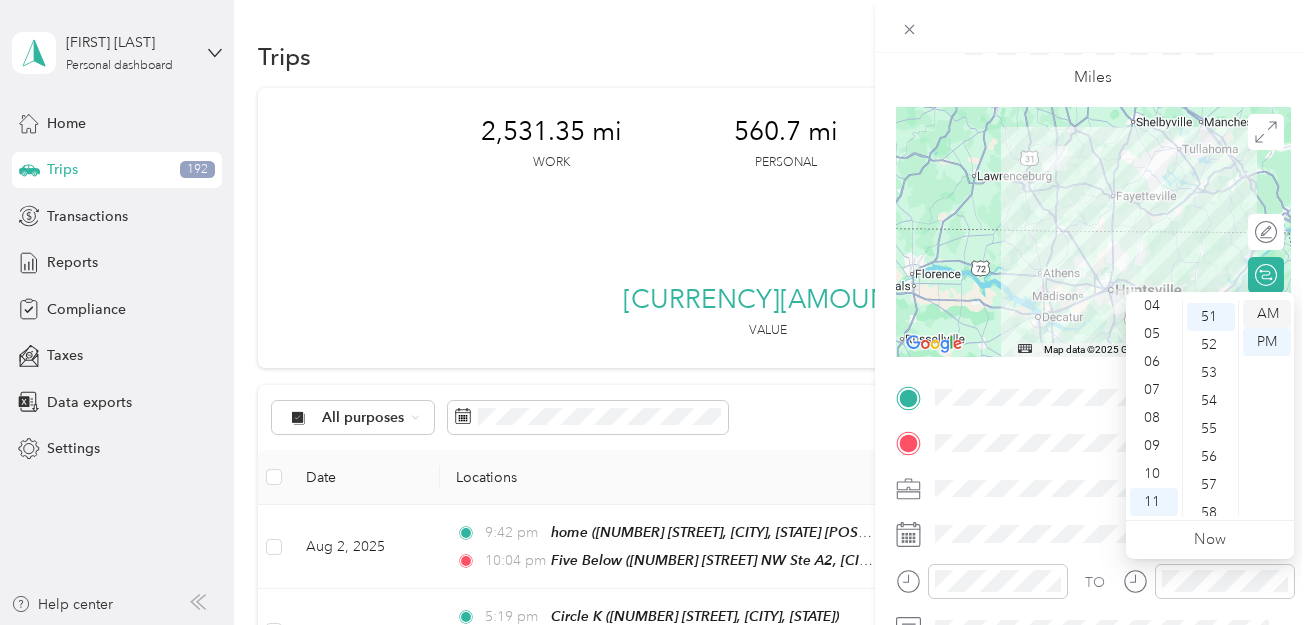 scroll, scrollTop: 1428, scrollLeft: 0, axis: vertical 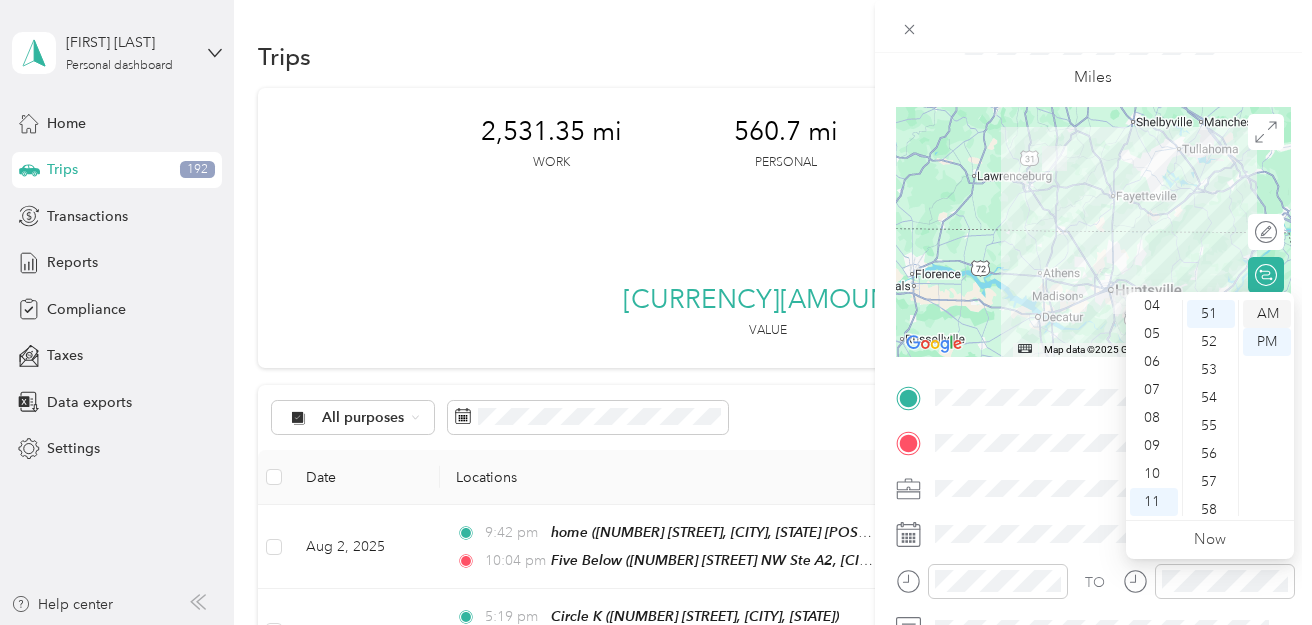 click on "AM" at bounding box center [1267, 314] 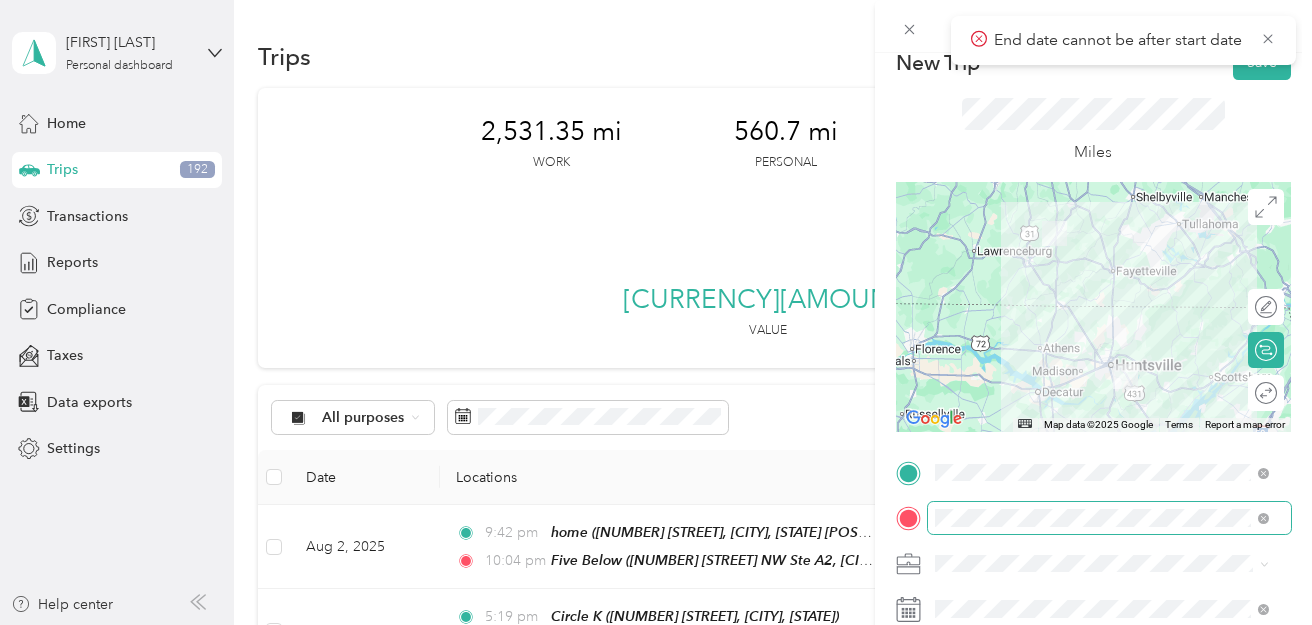 scroll, scrollTop: 0, scrollLeft: 0, axis: both 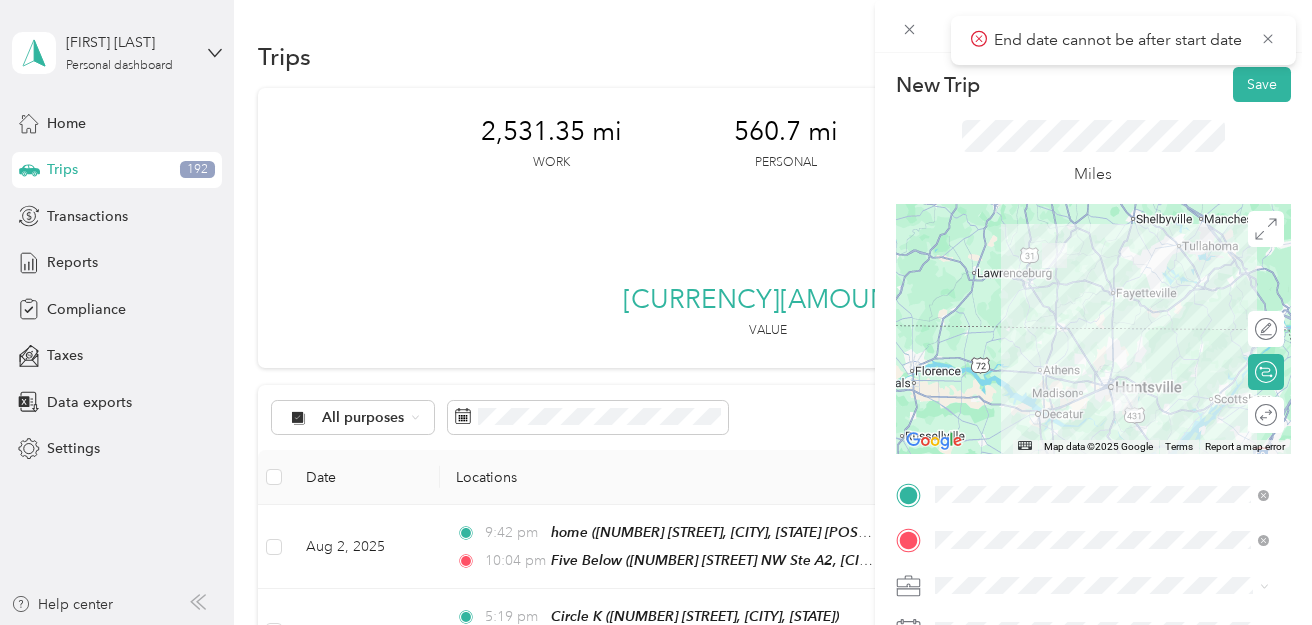 click 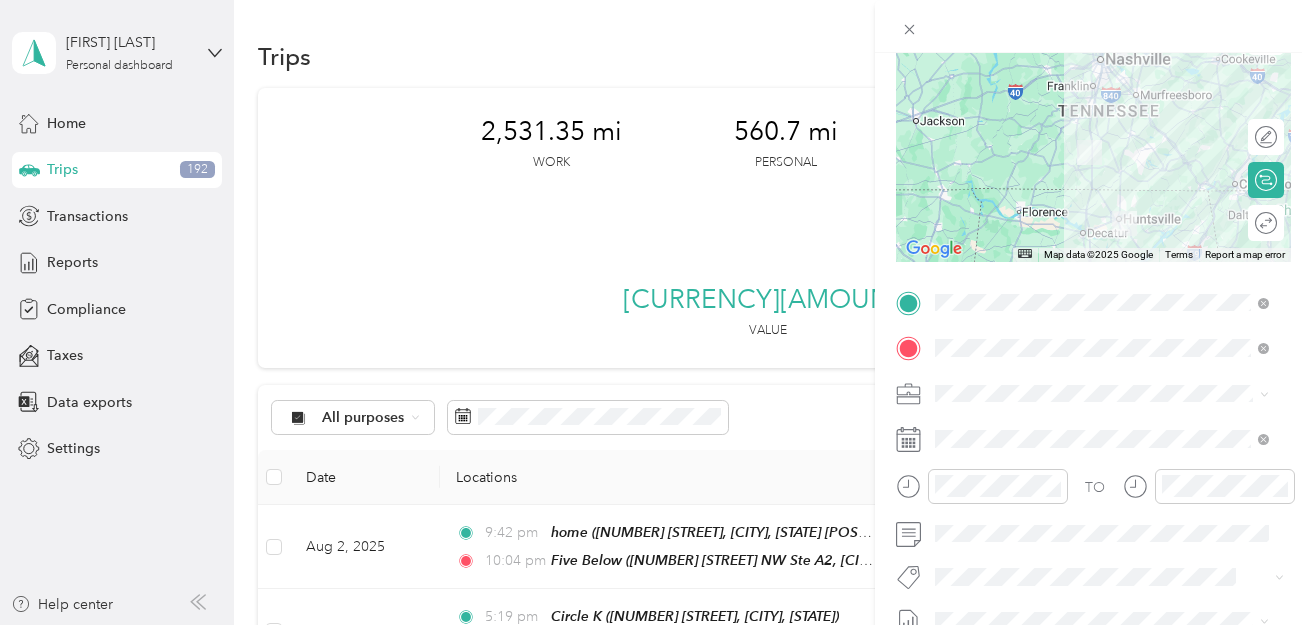 scroll, scrollTop: 200, scrollLeft: 0, axis: vertical 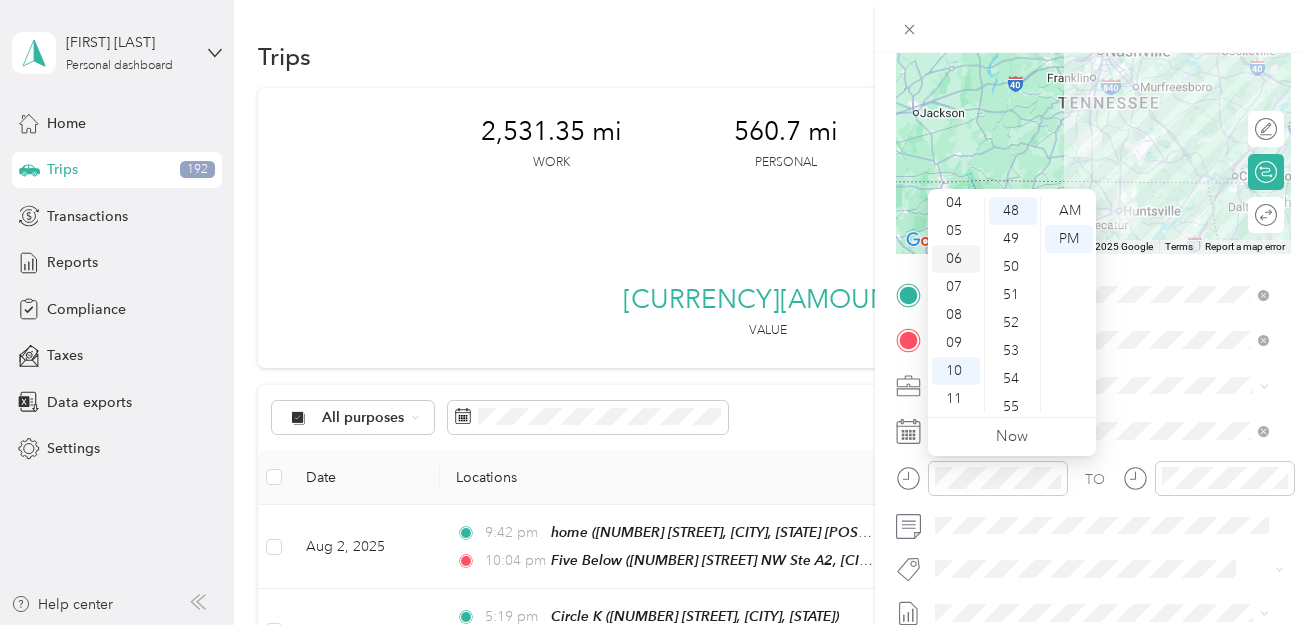 click on "06" at bounding box center [956, 259] 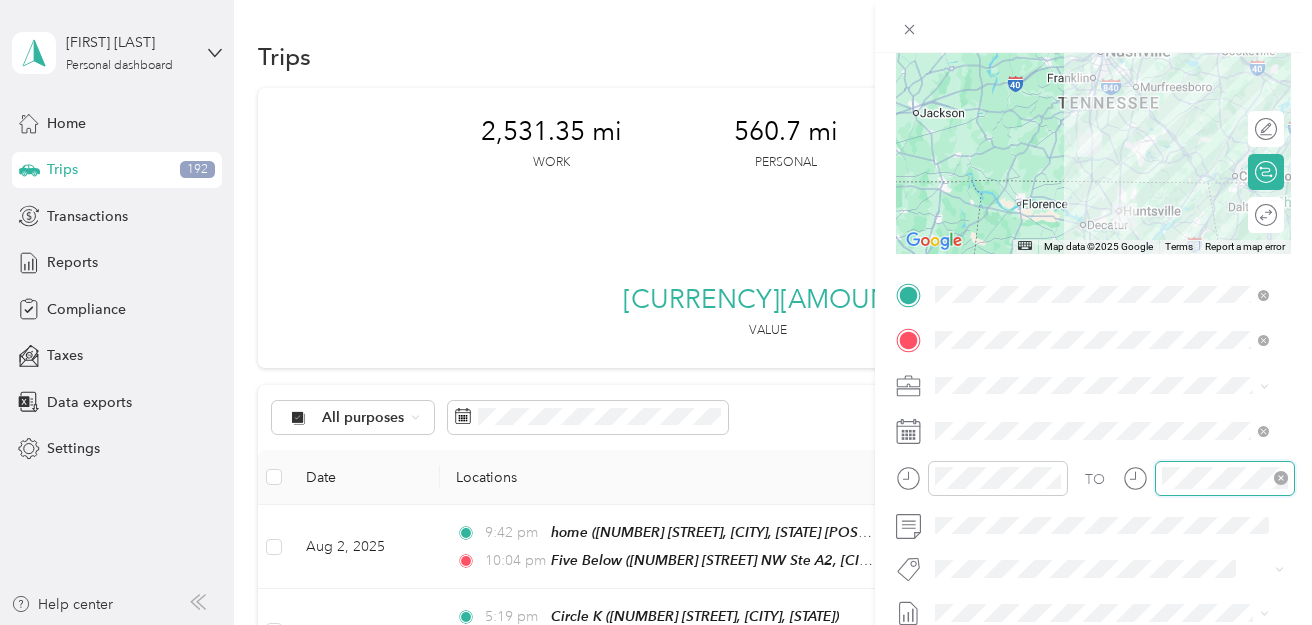 scroll, scrollTop: 1344, scrollLeft: 0, axis: vertical 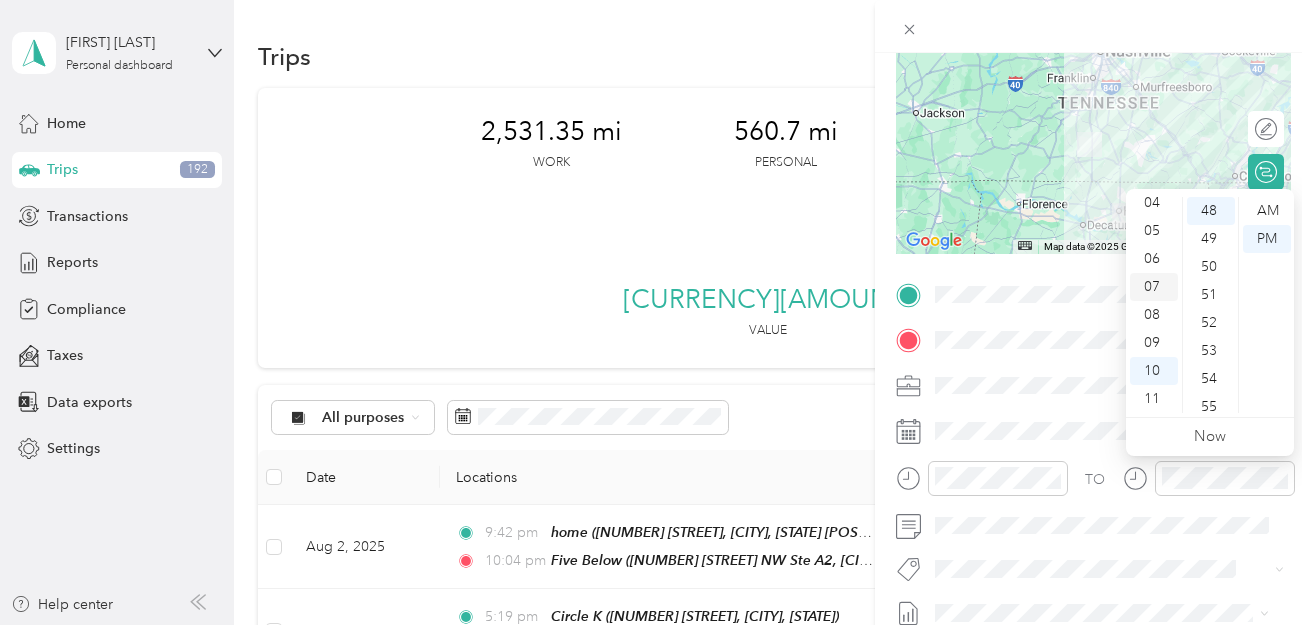 click on "07" at bounding box center (1154, 287) 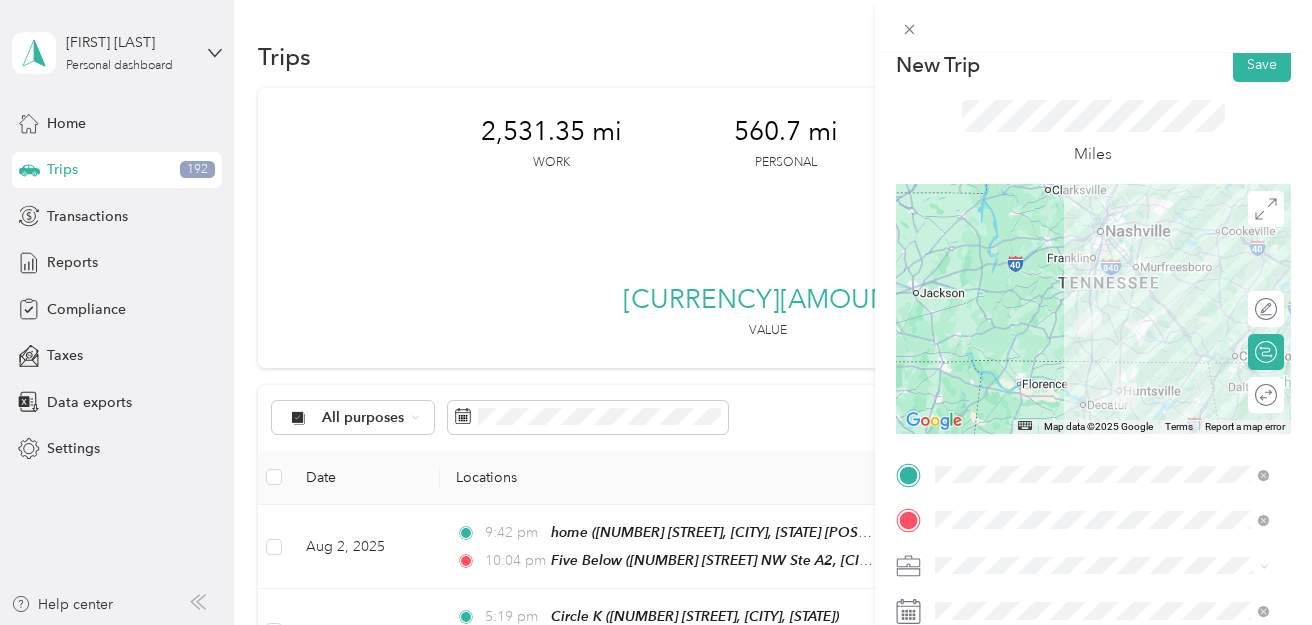 scroll, scrollTop: 0, scrollLeft: 0, axis: both 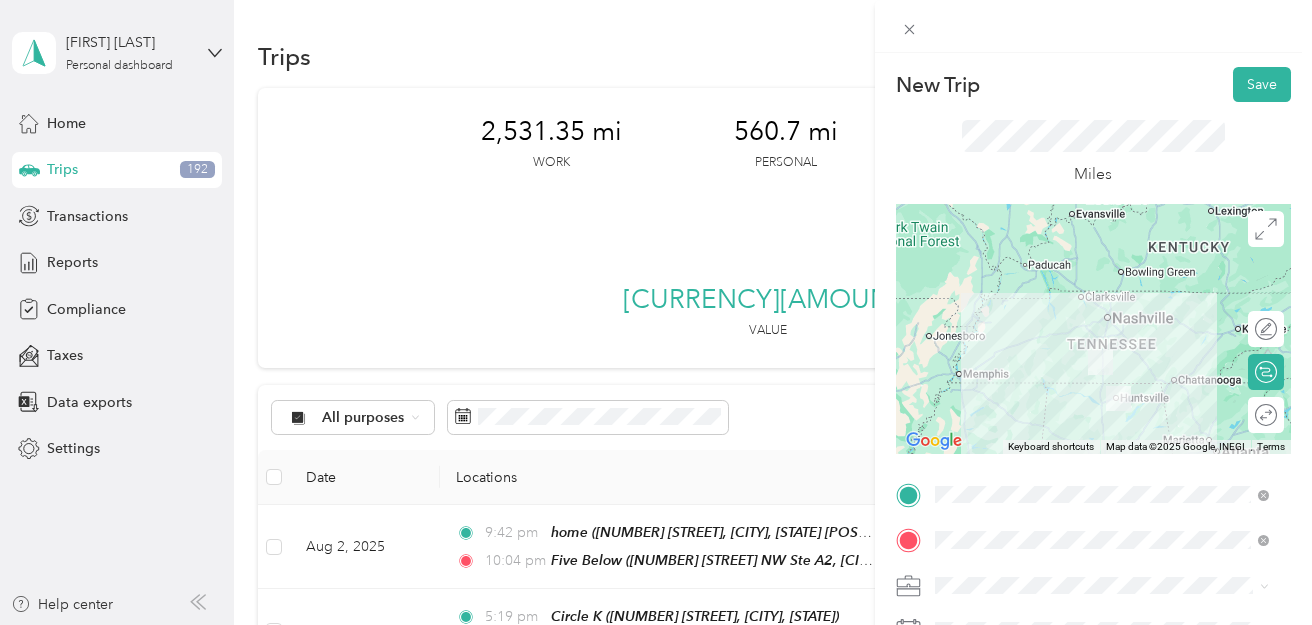 drag, startPoint x: 1244, startPoint y: 87, endPoint x: 1038, endPoint y: 461, distance: 426.9801 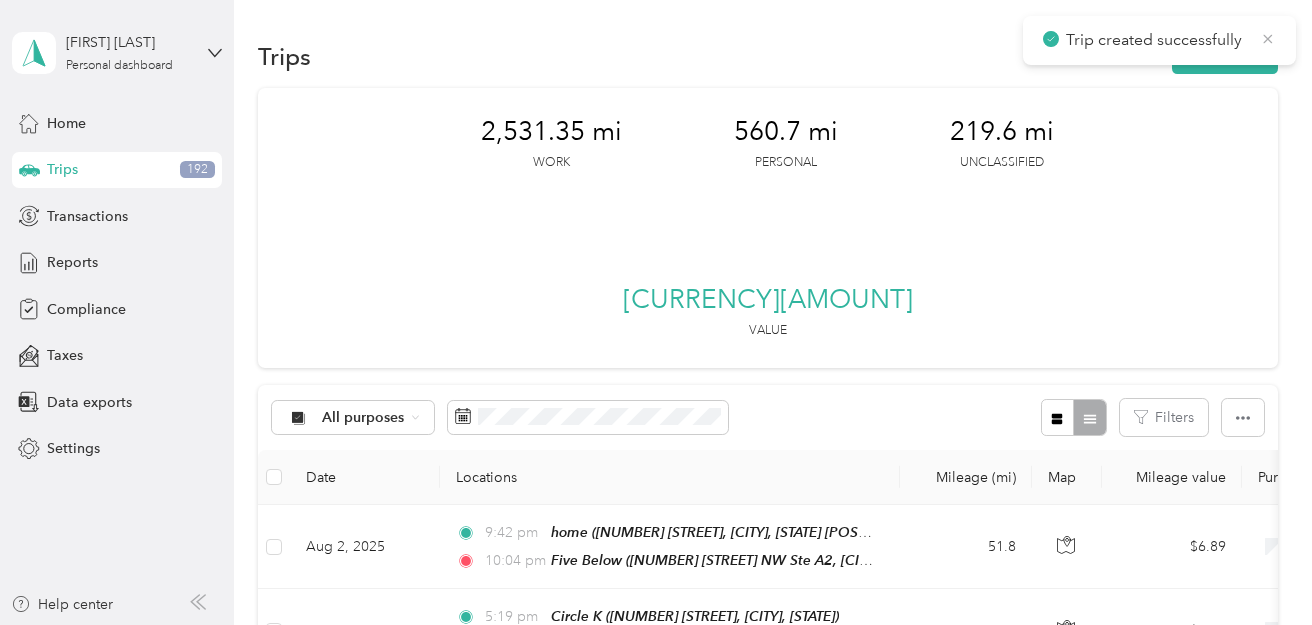 click 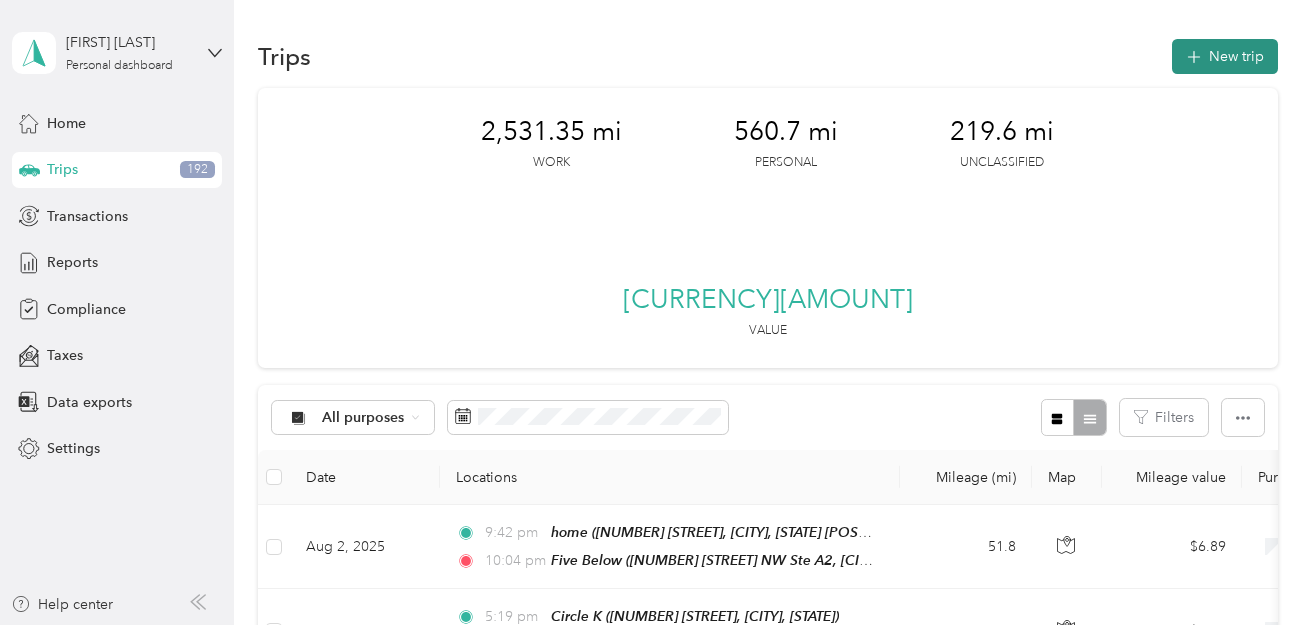 click on "New trip" at bounding box center (1225, 56) 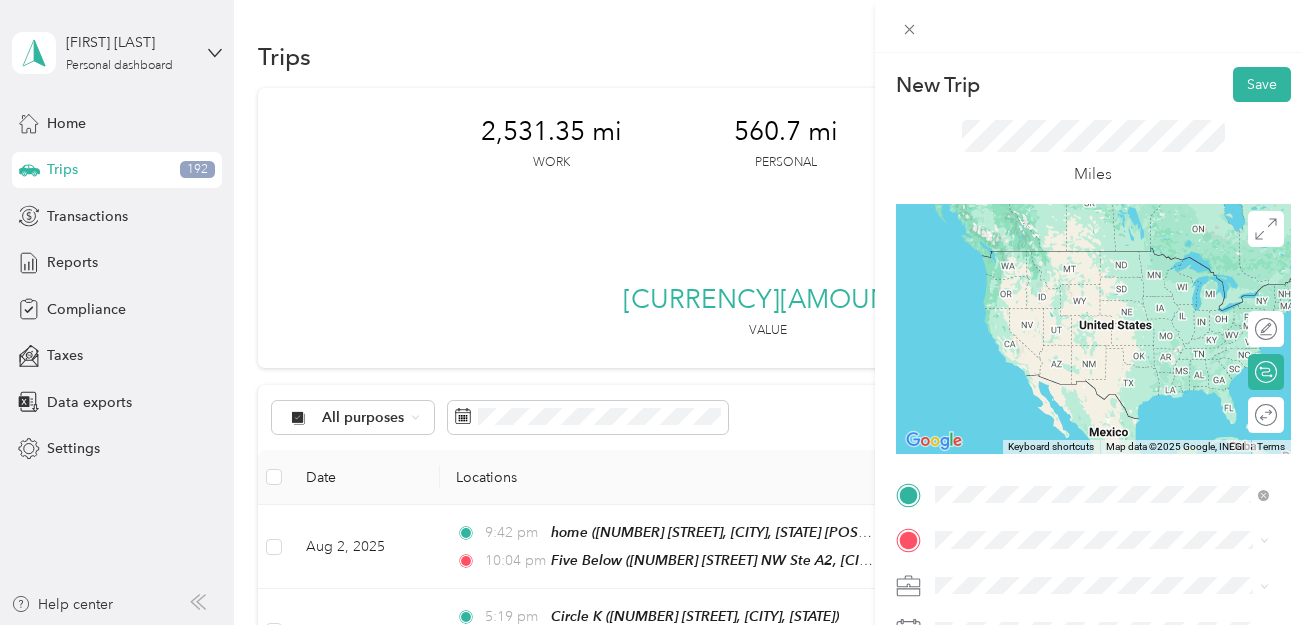 click on "[NUMBER] [STREET], [POSTAL_CODE], [CITY], [STATE], [COUNTRY]" at bounding box center [1095, 389] 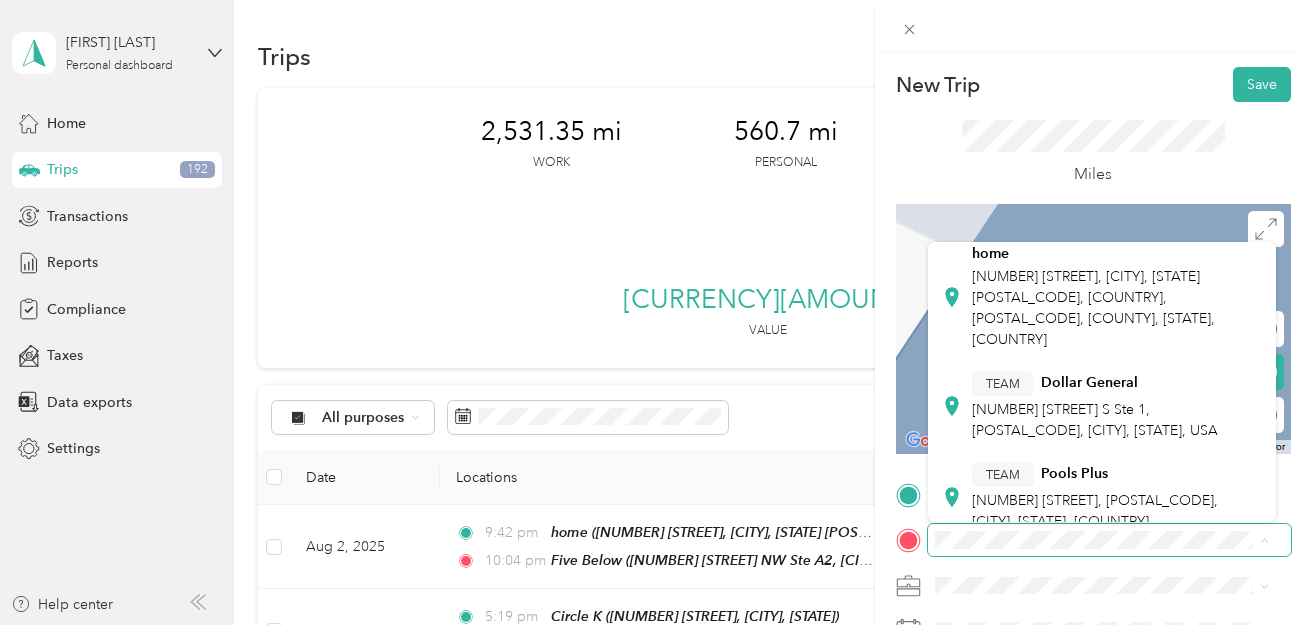scroll, scrollTop: 0, scrollLeft: 0, axis: both 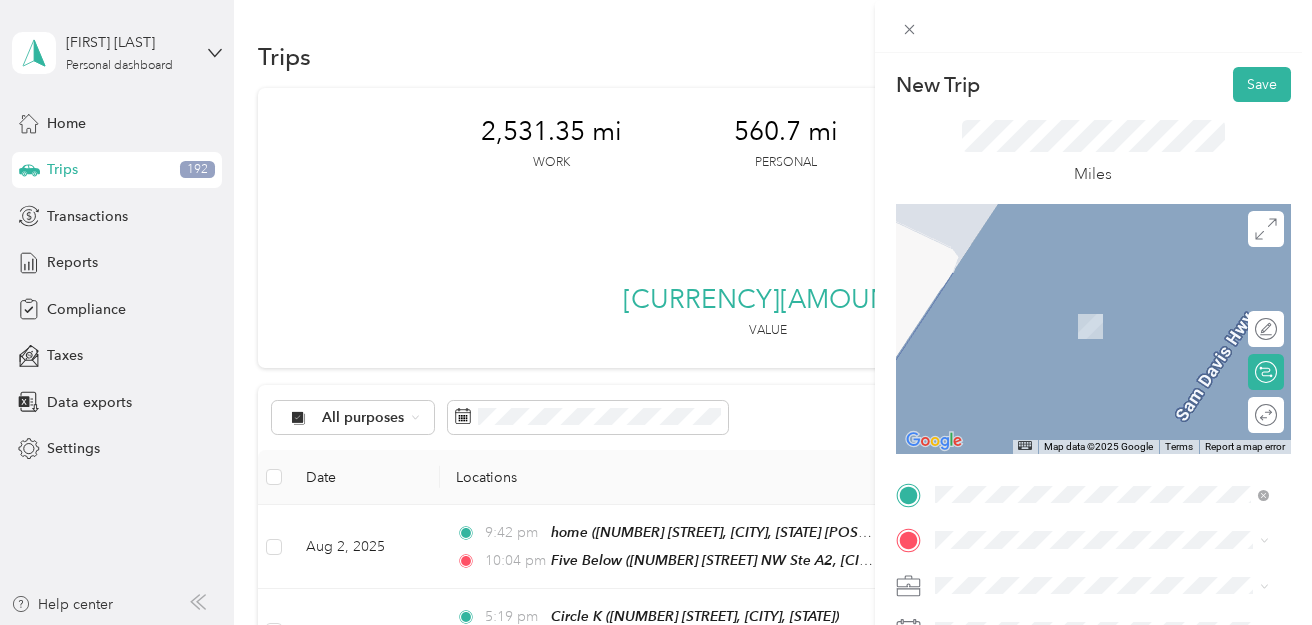 click on "Miles" at bounding box center [1093, 153] 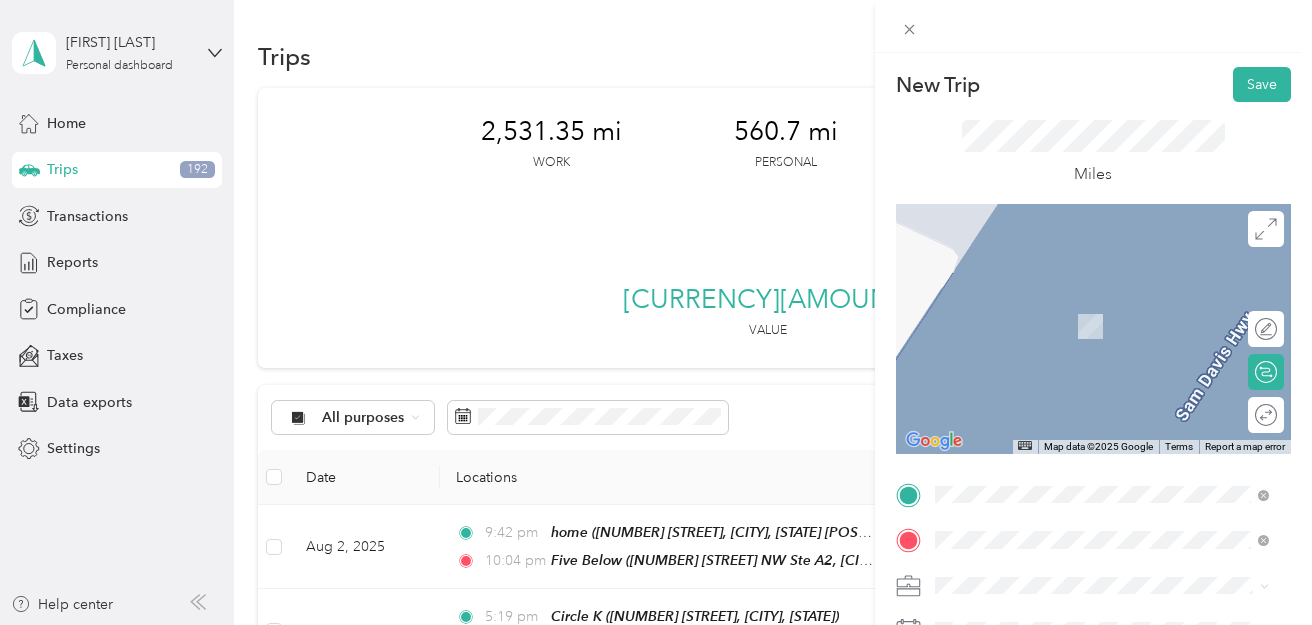click on "TEAM River Park Market" at bounding box center (1117, 499) 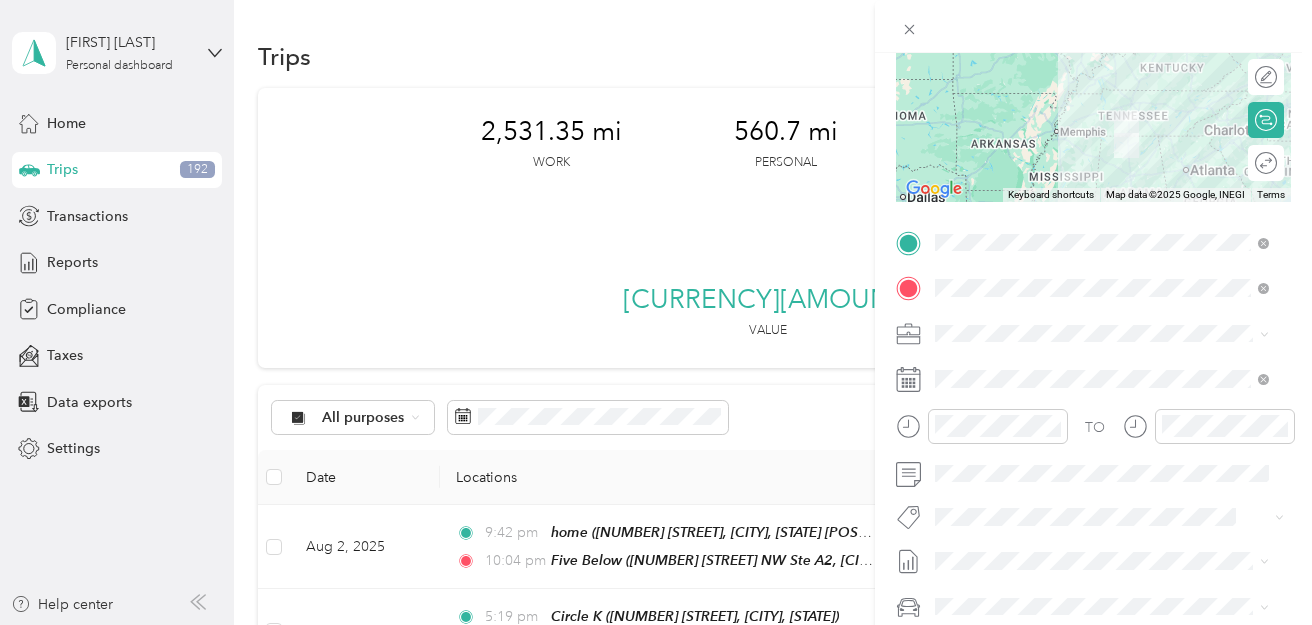 scroll, scrollTop: 259, scrollLeft: 0, axis: vertical 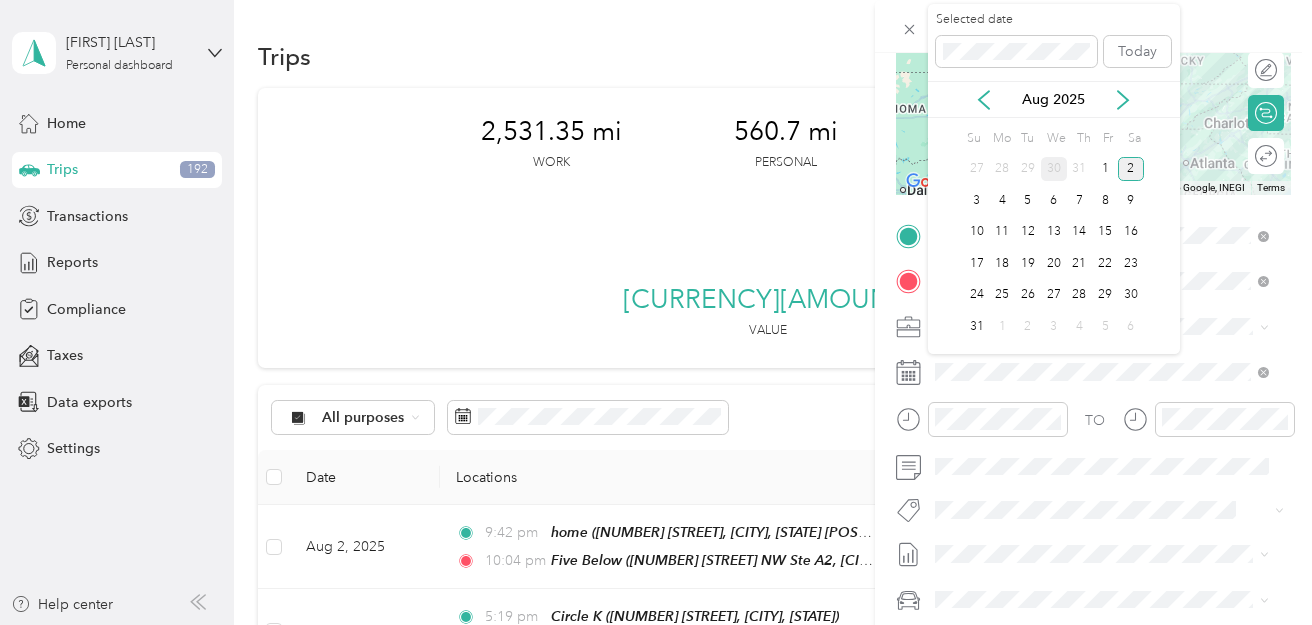 click on "30" at bounding box center [1054, 169] 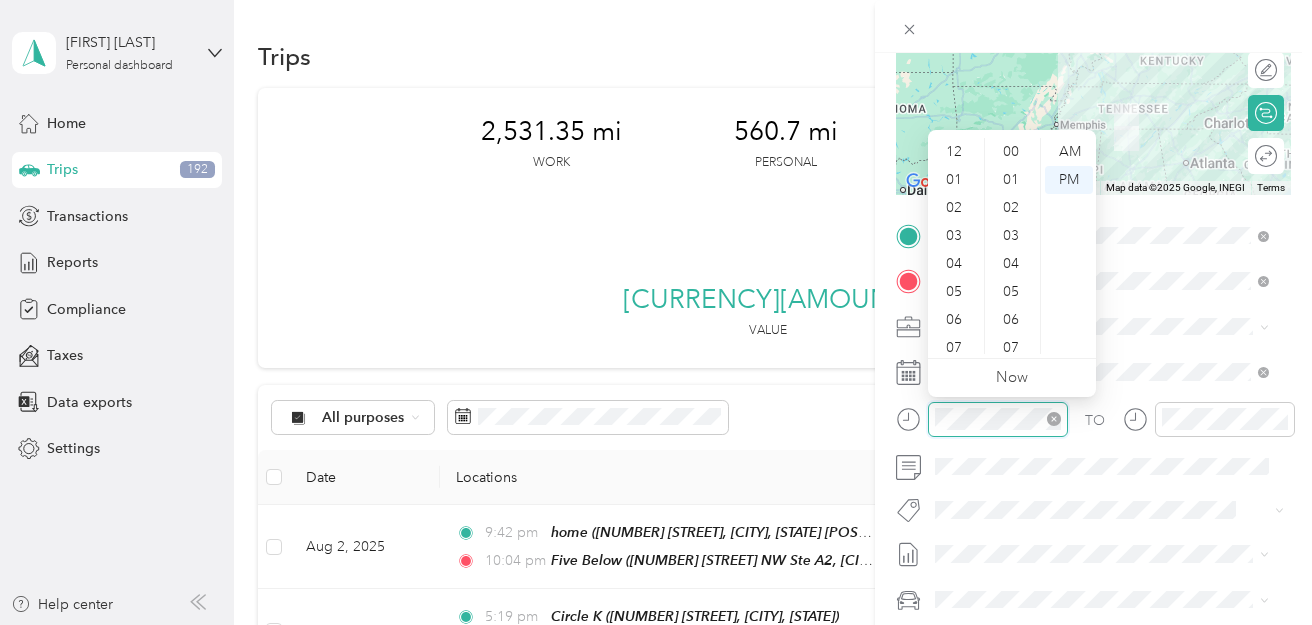 scroll, scrollTop: 1372, scrollLeft: 0, axis: vertical 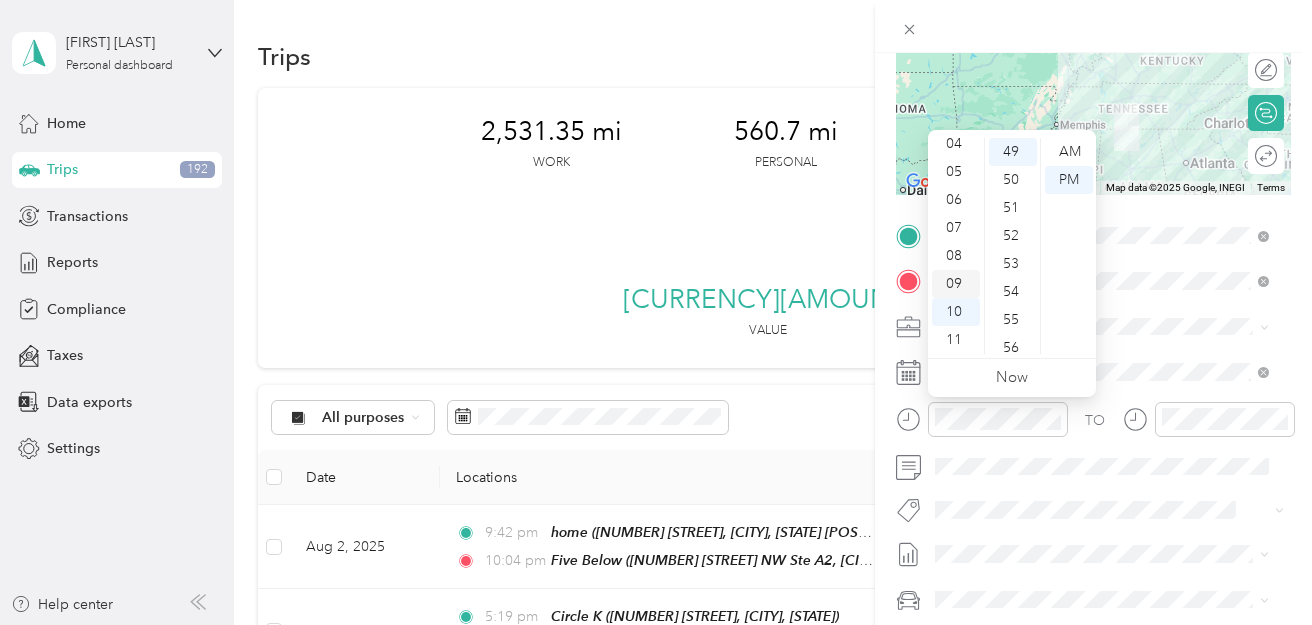 click on "09" at bounding box center [956, 284] 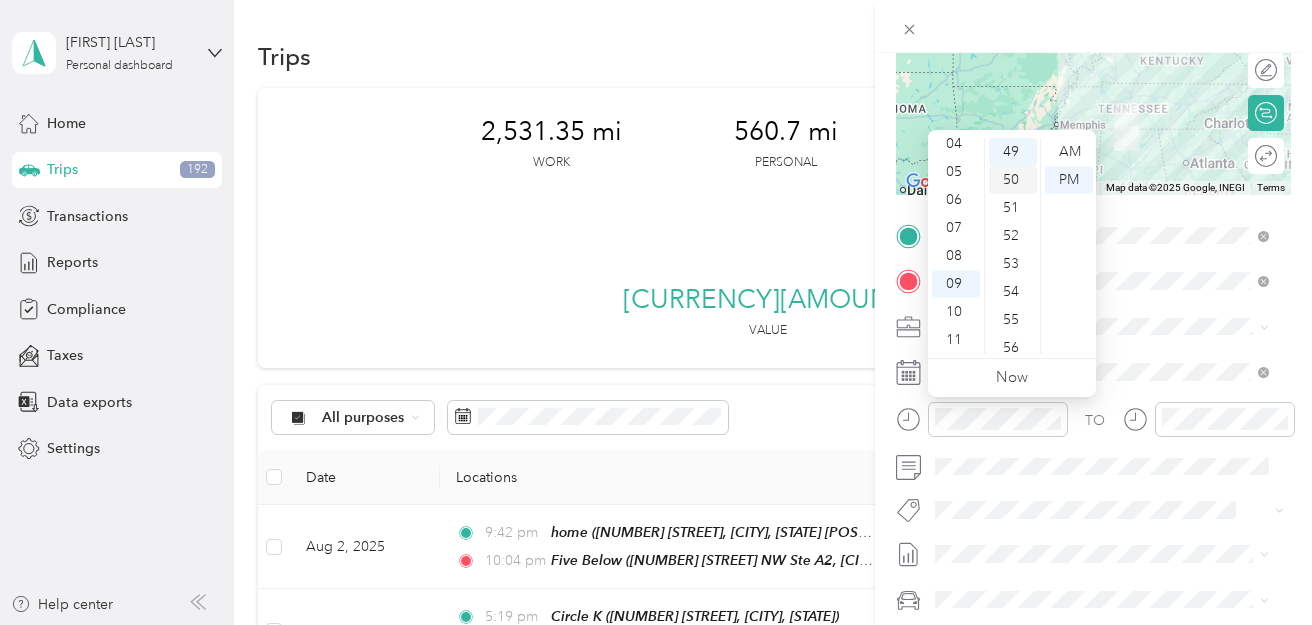 click on "50" at bounding box center [1013, 180] 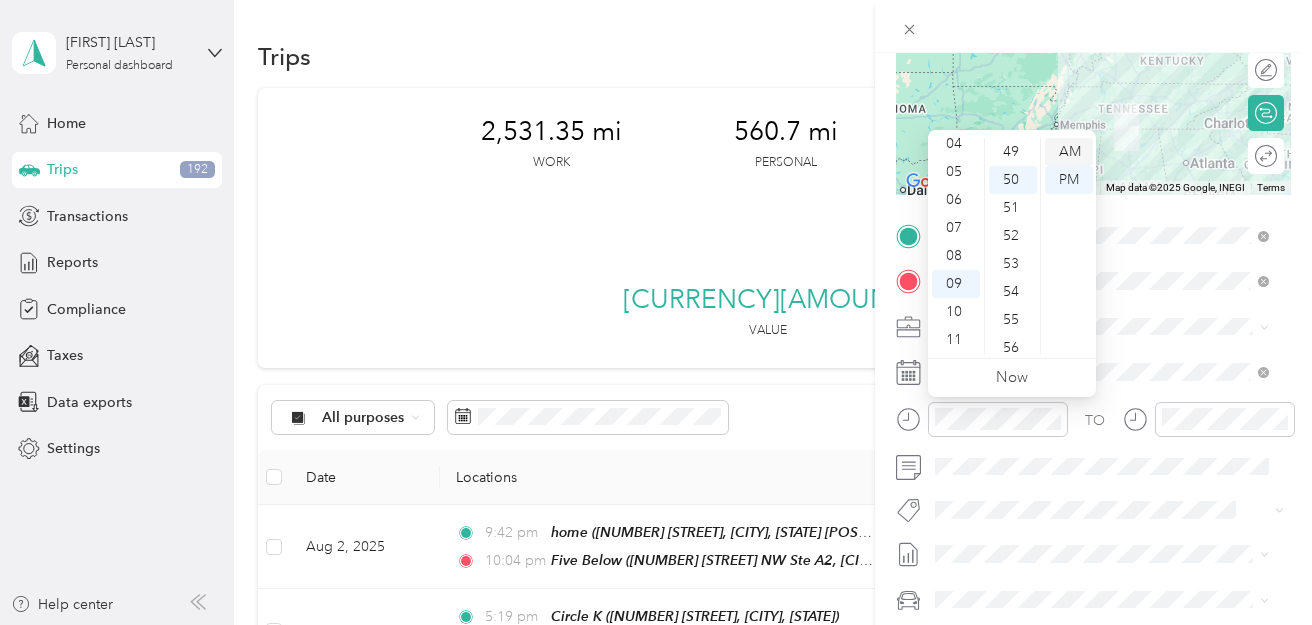 scroll, scrollTop: 1400, scrollLeft: 0, axis: vertical 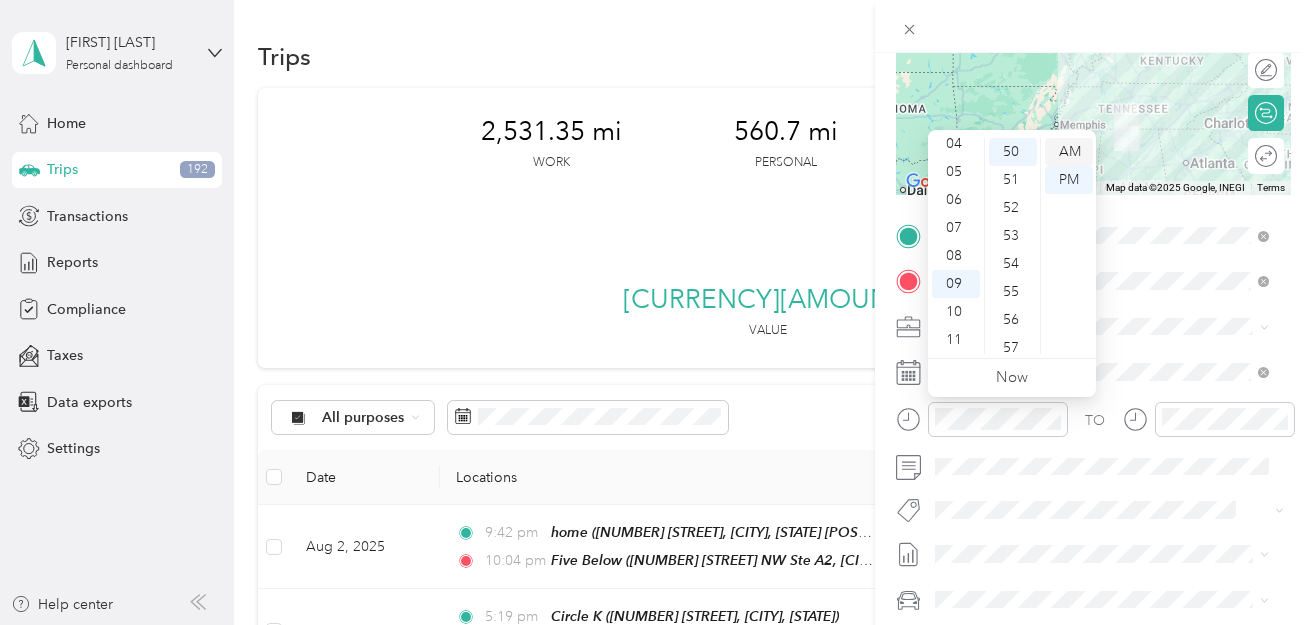 click on "AM" at bounding box center [1069, 152] 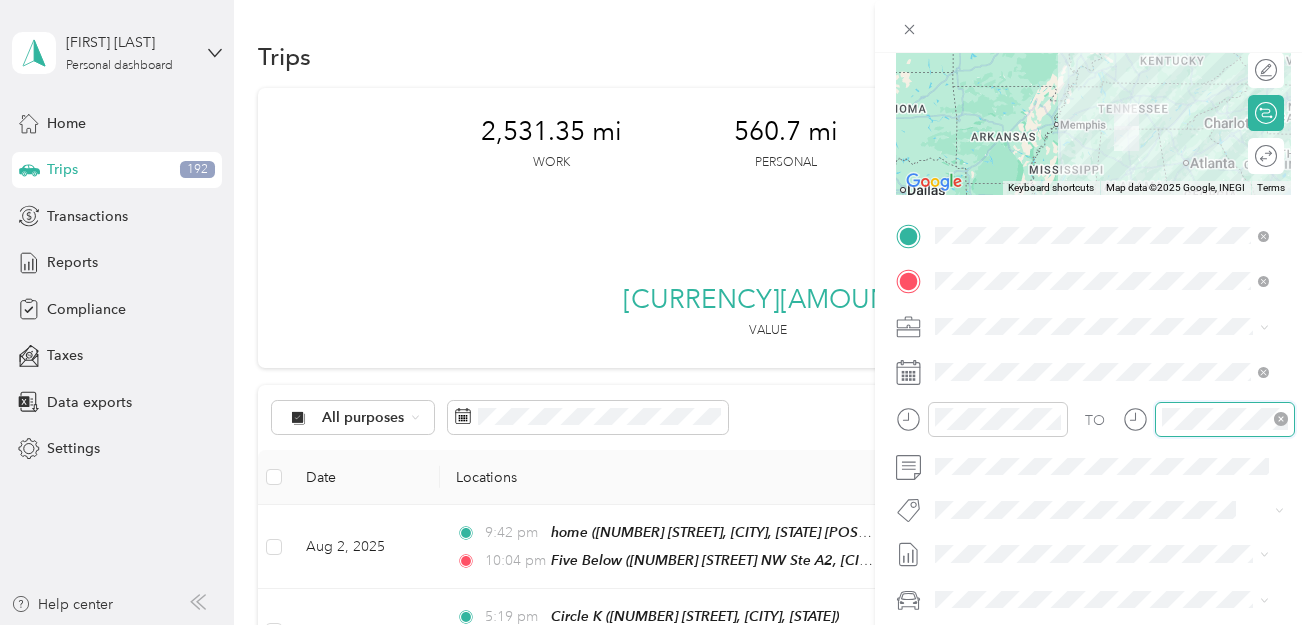 scroll, scrollTop: 120, scrollLeft: 0, axis: vertical 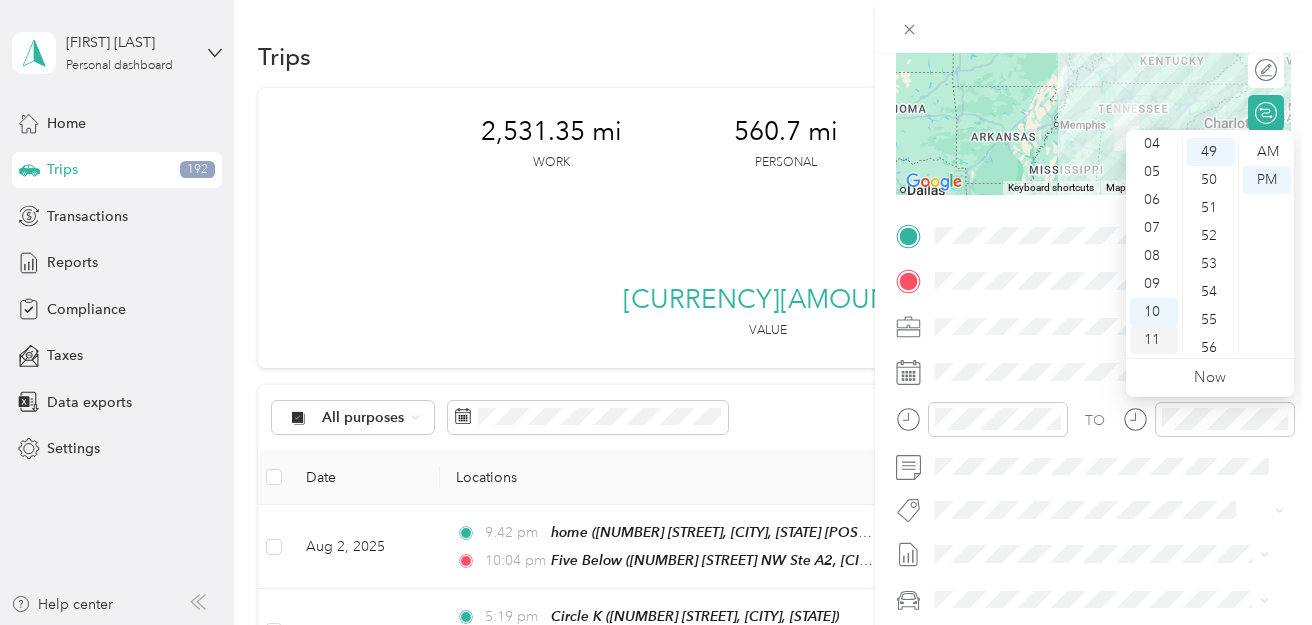 click on "11" at bounding box center [1154, 340] 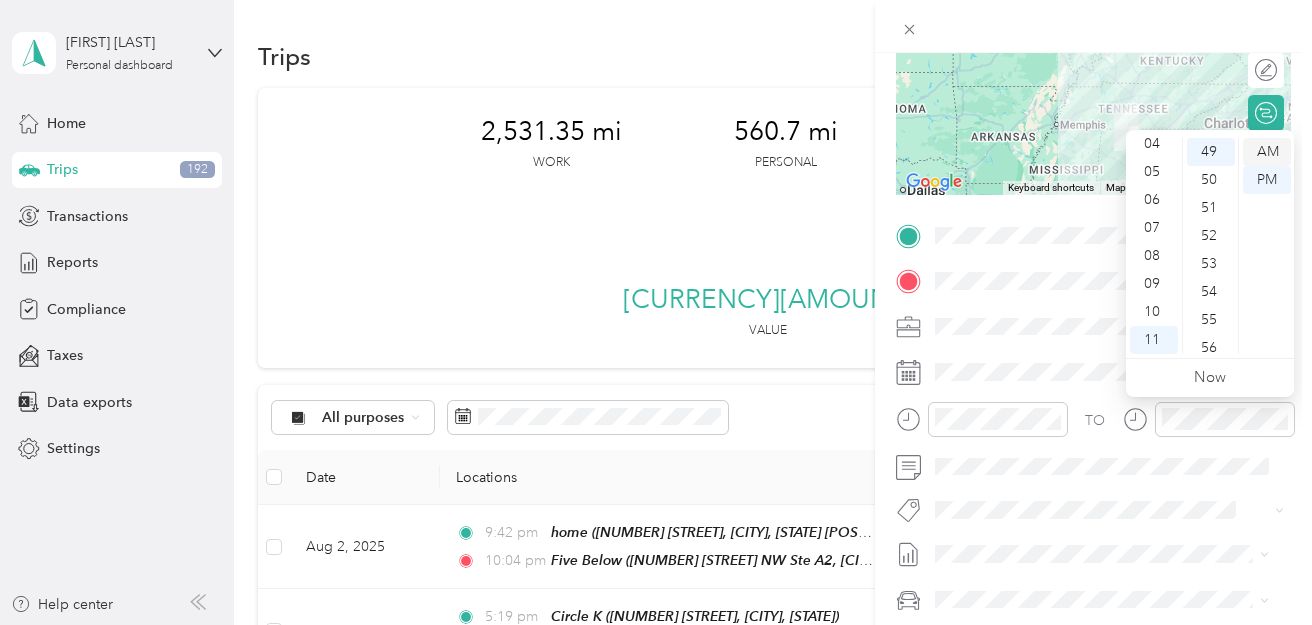 click on "AM" at bounding box center [1267, 152] 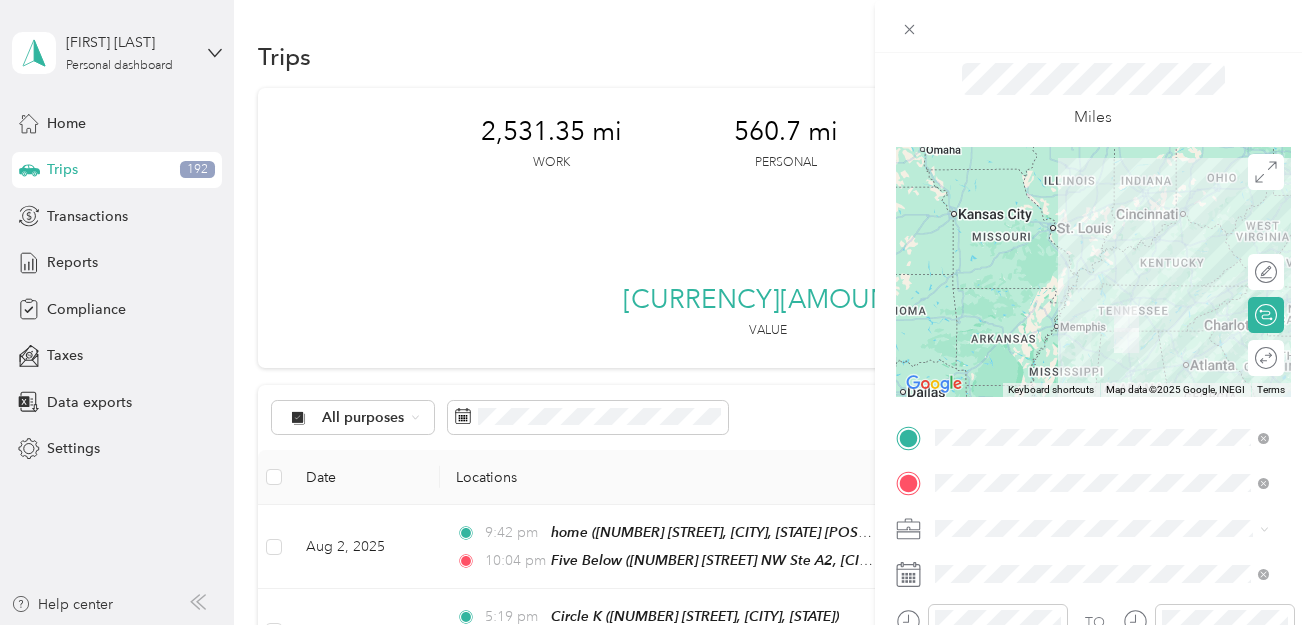 scroll, scrollTop: 0, scrollLeft: 0, axis: both 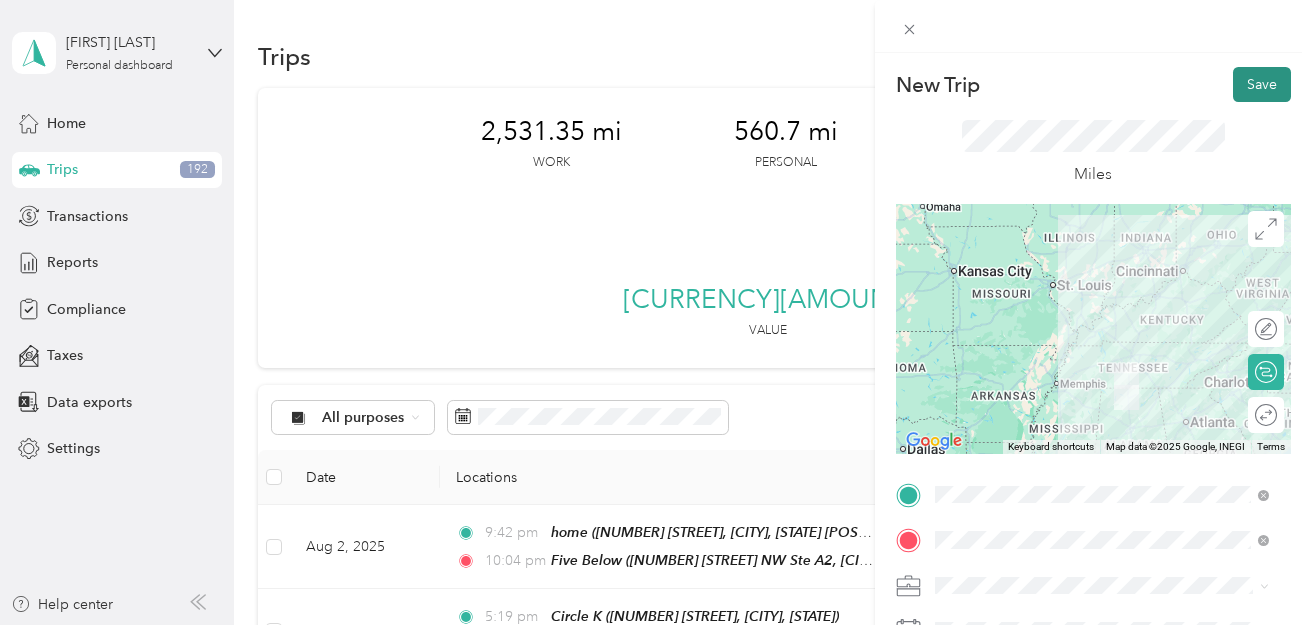 click on "Save" at bounding box center (1262, 84) 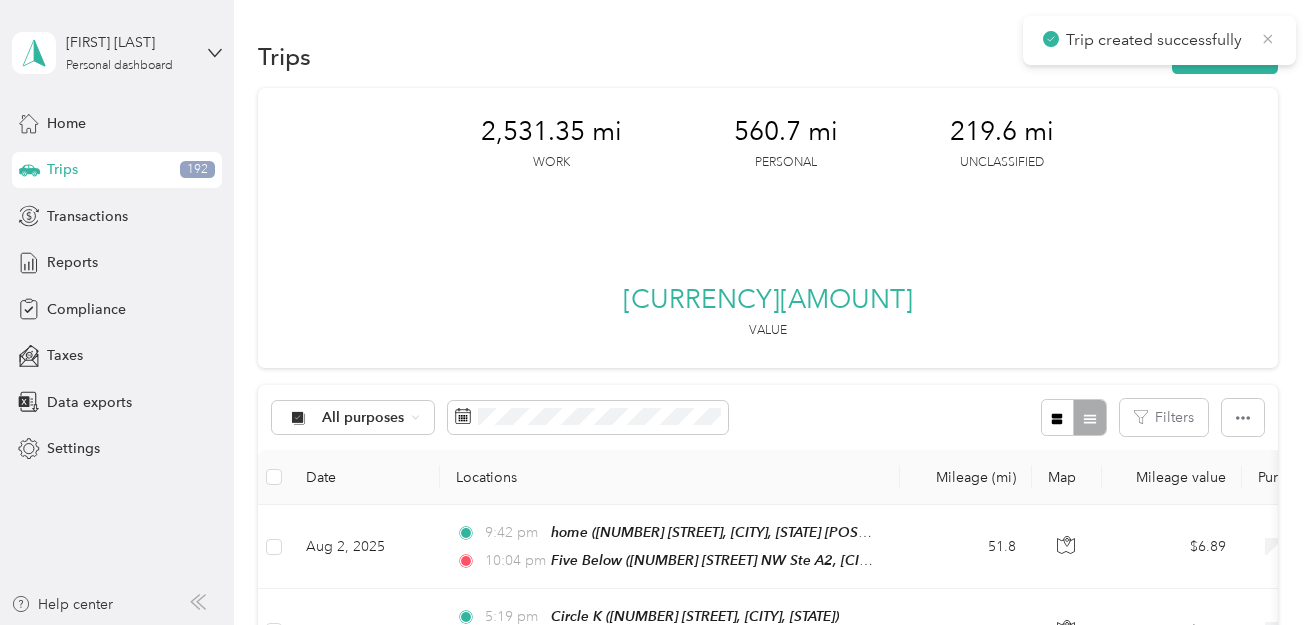 click 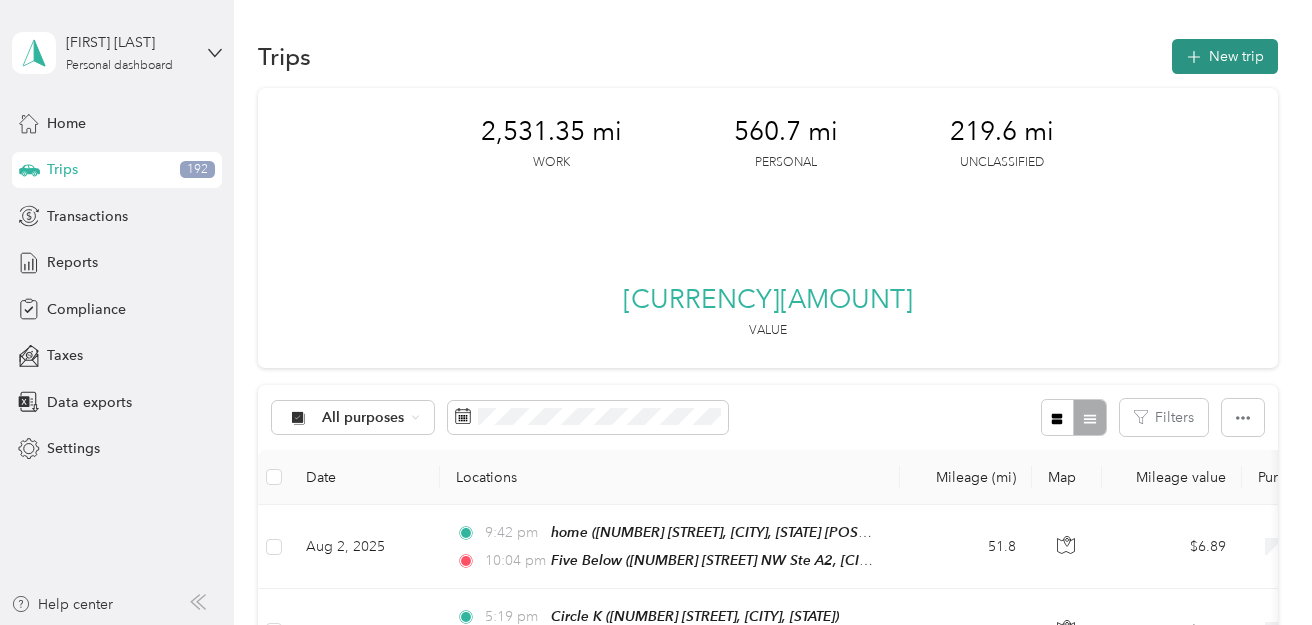 click on "New trip" at bounding box center [1225, 56] 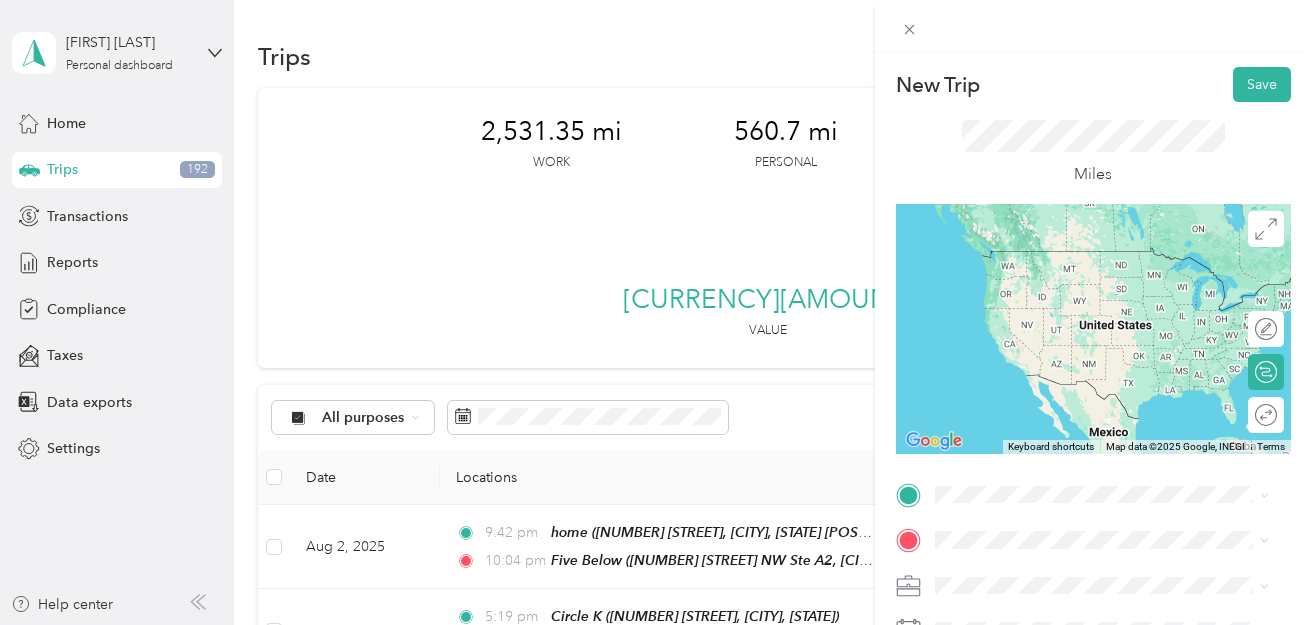 click on "TEAM River Park Market" at bounding box center [1117, 446] 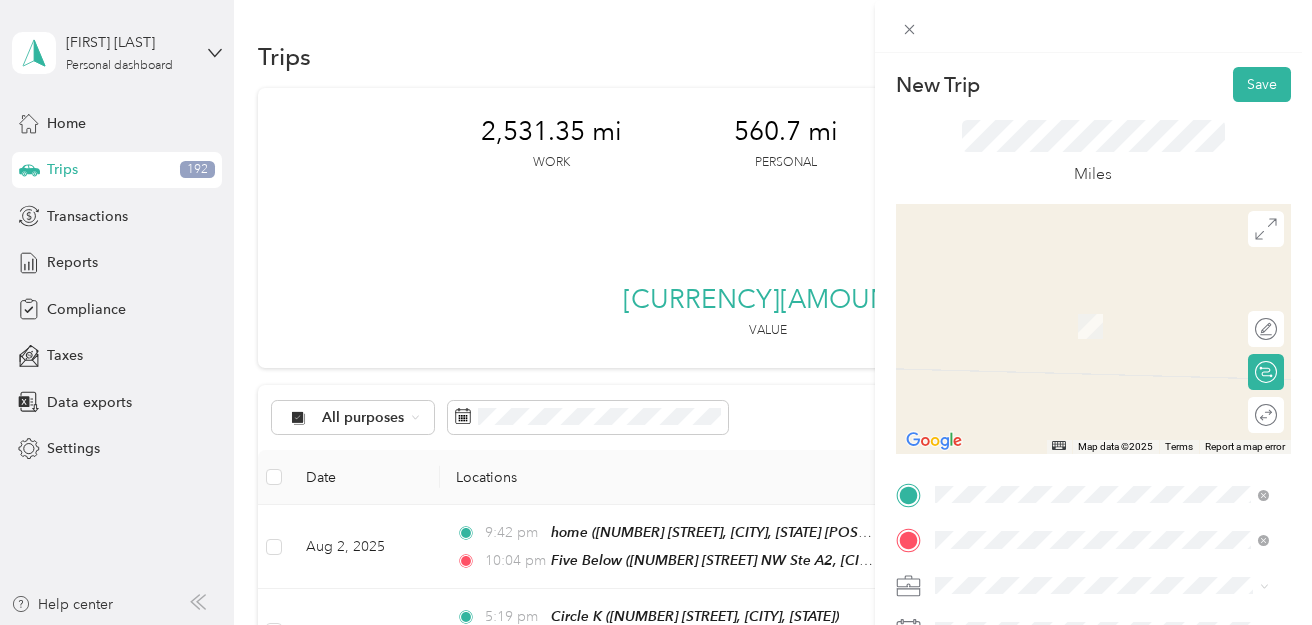 click on "[NUMBER] [STREET], [POSTAL_CODE], [CITY], [STATE], [COUNTRY]" at bounding box center (1095, 344) 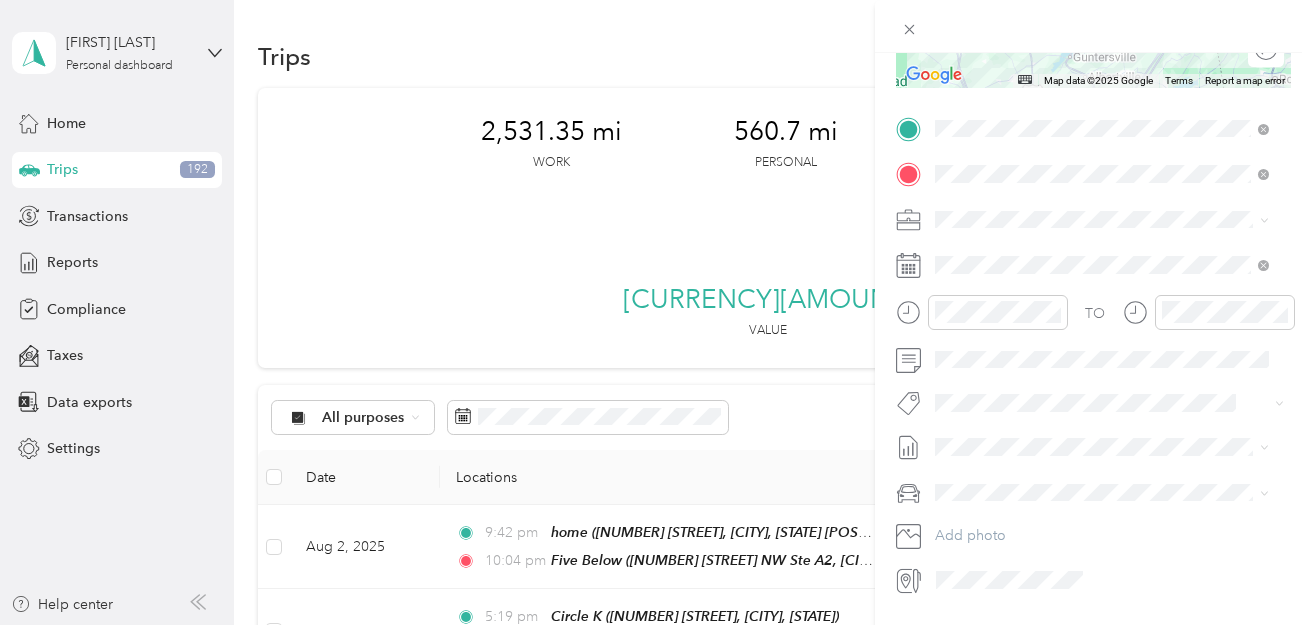 scroll, scrollTop: 378, scrollLeft: 0, axis: vertical 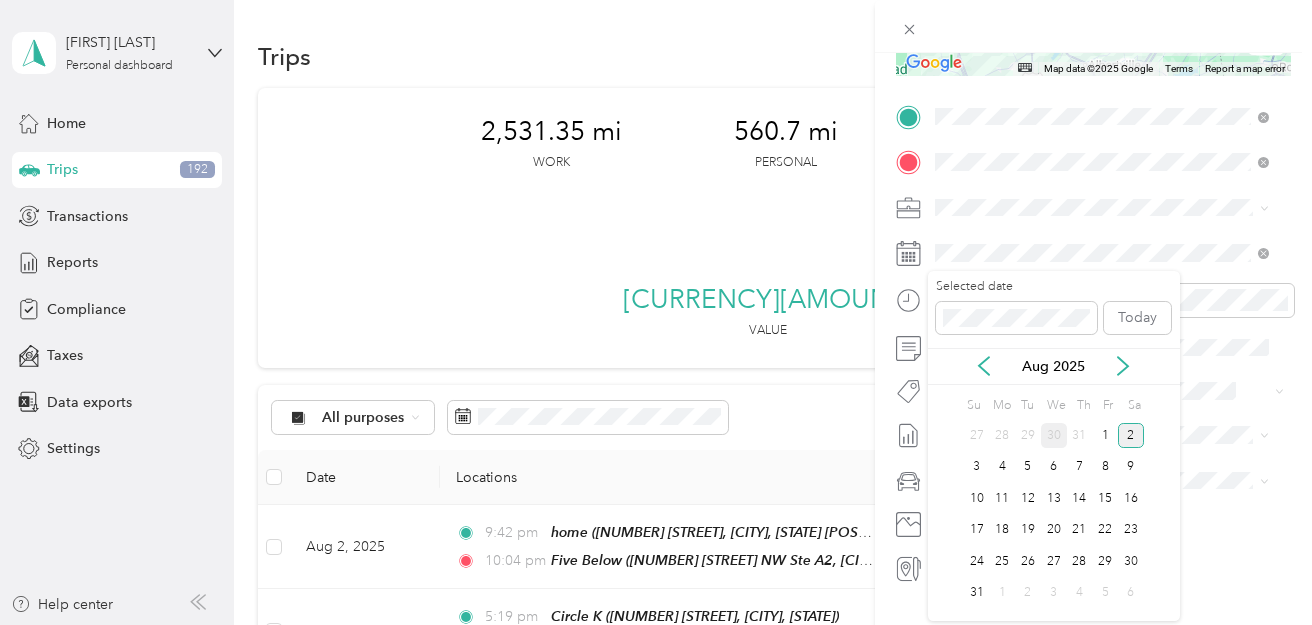 click on "30" at bounding box center (1054, 435) 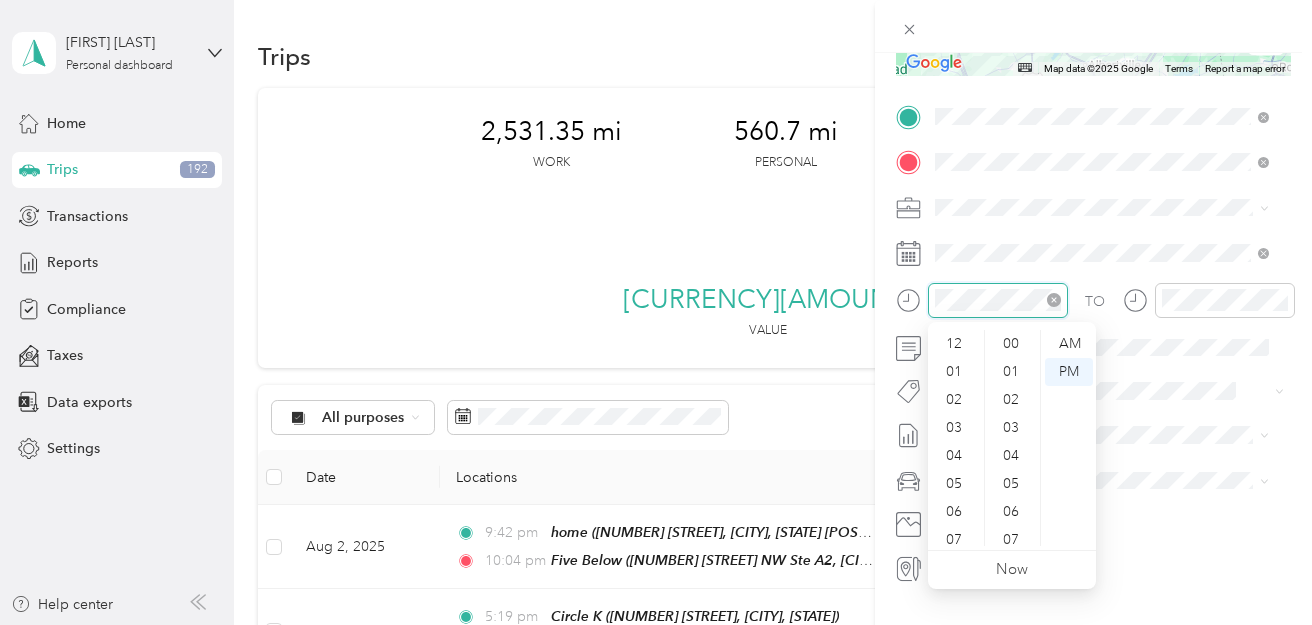scroll, scrollTop: 1428, scrollLeft: 0, axis: vertical 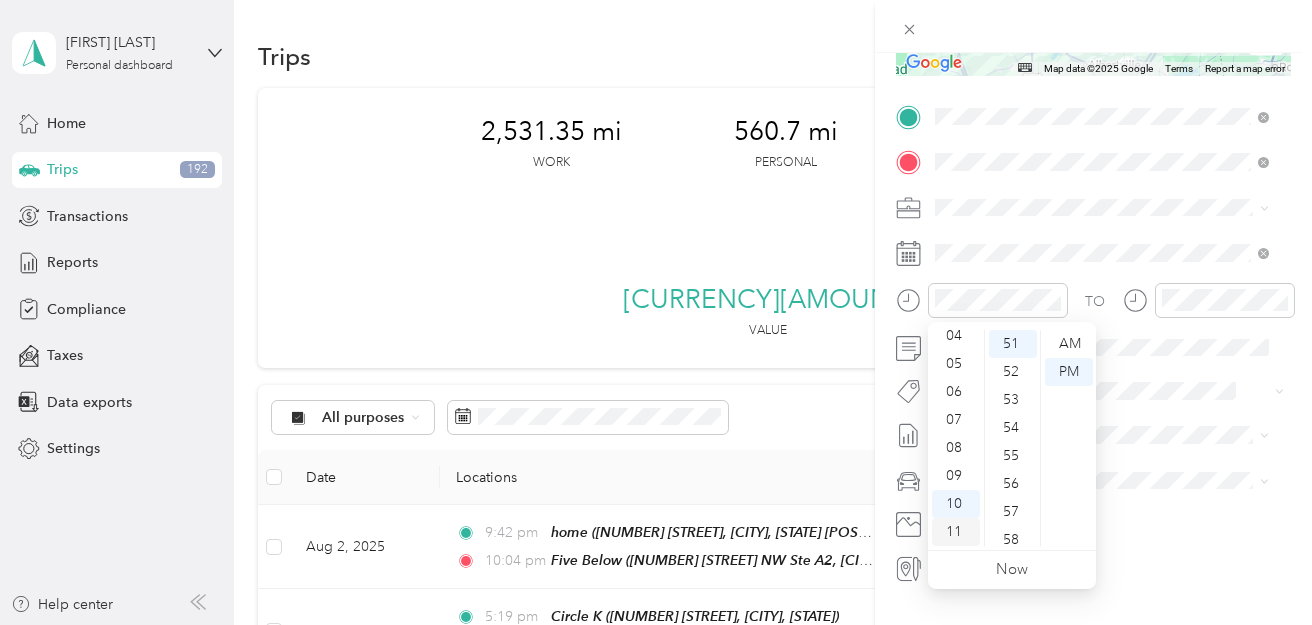 click on "11" at bounding box center [956, 532] 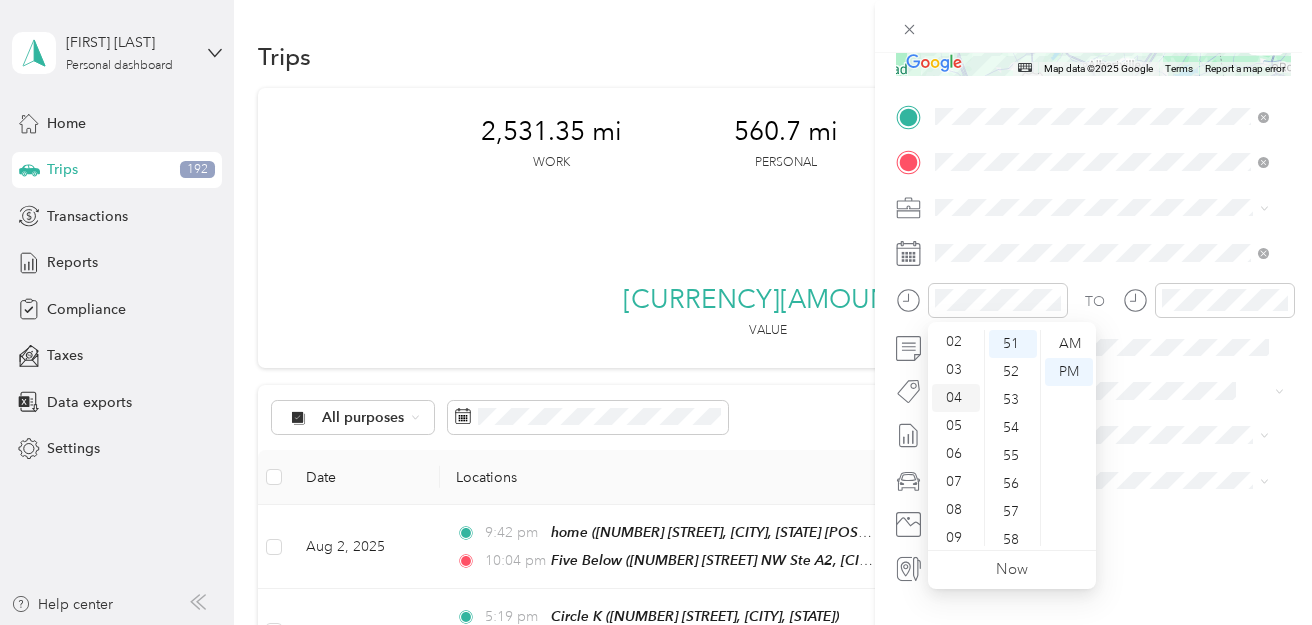 scroll, scrollTop: 0, scrollLeft: 0, axis: both 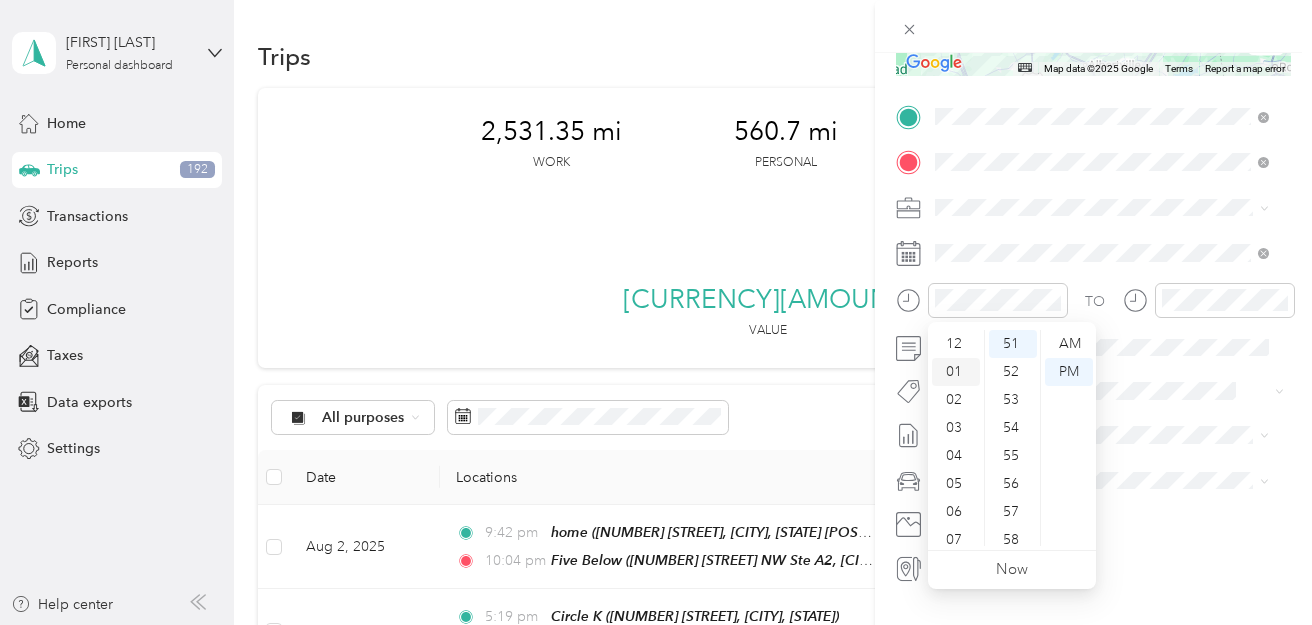 click on "01" at bounding box center (956, 372) 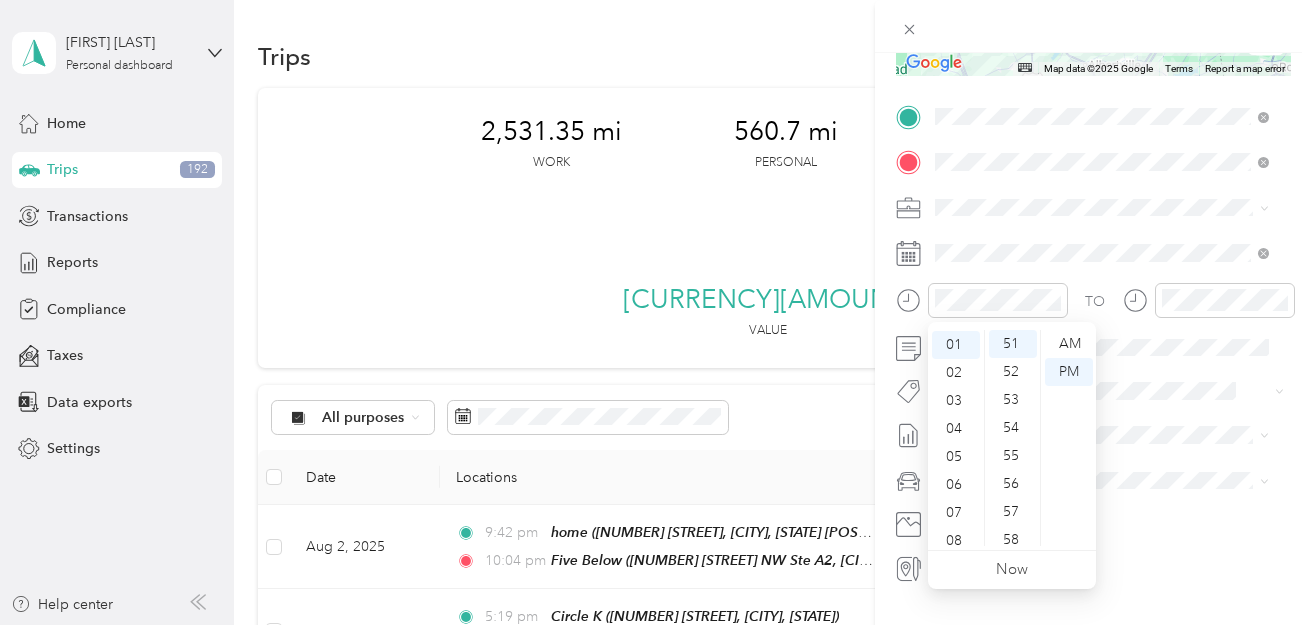 scroll, scrollTop: 28, scrollLeft: 0, axis: vertical 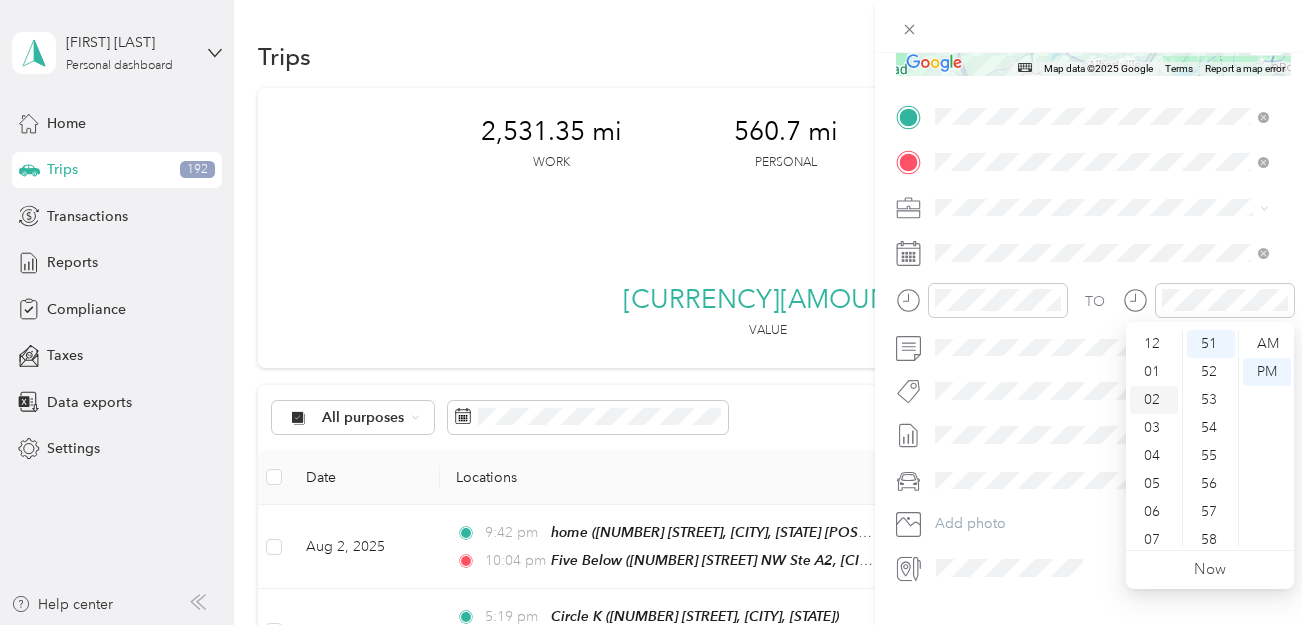 click on "02" at bounding box center [1154, 400] 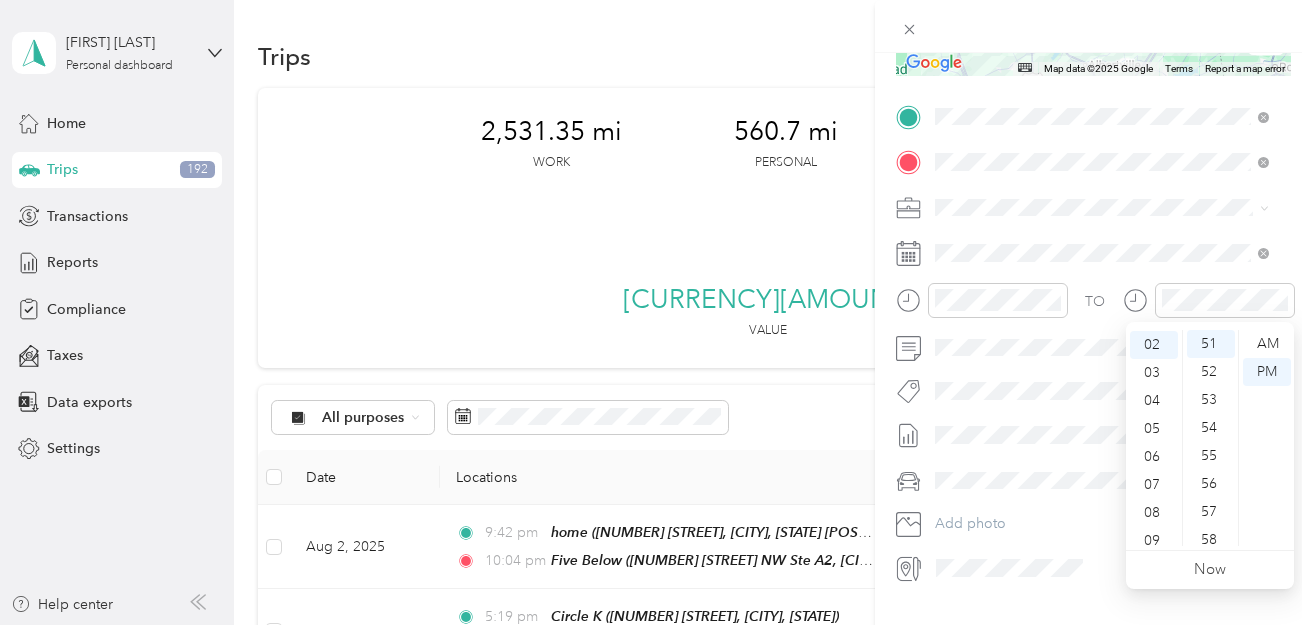 scroll, scrollTop: 56, scrollLeft: 0, axis: vertical 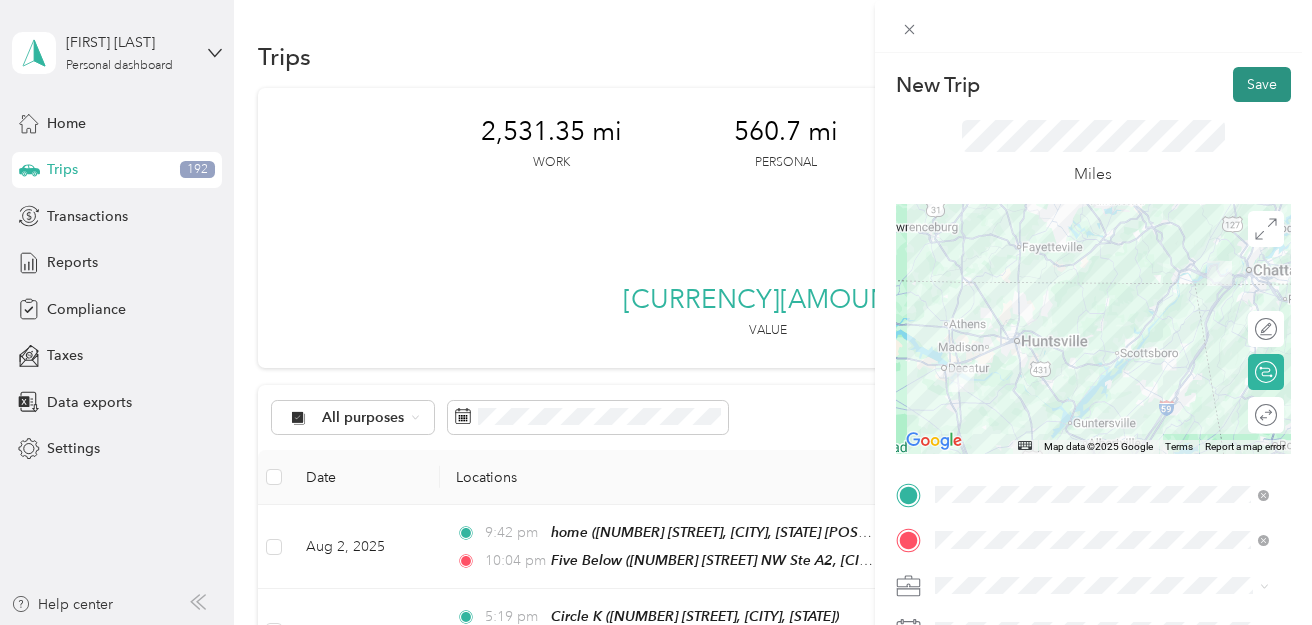 click on "Save" at bounding box center [1262, 84] 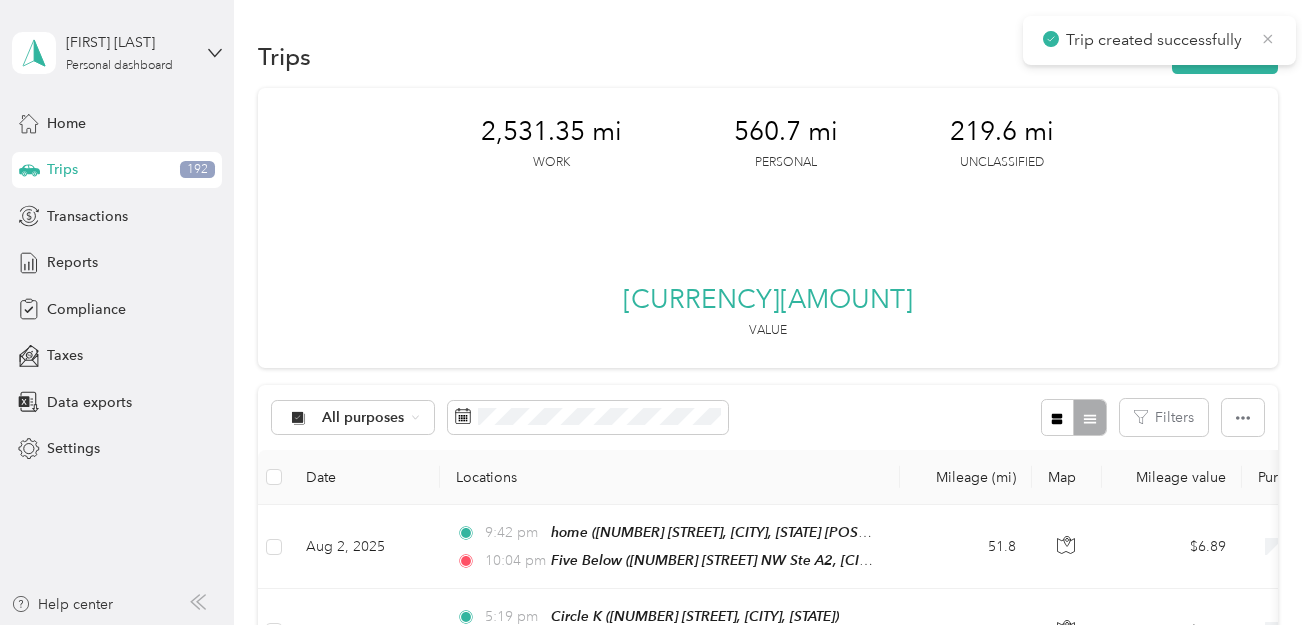 click 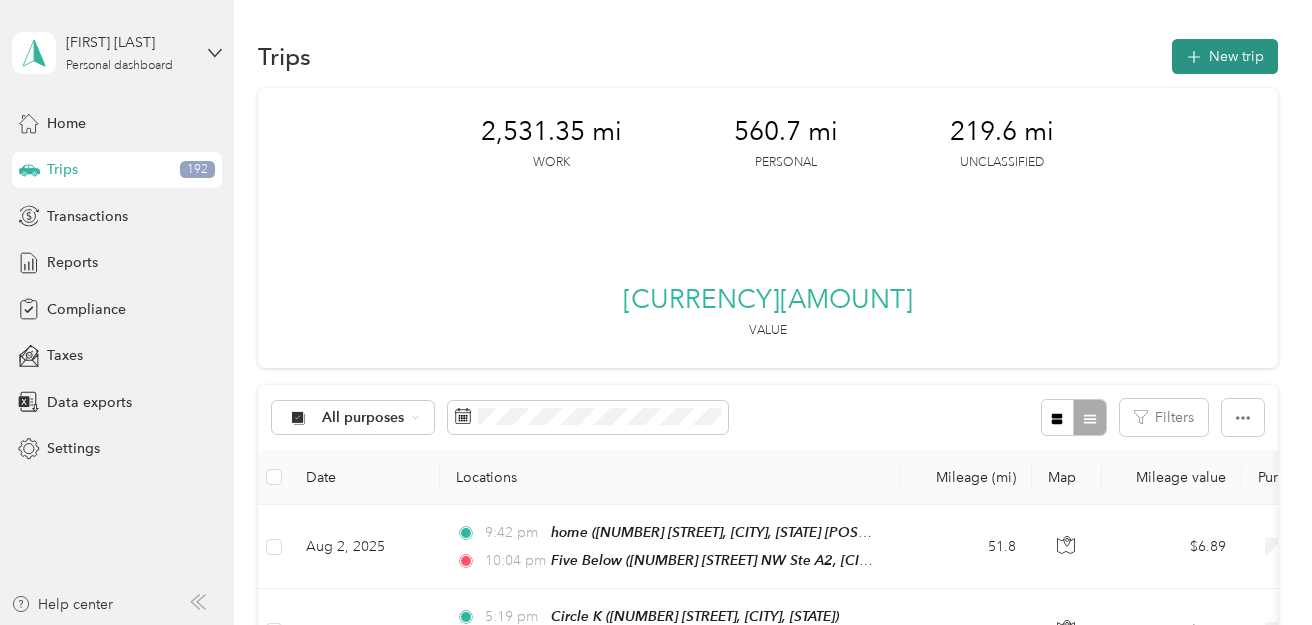 click on "New trip" at bounding box center [1225, 56] 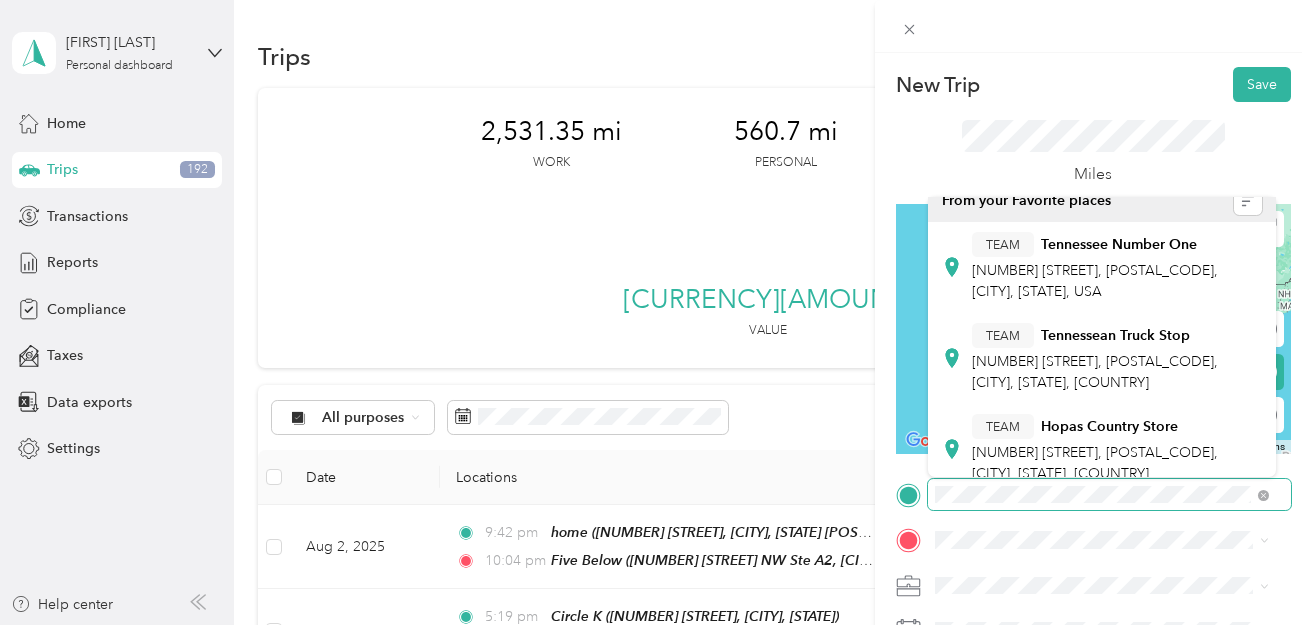 scroll, scrollTop: 0, scrollLeft: 0, axis: both 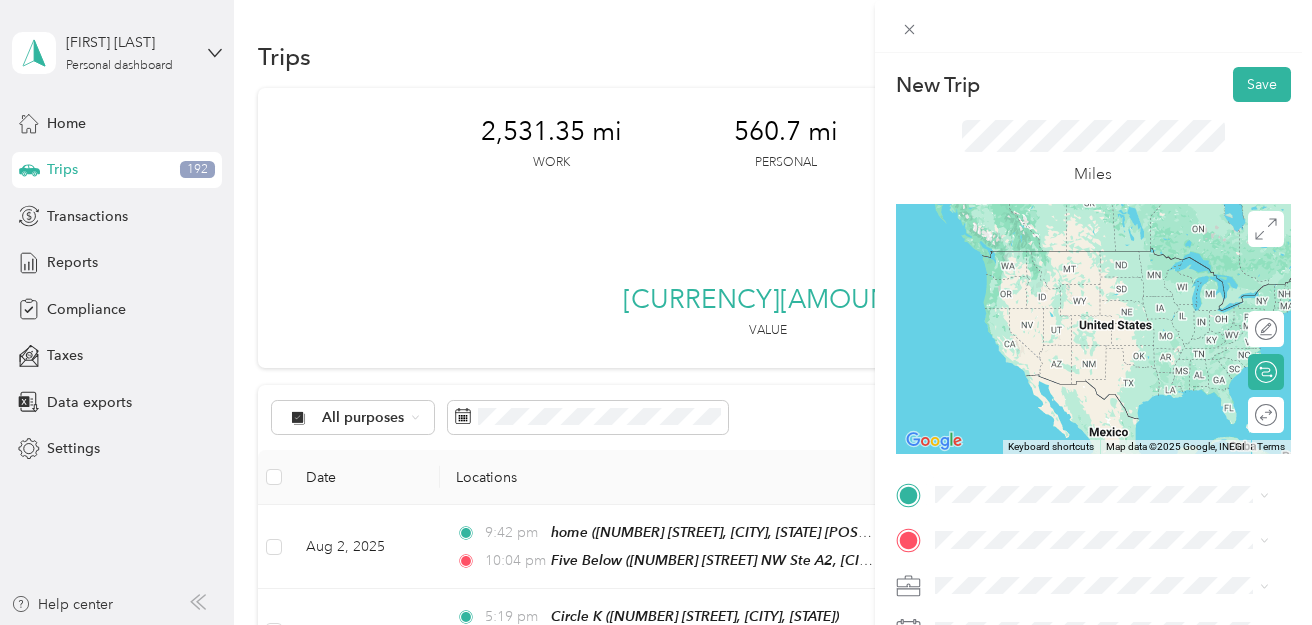 click on "[NUMBER] [STREET], [POSTAL_CODE], [CITY], [STATE], [COUNTRY]" at bounding box center [1095, 474] 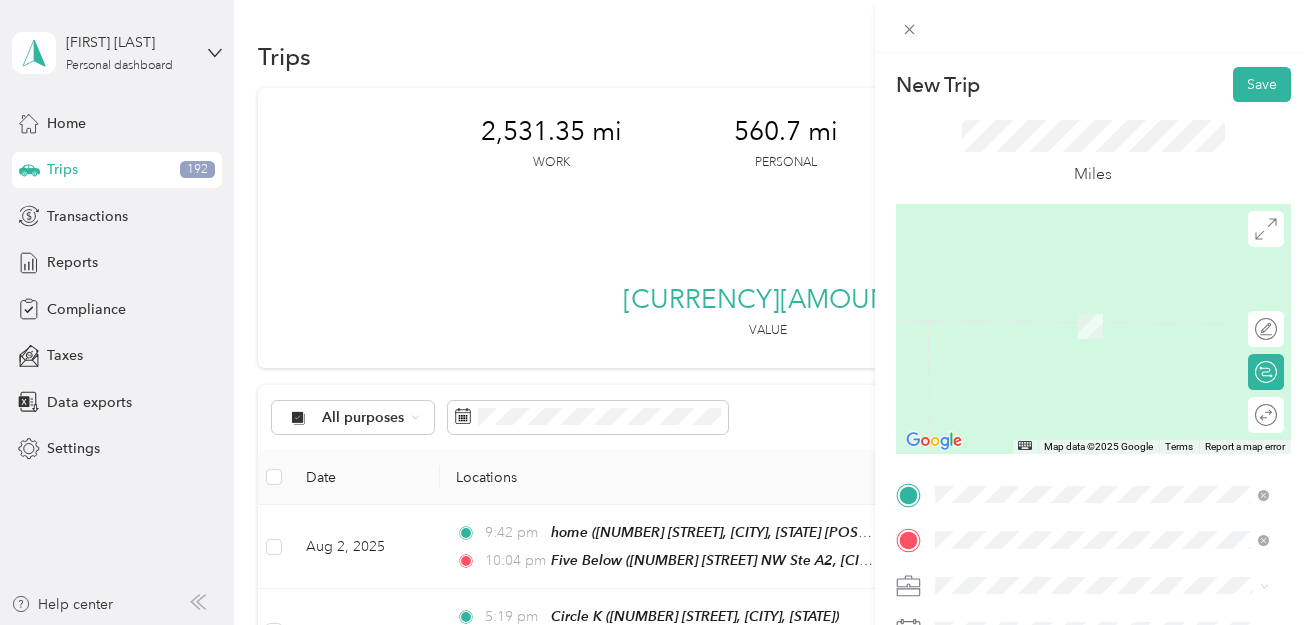 click on "[BRAND] [NUMBER] [STREET], [POSTAL_CODE], [CITY], [STATE], [COUNTRY]" at bounding box center (1117, 330) 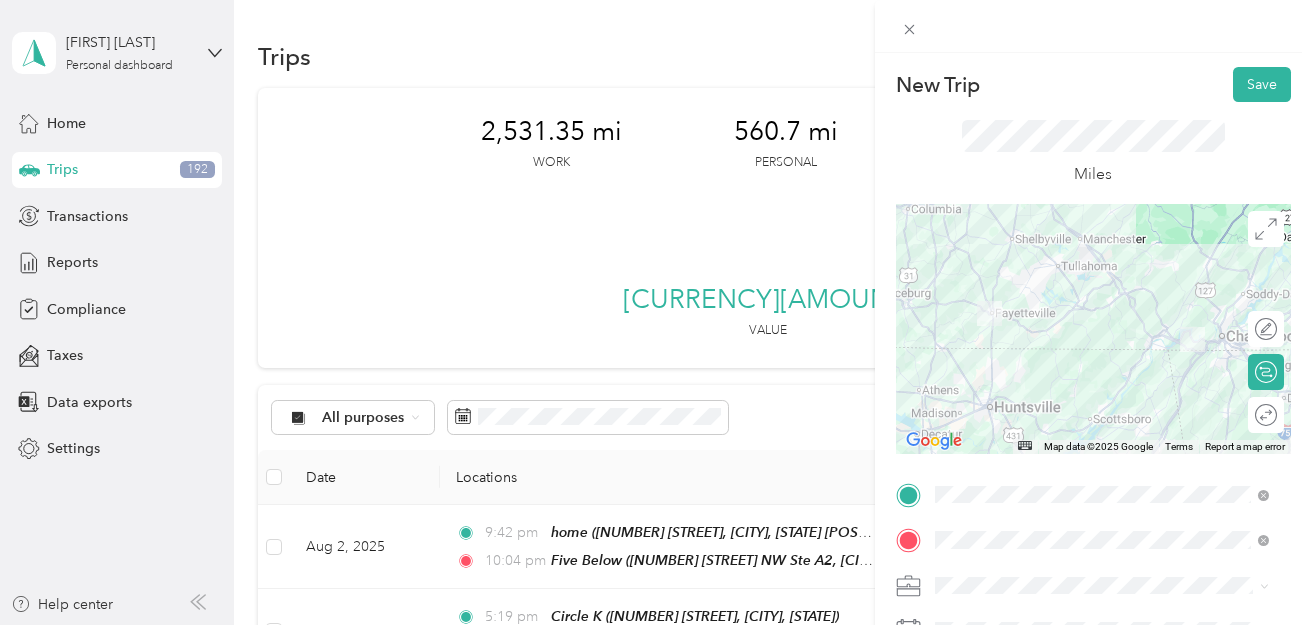 scroll, scrollTop: 100, scrollLeft: 0, axis: vertical 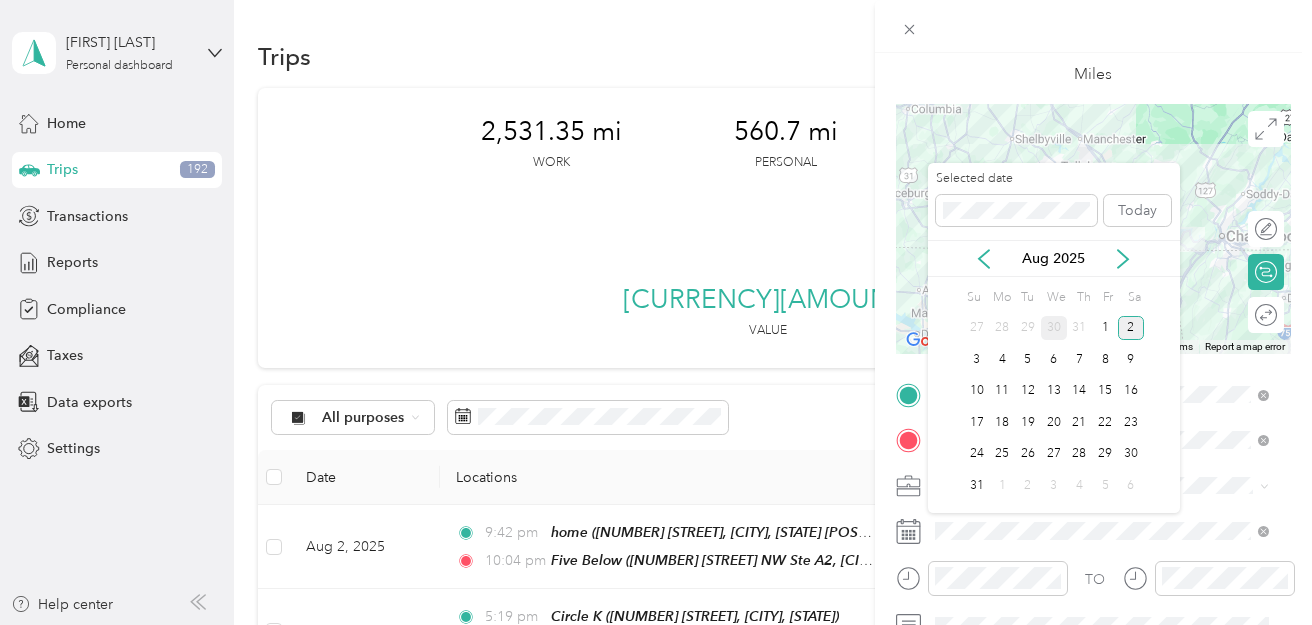 click on "30" at bounding box center (1054, 328) 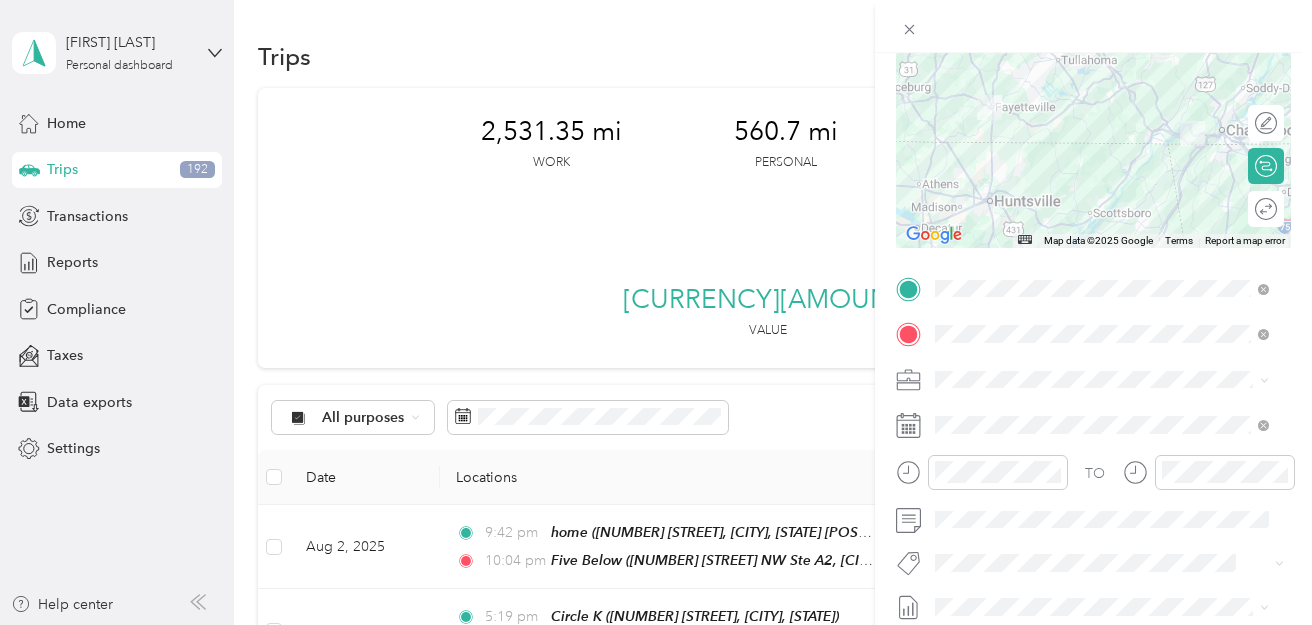 scroll, scrollTop: 273, scrollLeft: 0, axis: vertical 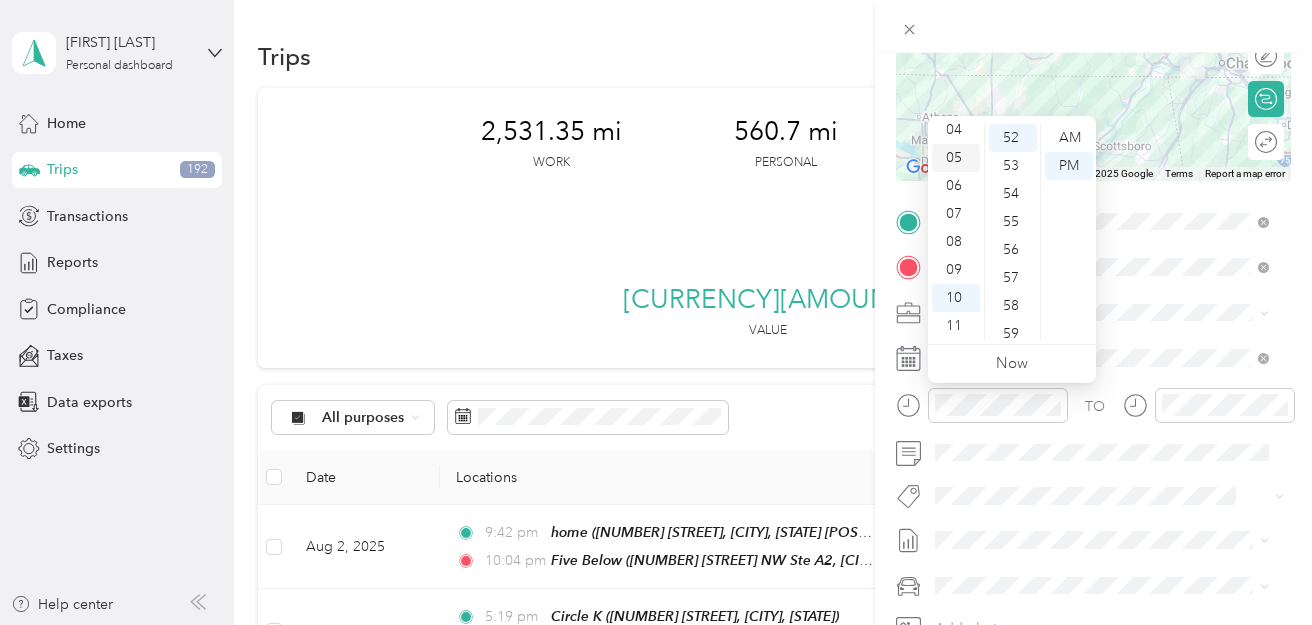 click on "05" at bounding box center [956, 158] 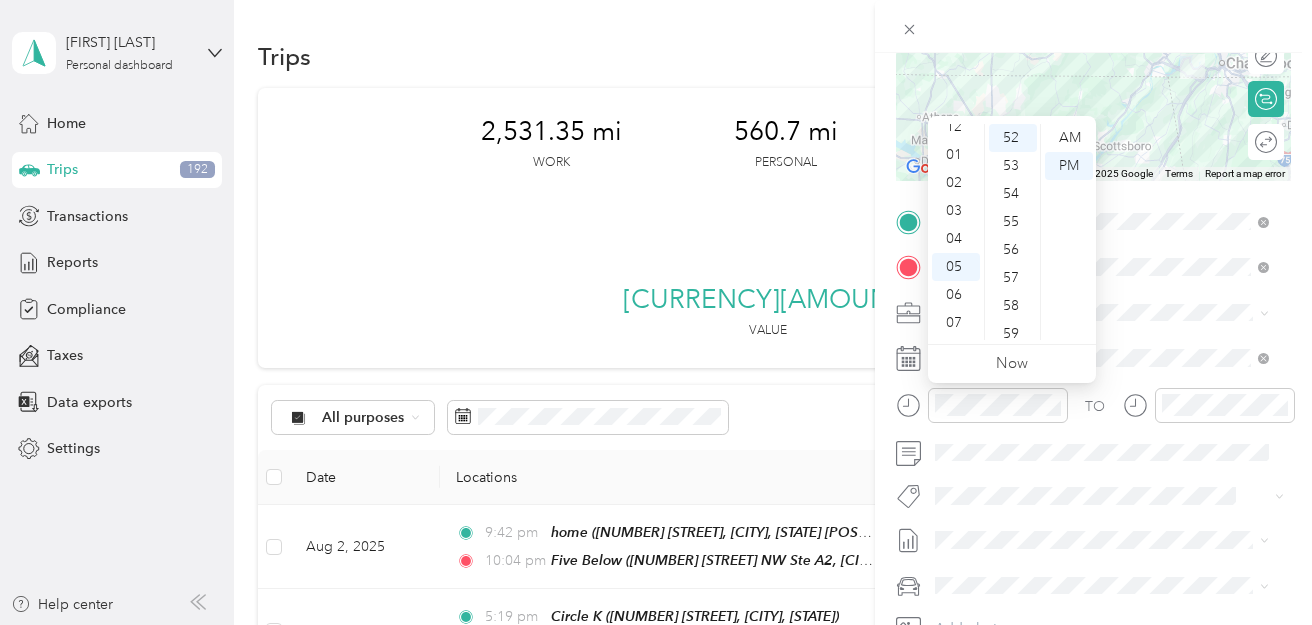 scroll, scrollTop: 0, scrollLeft: 0, axis: both 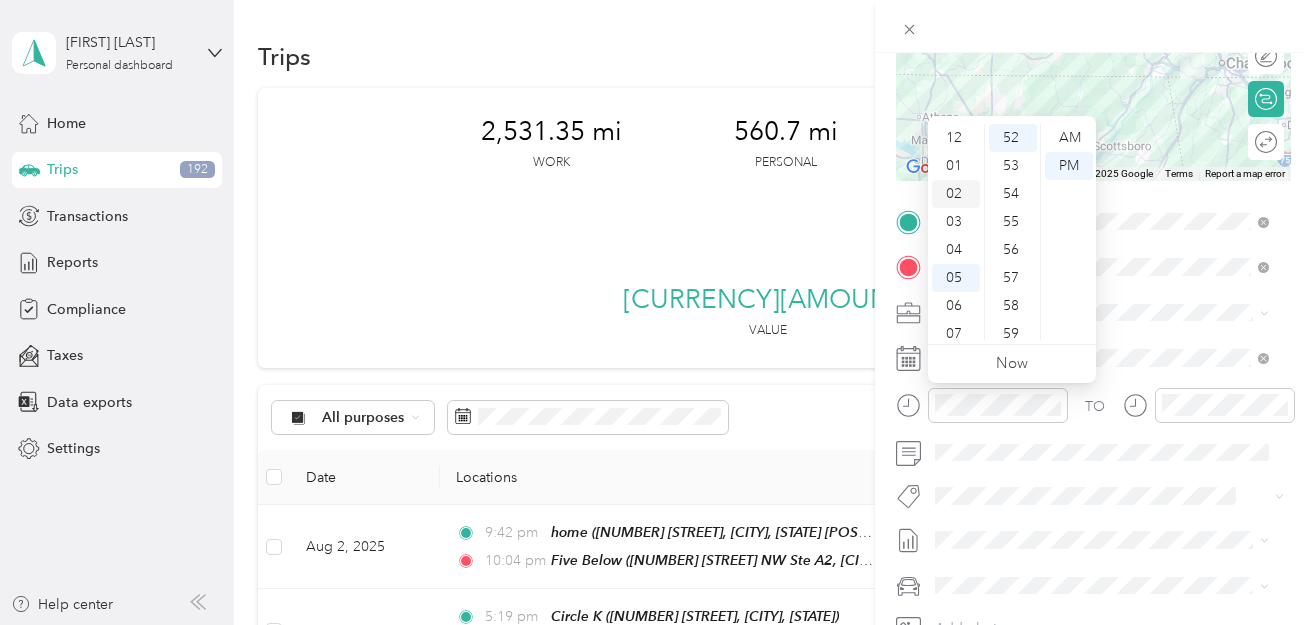 click on "02" at bounding box center (956, 194) 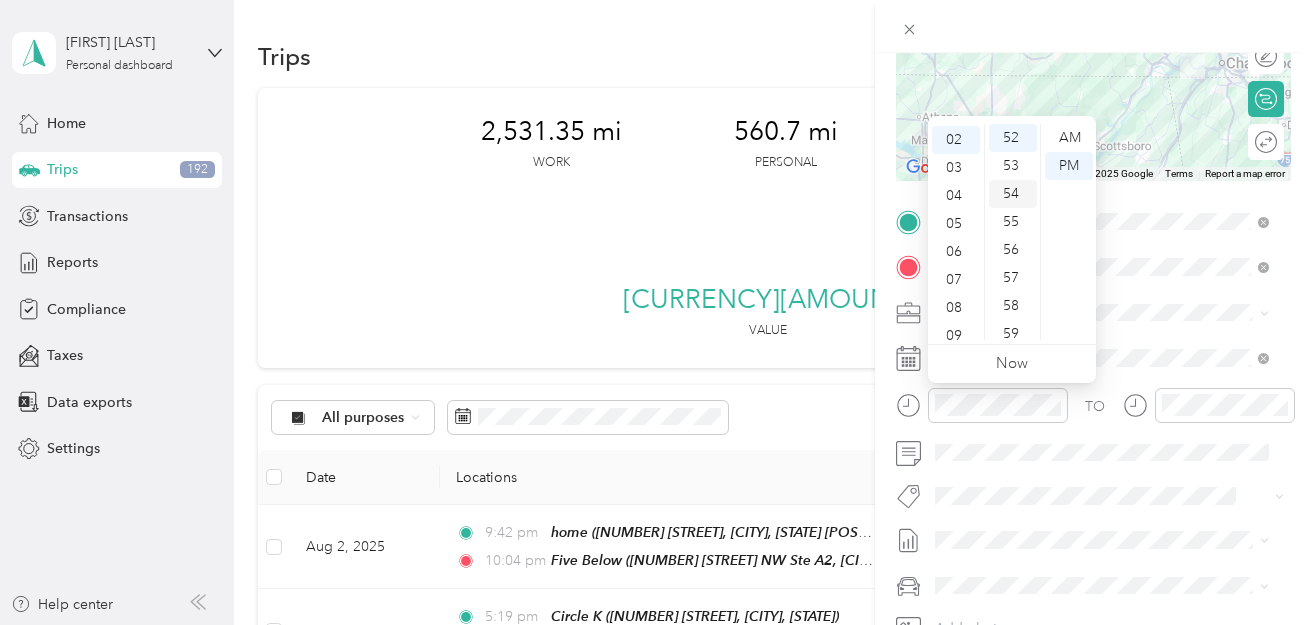 scroll, scrollTop: 56, scrollLeft: 0, axis: vertical 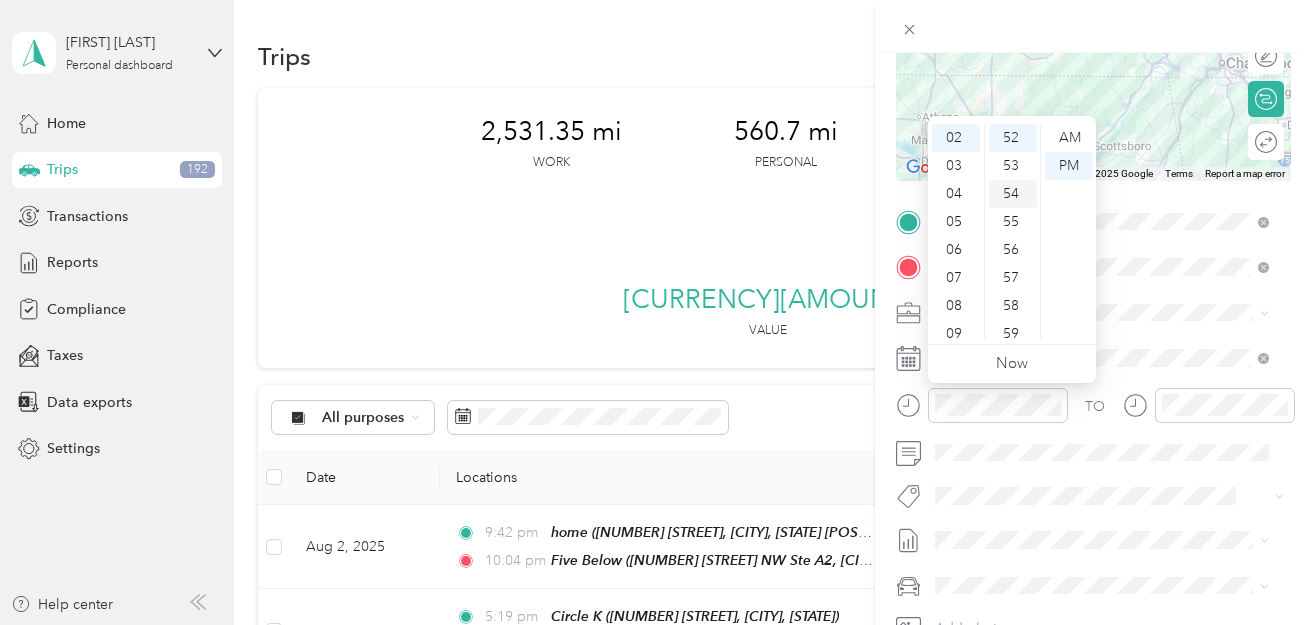 click on "54" at bounding box center [1013, 194] 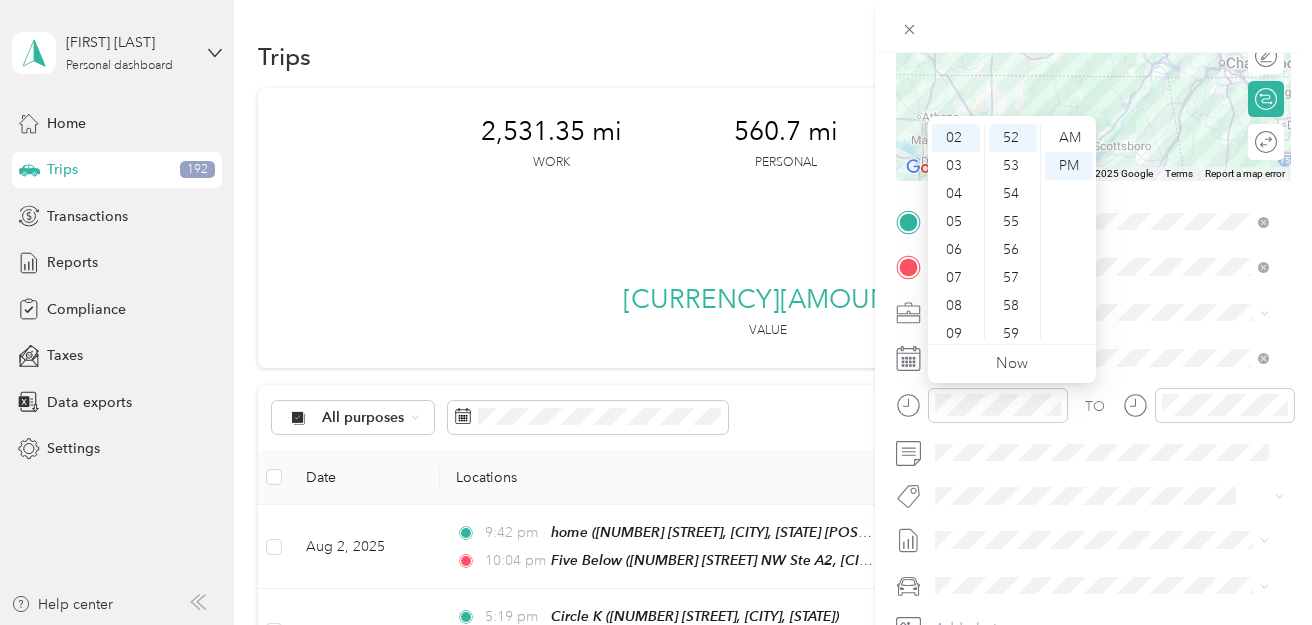 scroll, scrollTop: 1464, scrollLeft: 0, axis: vertical 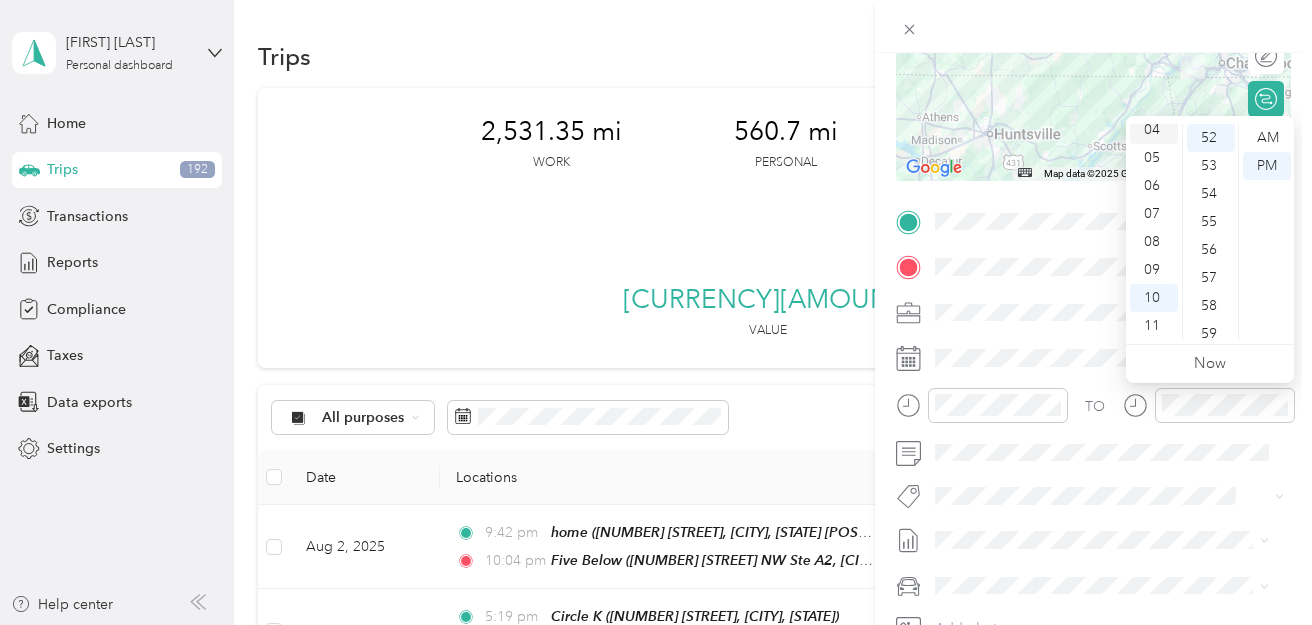 click on "04" at bounding box center [1154, 130] 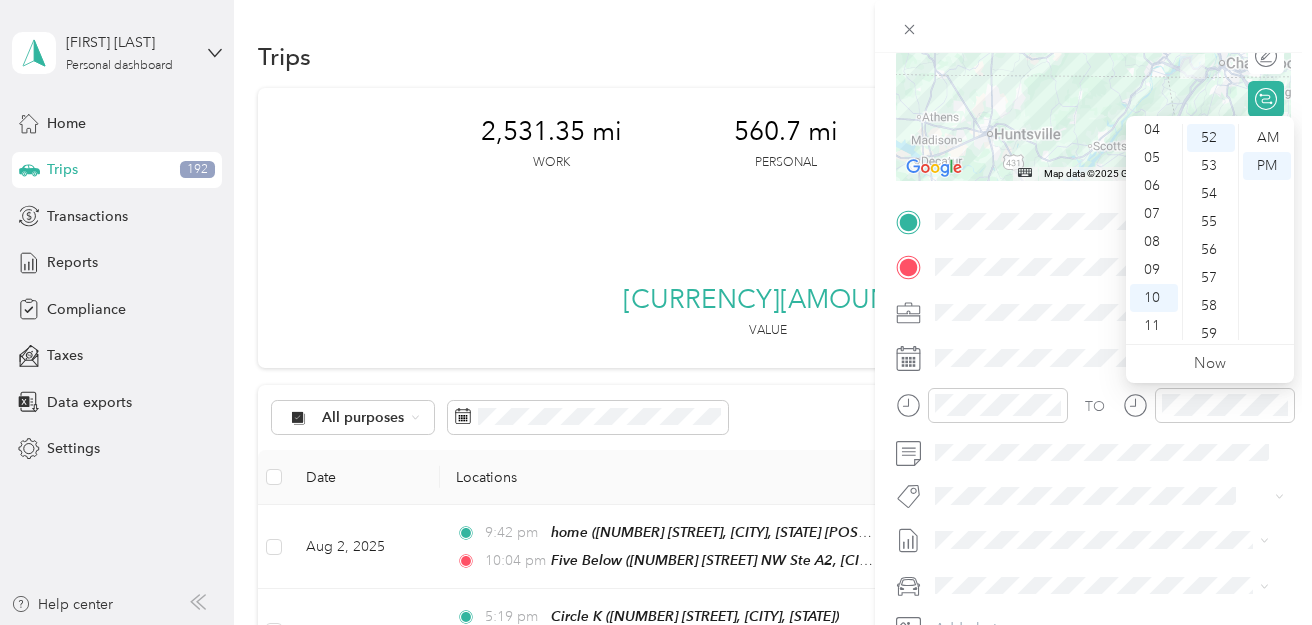 scroll, scrollTop: 112, scrollLeft: 0, axis: vertical 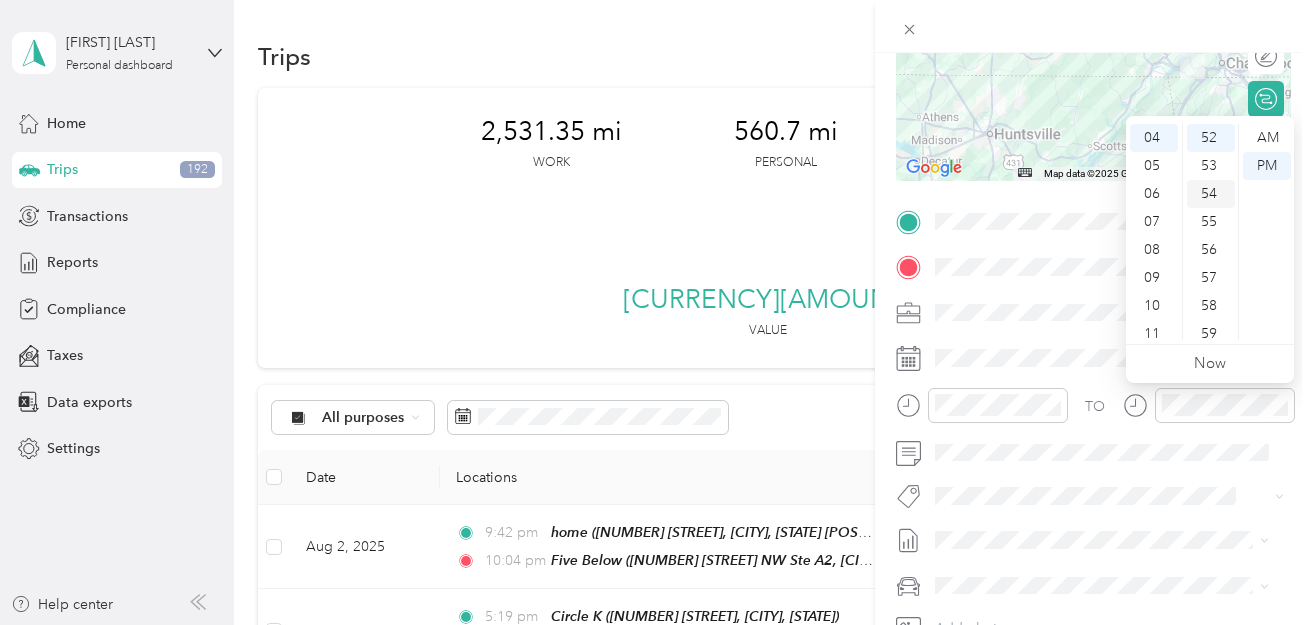 click on "54" at bounding box center [1211, 194] 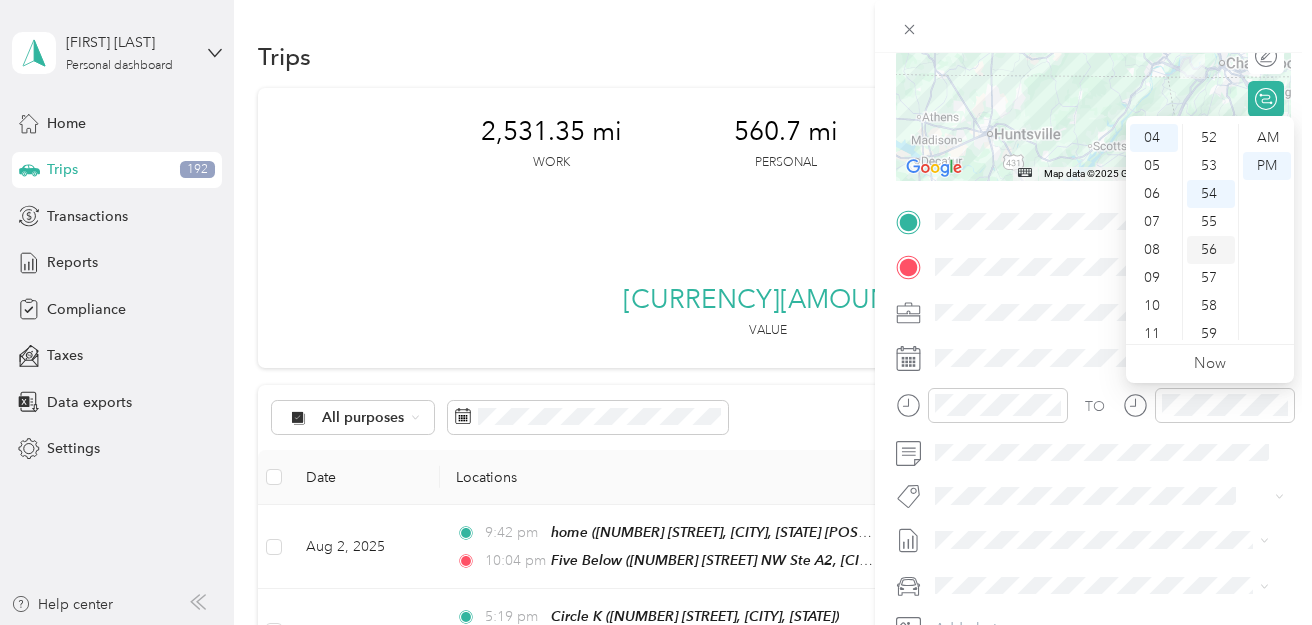 scroll, scrollTop: 1464, scrollLeft: 0, axis: vertical 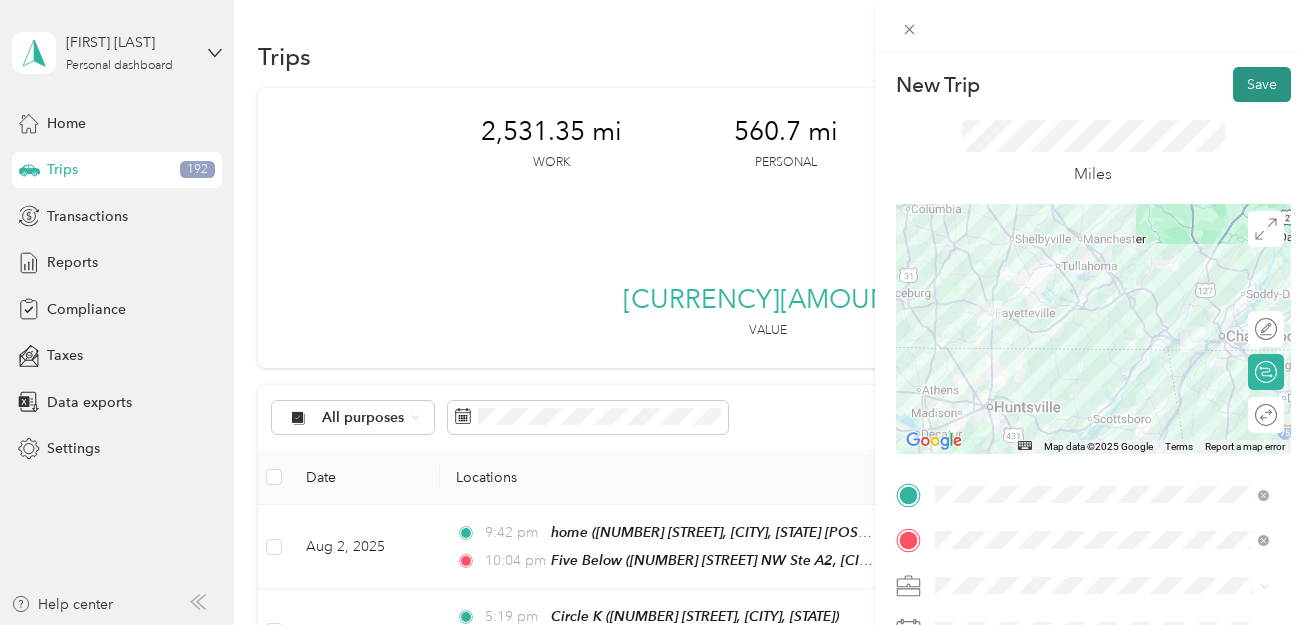click on "Save" at bounding box center (1262, 84) 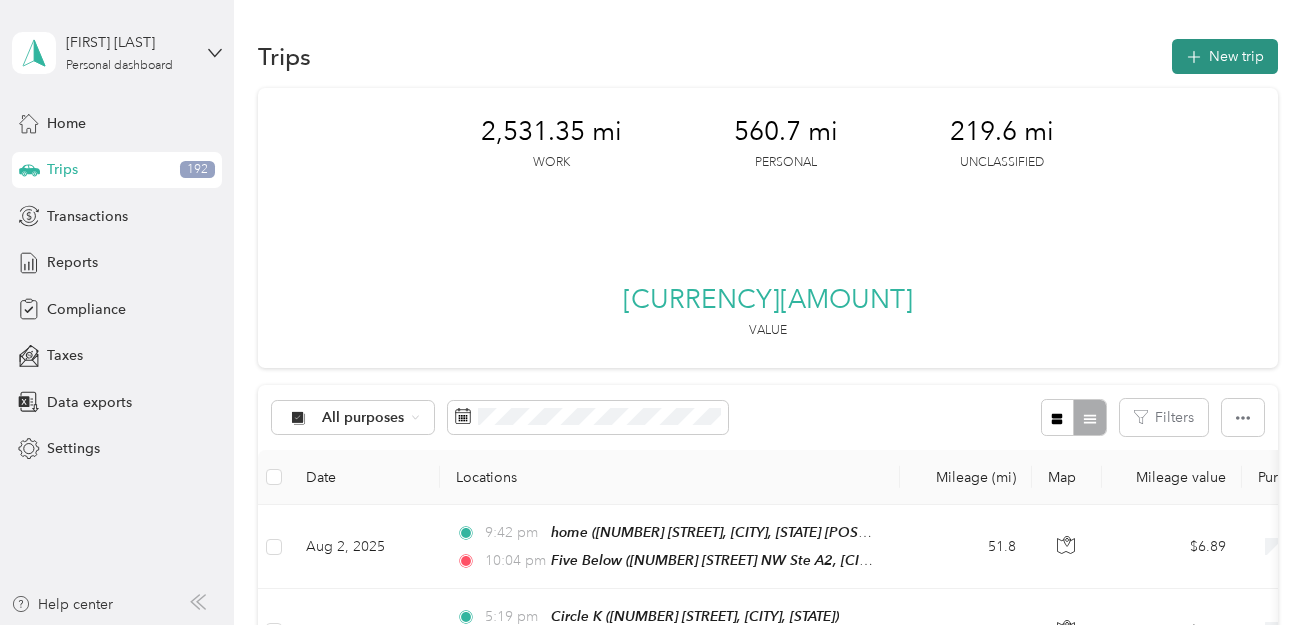 click on "New trip" at bounding box center (1225, 56) 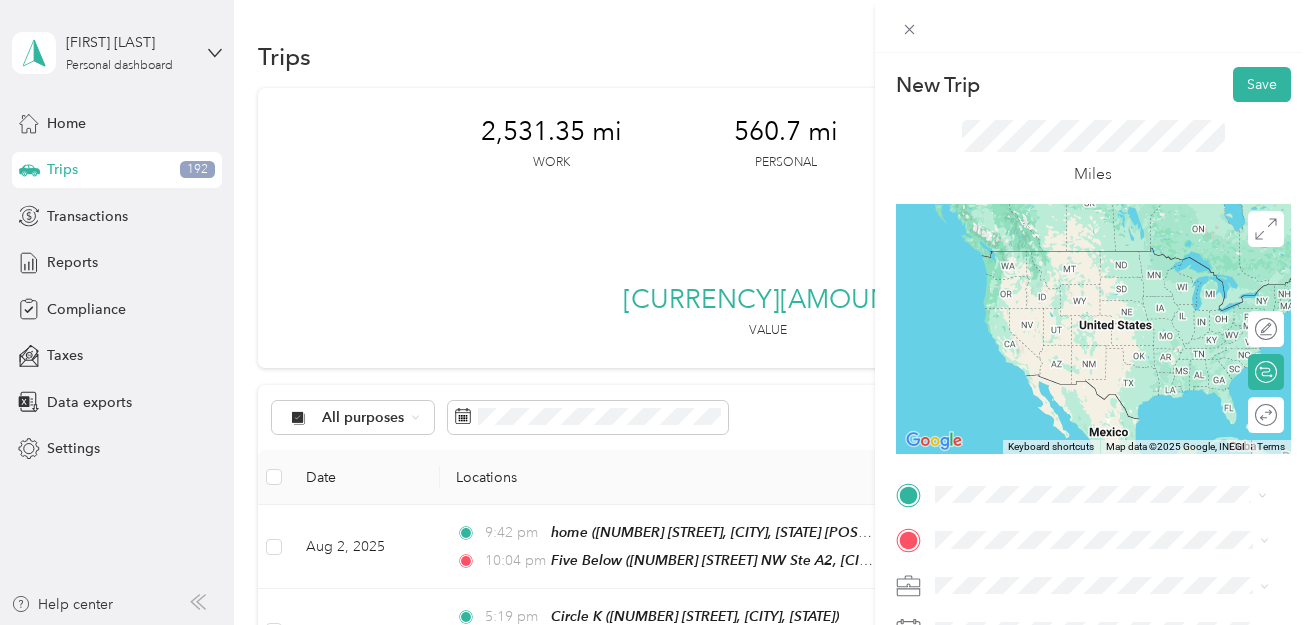click on "Hopas Country Store" at bounding box center (1109, 444) 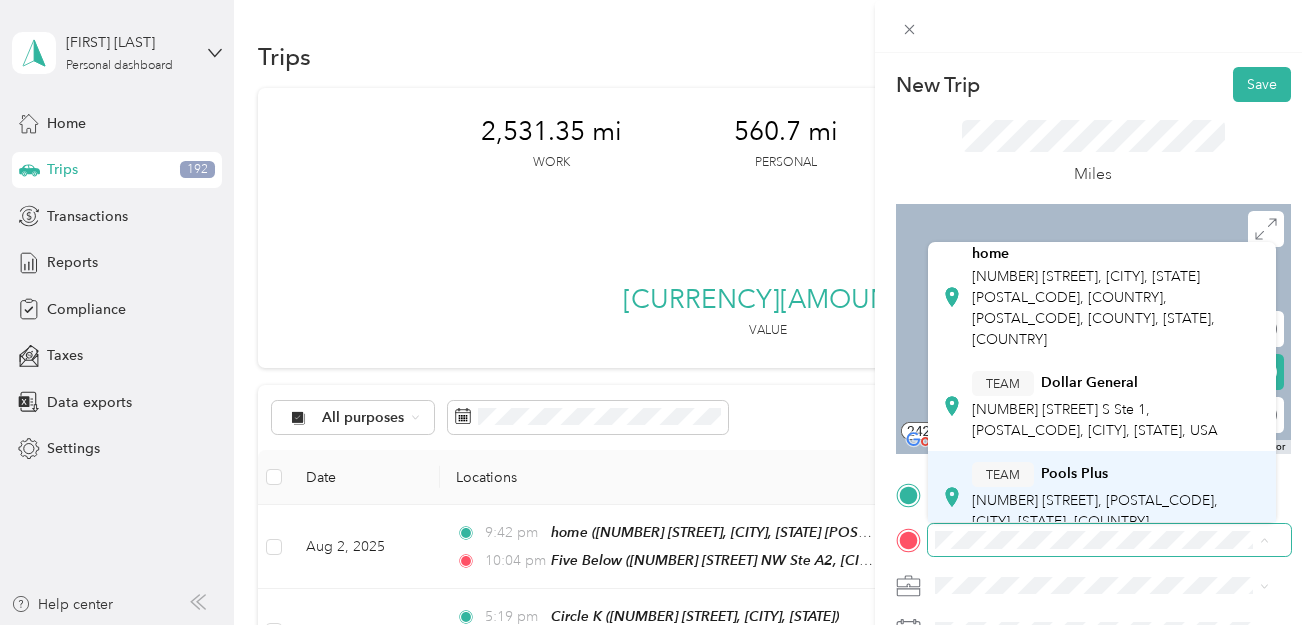 scroll, scrollTop: 200, scrollLeft: 0, axis: vertical 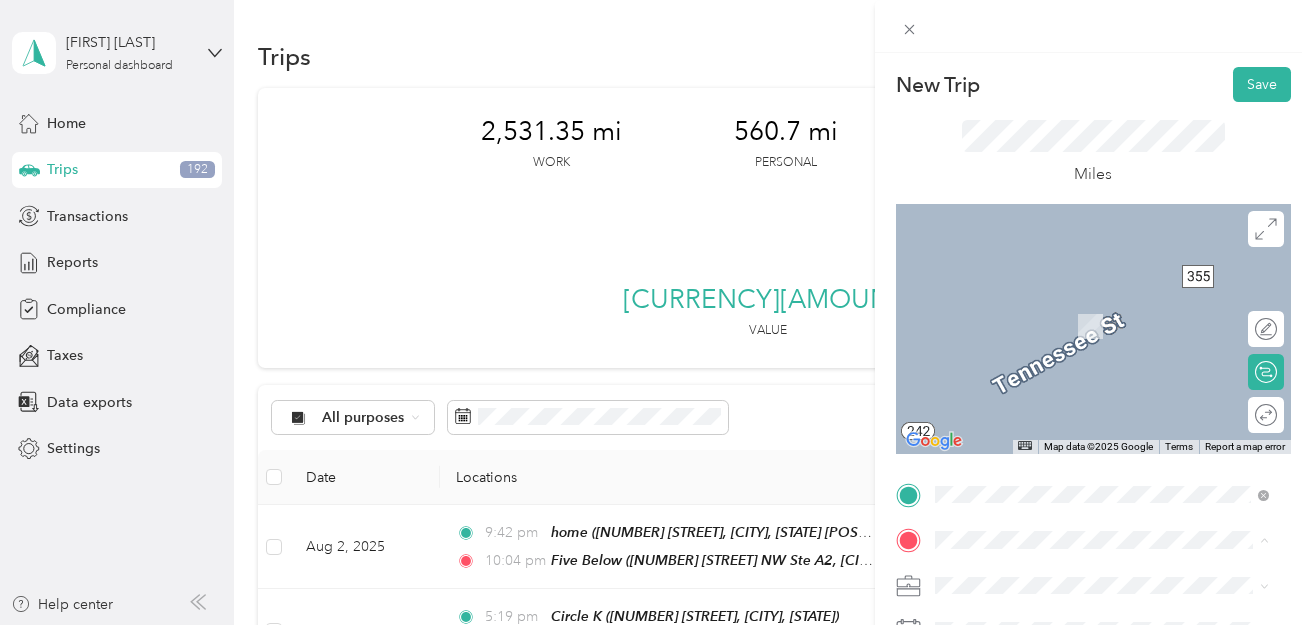 click on "[NUMBER] [STREET] S Ste 1, [POSTAL_CODE], [CITY], [STATE], USA" at bounding box center (1095, 361) 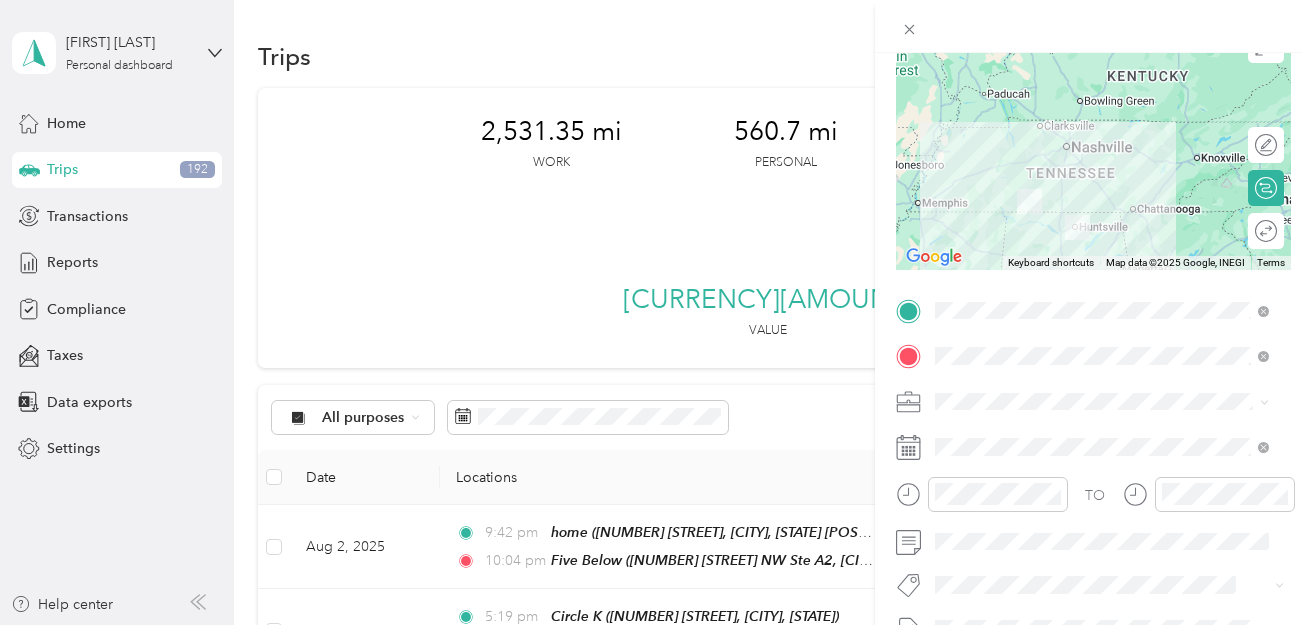 scroll, scrollTop: 200, scrollLeft: 0, axis: vertical 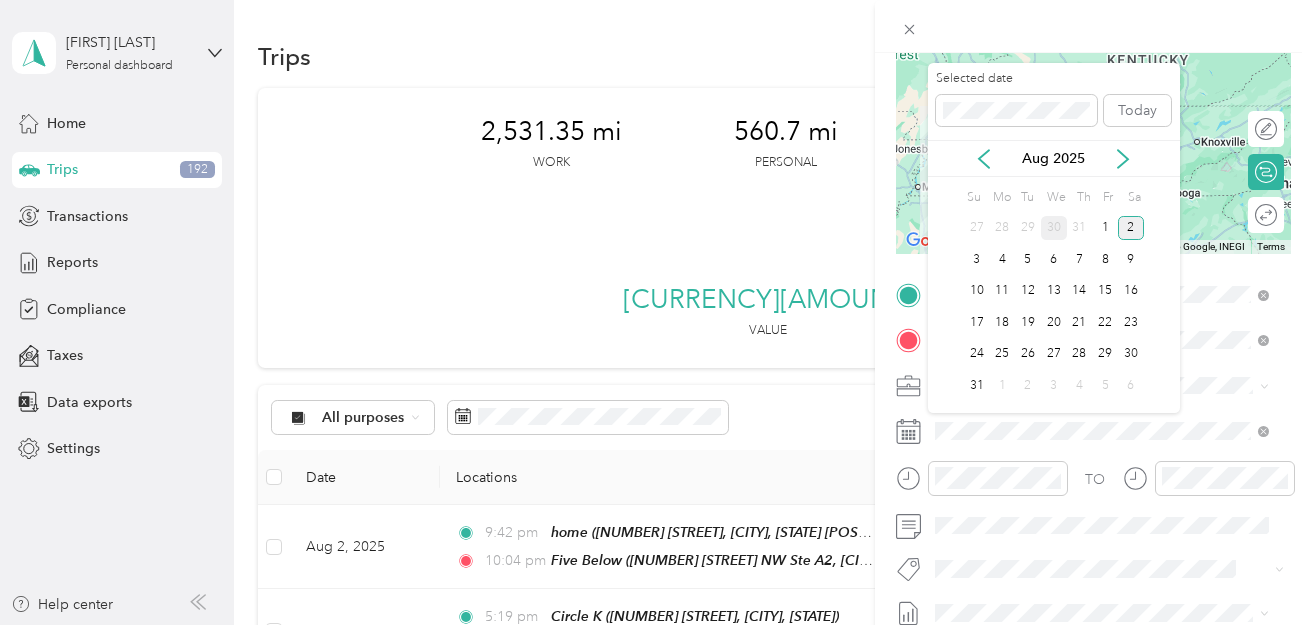 click on "30" at bounding box center [1054, 228] 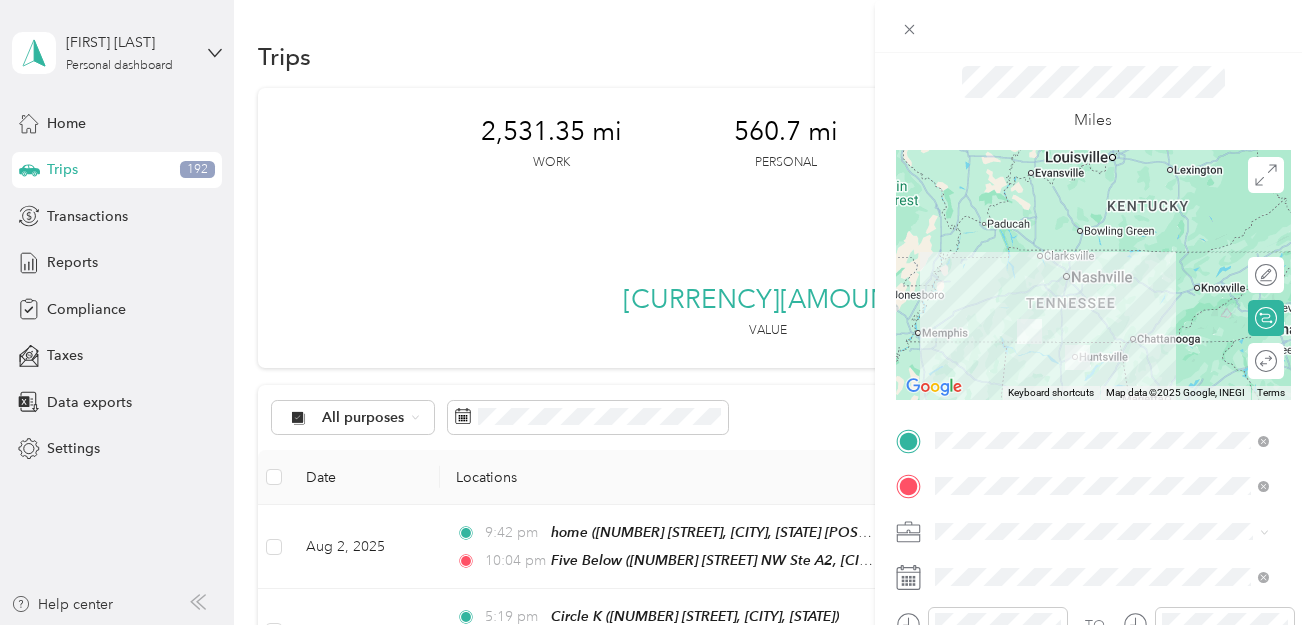scroll, scrollTop: 0, scrollLeft: 0, axis: both 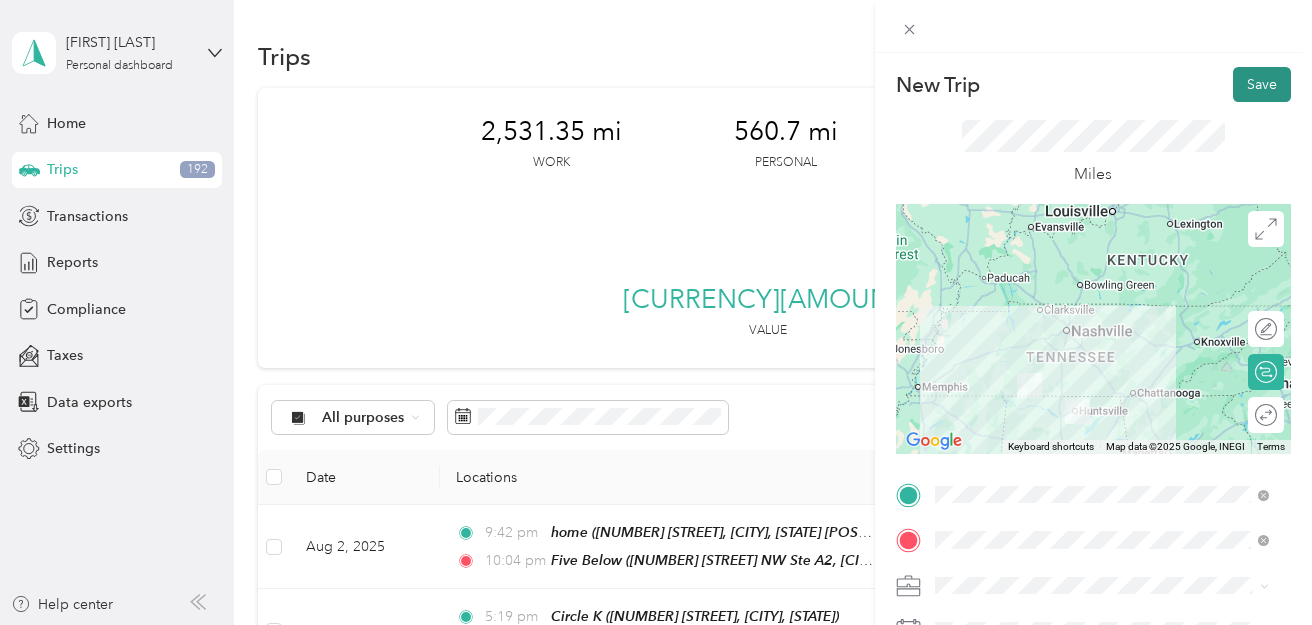 click on "Save" at bounding box center (1262, 84) 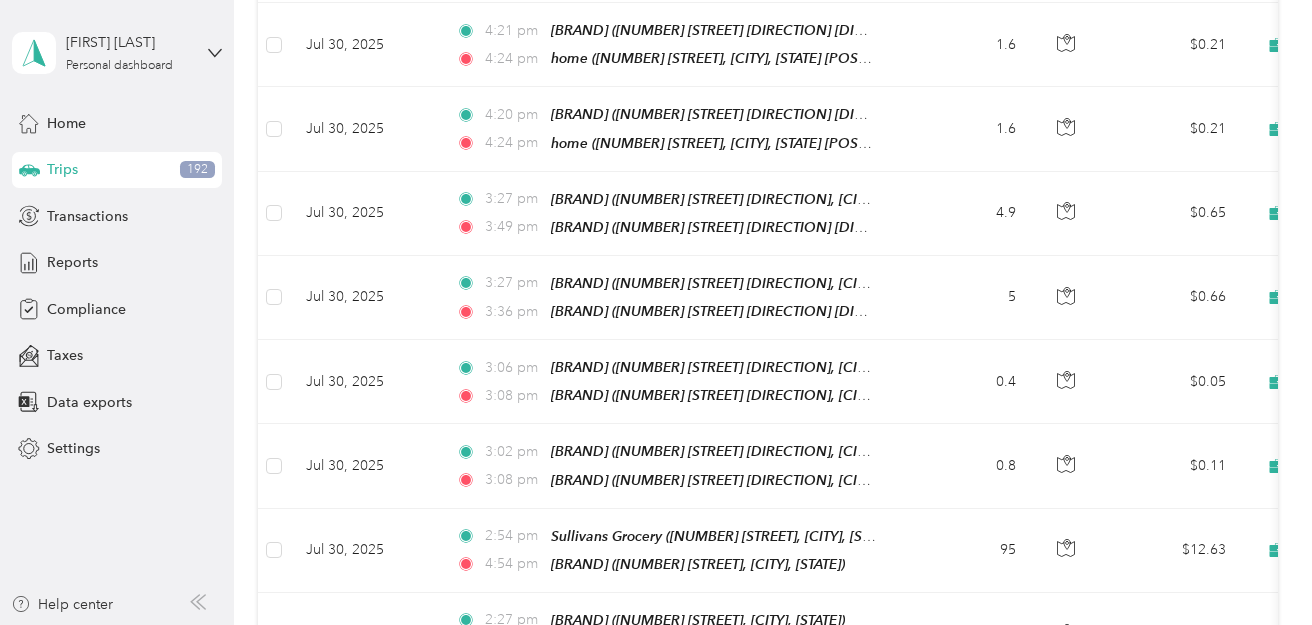 scroll, scrollTop: 3600, scrollLeft: 0, axis: vertical 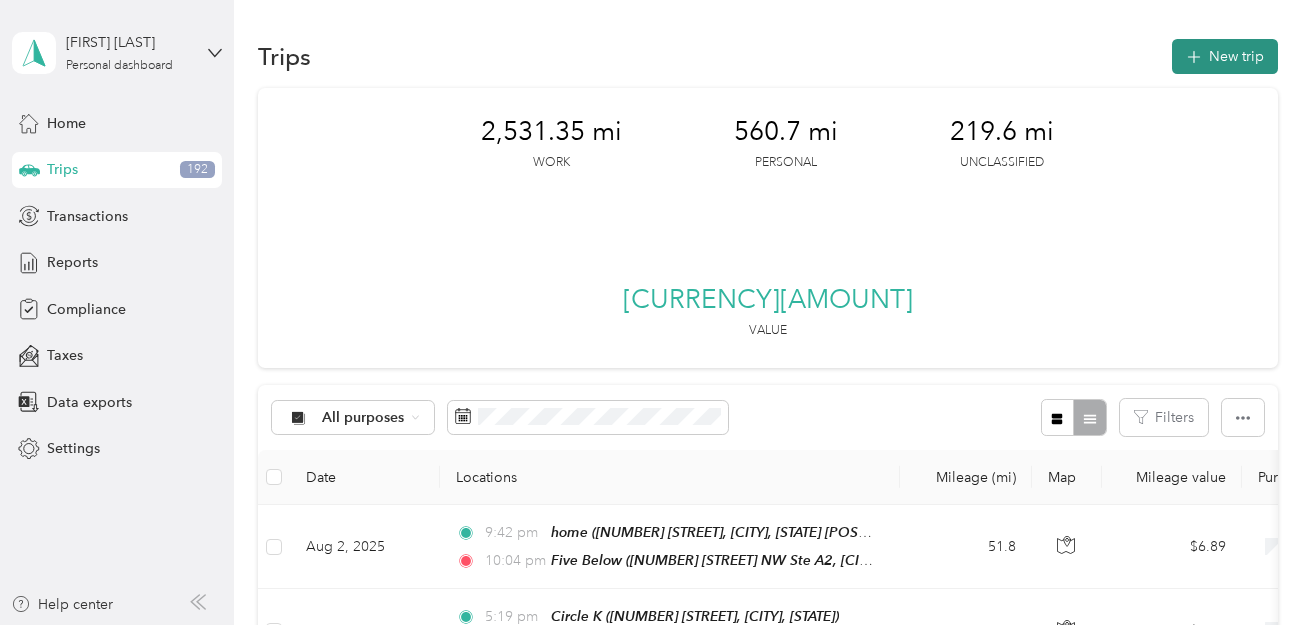 click on "New trip" at bounding box center [1225, 56] 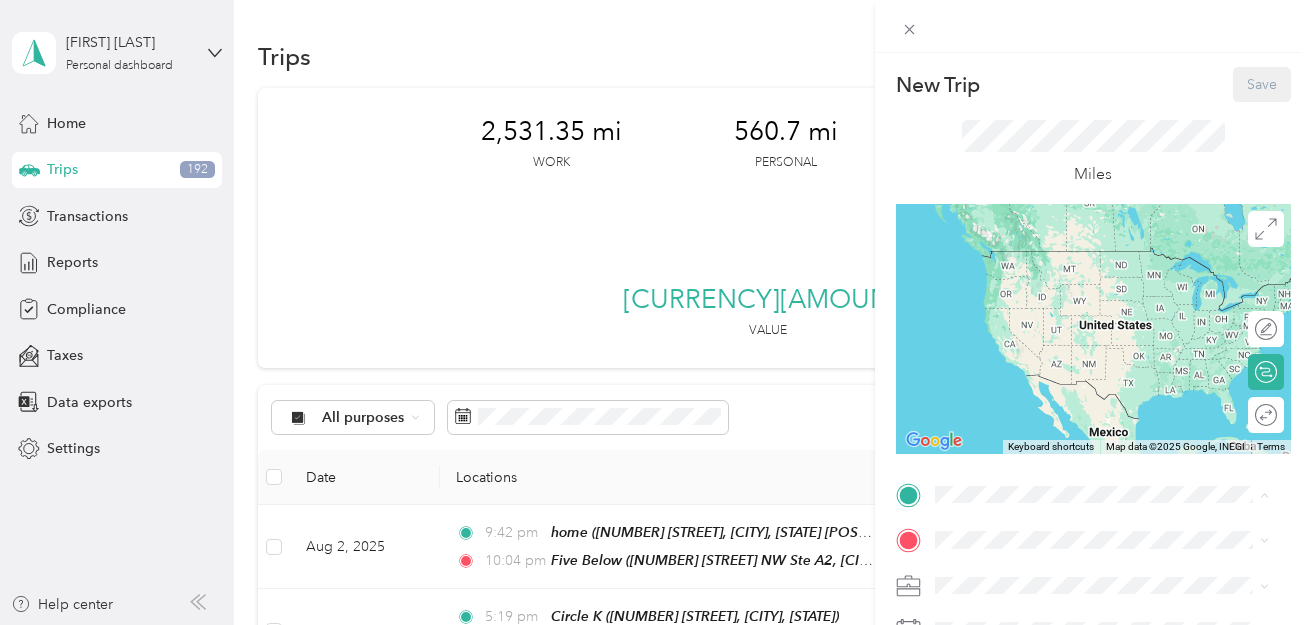 click on "home [NUMBER] [STREET], [CITY], [STATE] [POSTAL_CODE], [POSTAL_CODE], [STATE], United States" at bounding box center (1102, 393) 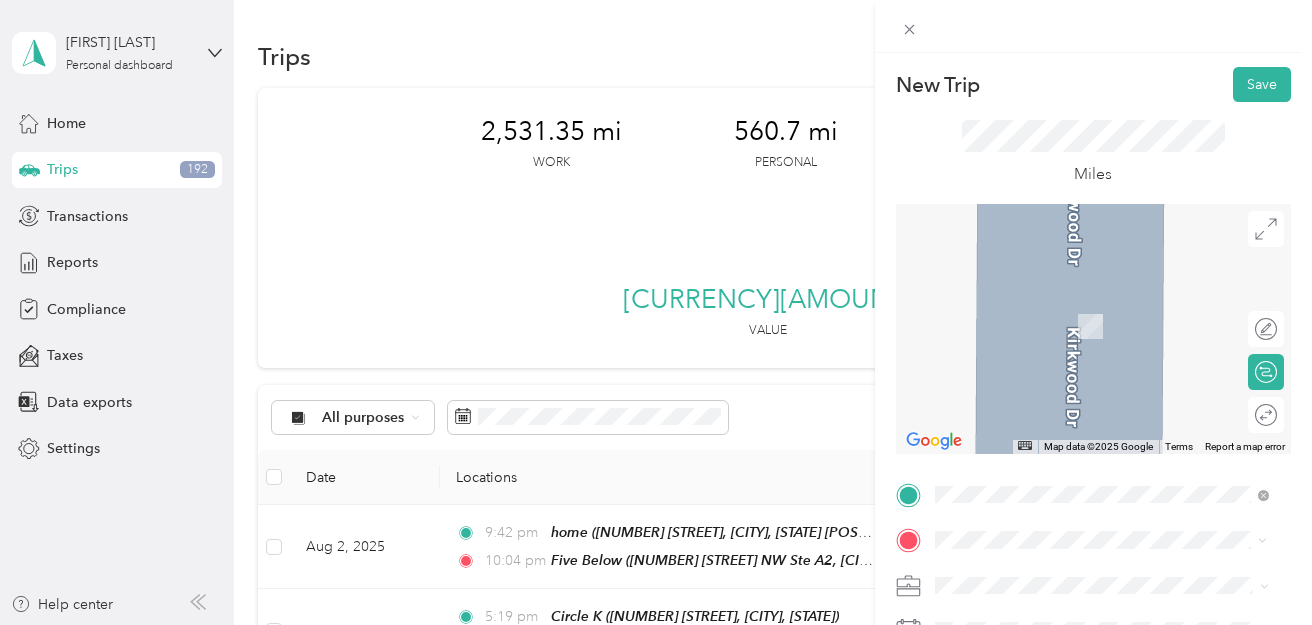 click on "[NUMBER] [STREET], [POSTAL_CODE], [CITY], [STATE], [COUNTRY]" at bounding box center (1095, 435) 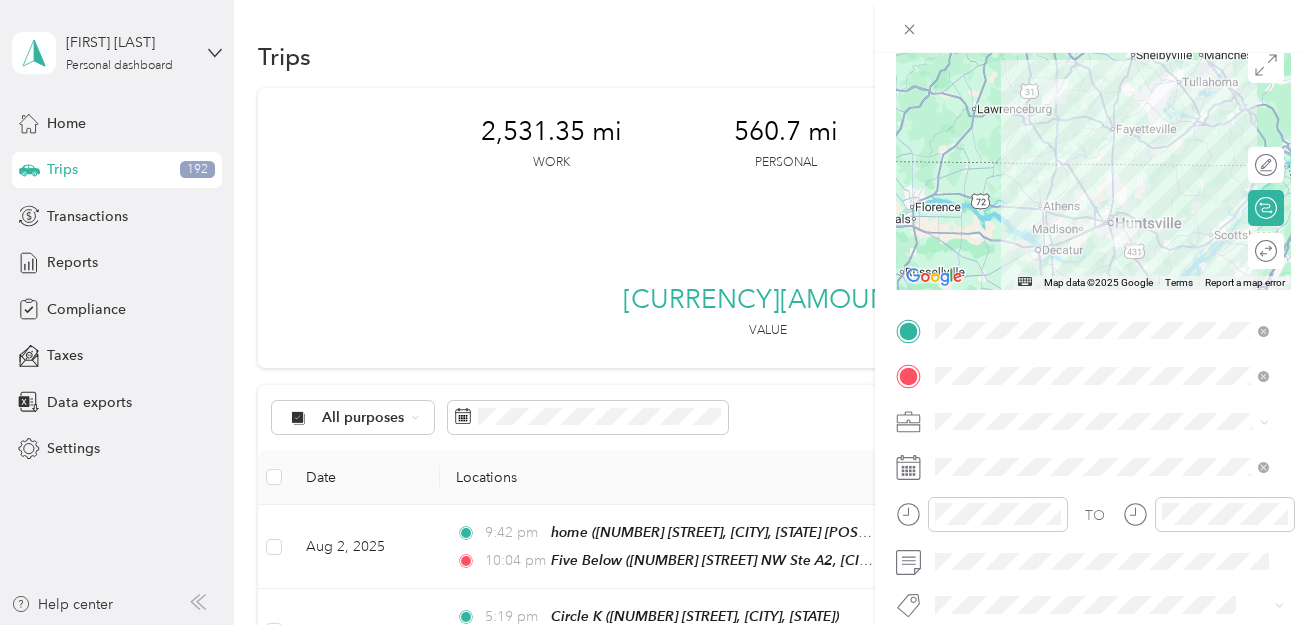 scroll, scrollTop: 200, scrollLeft: 0, axis: vertical 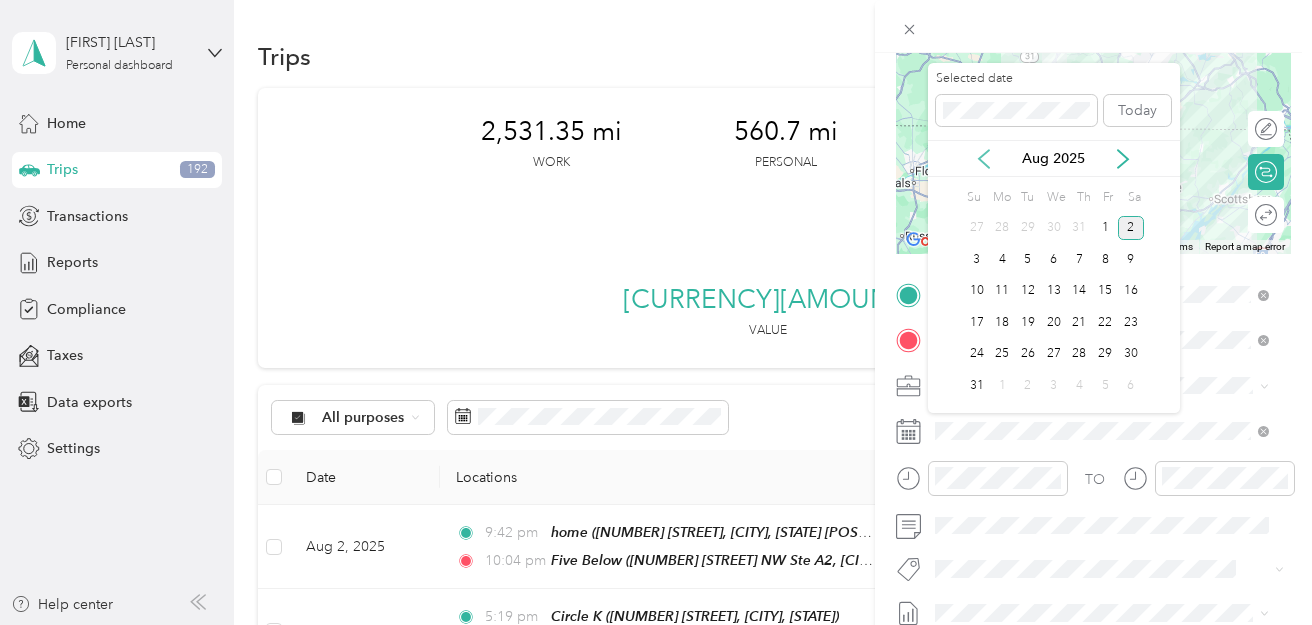 click 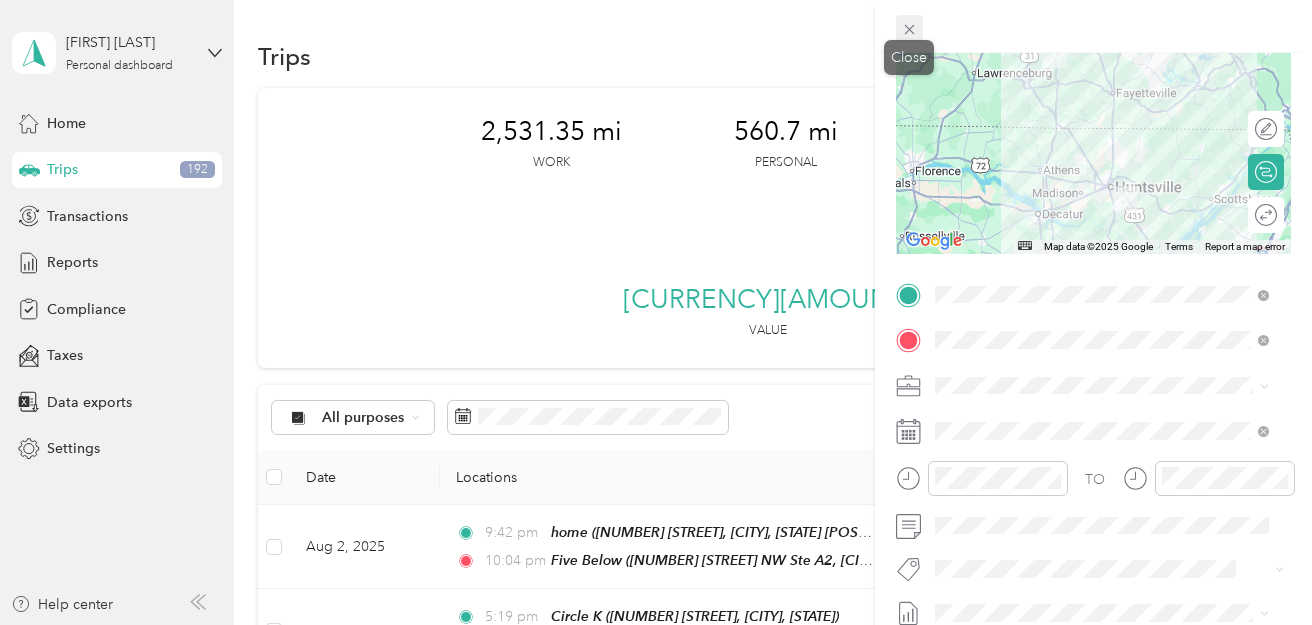 click 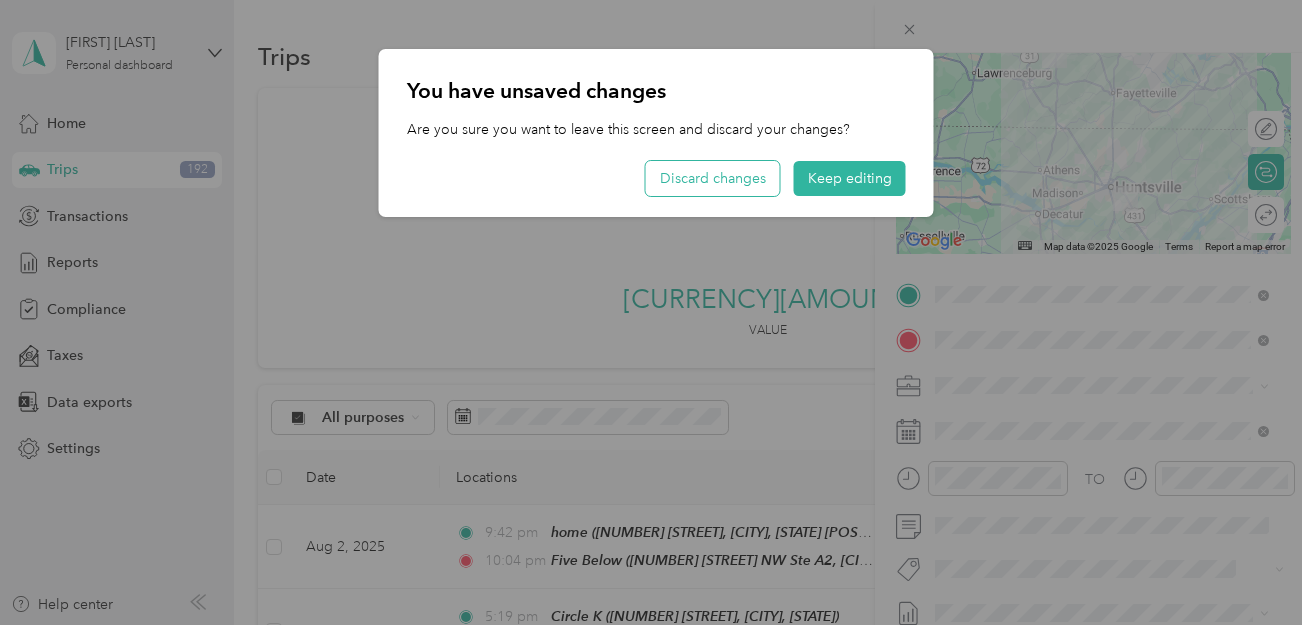 click on "Discard changes" at bounding box center [713, 178] 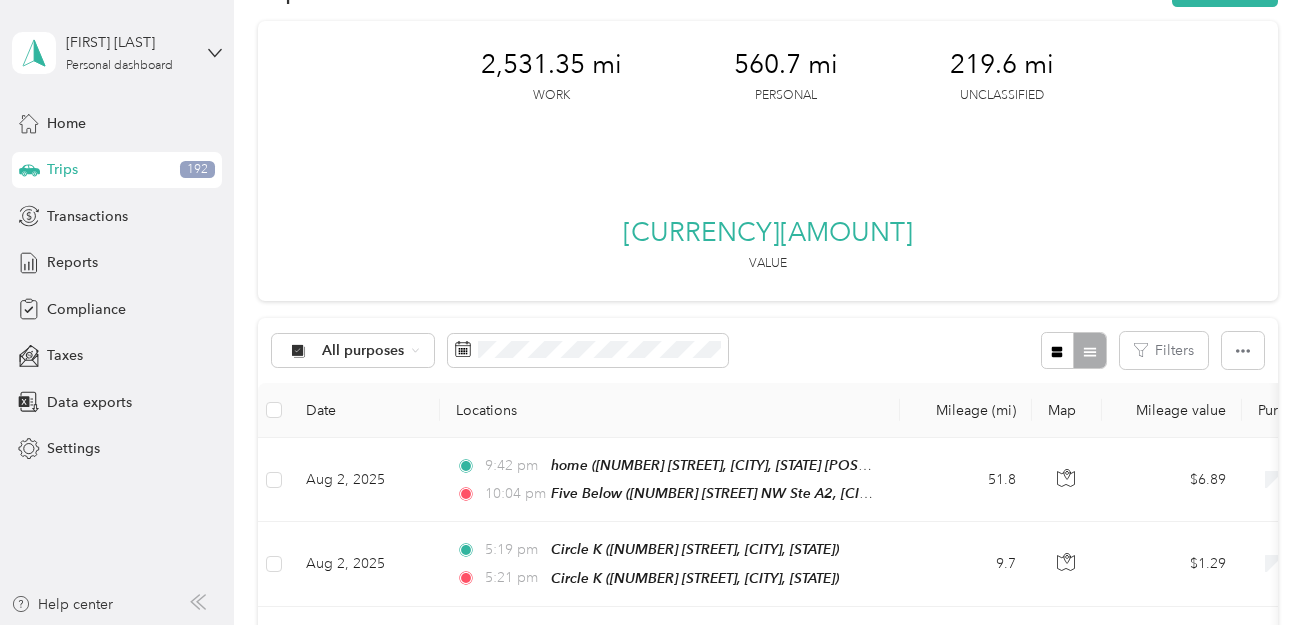 scroll, scrollTop: 0, scrollLeft: 0, axis: both 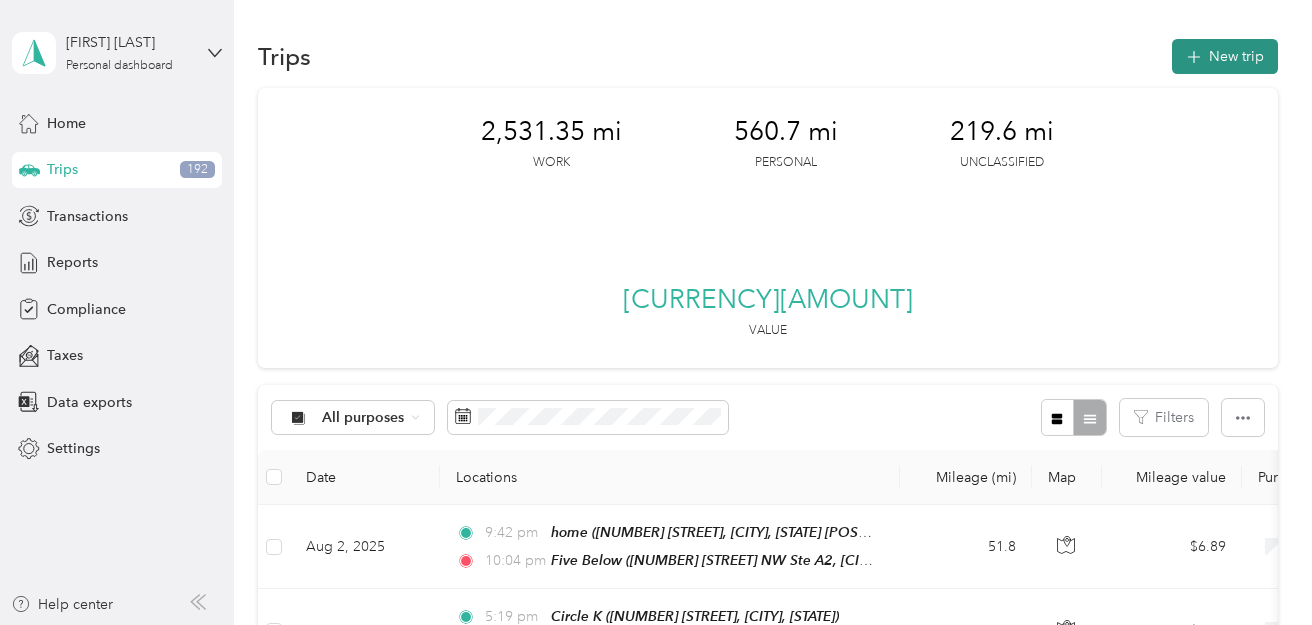 click on "New trip" at bounding box center [1225, 56] 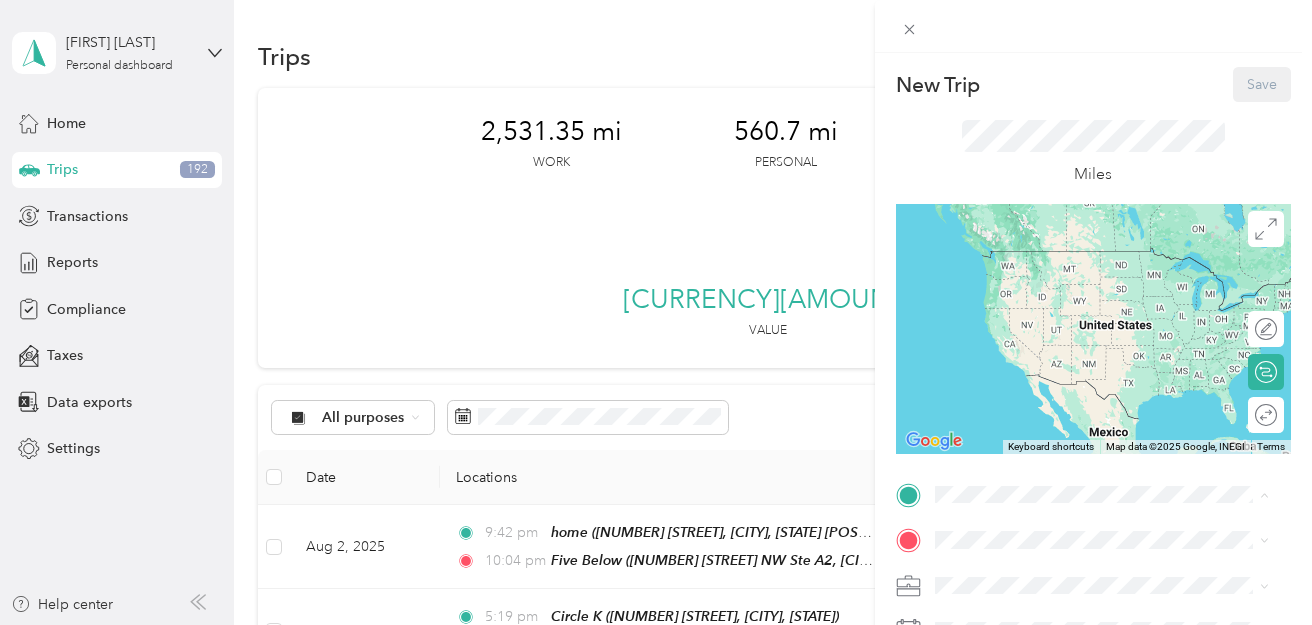 click on "home [NUMBER] [STREET], [CITY], [STATE] [POSTAL_CODE], [POSTAL_CODE], [STATE], United States" at bounding box center [1117, 392] 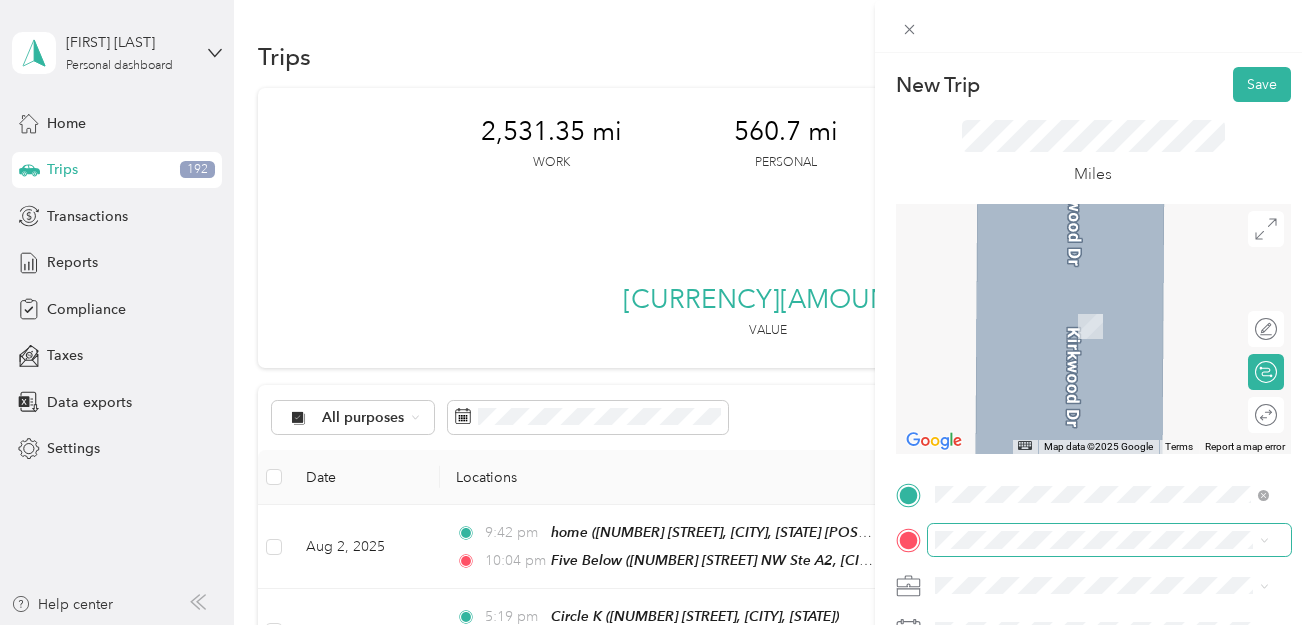 click at bounding box center [1109, 540] 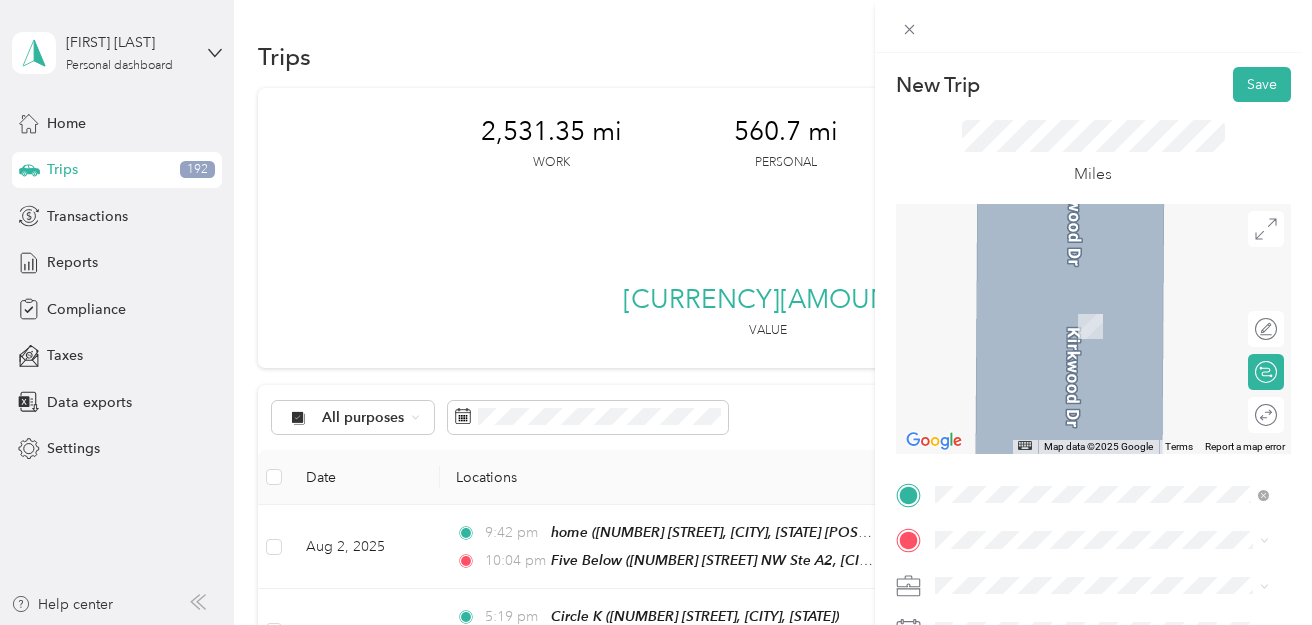 click on "[NUMBER] [STREET], [POSTAL_CODE], [CITY], [STATE], [COUNTRY]" at bounding box center [1095, 432] 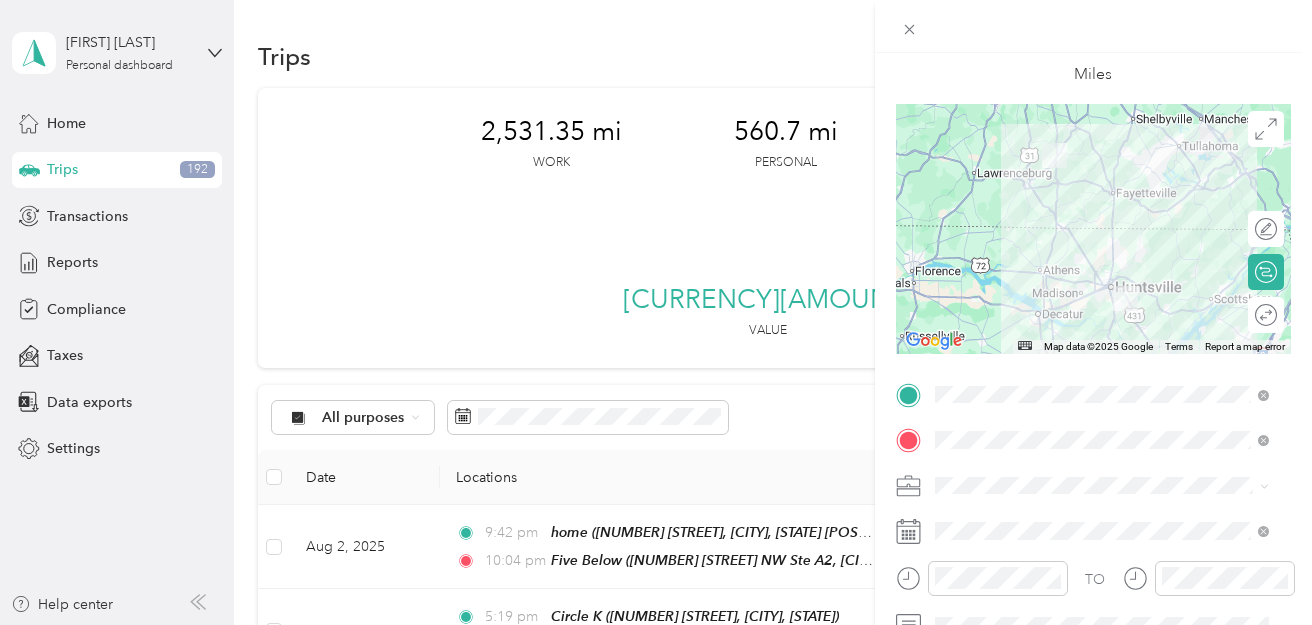 scroll, scrollTop: 200, scrollLeft: 0, axis: vertical 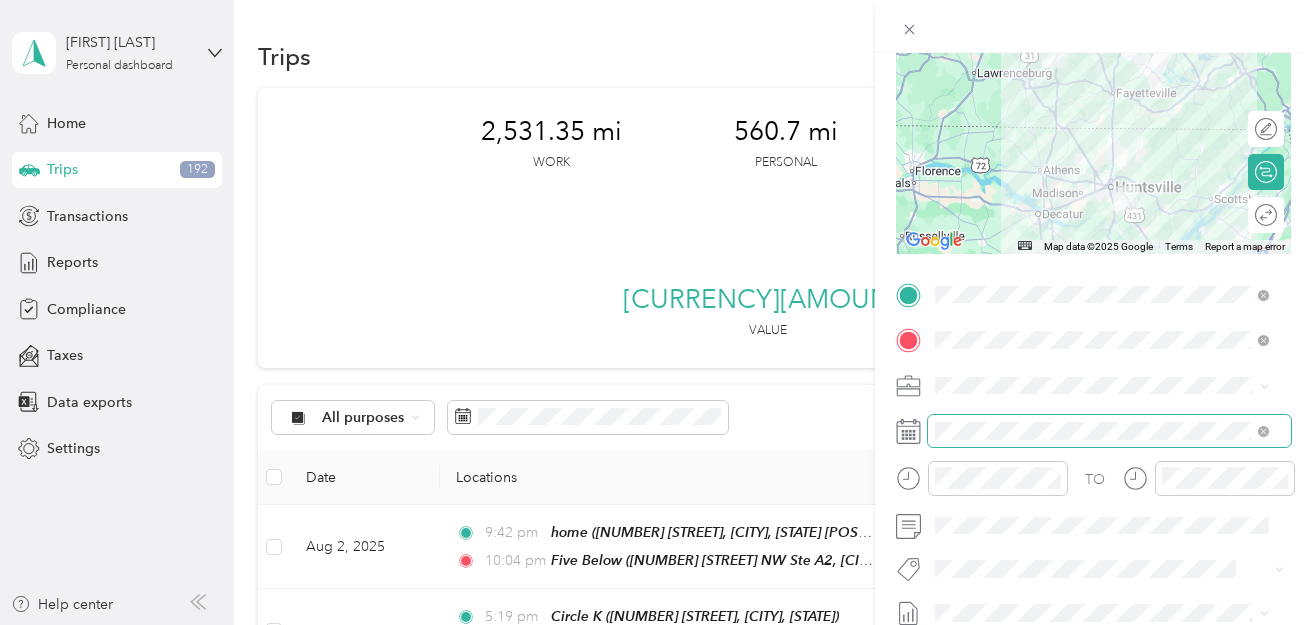 click at bounding box center (1109, 431) 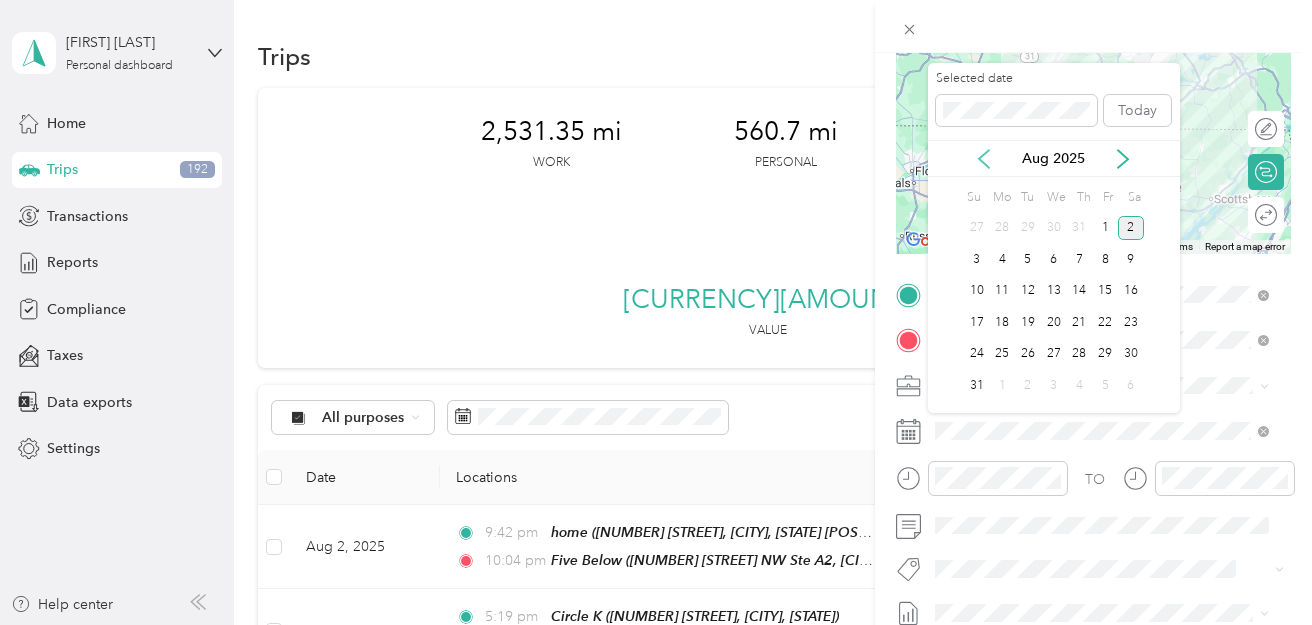 click 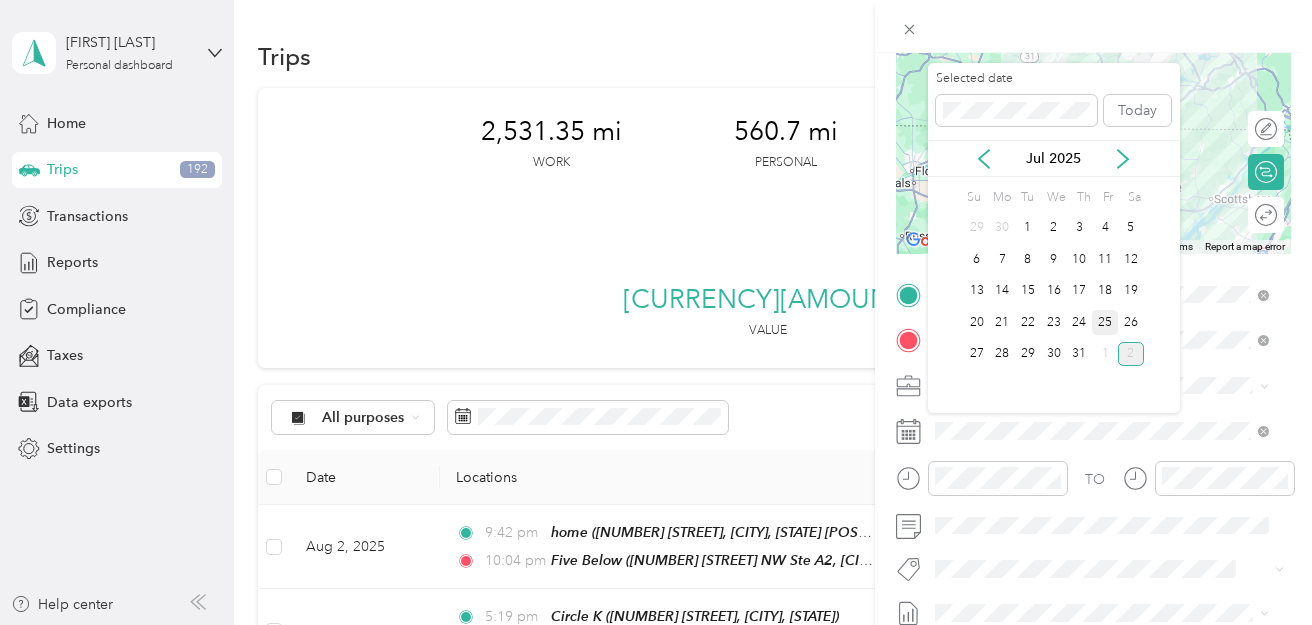 click on "25" at bounding box center [1105, 322] 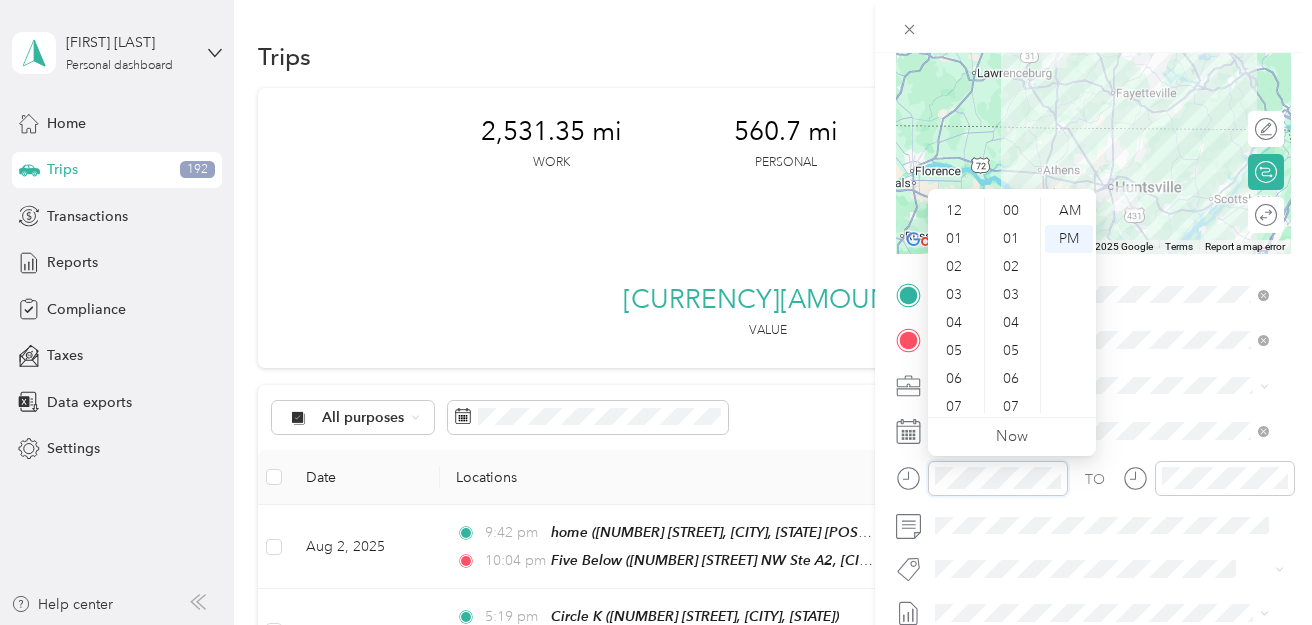 scroll, scrollTop: 120, scrollLeft: 0, axis: vertical 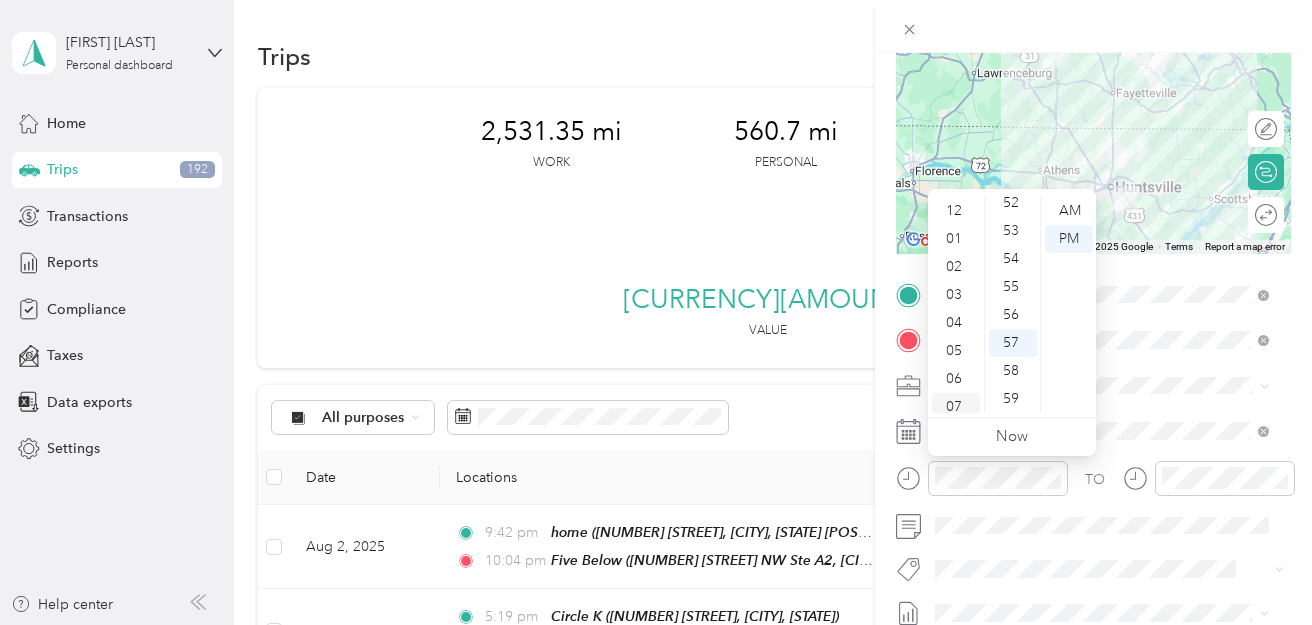 click on "07" at bounding box center (956, 407) 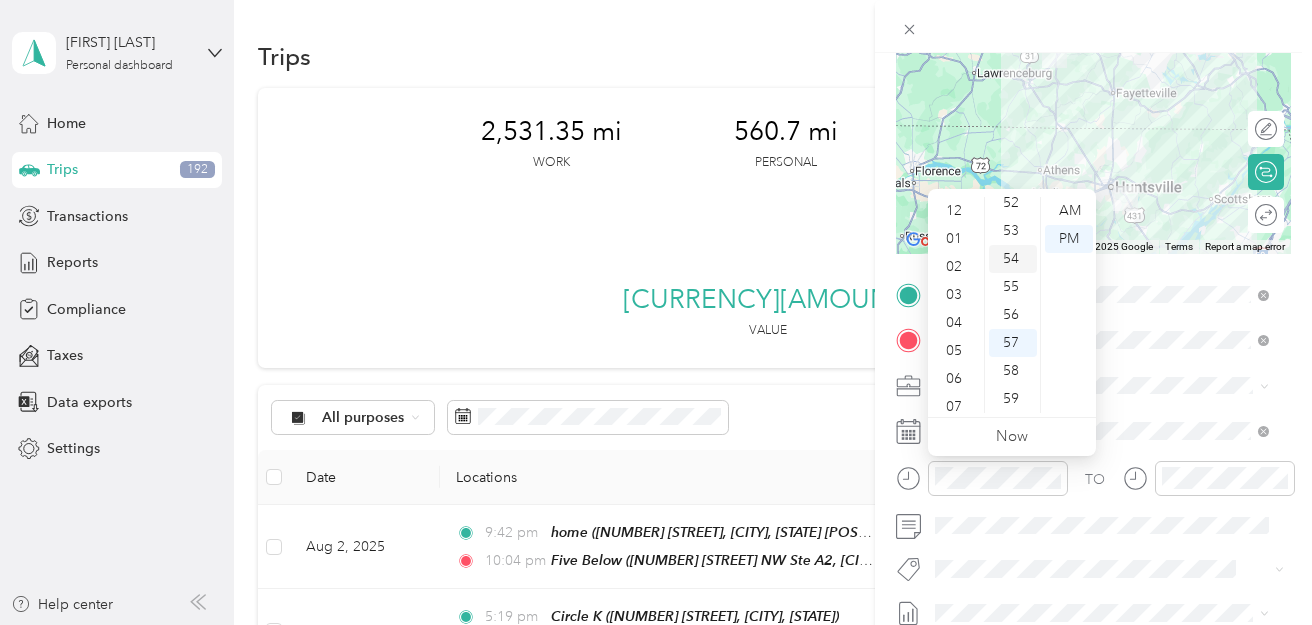 scroll, scrollTop: 120, scrollLeft: 0, axis: vertical 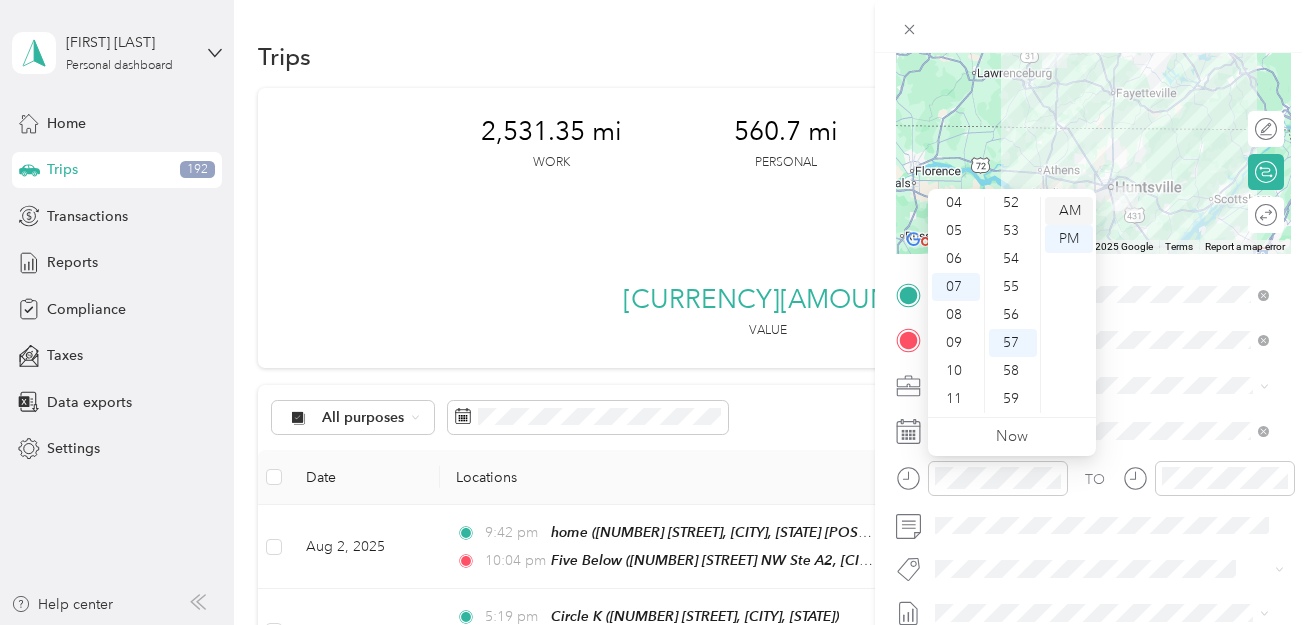 click on "AM" at bounding box center (1069, 211) 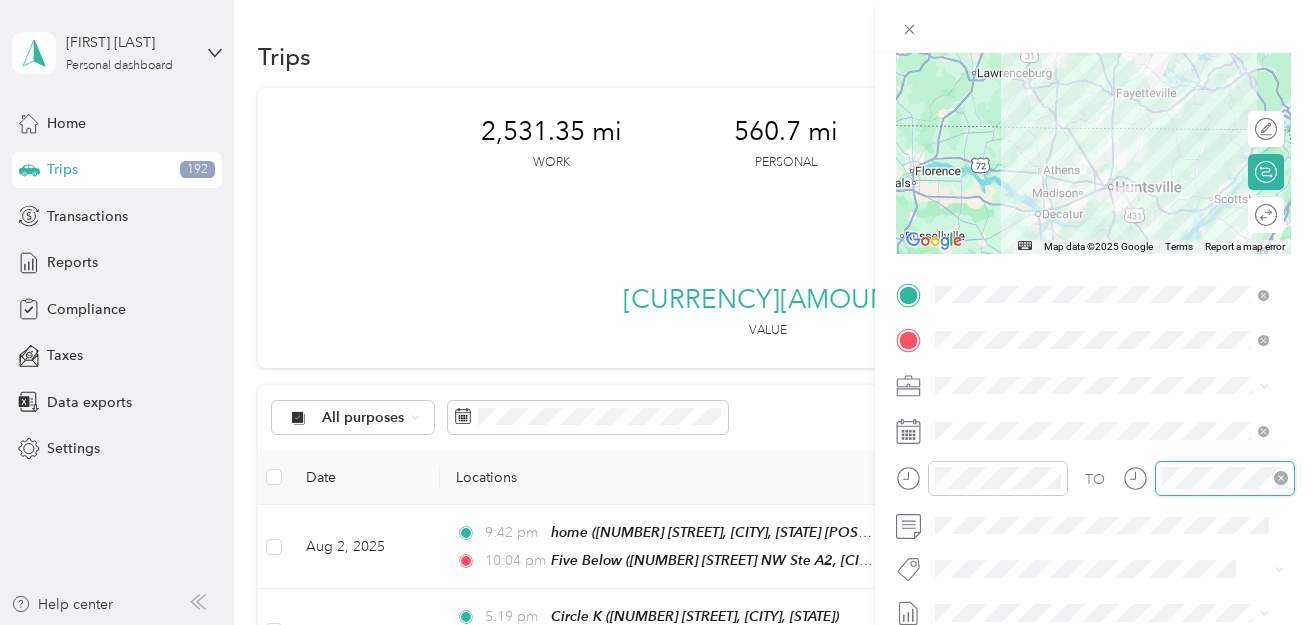 scroll, scrollTop: 1464, scrollLeft: 0, axis: vertical 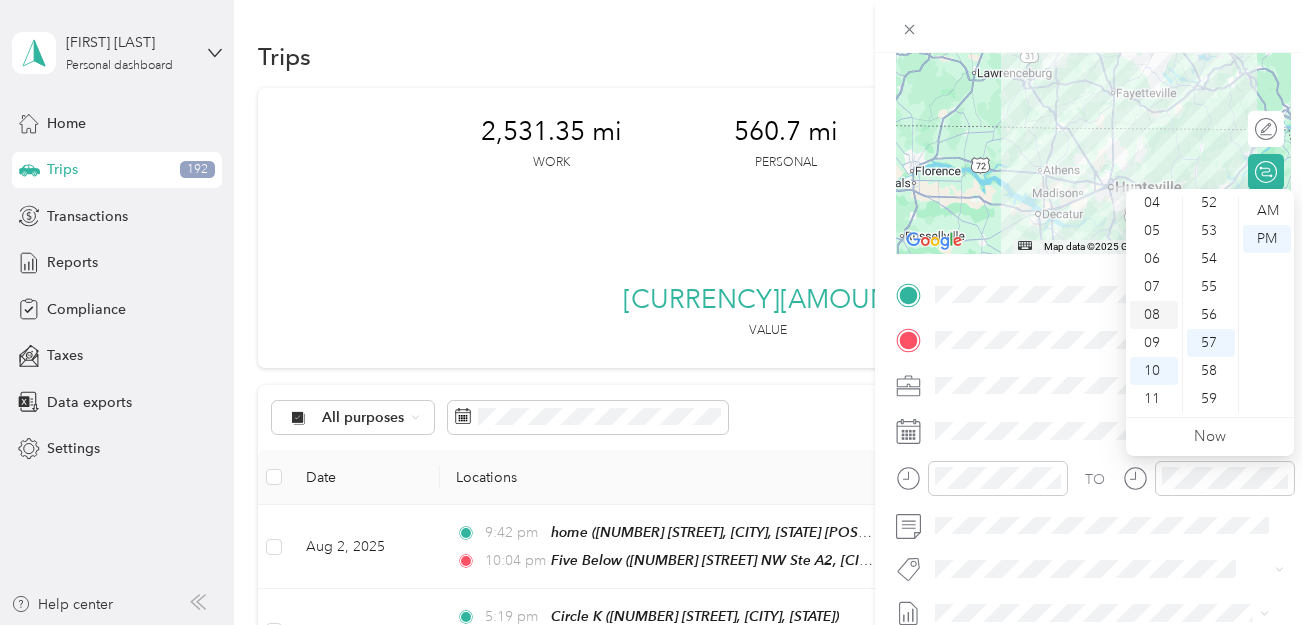 click on "08" at bounding box center (1154, 315) 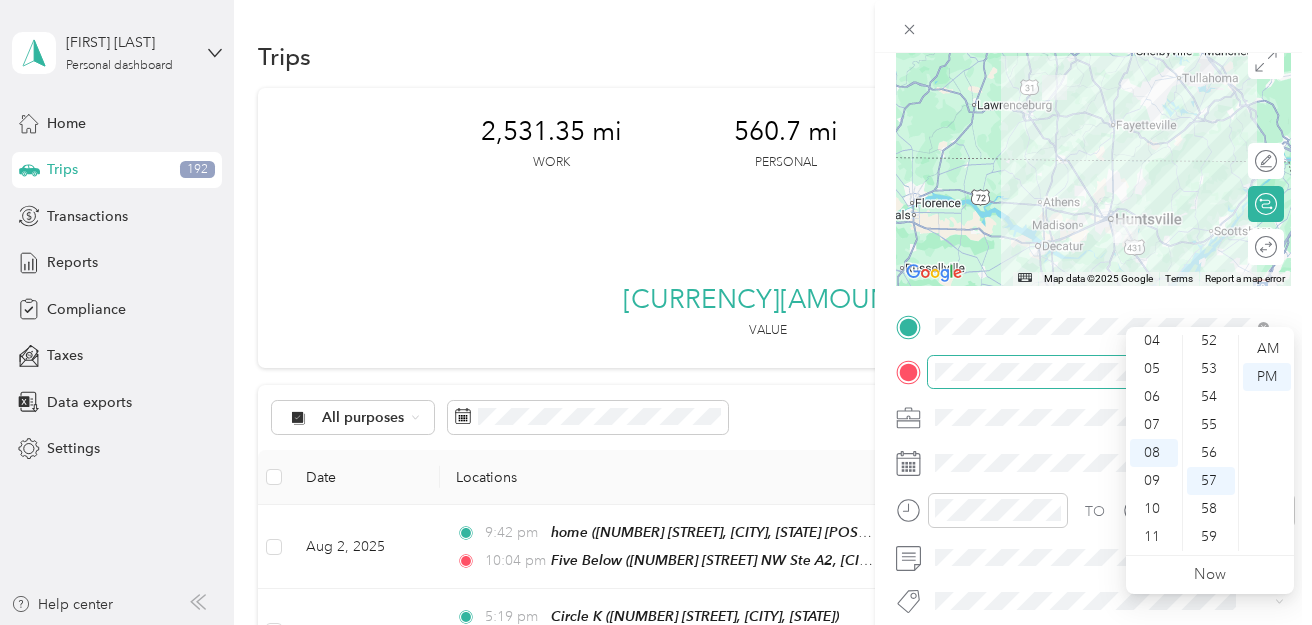 scroll, scrollTop: 0, scrollLeft: 0, axis: both 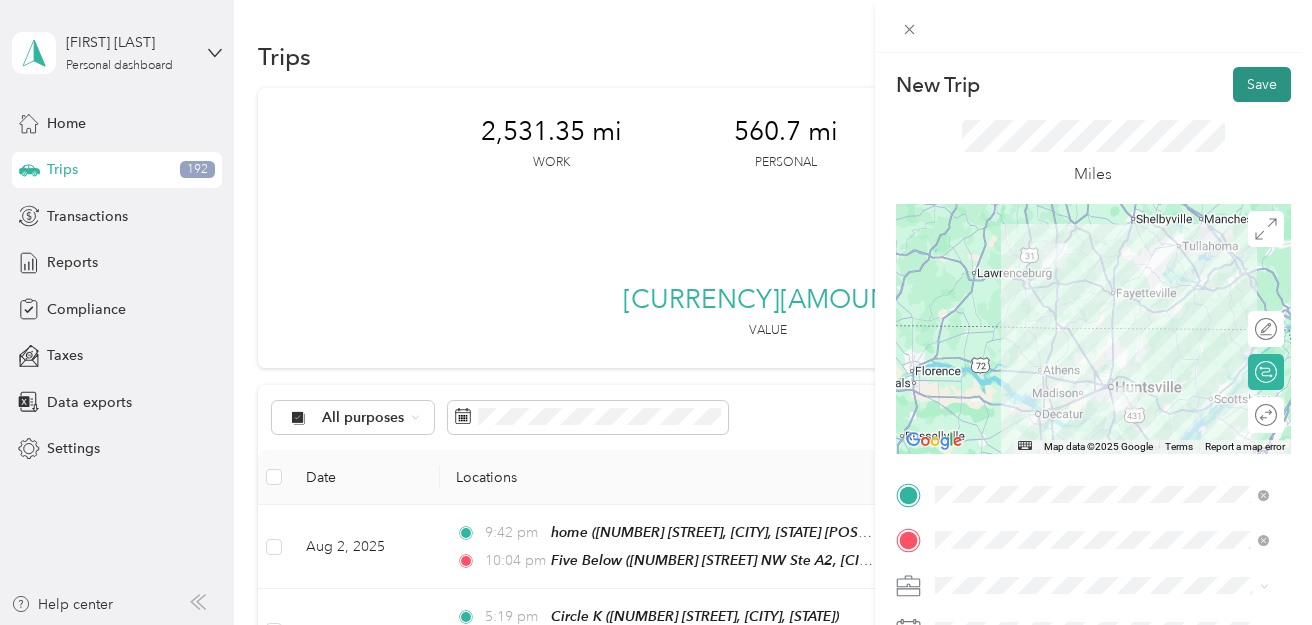 click on "Save" at bounding box center (1262, 84) 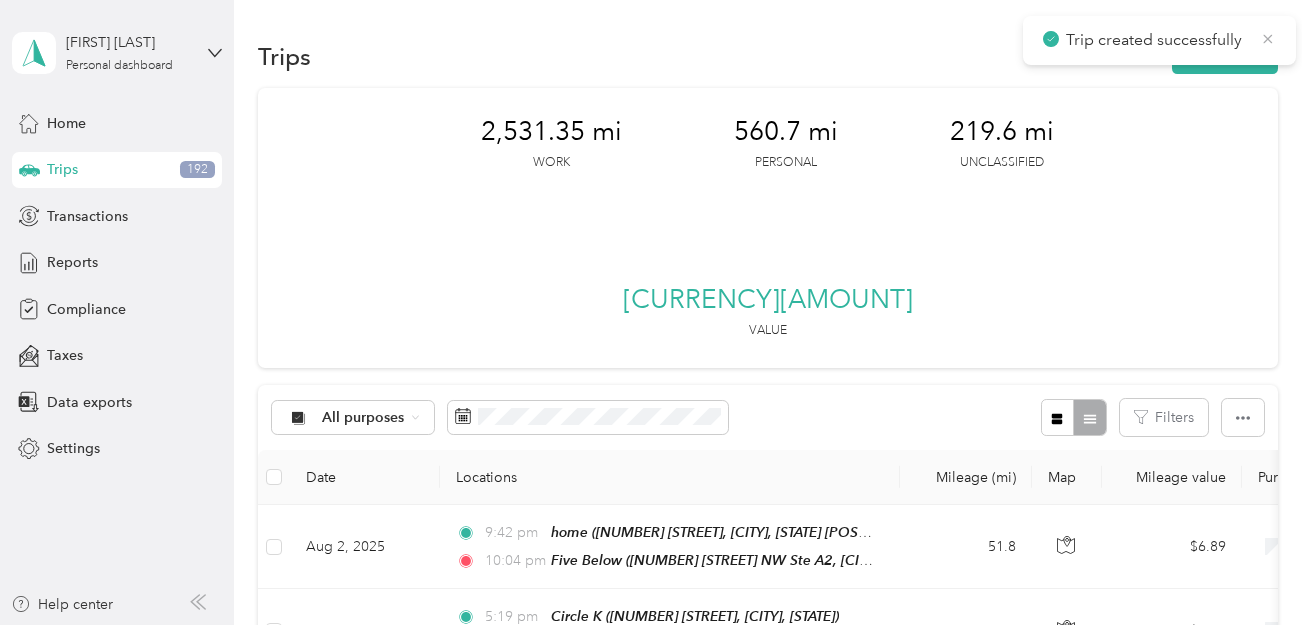click 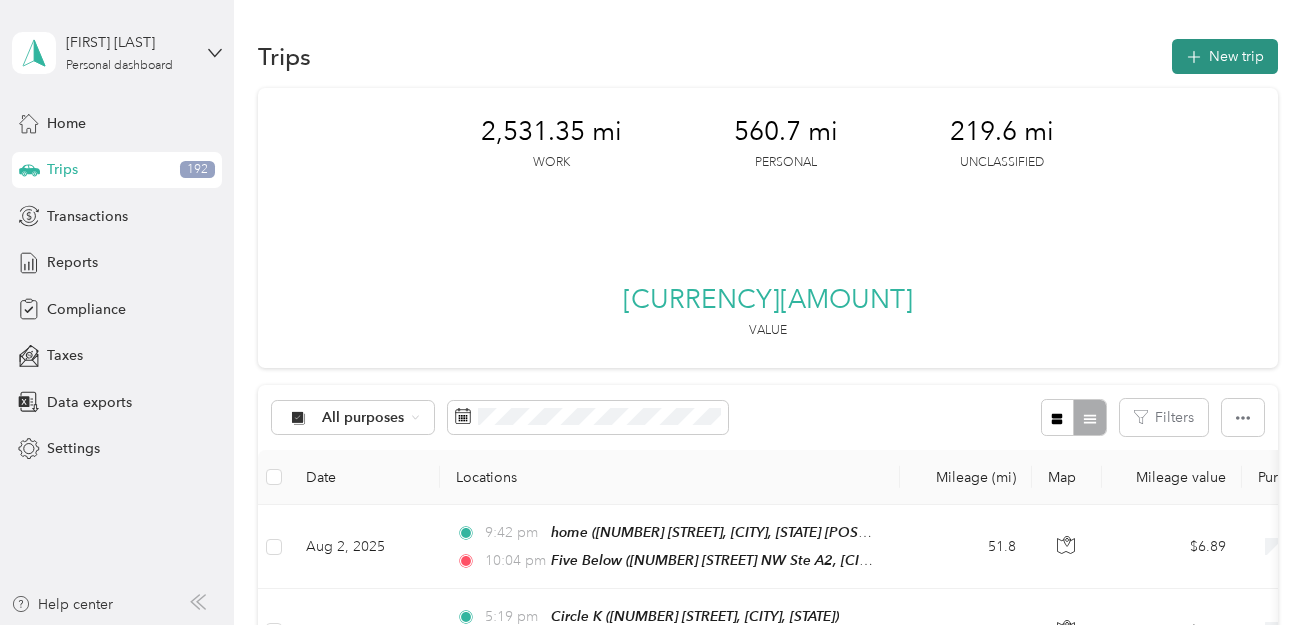 click on "New trip" at bounding box center (1225, 56) 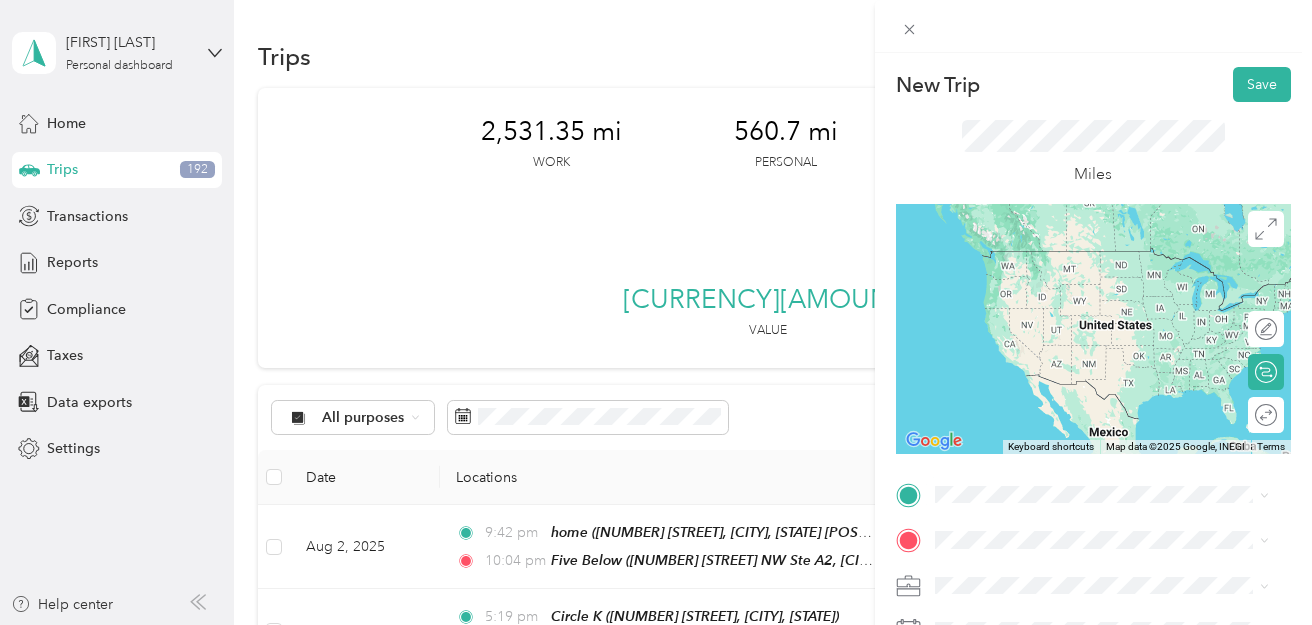 click on "Tennessean Truck Stop" at bounding box center [1115, 344] 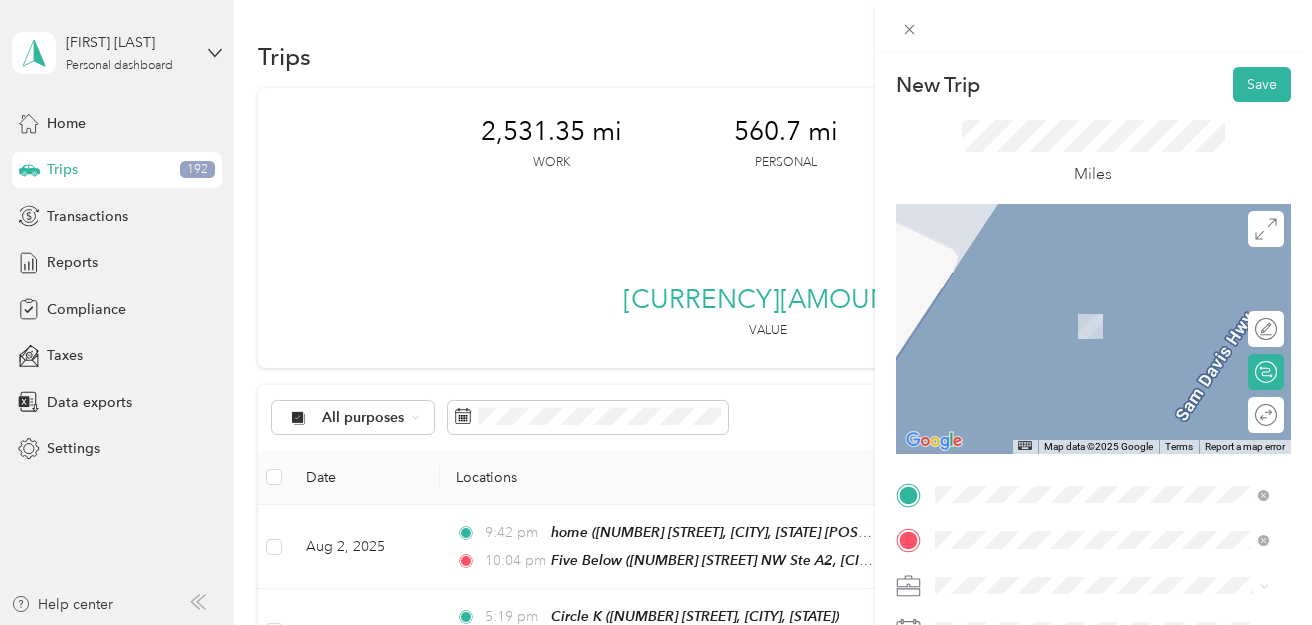 click on "[BRAND] [NUMBER] [STREET], [POSTAL_CODE], [CITY], [STATE], [COUNTRY]" at bounding box center [1117, 421] 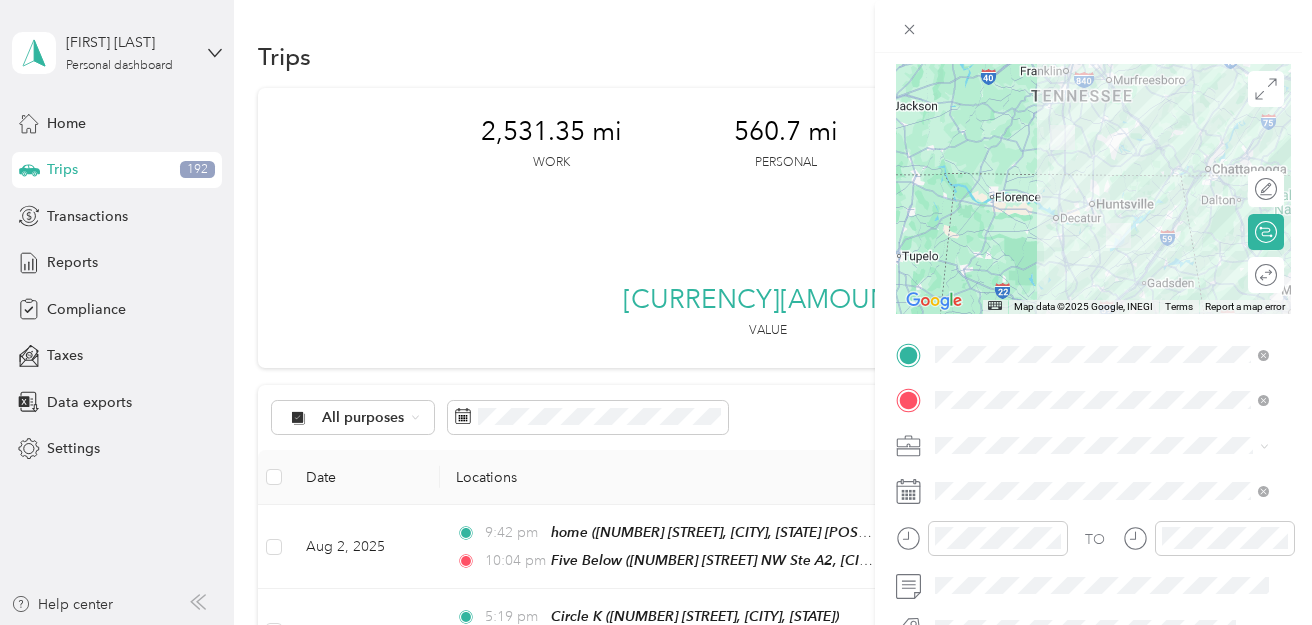 scroll, scrollTop: 142, scrollLeft: 0, axis: vertical 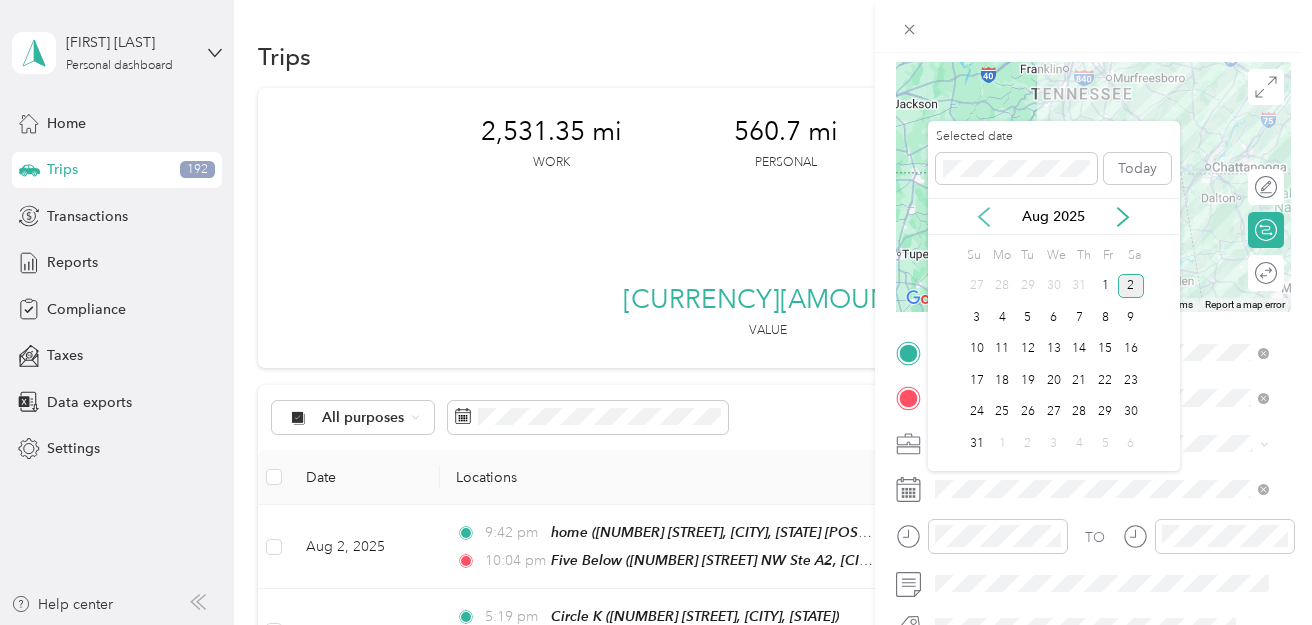 click 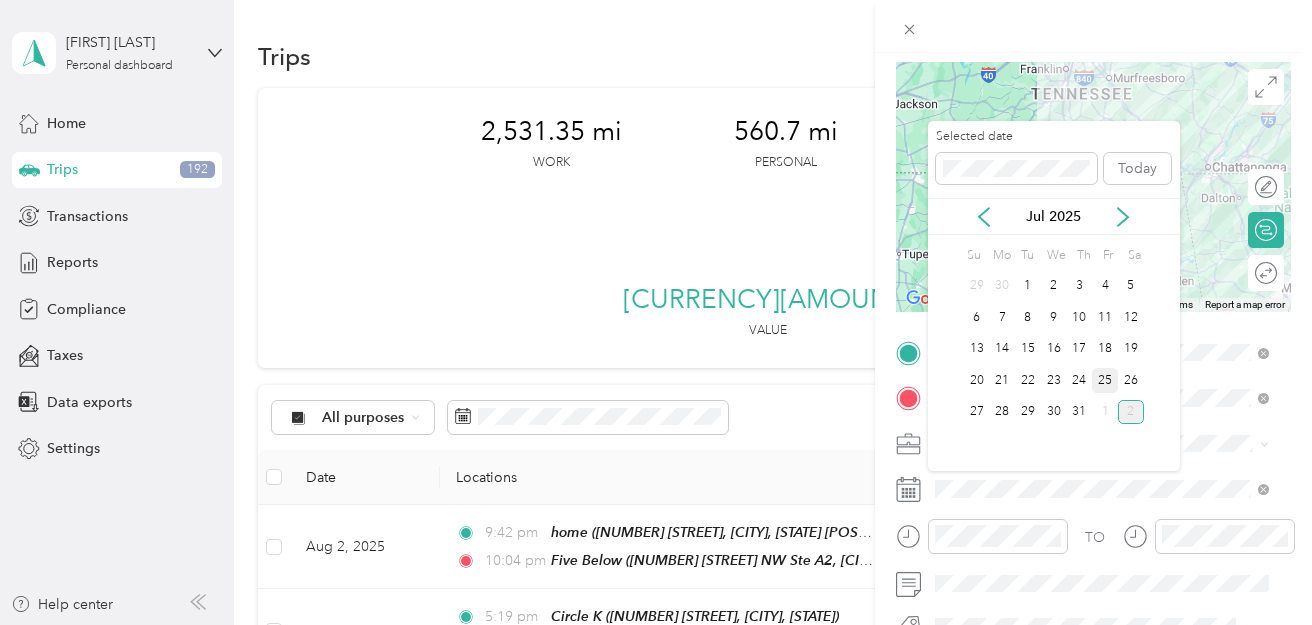 click on "25" at bounding box center [1105, 380] 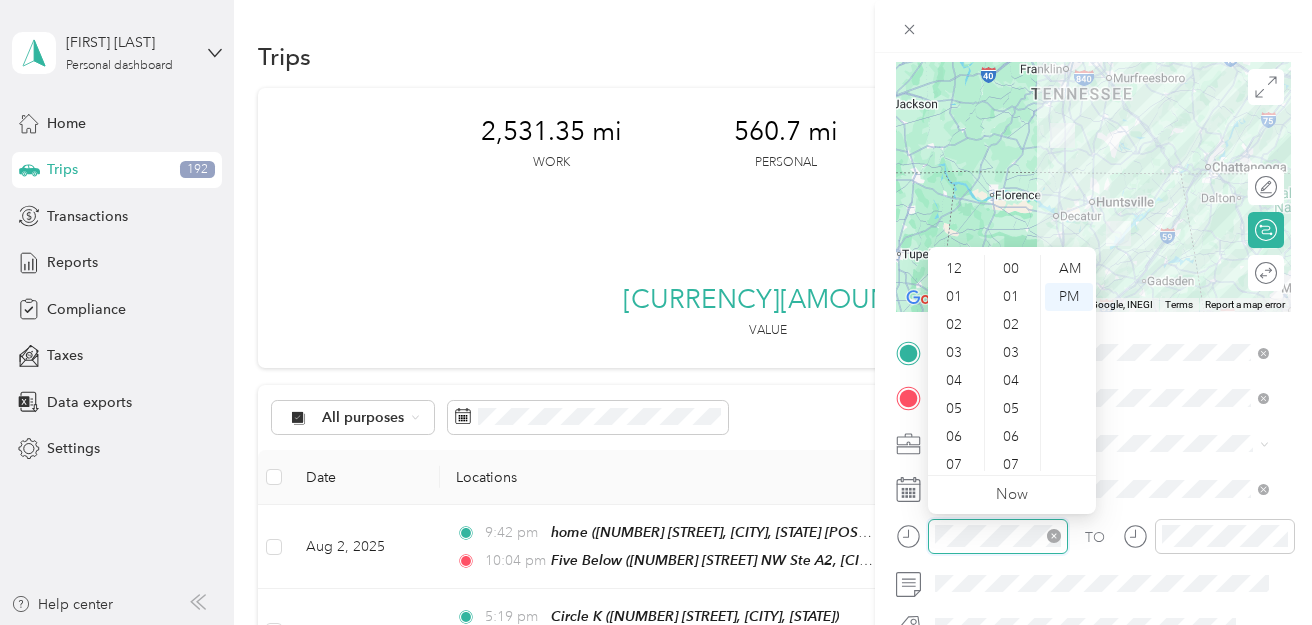 scroll, scrollTop: 1464, scrollLeft: 0, axis: vertical 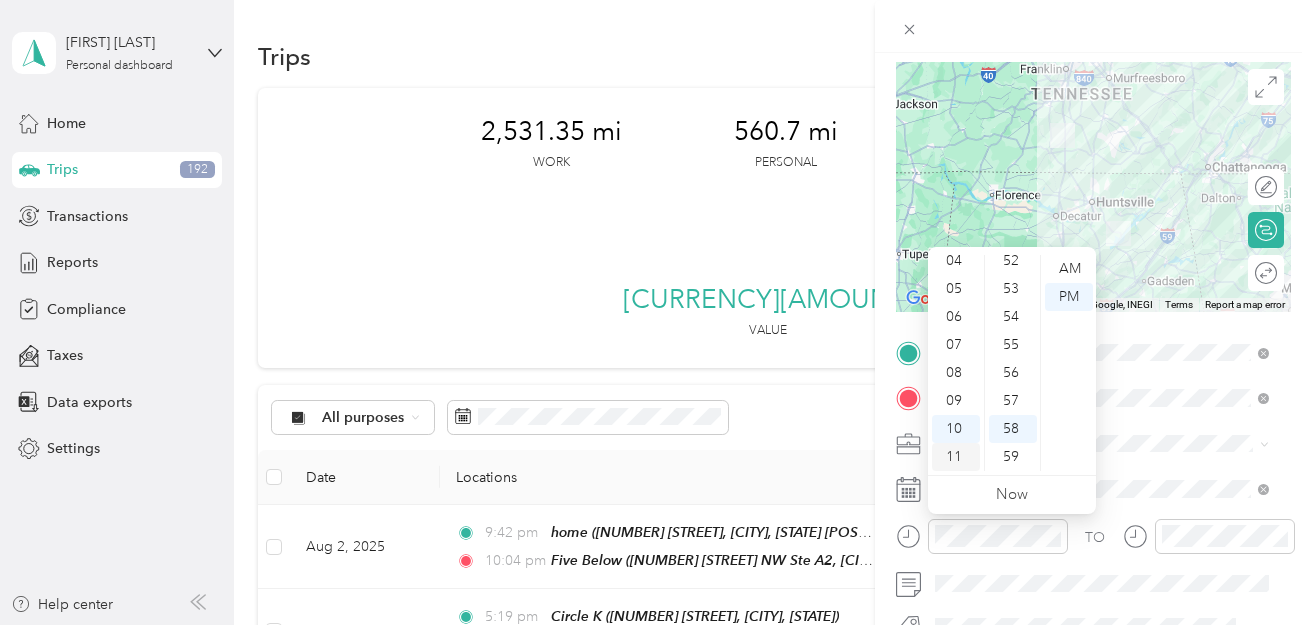 click on "11" at bounding box center (956, 457) 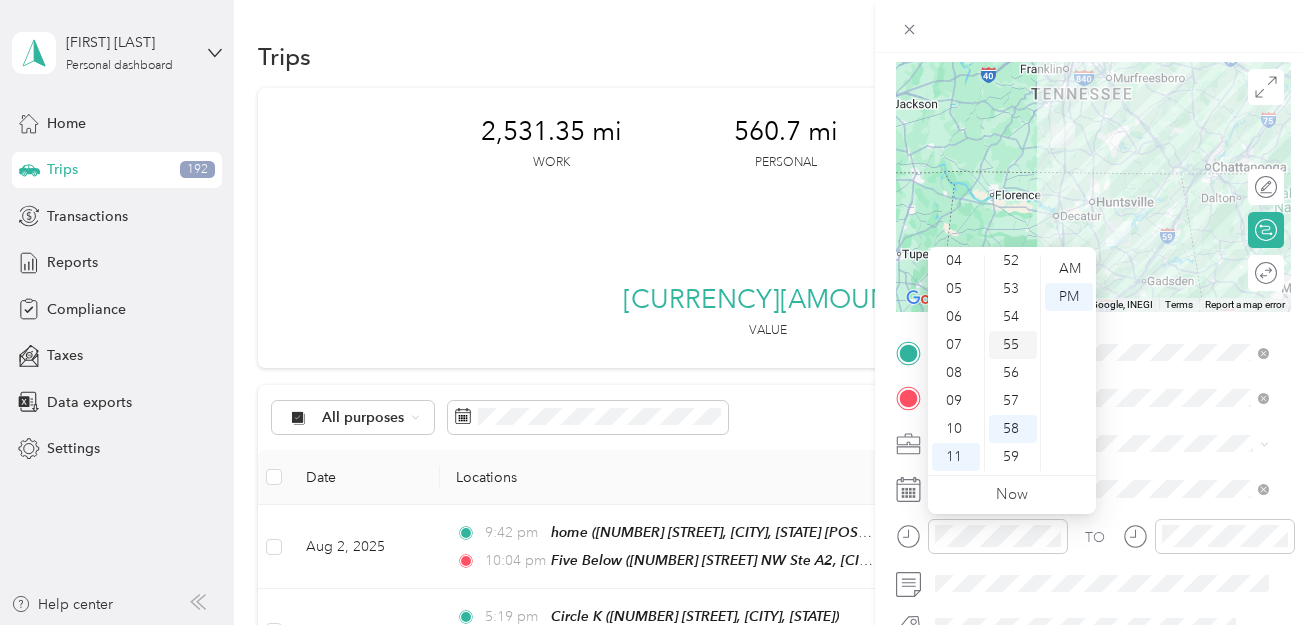 click on "55" at bounding box center [1013, 345] 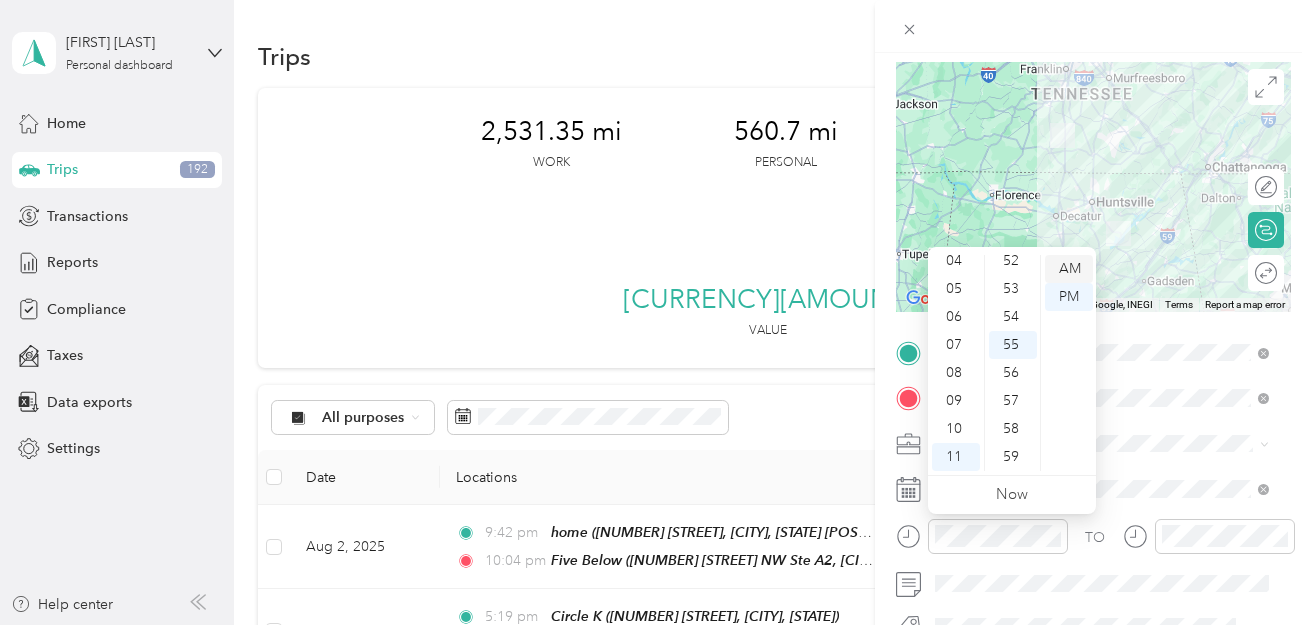 click on "AM" at bounding box center (1069, 269) 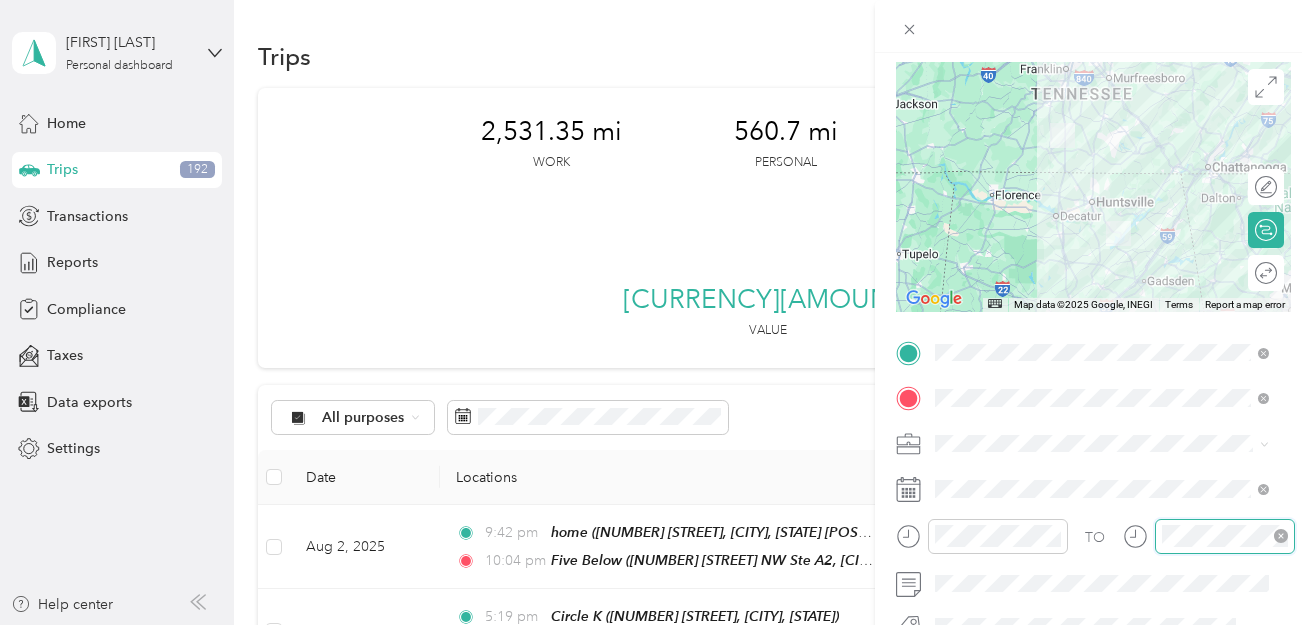 scroll, scrollTop: 120, scrollLeft: 0, axis: vertical 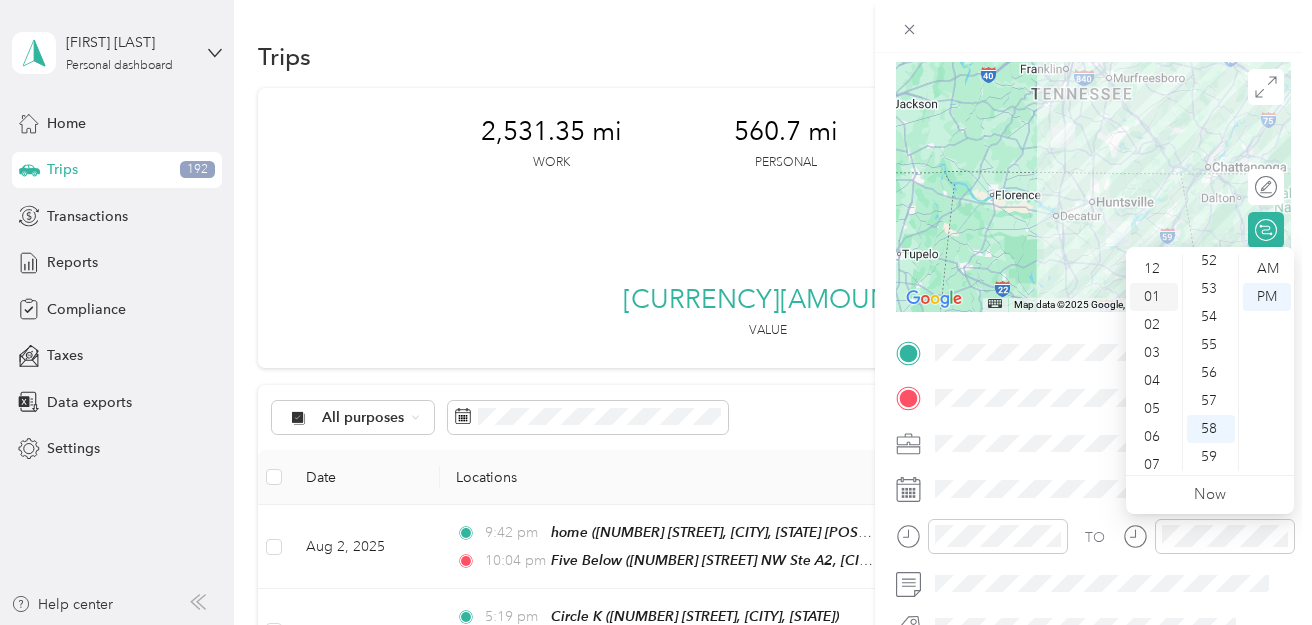 click on "01" at bounding box center [1154, 297] 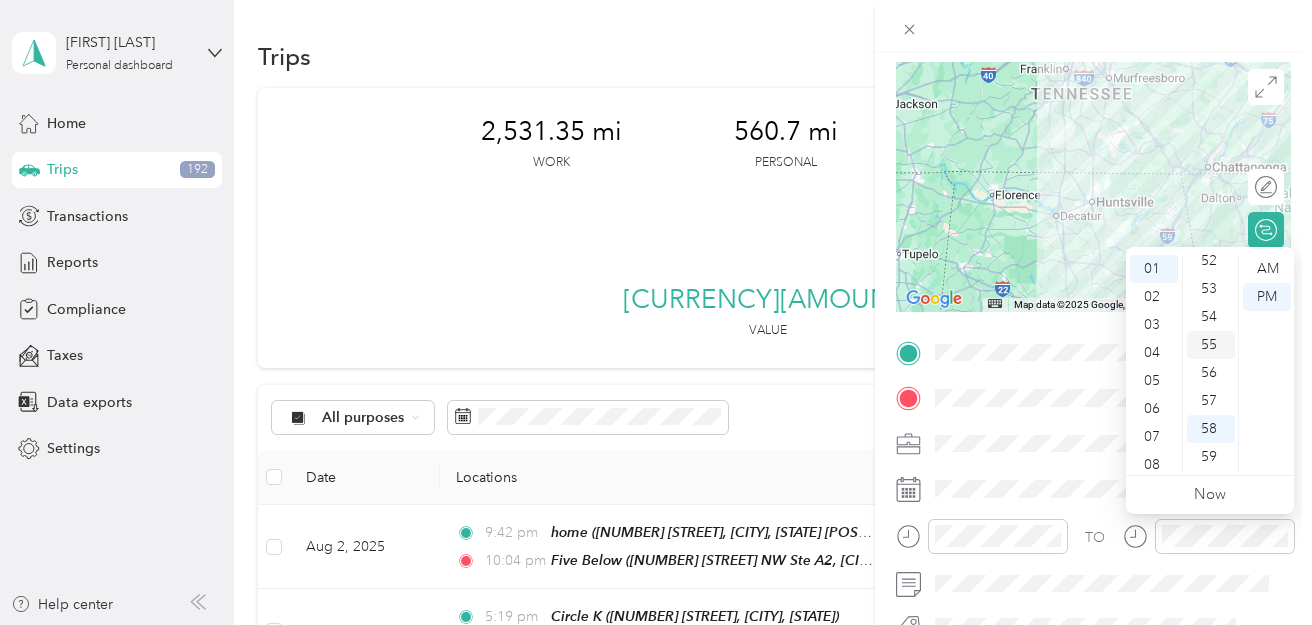 scroll, scrollTop: 28, scrollLeft: 0, axis: vertical 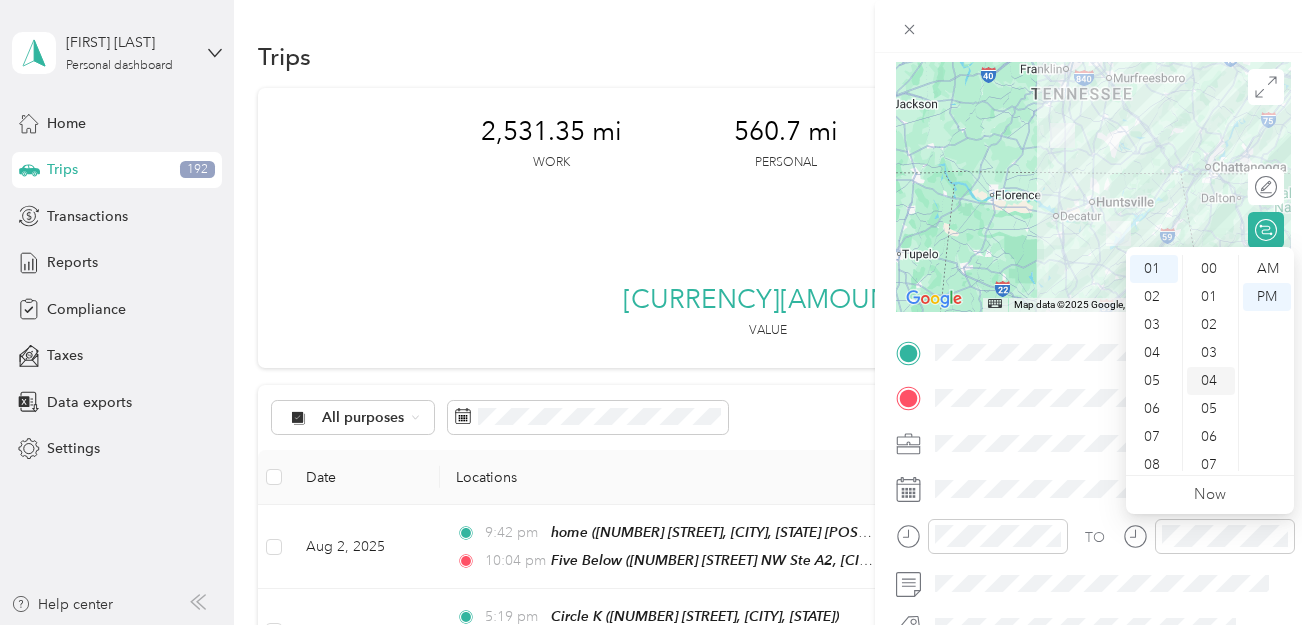 click on "04" at bounding box center (1211, 381) 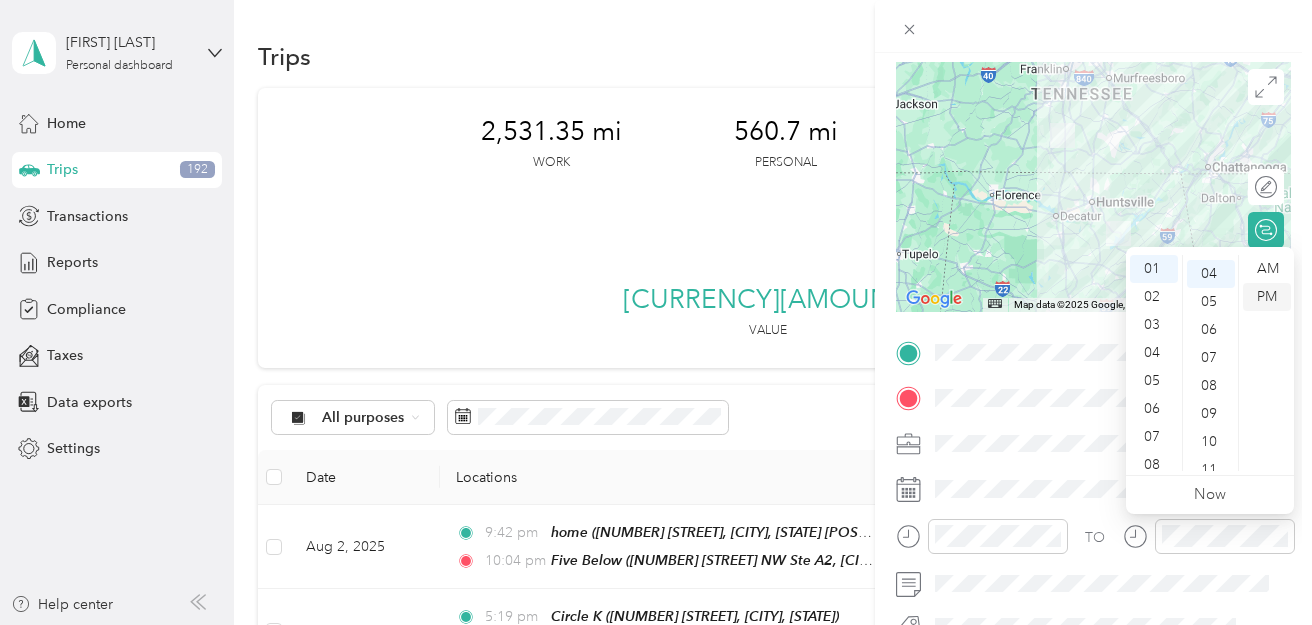 scroll, scrollTop: 112, scrollLeft: 0, axis: vertical 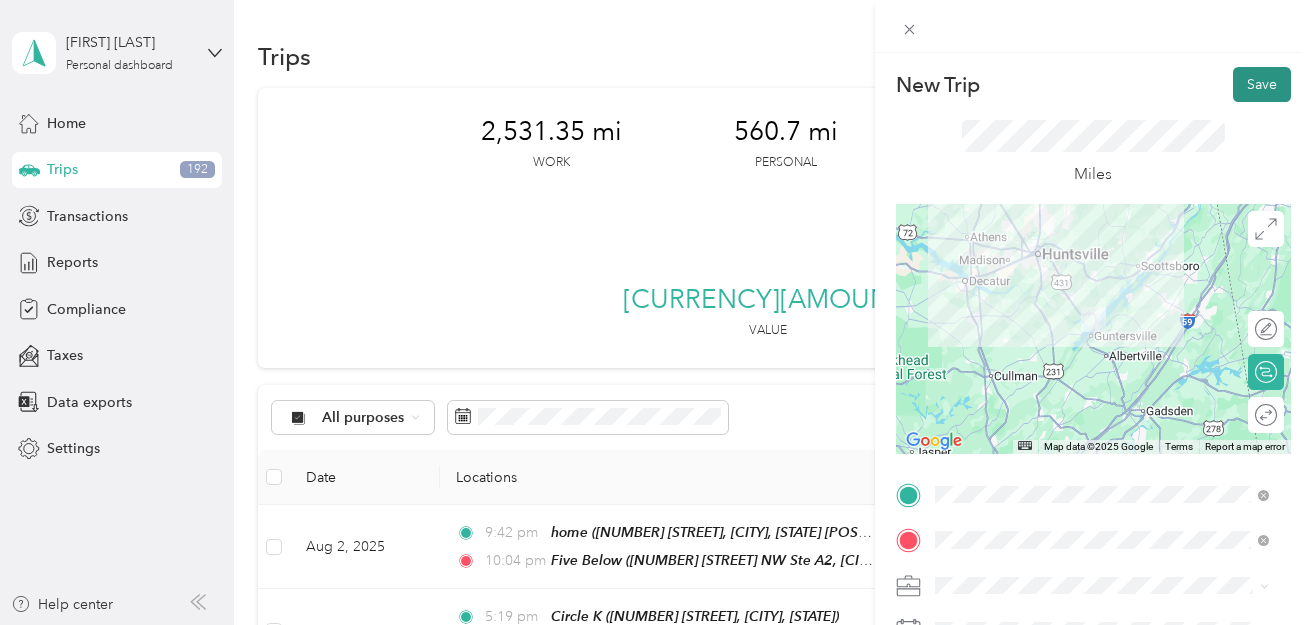 click on "Save" at bounding box center [1262, 84] 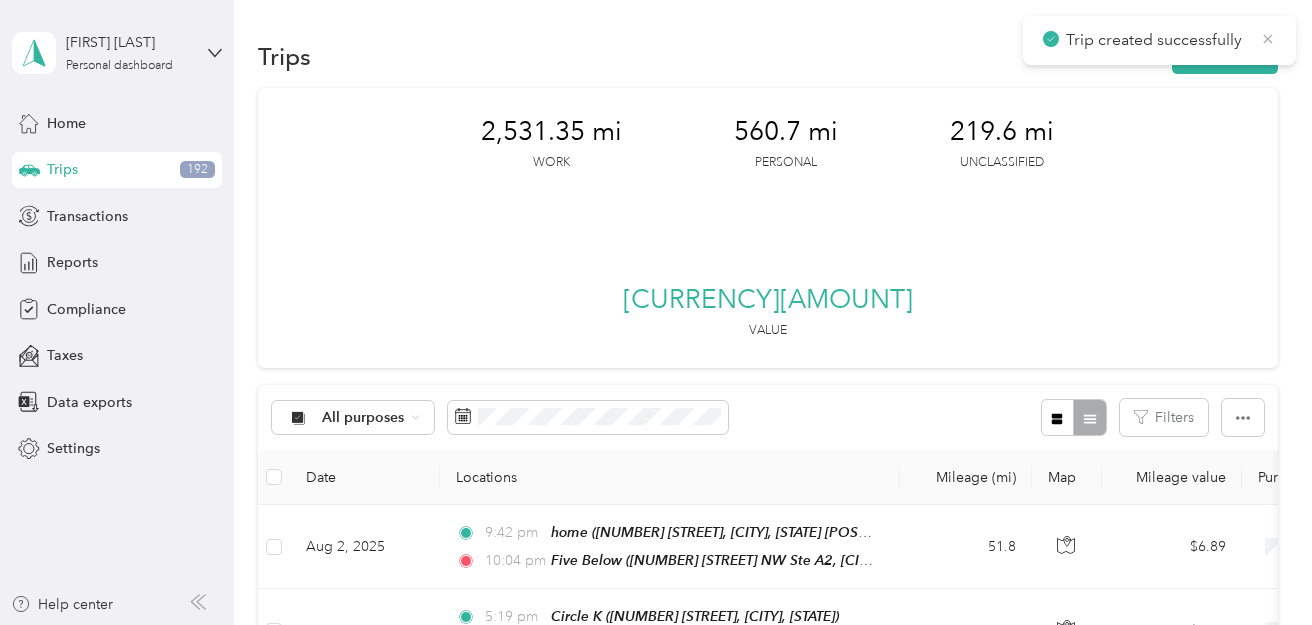 click 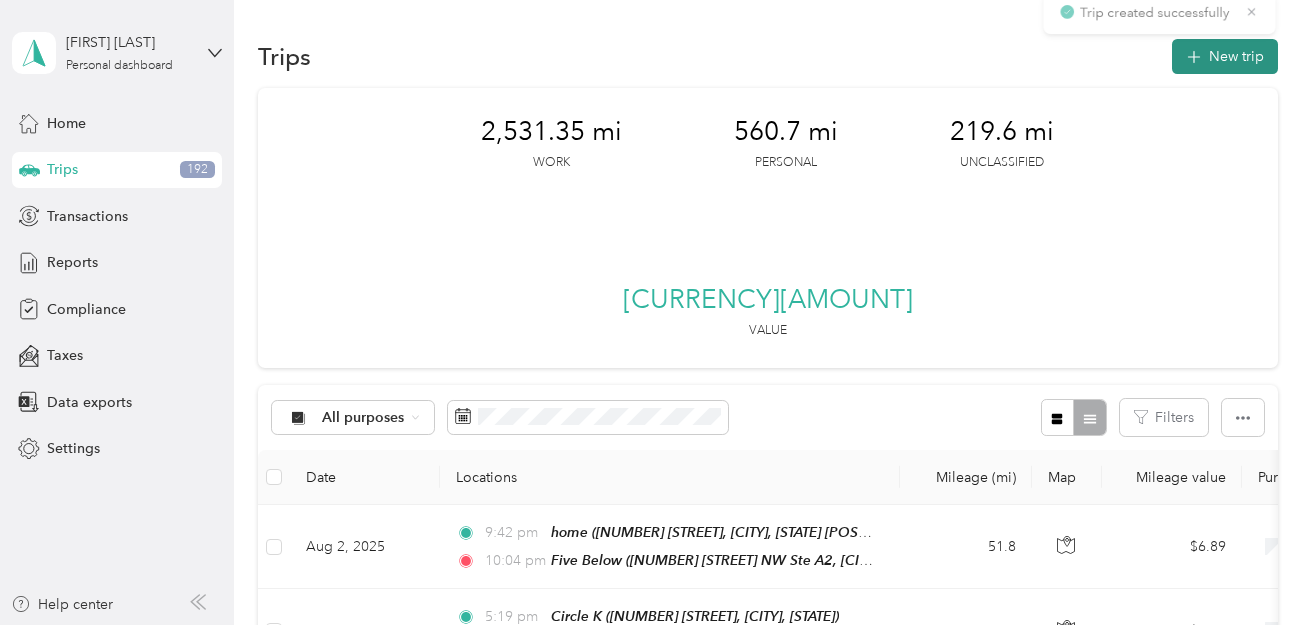 click on "New trip" at bounding box center (1225, 56) 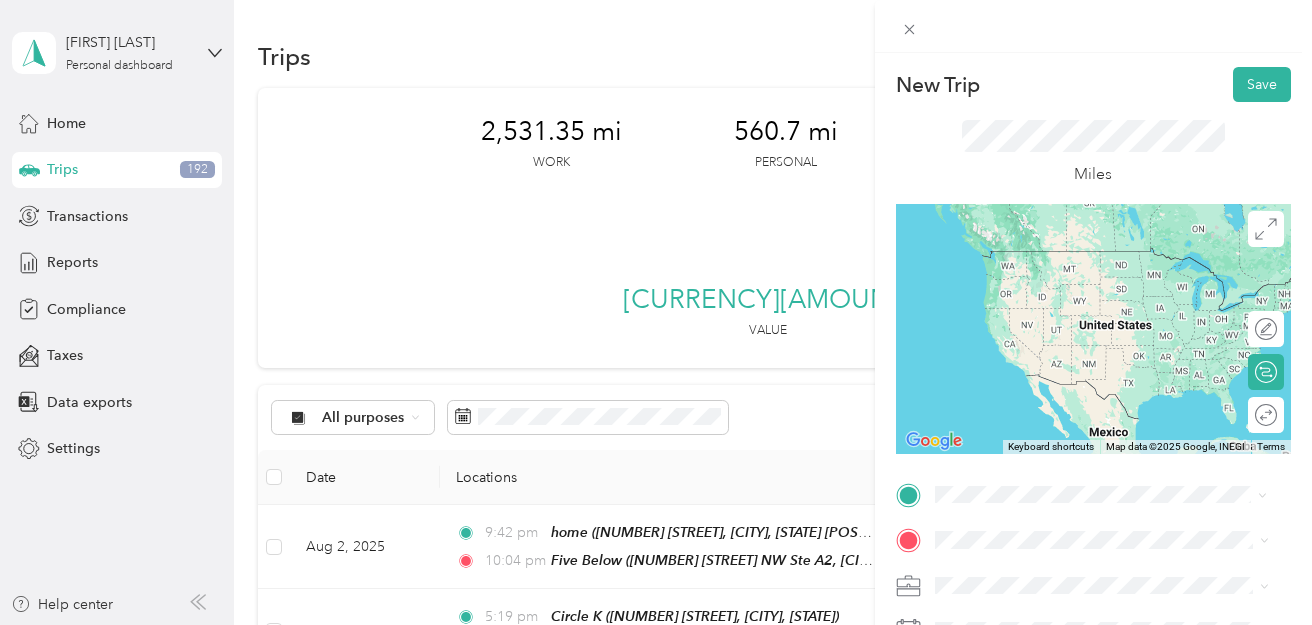 click on "[NUMBER] [STREET], [POSTAL_CODE], [CITY], [STATE], [COUNTRY]" at bounding box center (1095, 389) 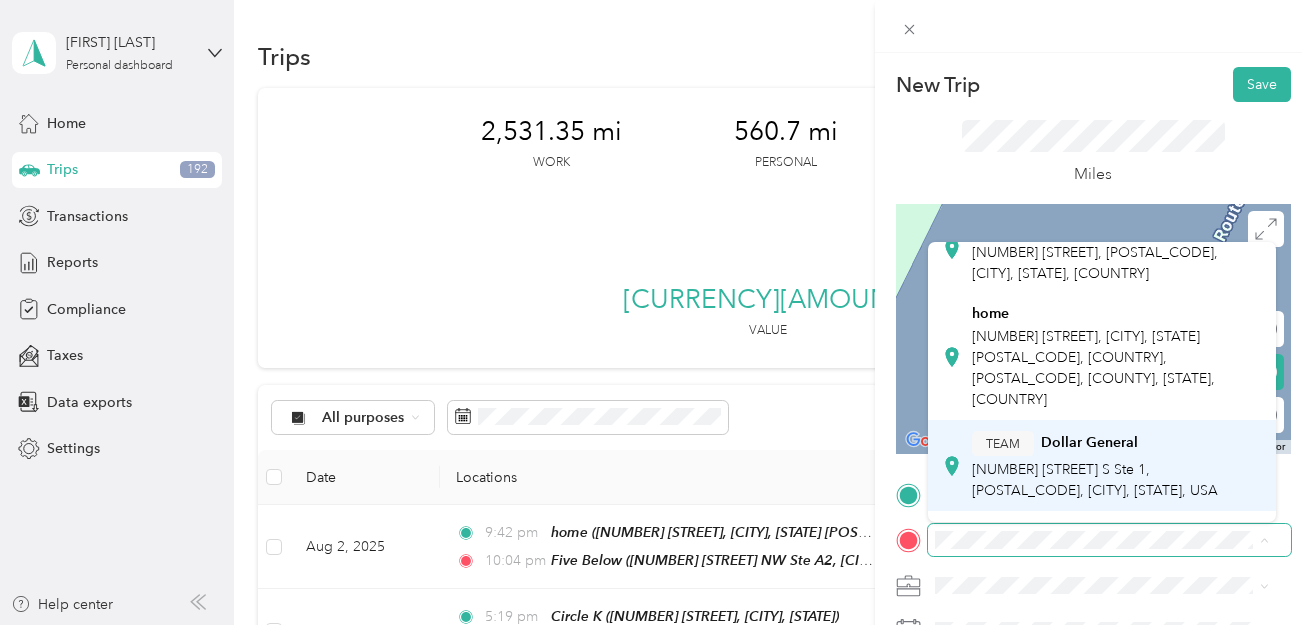 scroll, scrollTop: 100, scrollLeft: 0, axis: vertical 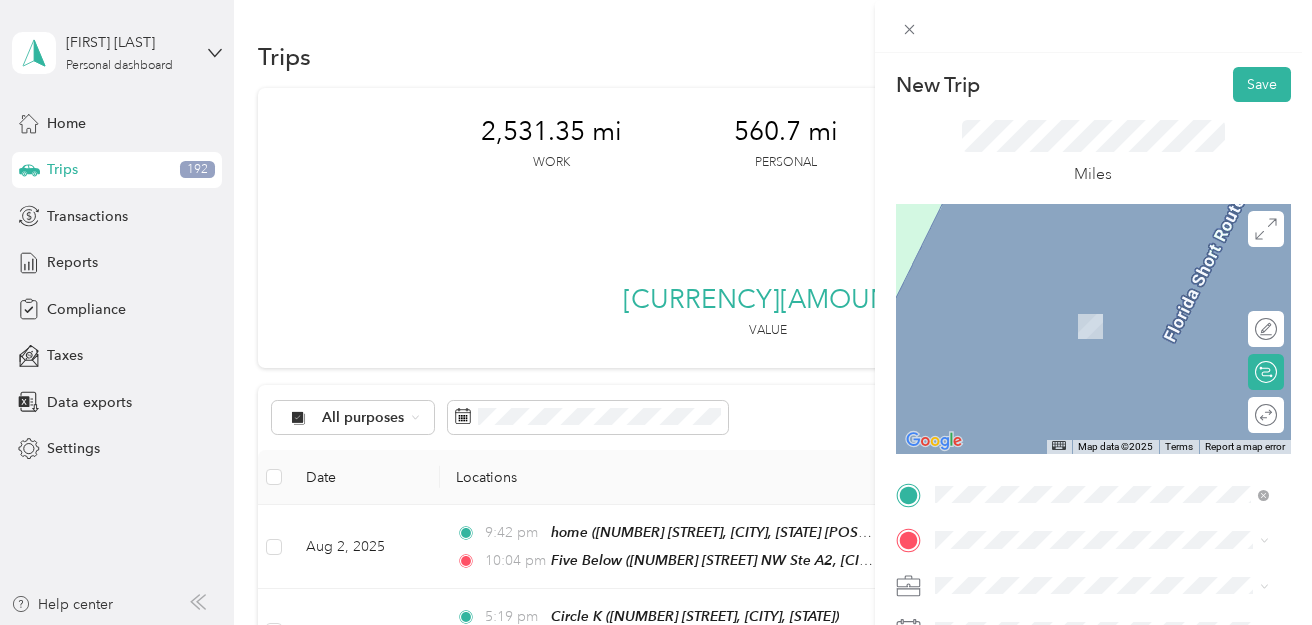 click on "[NUMBER] [STREET] S Ste 1, [POSTAL_CODE], [CITY], [STATE], USA" at bounding box center [1095, 461] 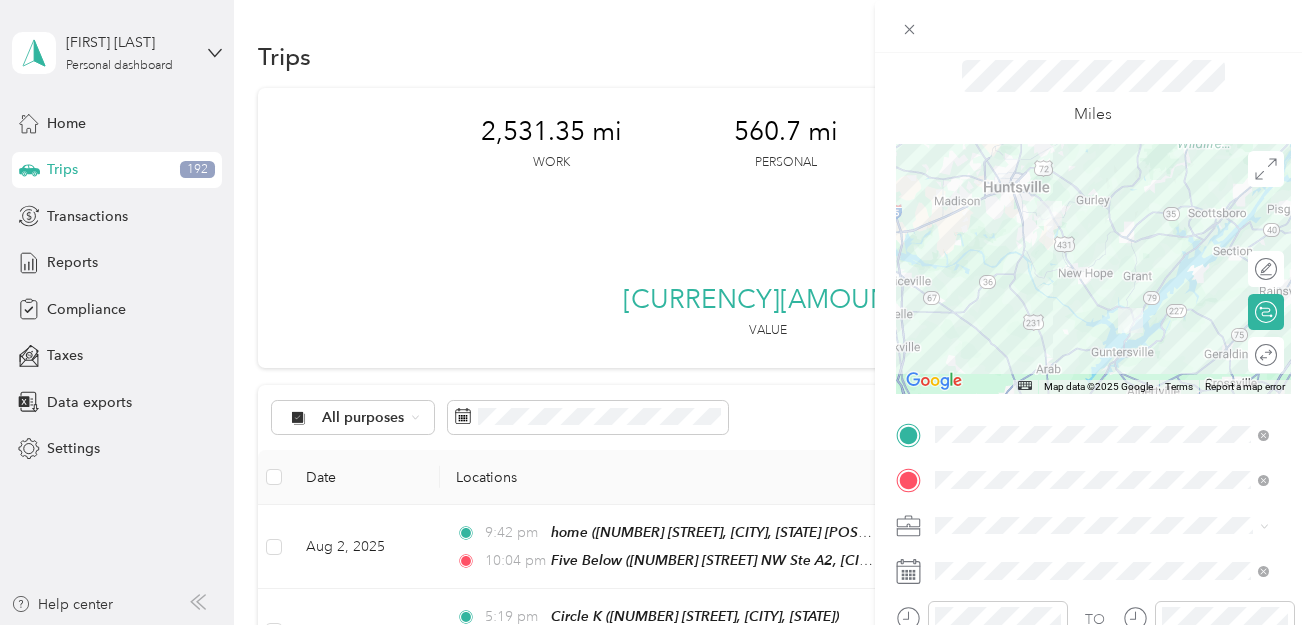 scroll, scrollTop: 100, scrollLeft: 0, axis: vertical 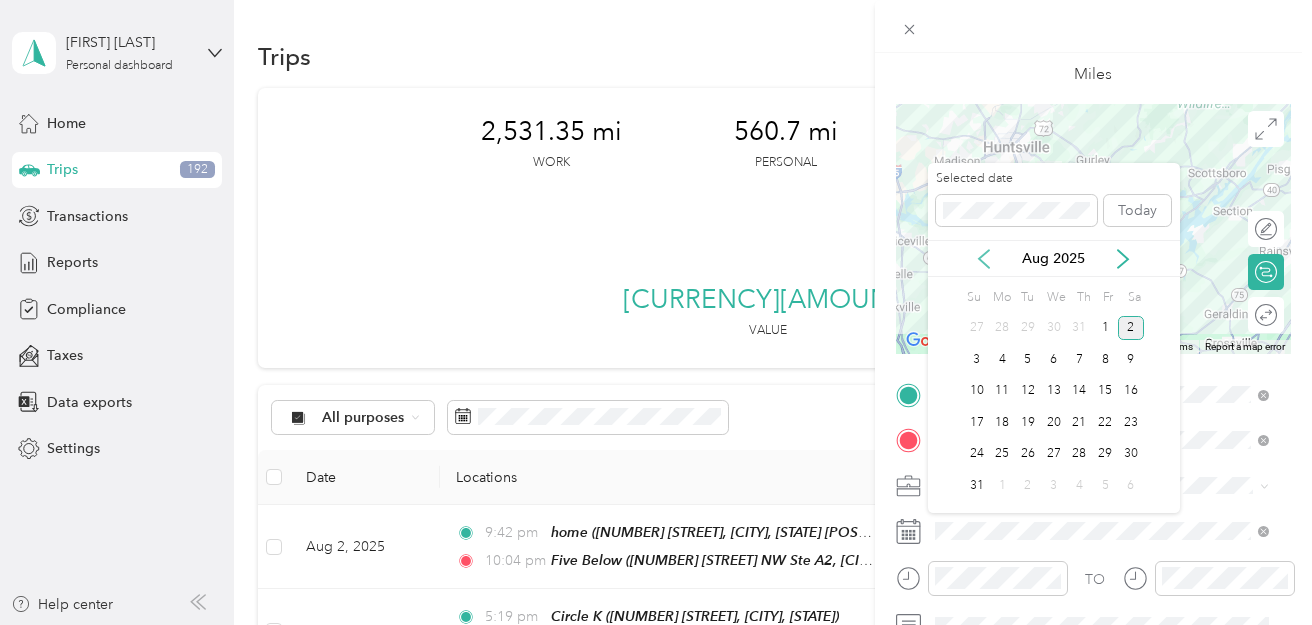 click 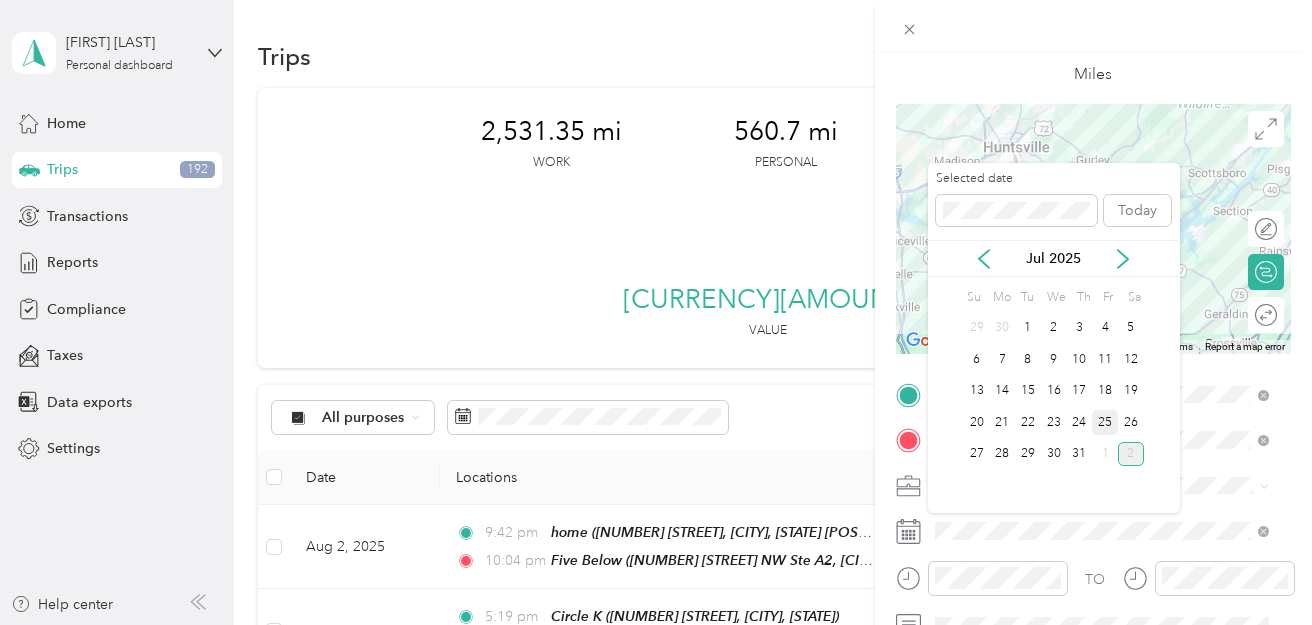 click on "25" at bounding box center [1105, 422] 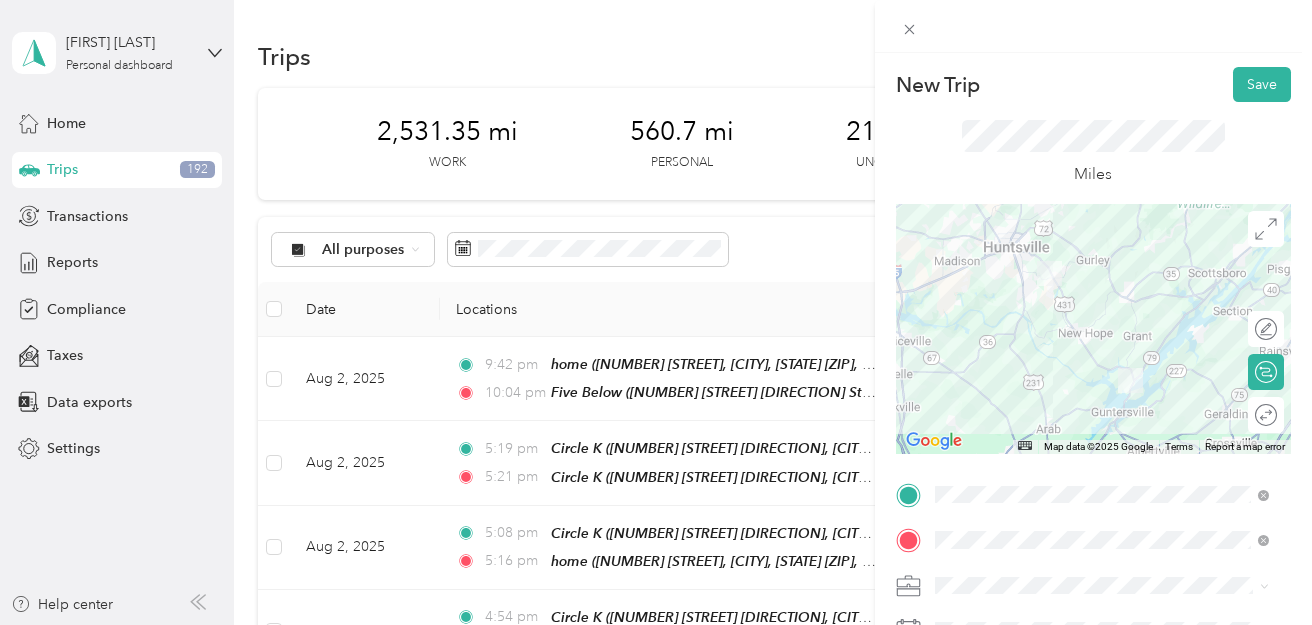 scroll, scrollTop: 0, scrollLeft: 0, axis: both 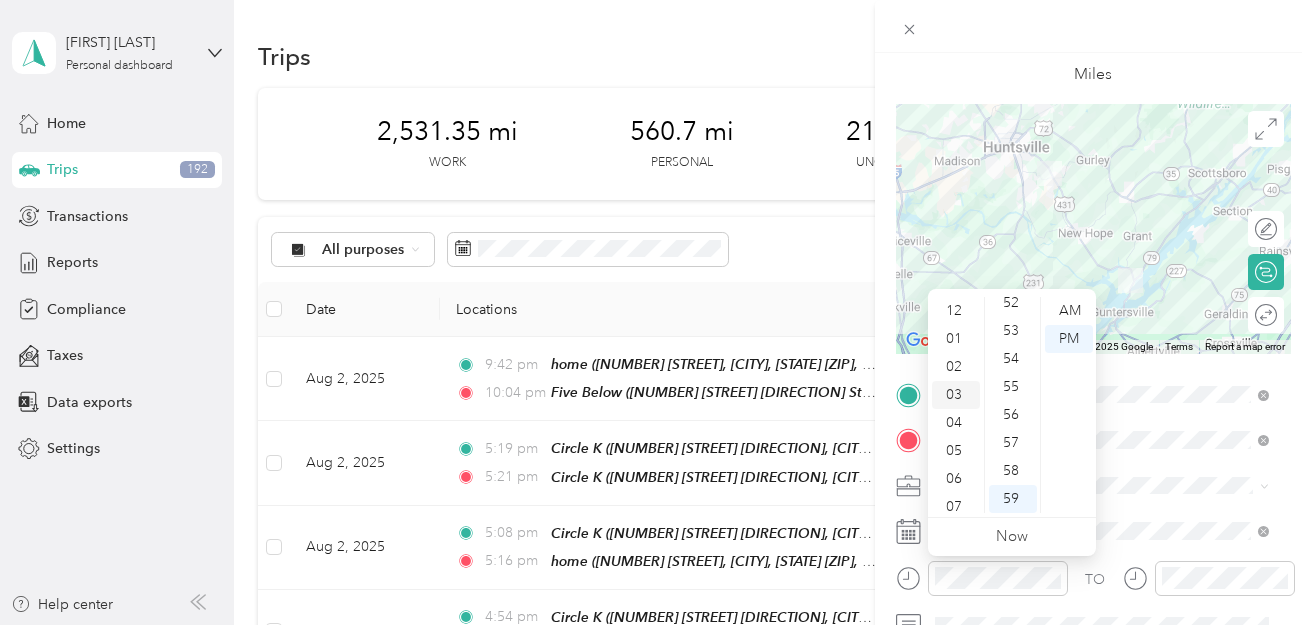 click on "03" at bounding box center (956, 395) 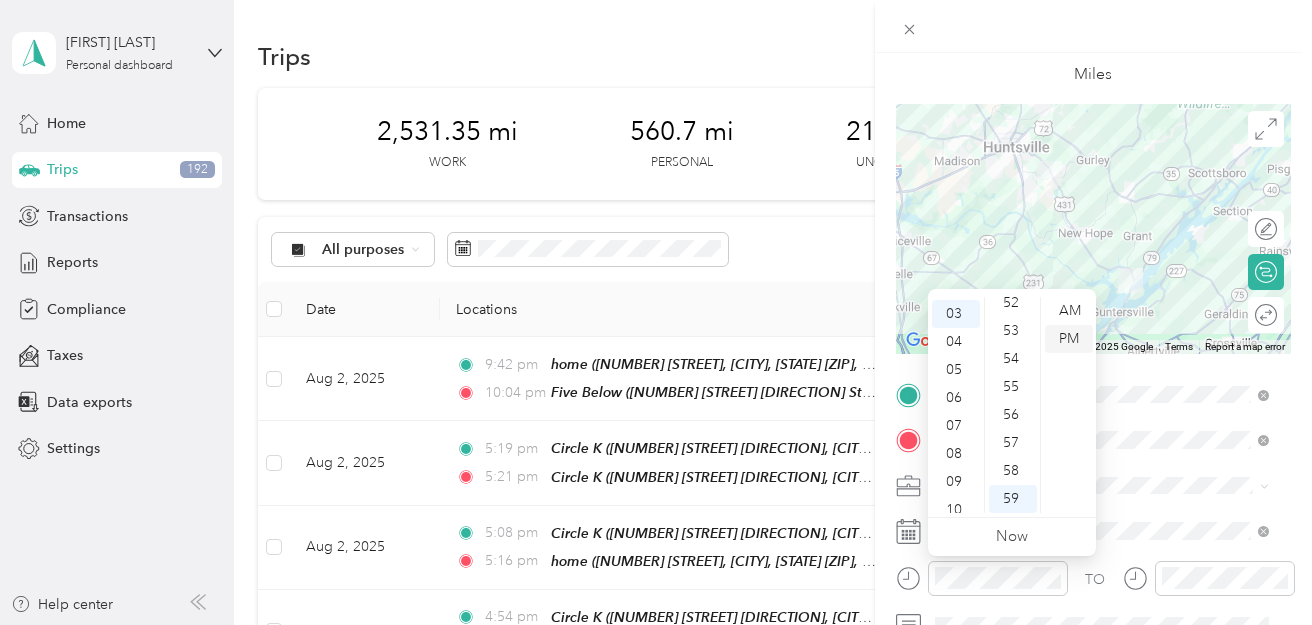 scroll, scrollTop: 84, scrollLeft: 0, axis: vertical 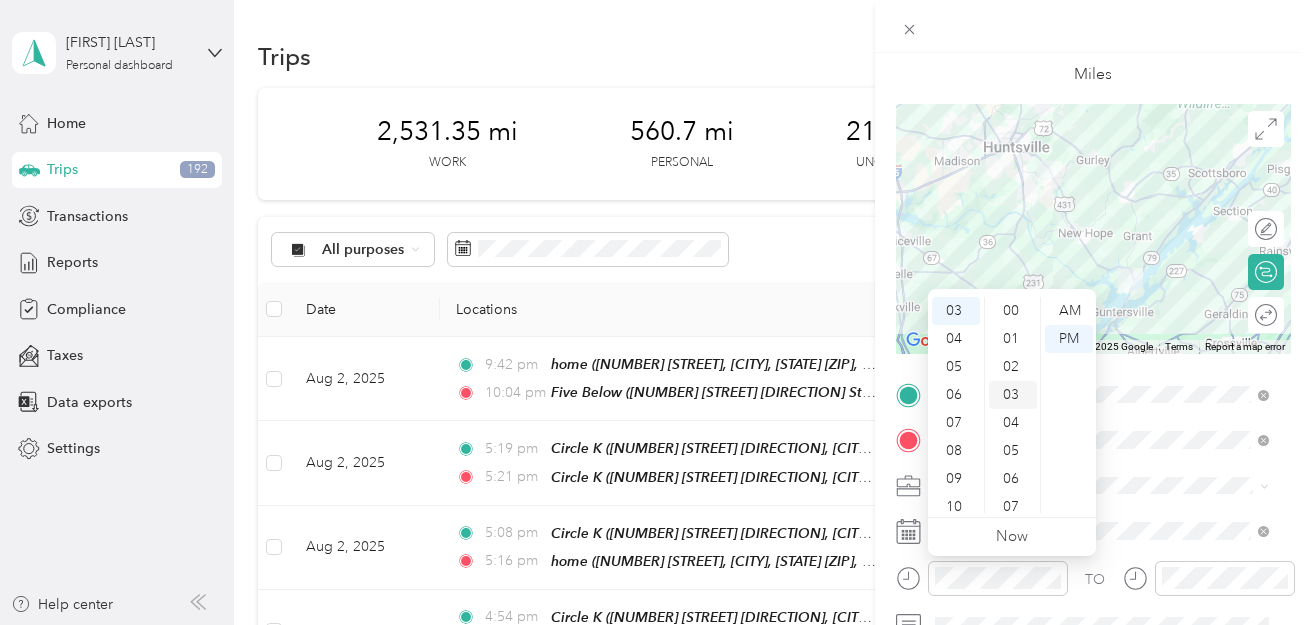 click on "03" at bounding box center [1013, 395] 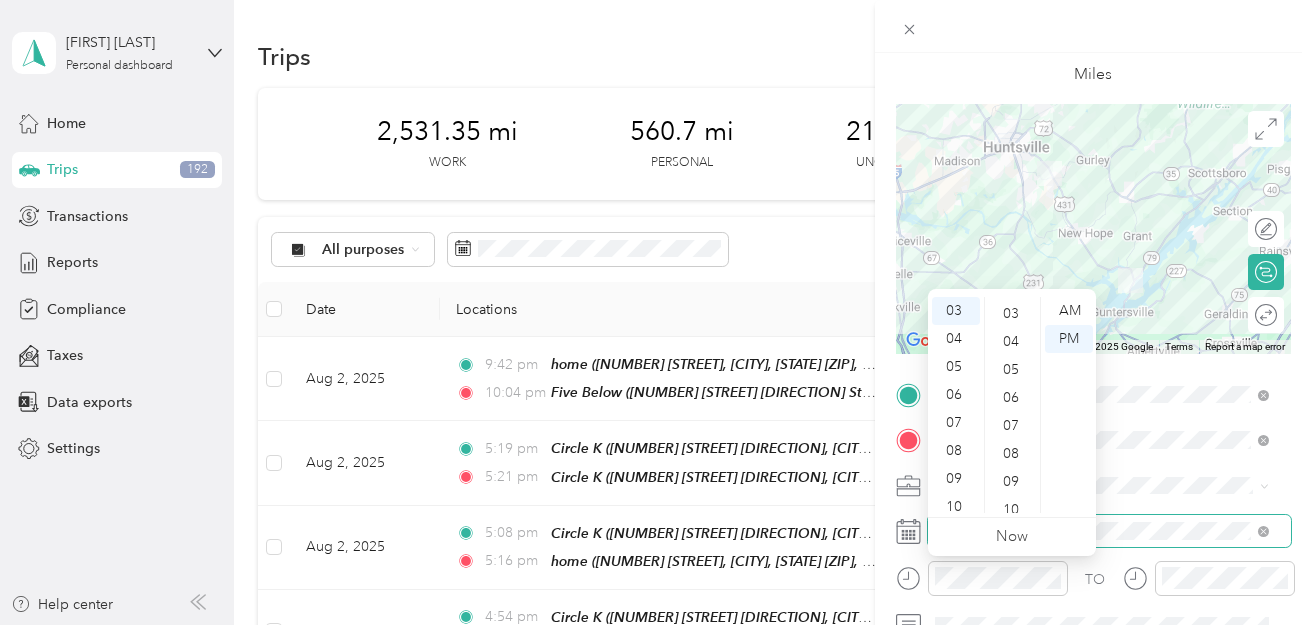scroll, scrollTop: 84, scrollLeft: 0, axis: vertical 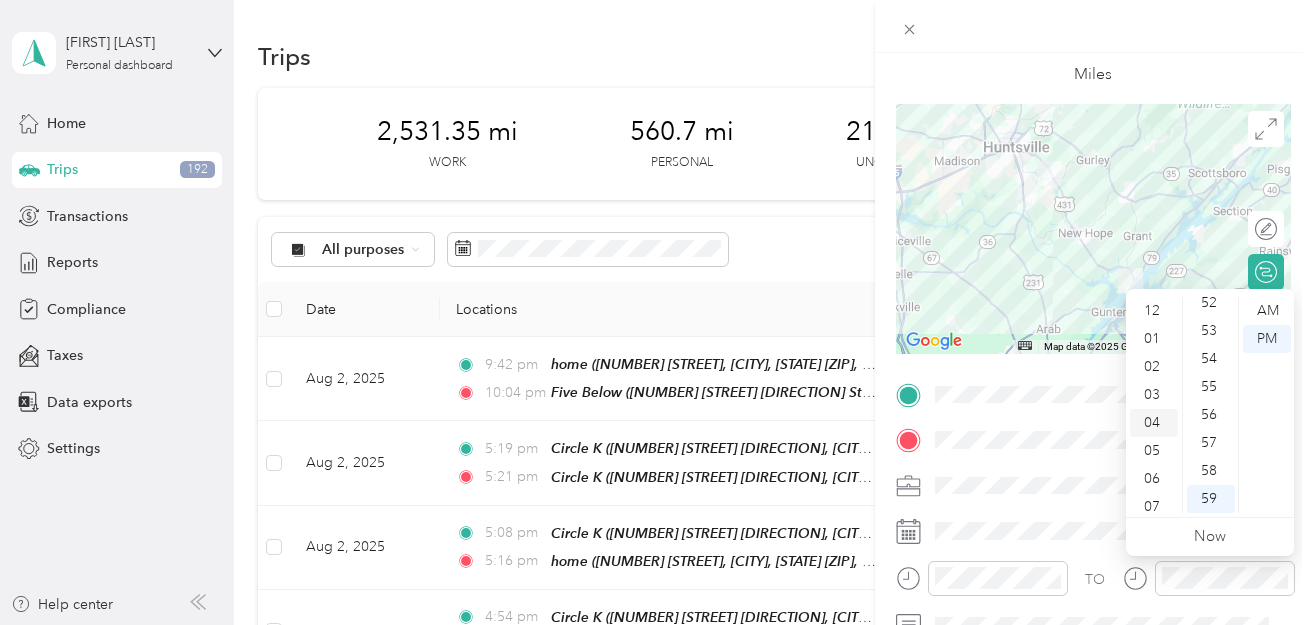click on "04" at bounding box center (1154, 423) 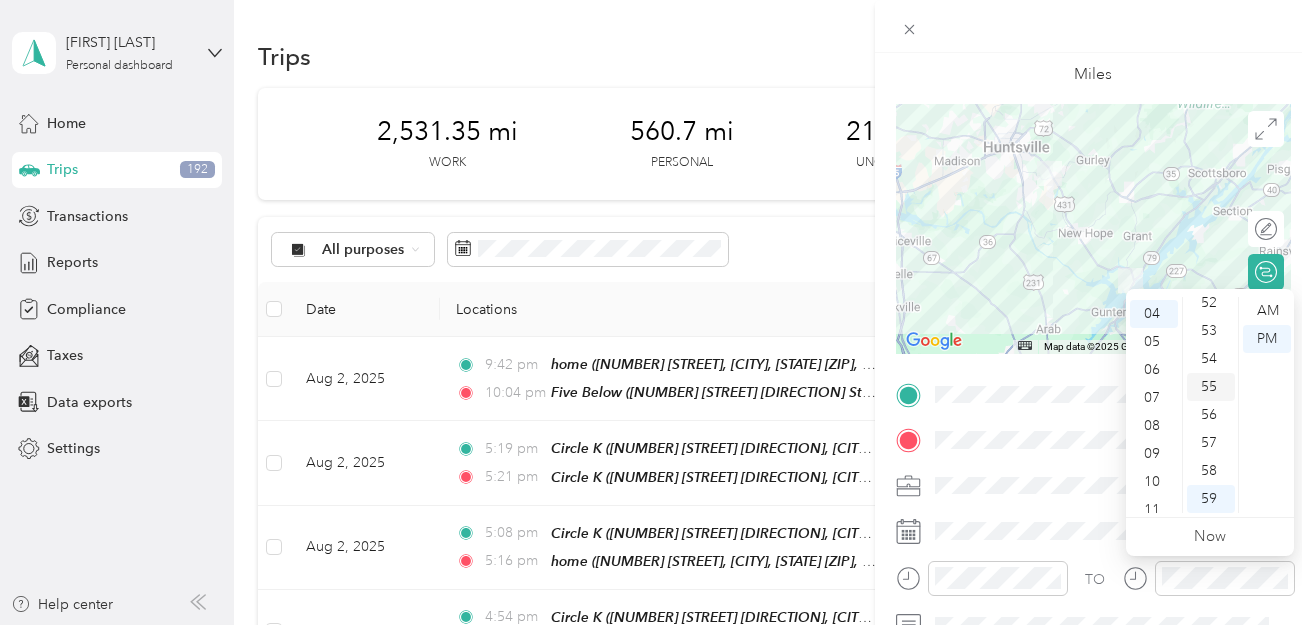 scroll, scrollTop: 112, scrollLeft: 0, axis: vertical 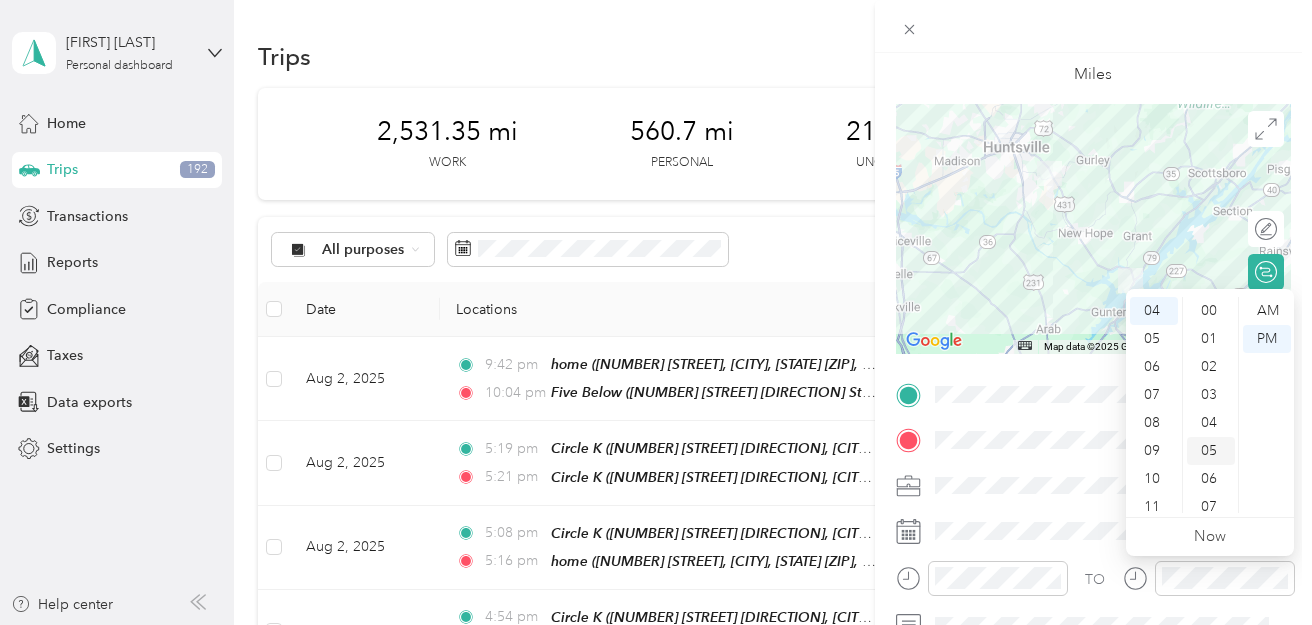 click on "05" at bounding box center (1211, 451) 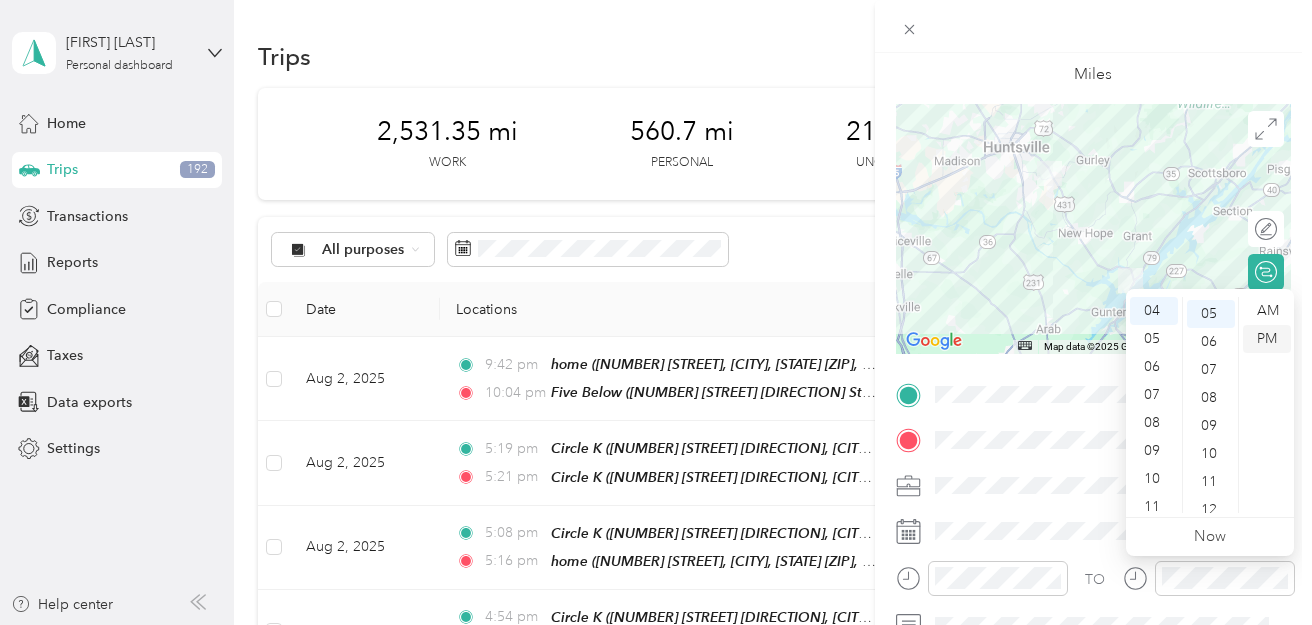 scroll, scrollTop: 140, scrollLeft: 0, axis: vertical 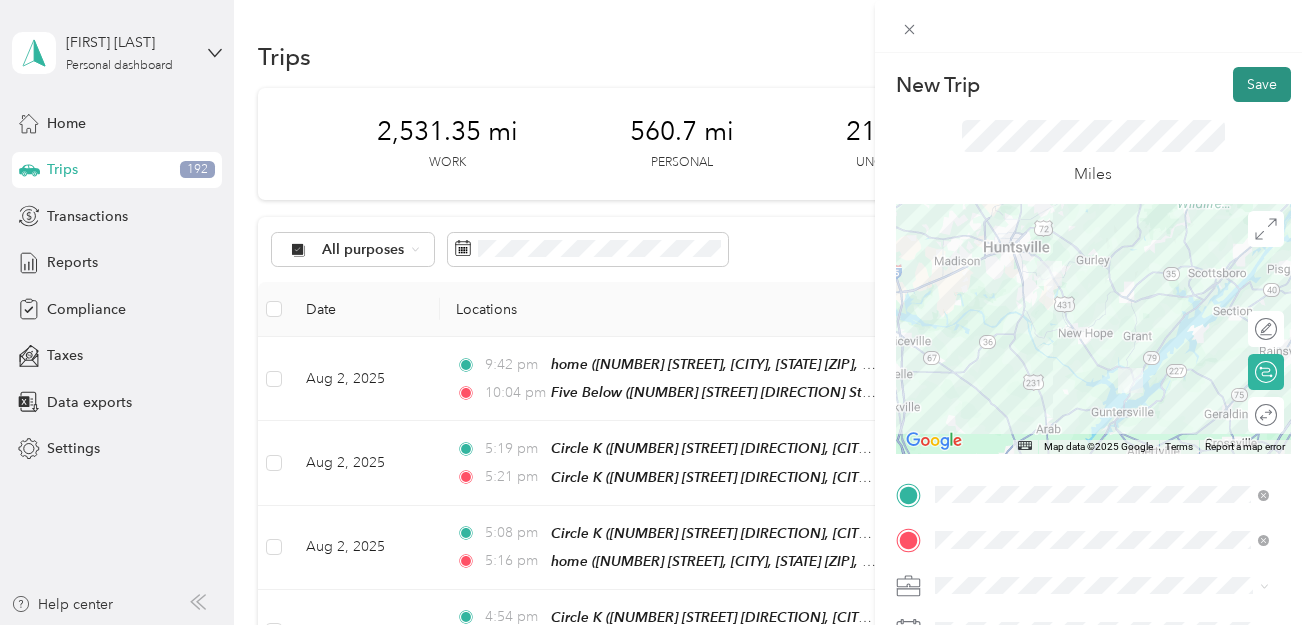 click on "Save" at bounding box center [1262, 84] 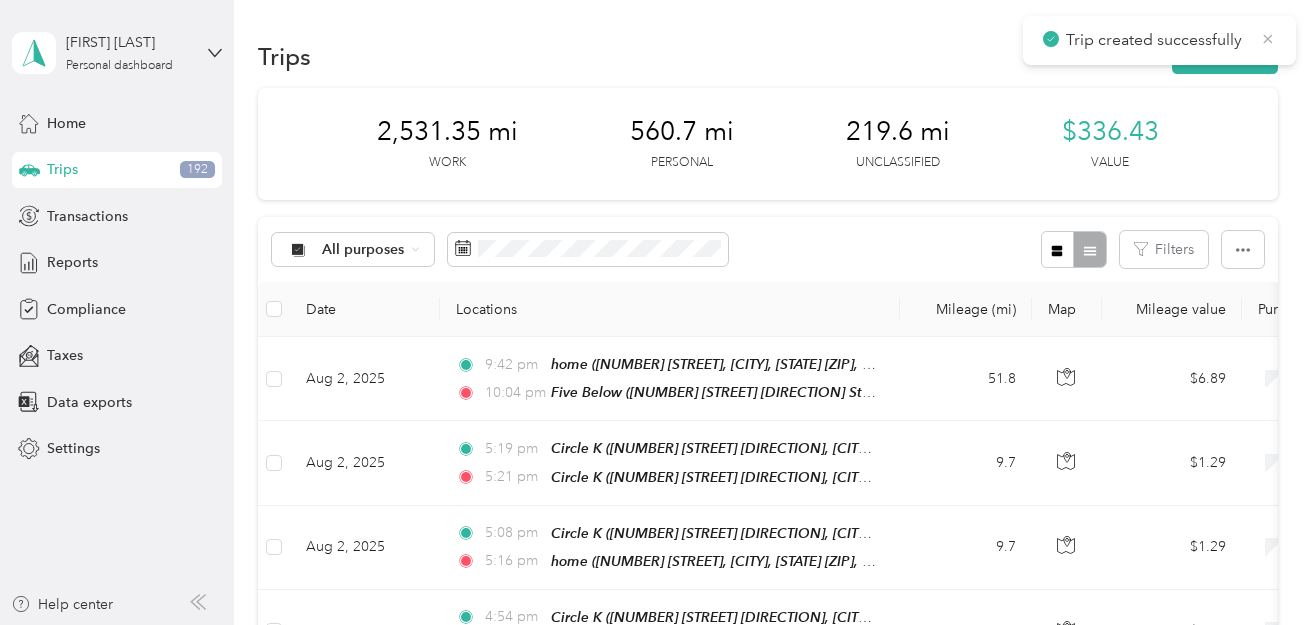 click 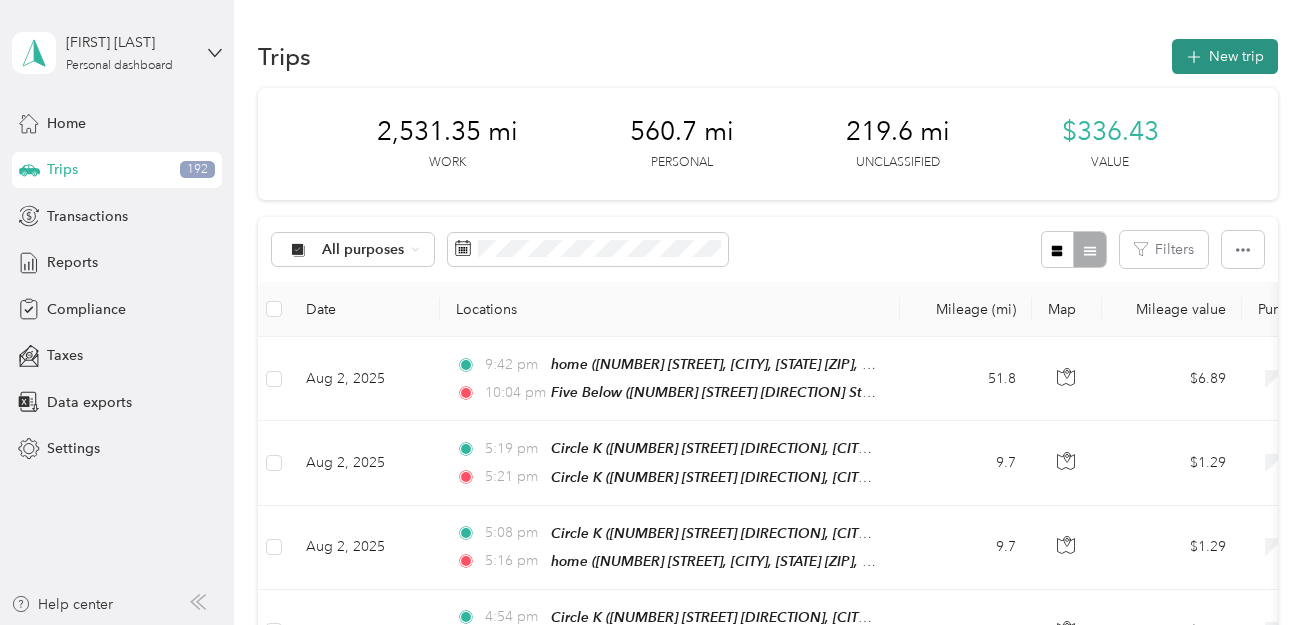 click on "New trip" at bounding box center (1225, 56) 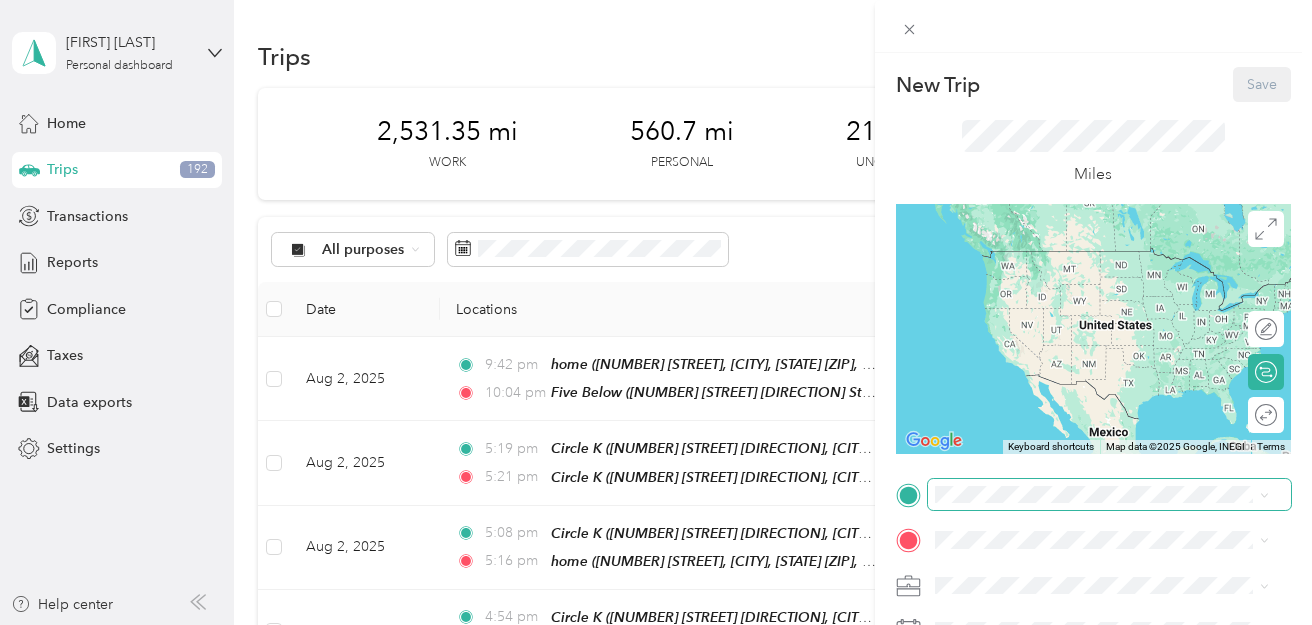 click at bounding box center (1109, 495) 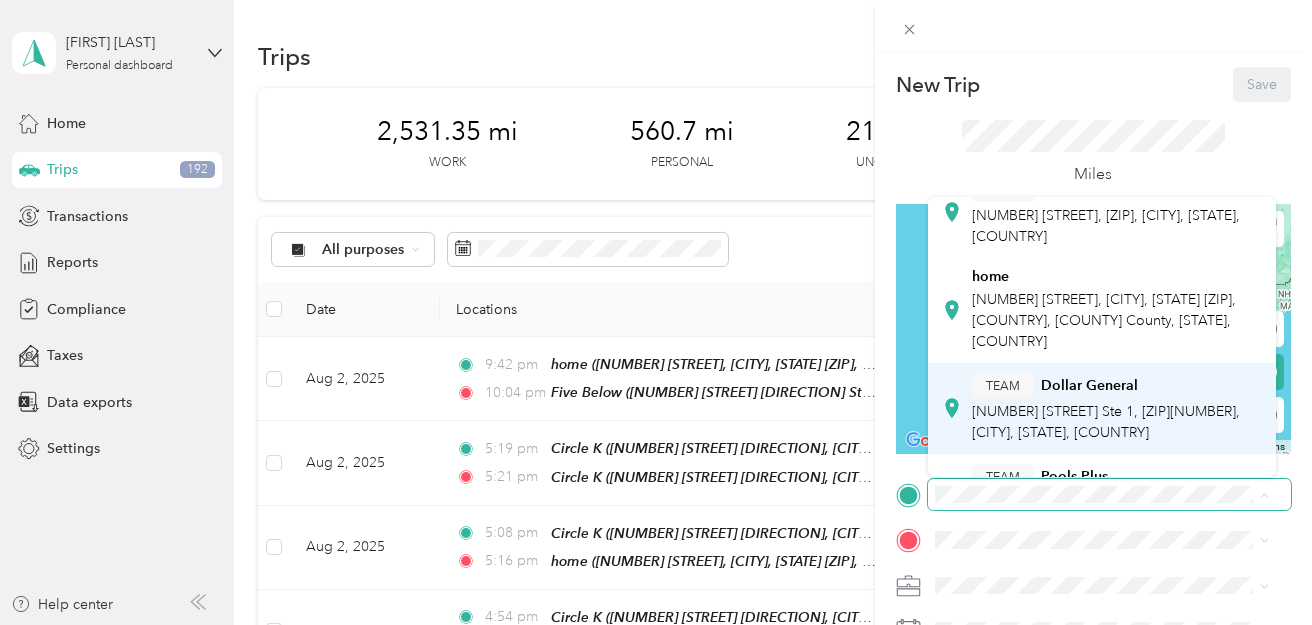 scroll, scrollTop: 100, scrollLeft: 0, axis: vertical 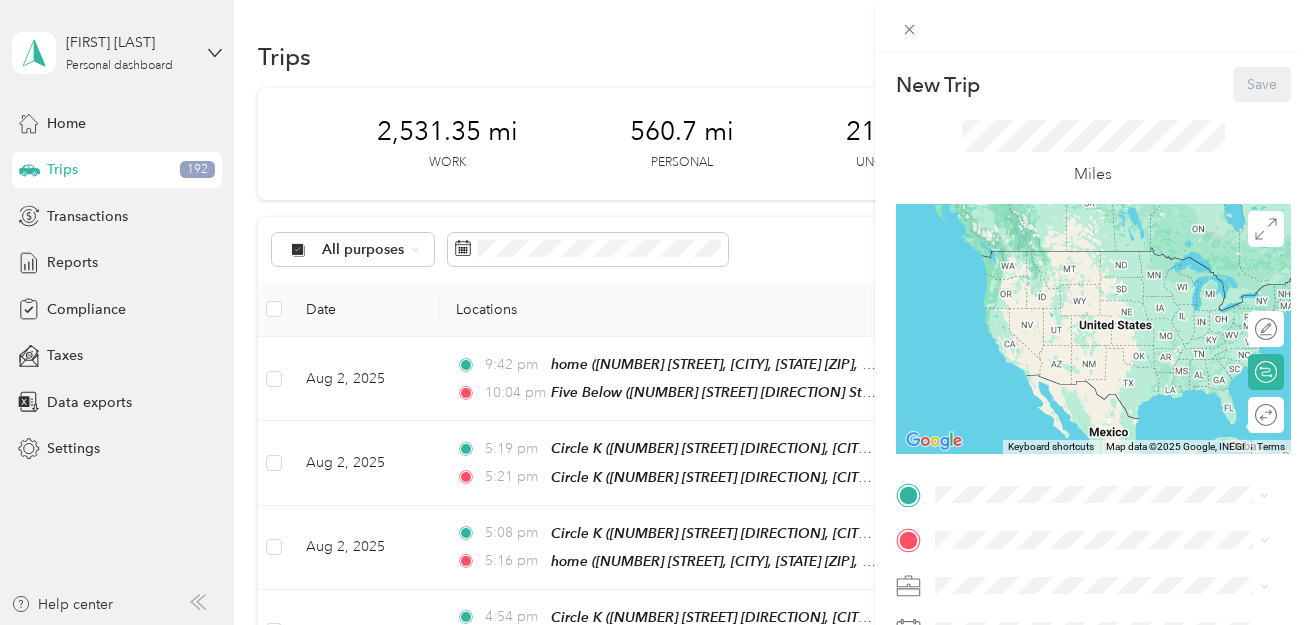 click on "[BRAND] [NUMBER] [STREET] [DIRECTION] [DIRECTION], [POSTAL_CODE], [CITY], [STATE], [COUNTRY]" at bounding box center (1117, 380) 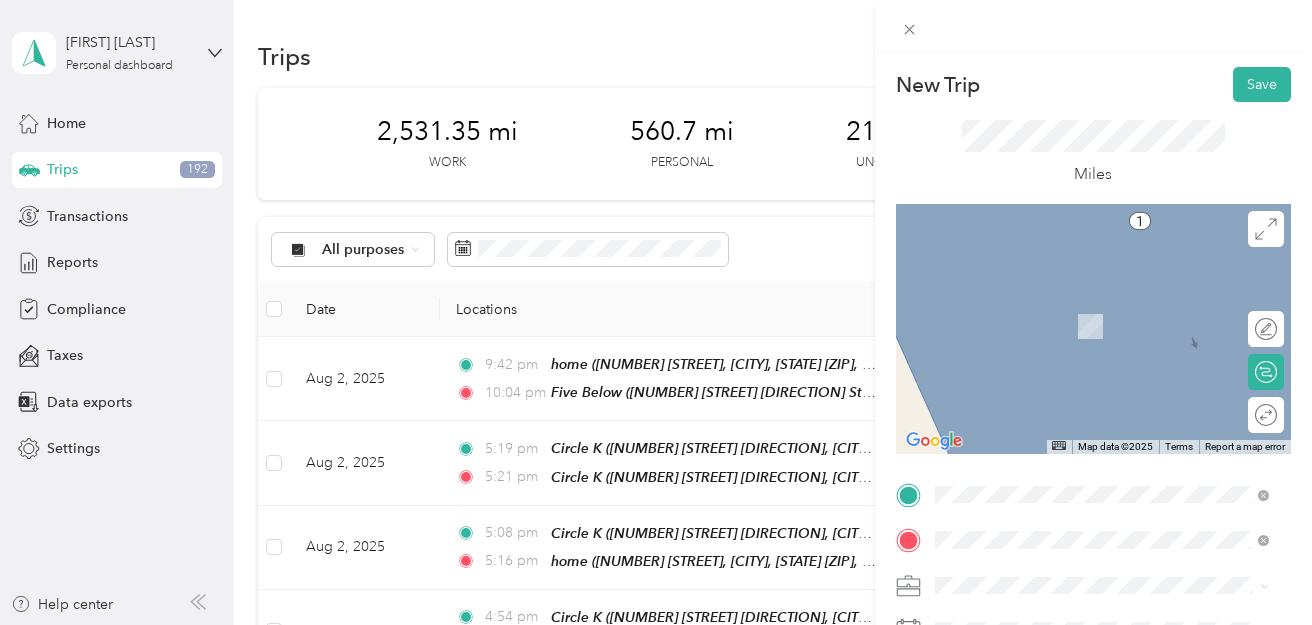 click on "[NUMBER] [STREET] NE, [POSTAL_CODE], [CITY], [STATE], USA" at bounding box center [1097, 435] 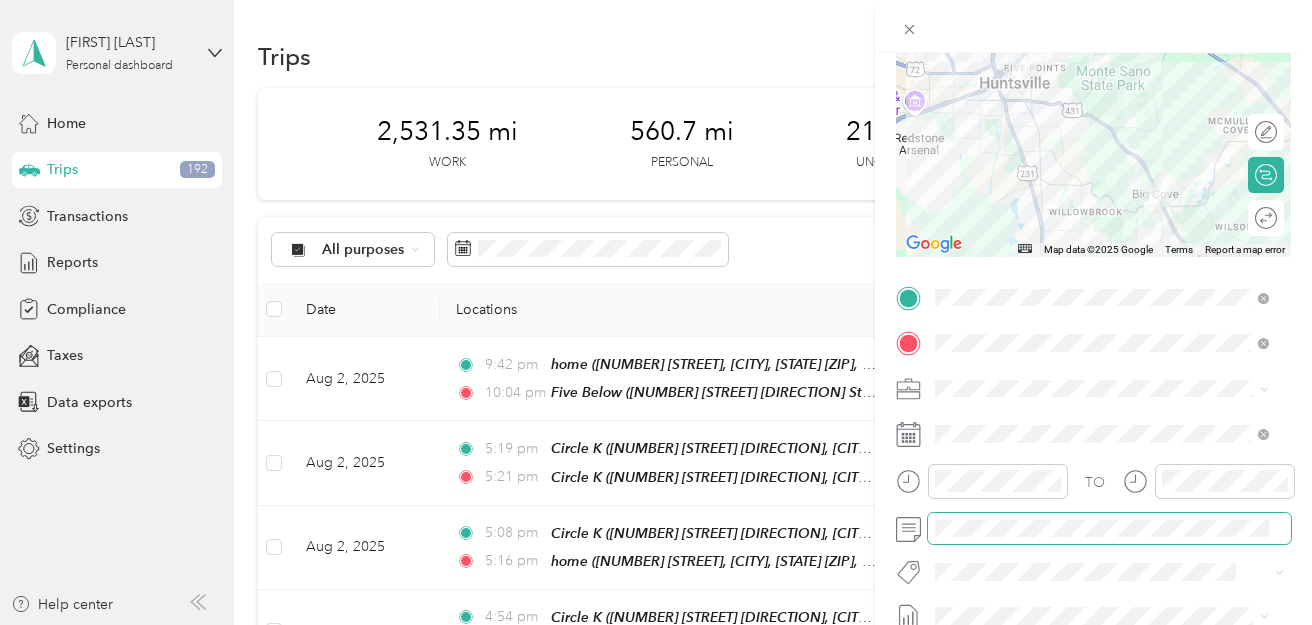 scroll, scrollTop: 200, scrollLeft: 0, axis: vertical 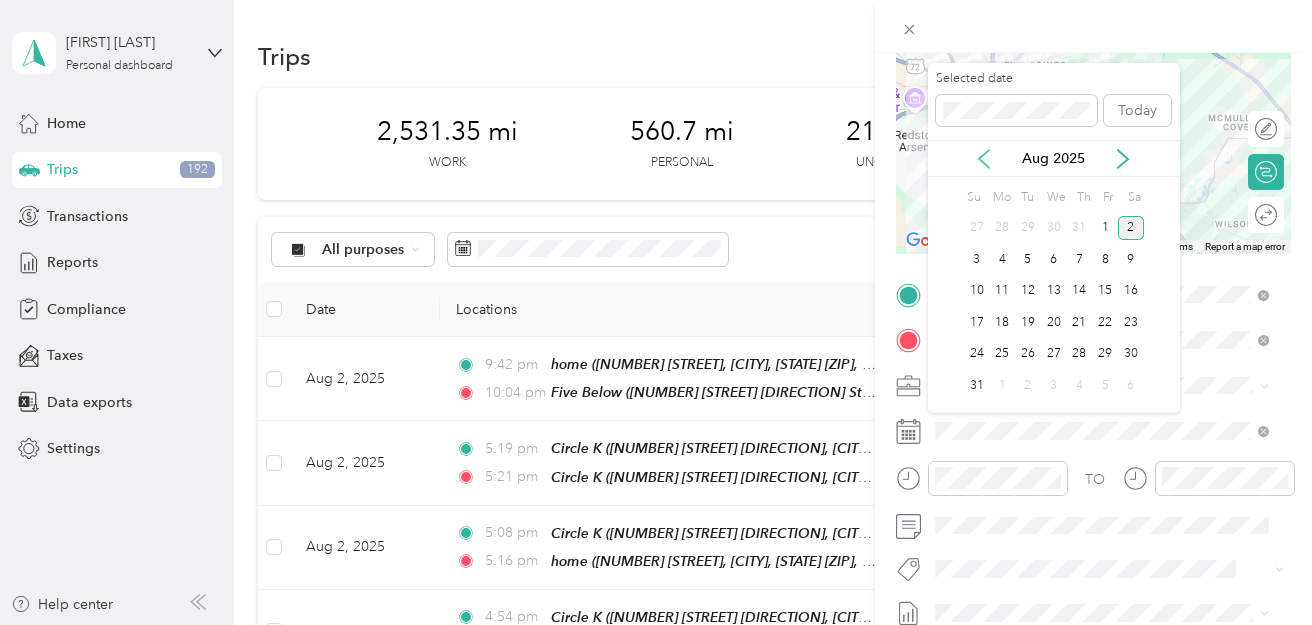 click 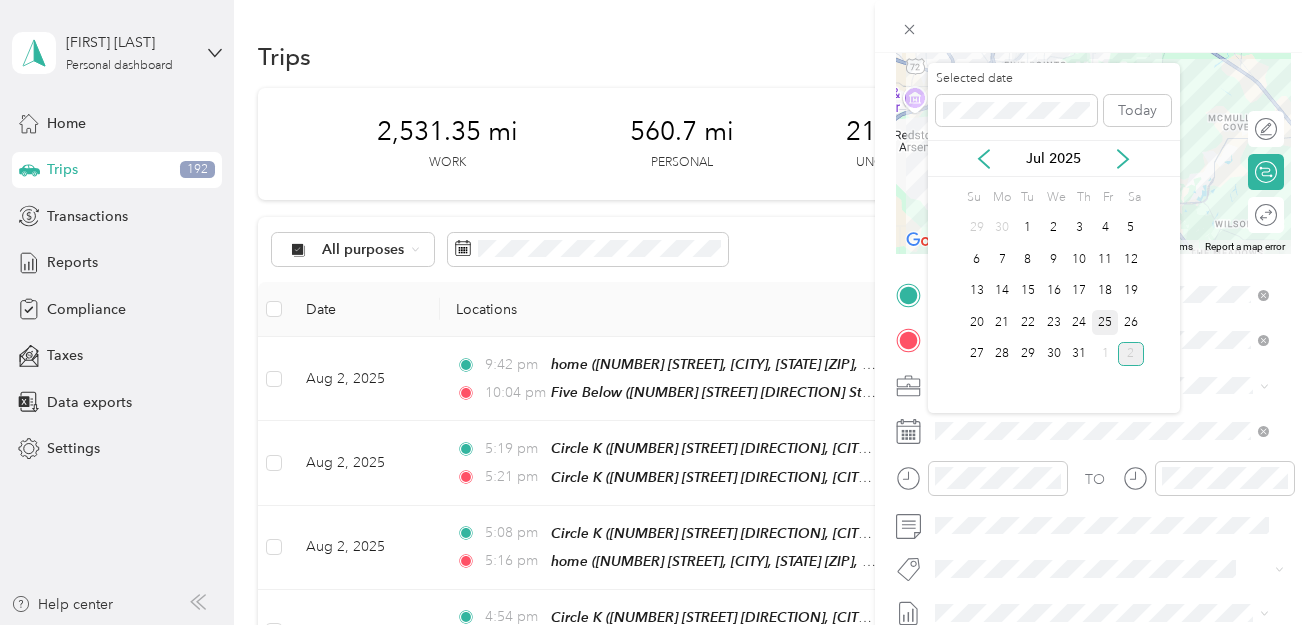 click on "25" at bounding box center (1105, 322) 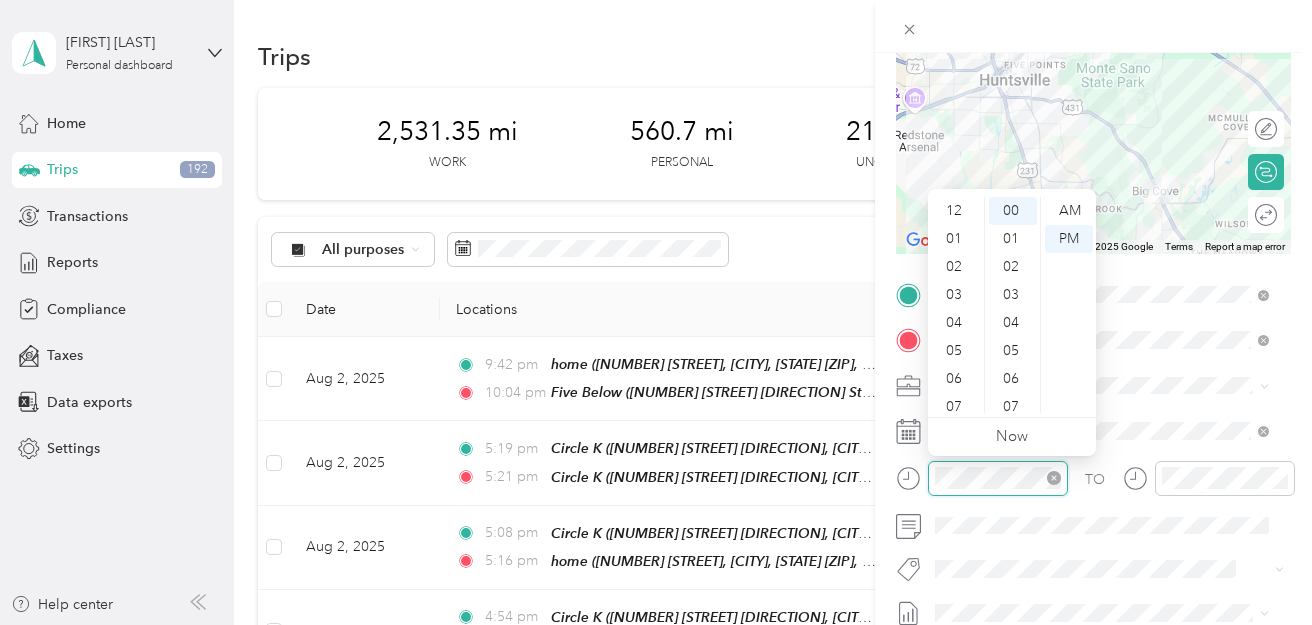 scroll, scrollTop: 120, scrollLeft: 0, axis: vertical 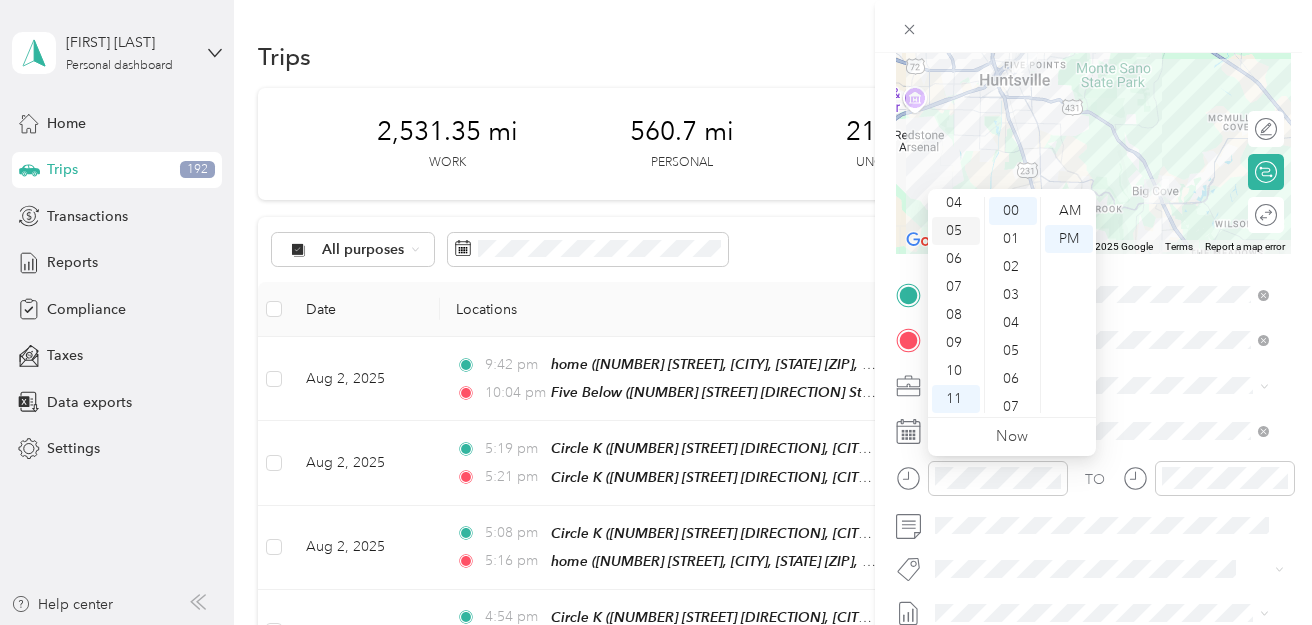 click on "05" at bounding box center (956, 231) 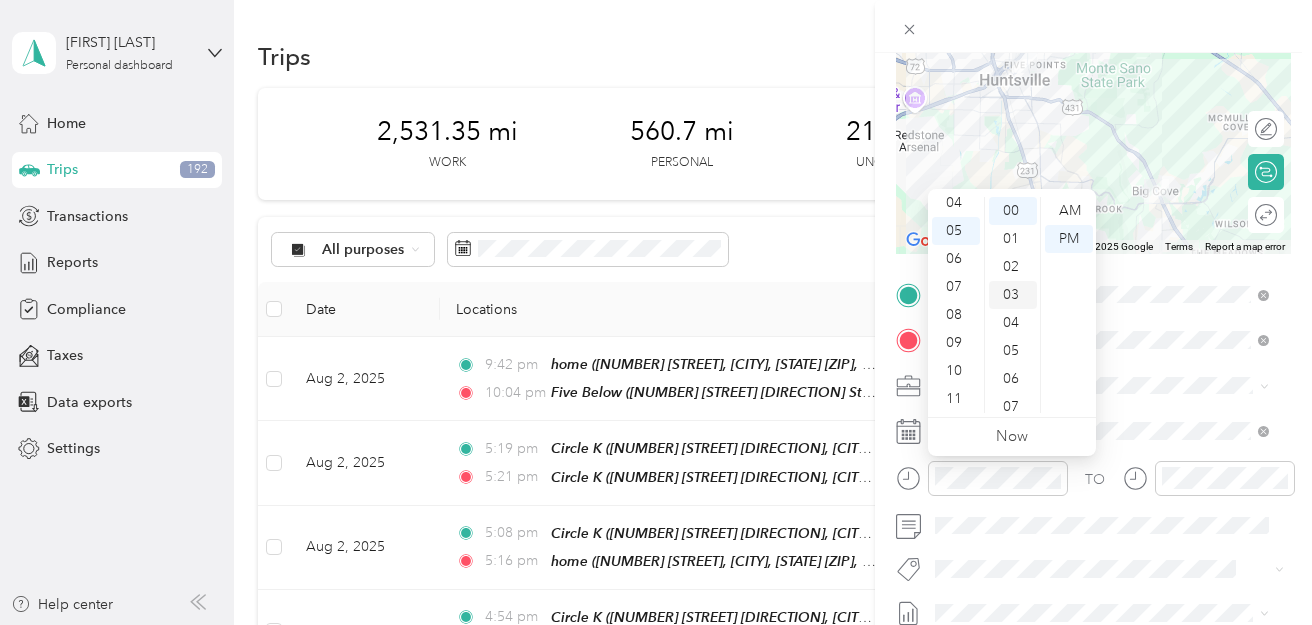 click on "03" at bounding box center (1013, 295) 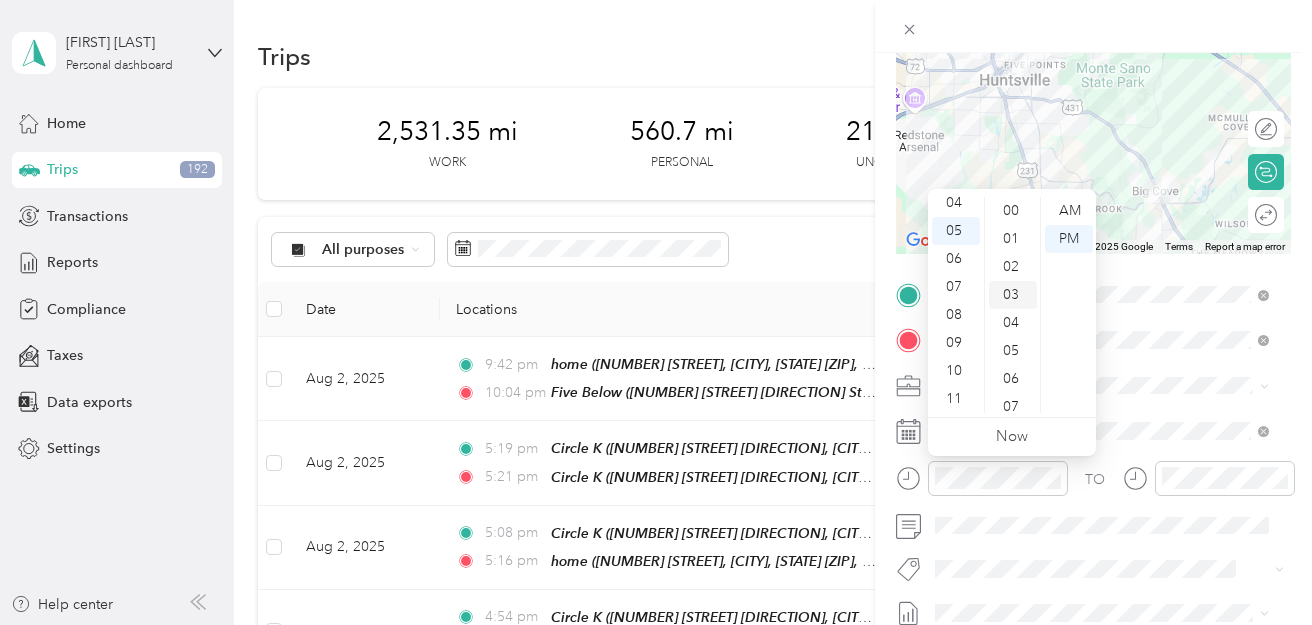 scroll, scrollTop: 84, scrollLeft: 0, axis: vertical 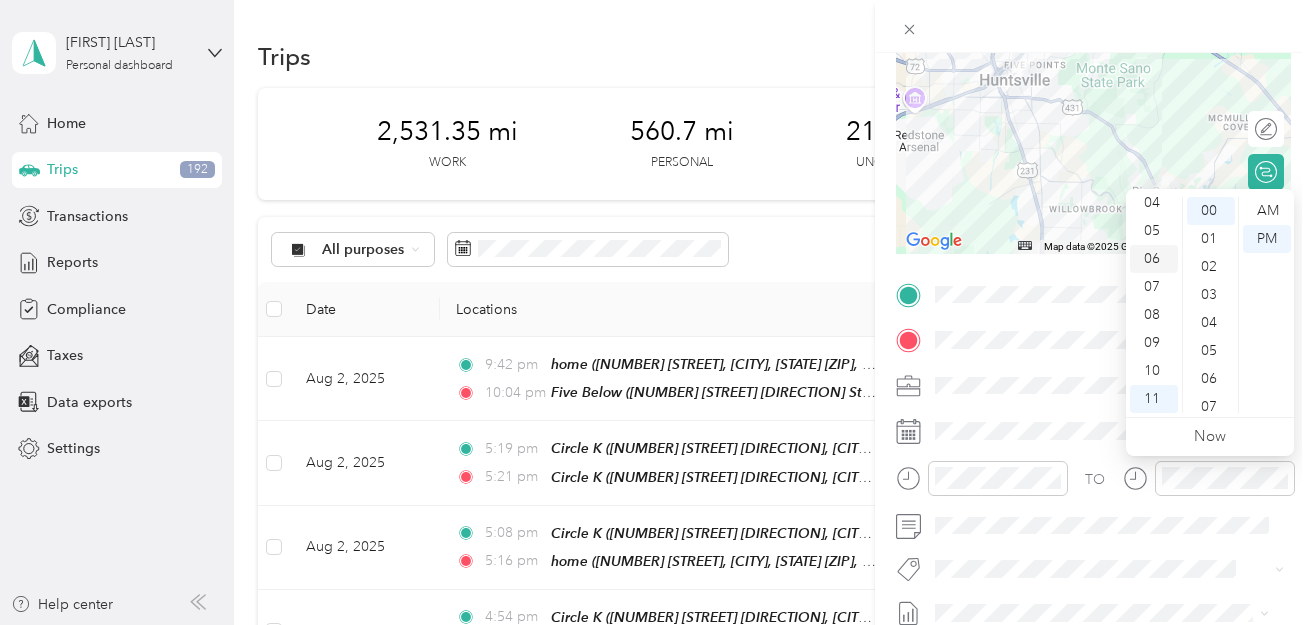 click on "06" at bounding box center [1154, 259] 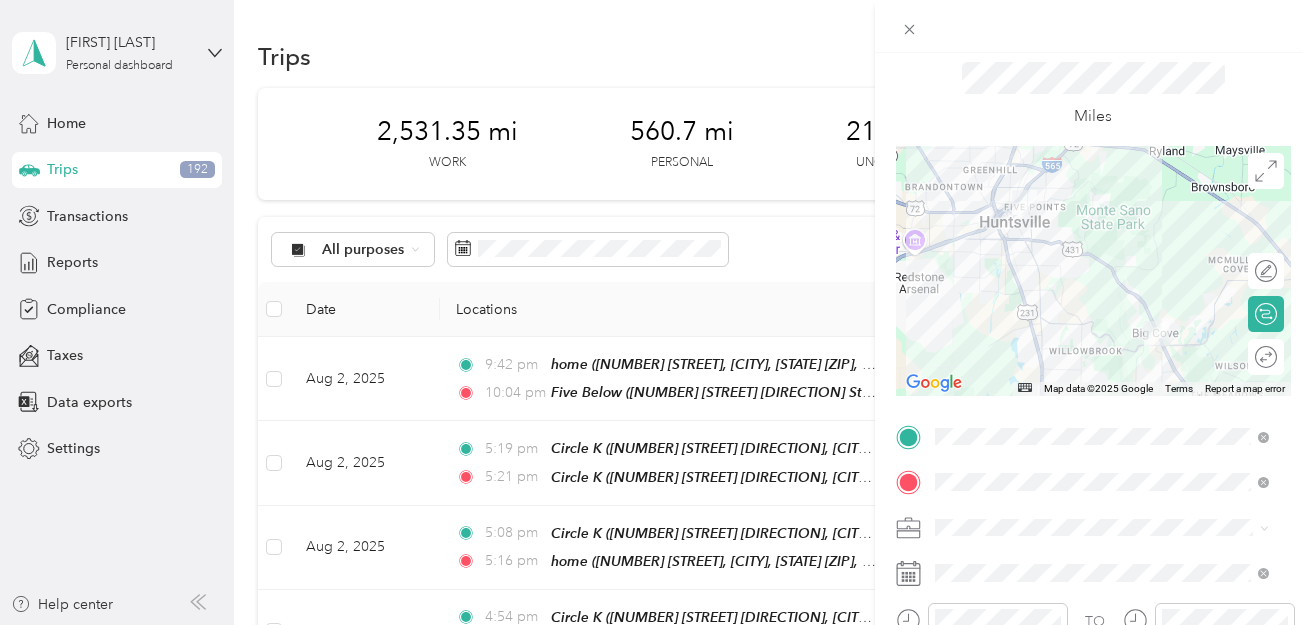 scroll, scrollTop: 0, scrollLeft: 0, axis: both 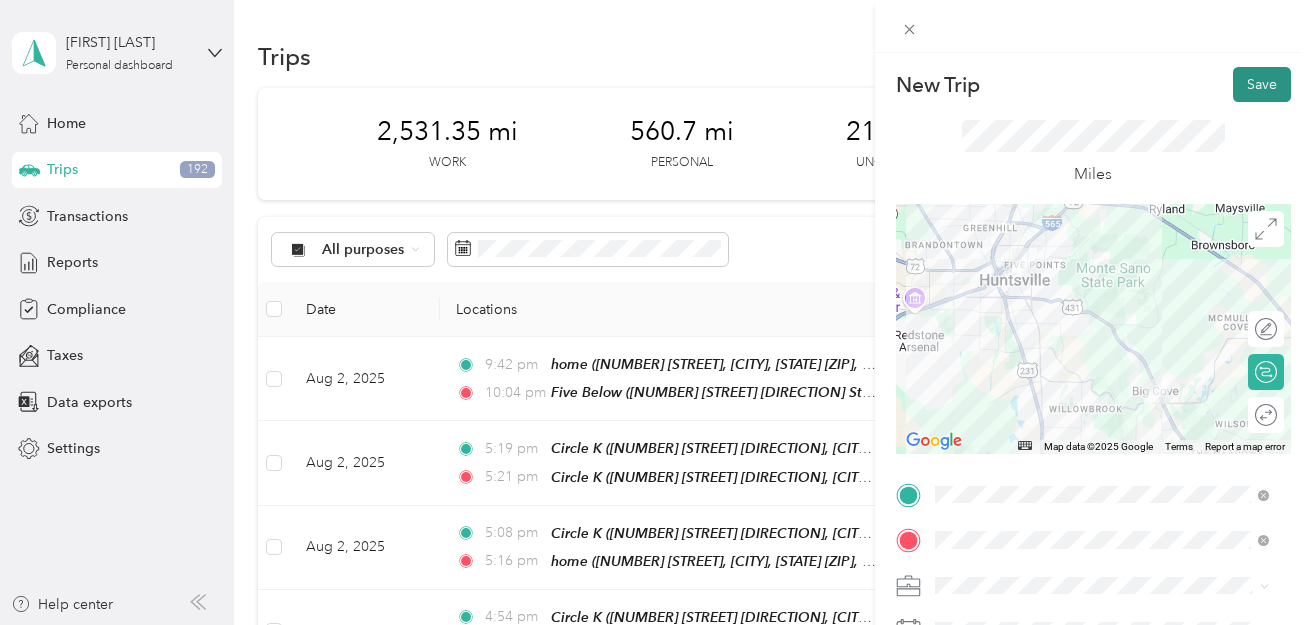 click on "Save" at bounding box center [1262, 84] 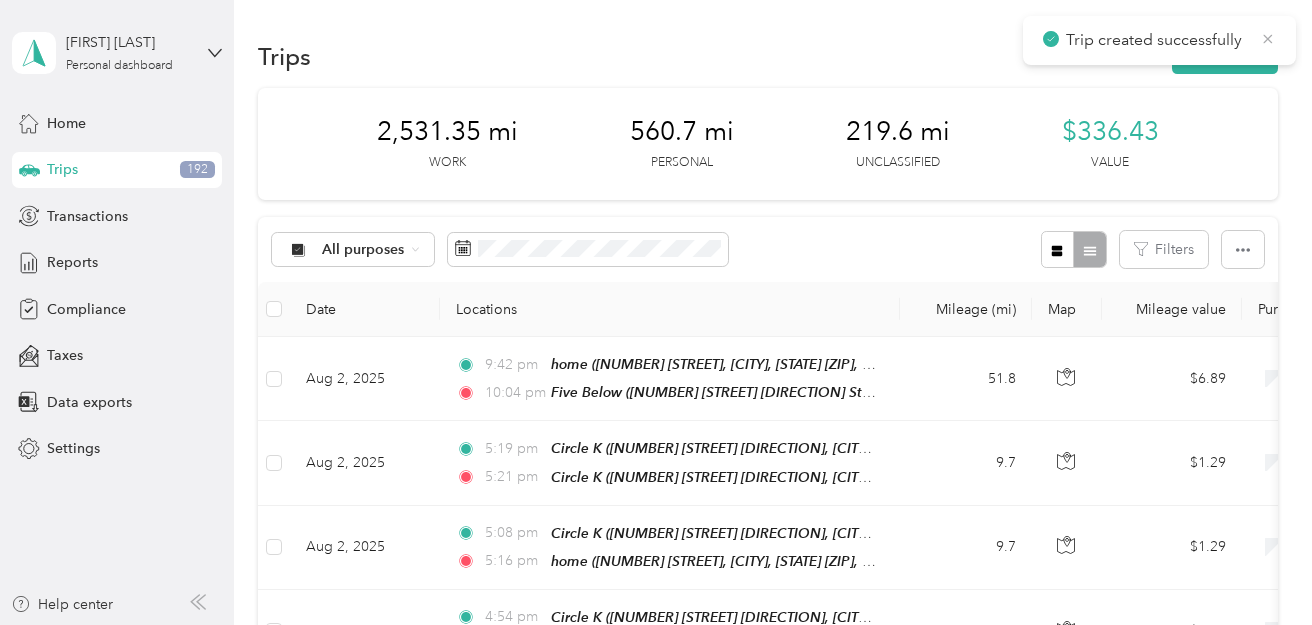 click 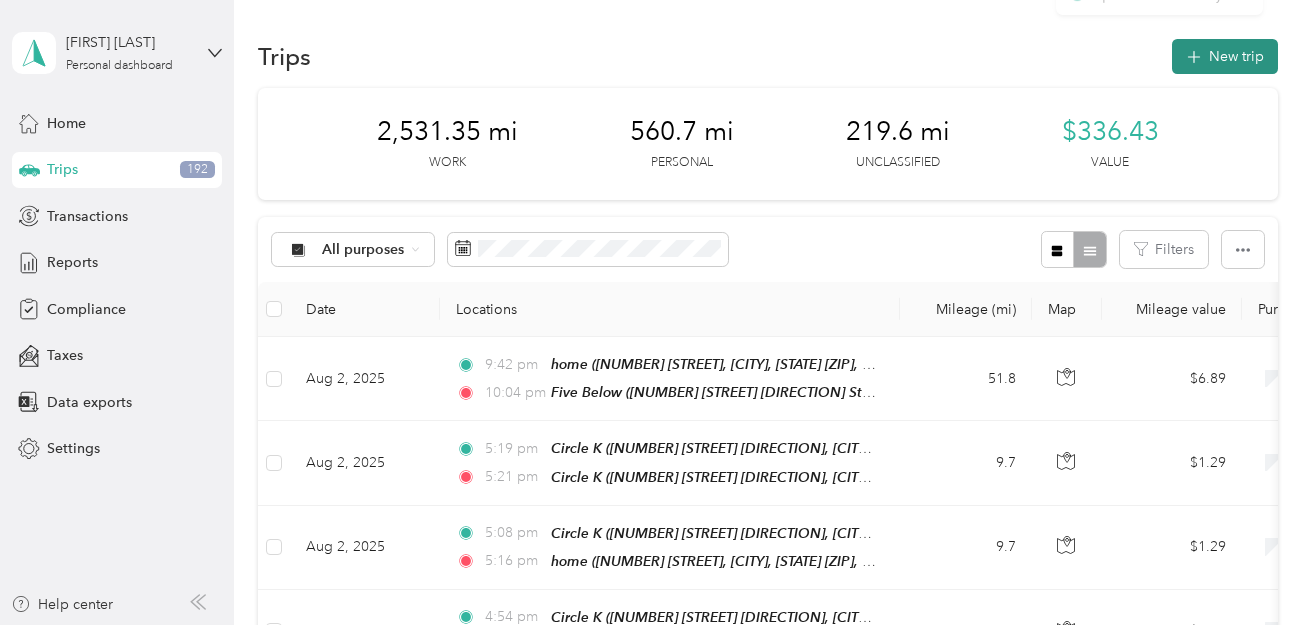 click on "New trip" at bounding box center (1225, 56) 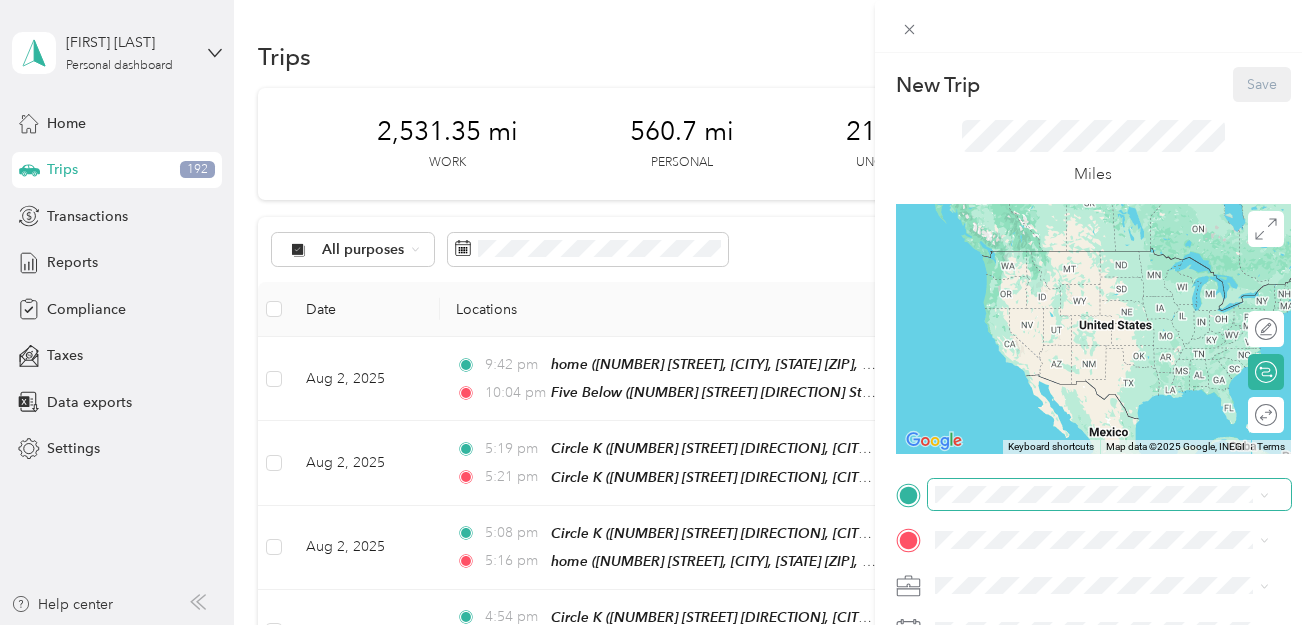 click at bounding box center [1109, 495] 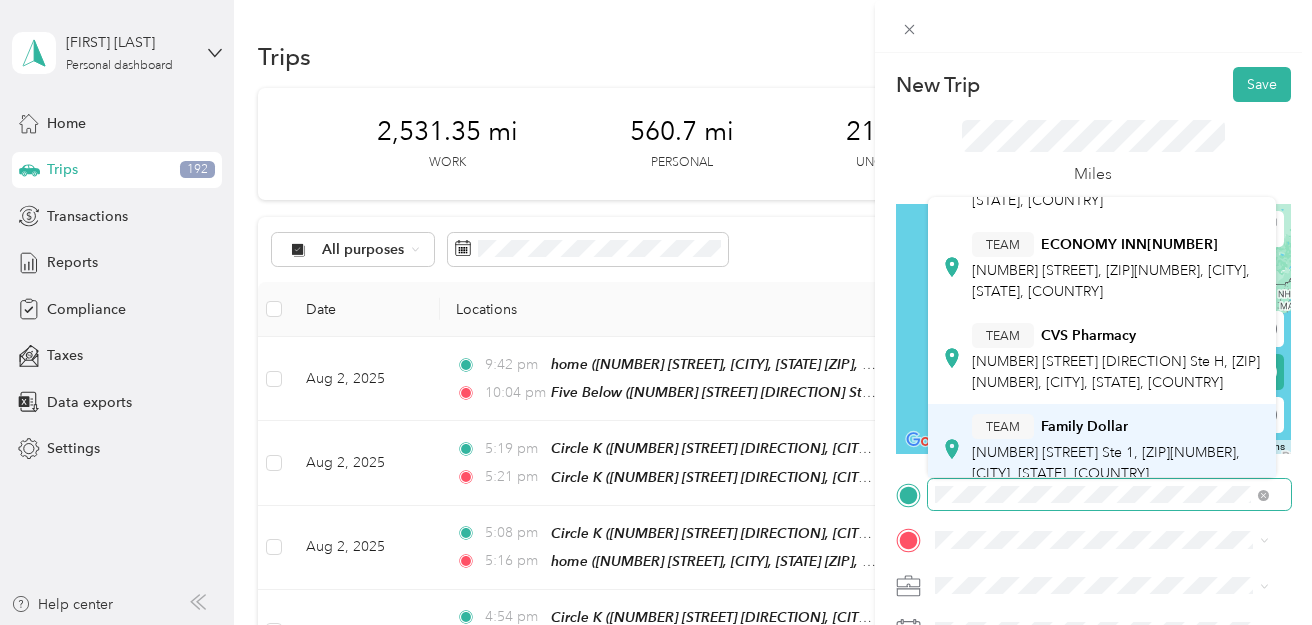 scroll, scrollTop: 400, scrollLeft: 0, axis: vertical 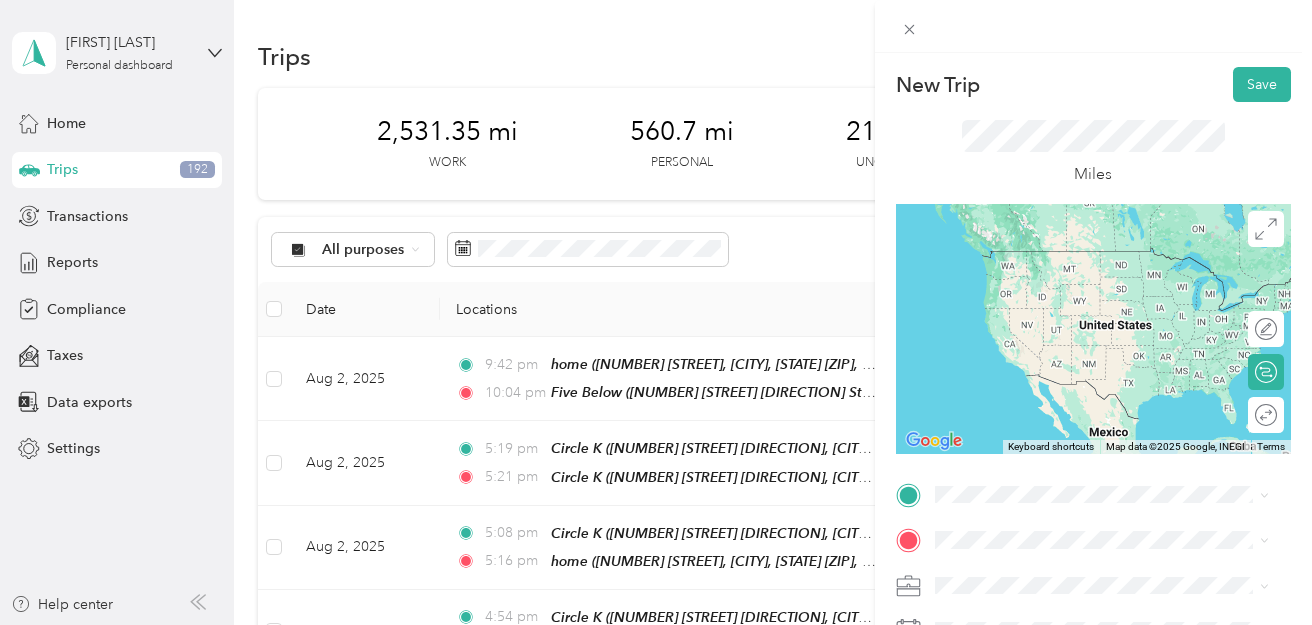 click on "TEAM Family Dollar 3800 Tennessee Ave Ste 1, 374091270, Chattanooga, TN, USA" at bounding box center [1117, 423] 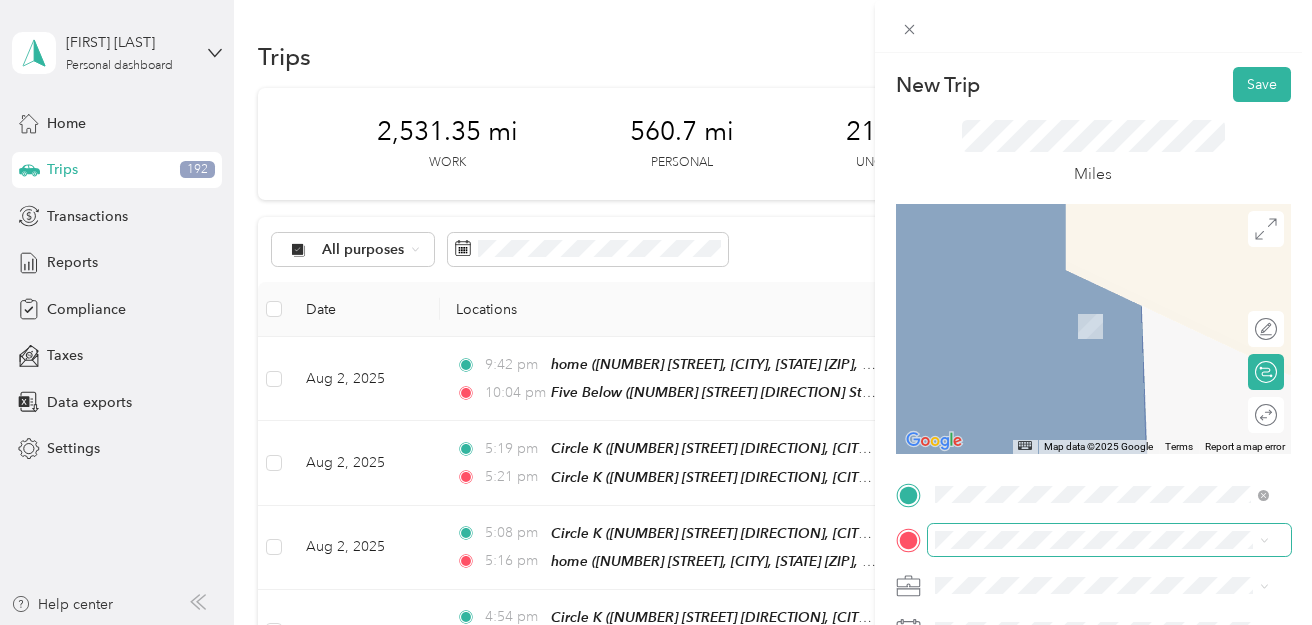 click at bounding box center (1109, 540) 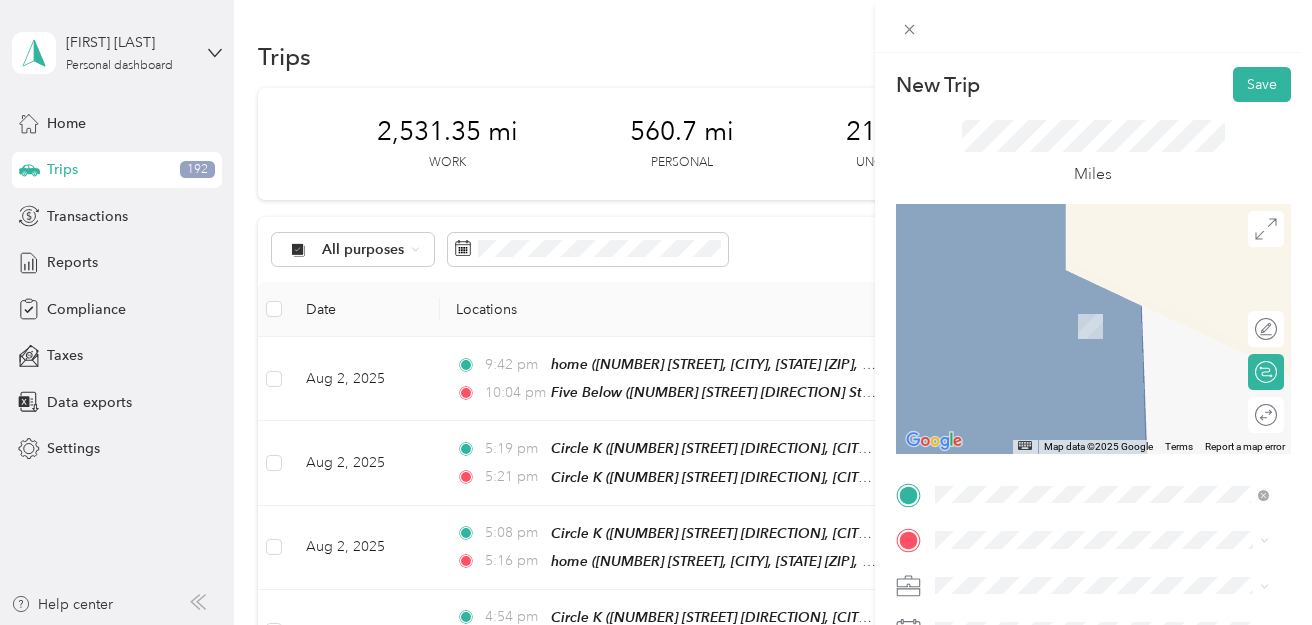 click on "[NUMBER] [STREET], [CITY], [STATE] [POSTAL_CODE], [COUNTRY], [POSTAL_CODE], [COUNTY], [STATE], [COUNTRY]" at bounding box center (1104, 436) 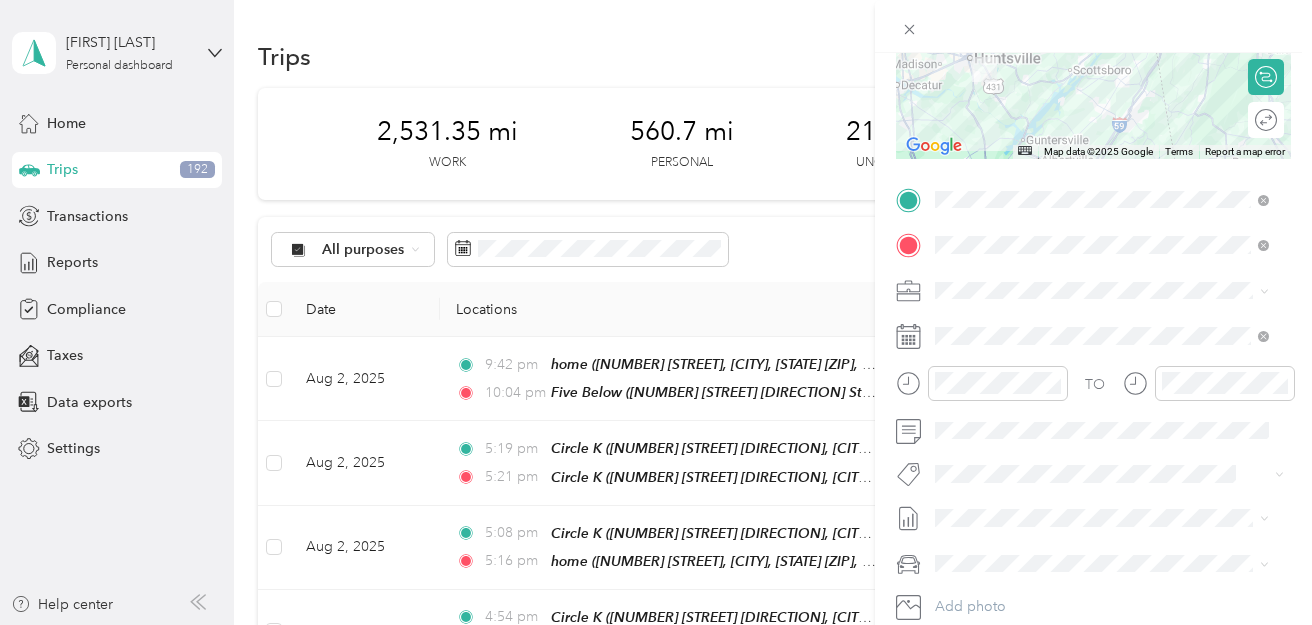 scroll, scrollTop: 300, scrollLeft: 0, axis: vertical 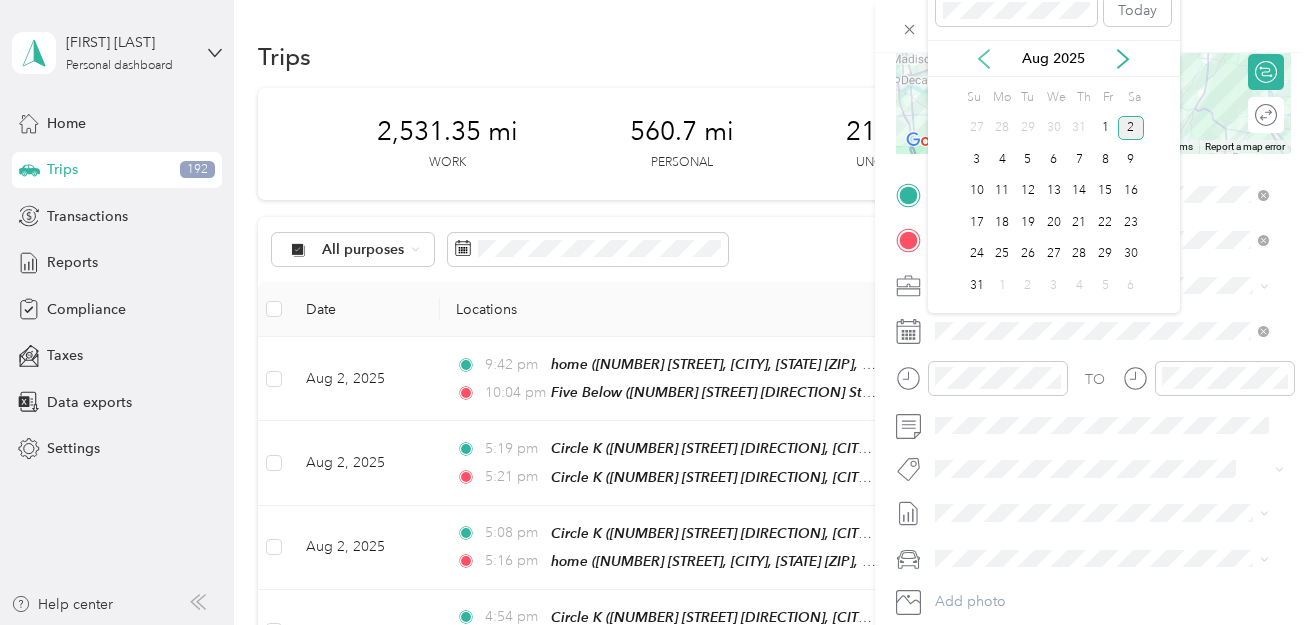 click 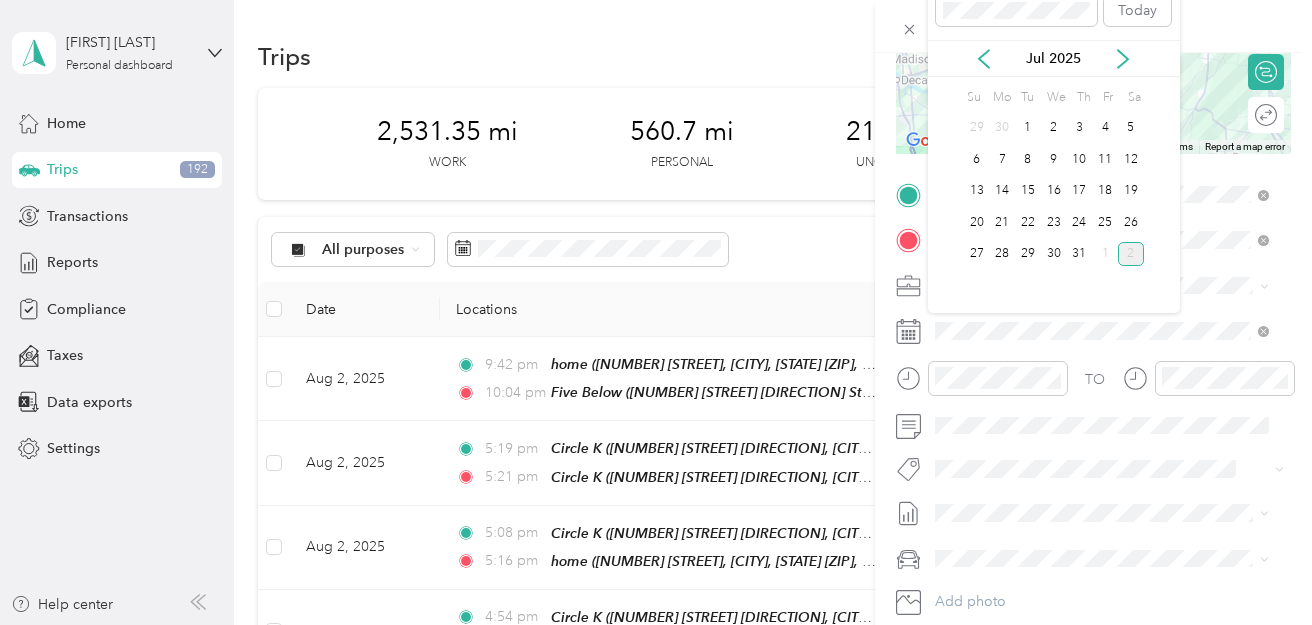 drag, startPoint x: 1102, startPoint y: 219, endPoint x: 1125, endPoint y: 254, distance: 41.880783 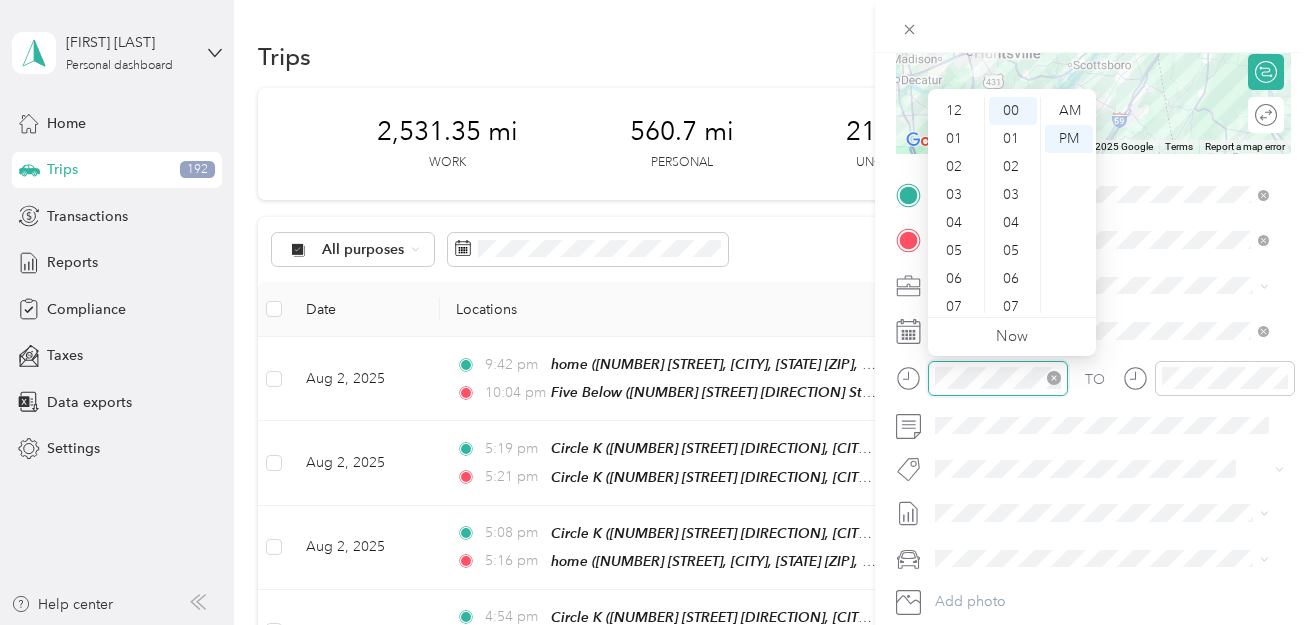 scroll, scrollTop: 120, scrollLeft: 0, axis: vertical 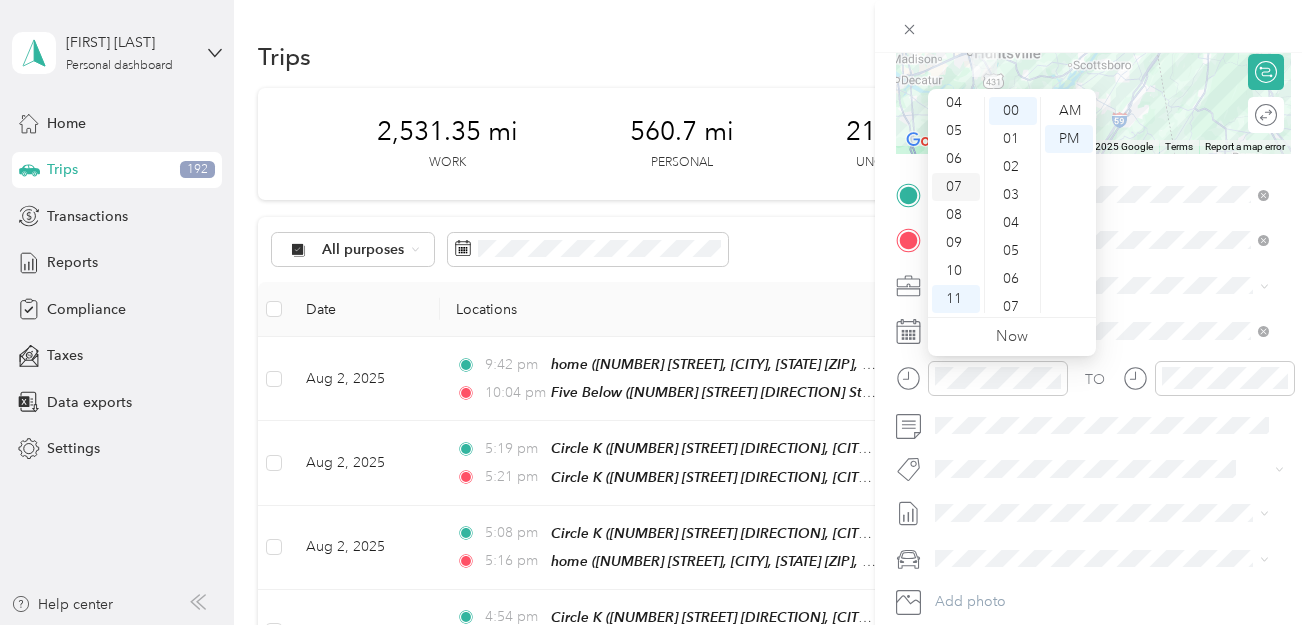 click on "07" at bounding box center (956, 187) 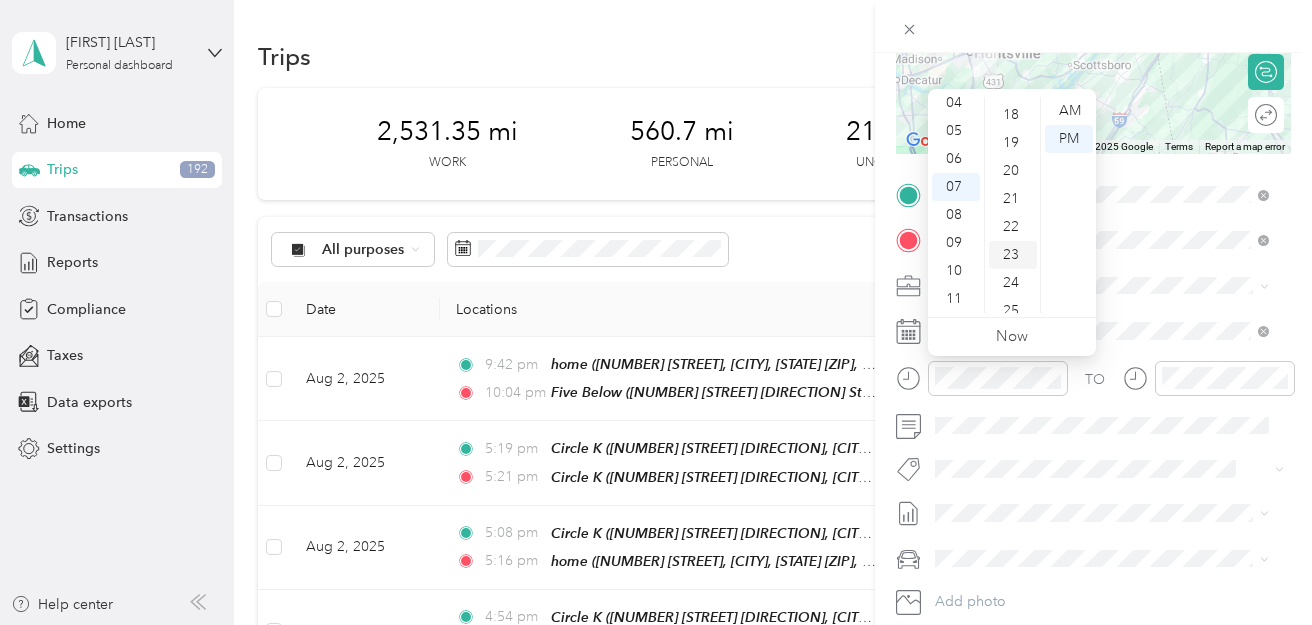 scroll, scrollTop: 600, scrollLeft: 0, axis: vertical 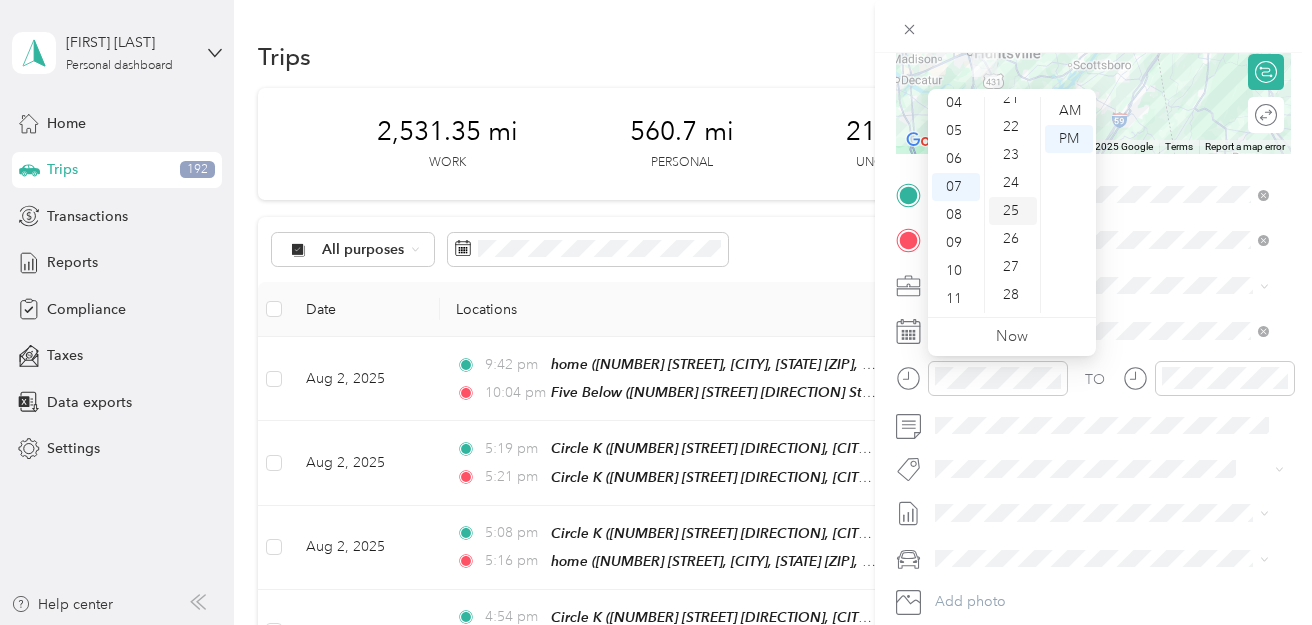 click on "25" at bounding box center (1013, 211) 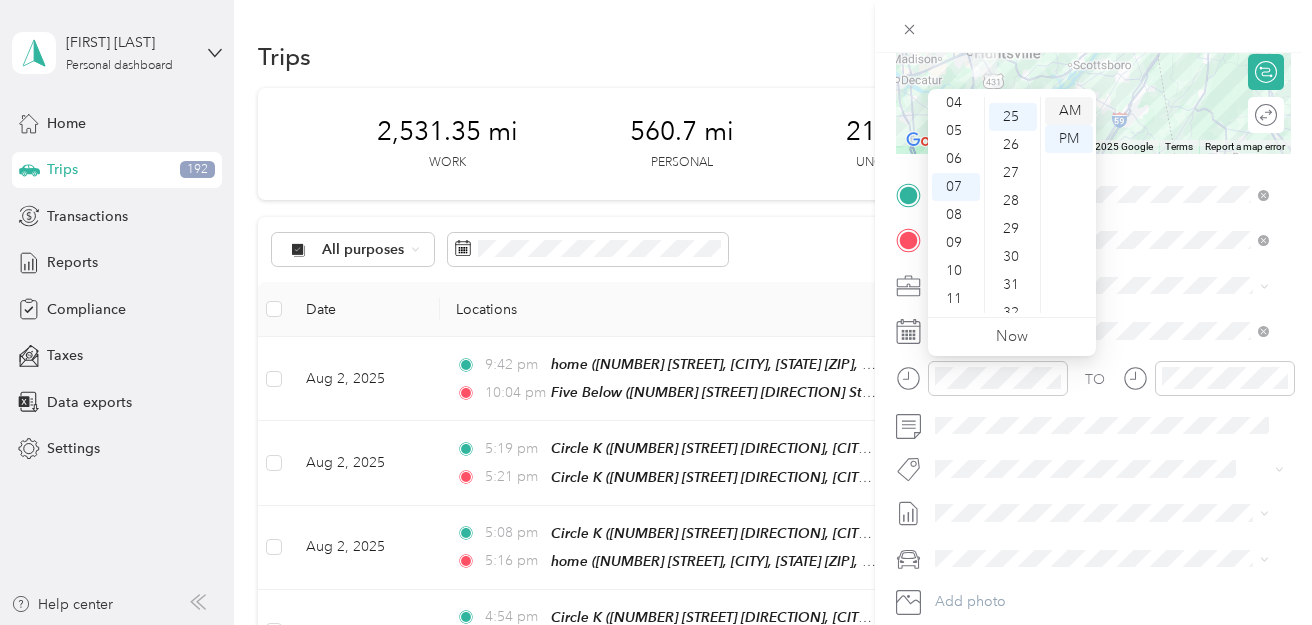 scroll, scrollTop: 700, scrollLeft: 0, axis: vertical 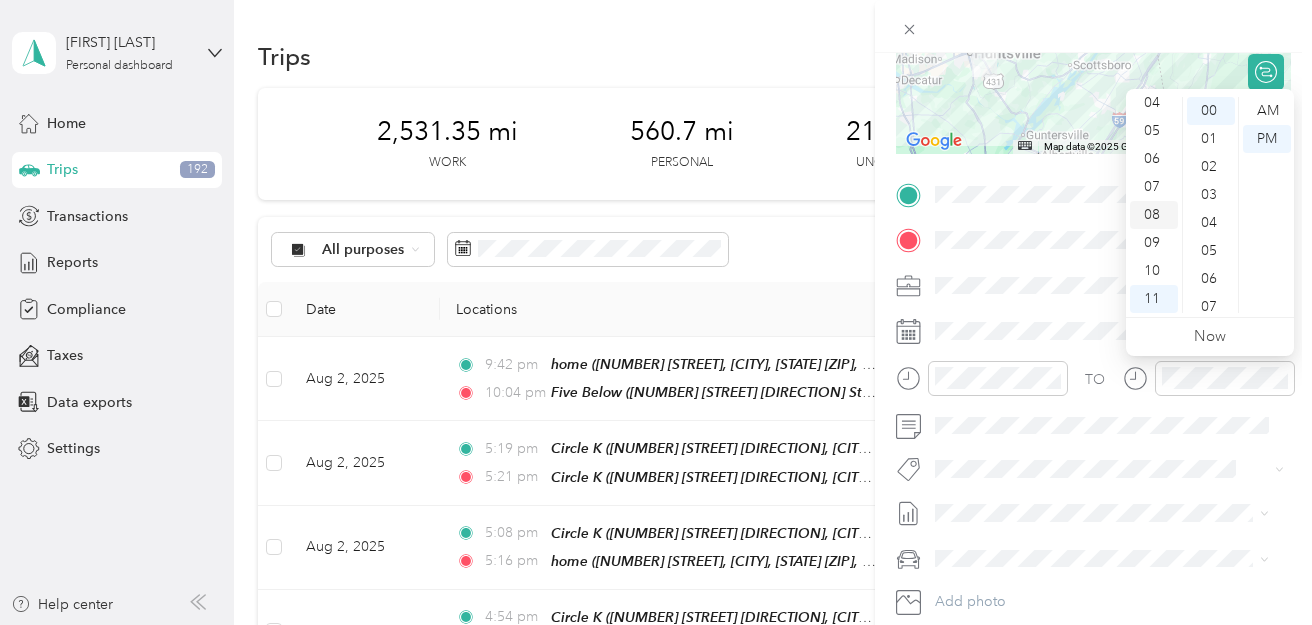 click on "08" at bounding box center [1154, 215] 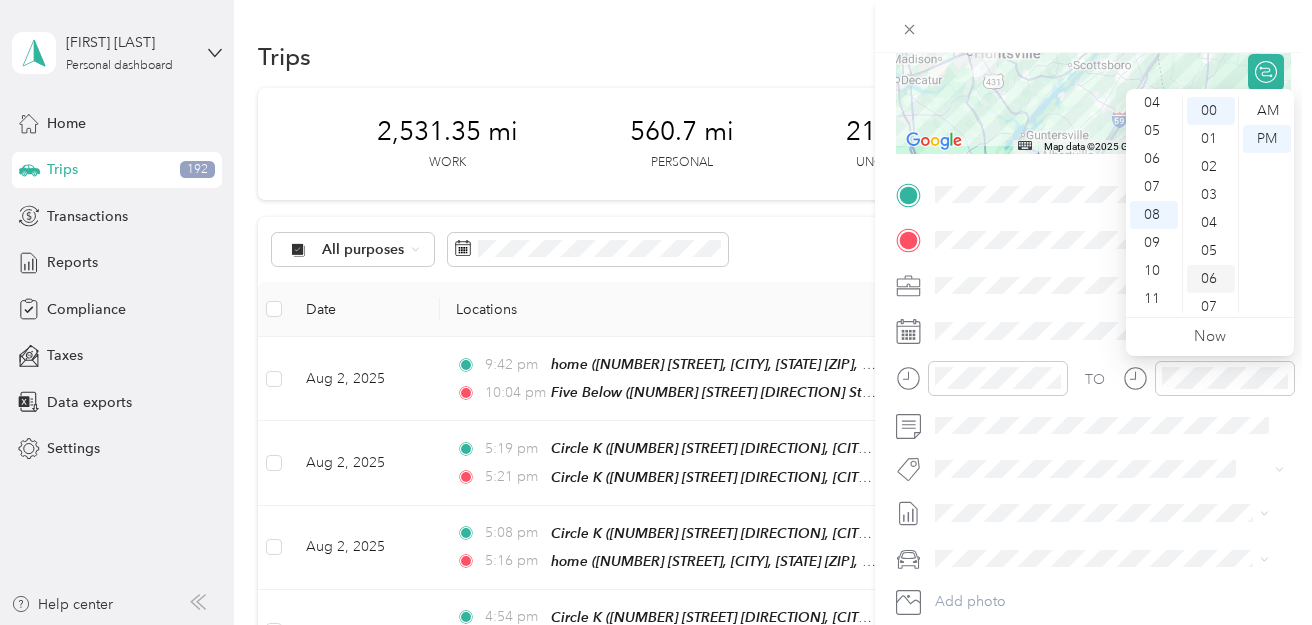 click on "06" at bounding box center [1211, 279] 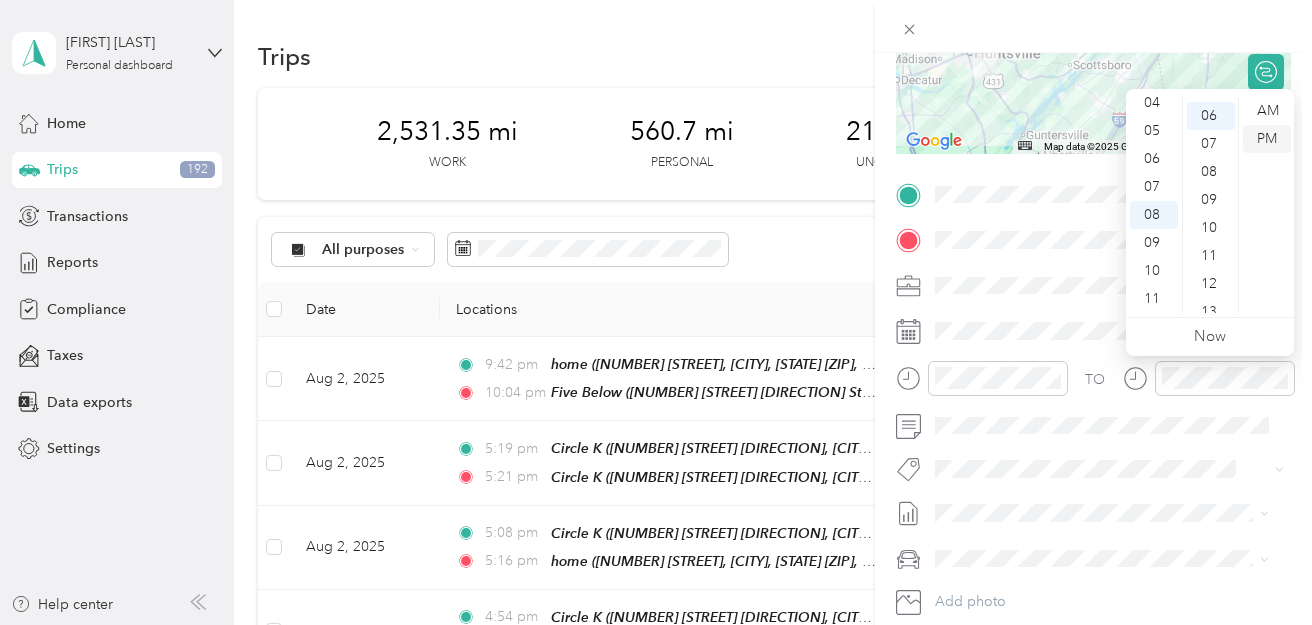 scroll, scrollTop: 168, scrollLeft: 0, axis: vertical 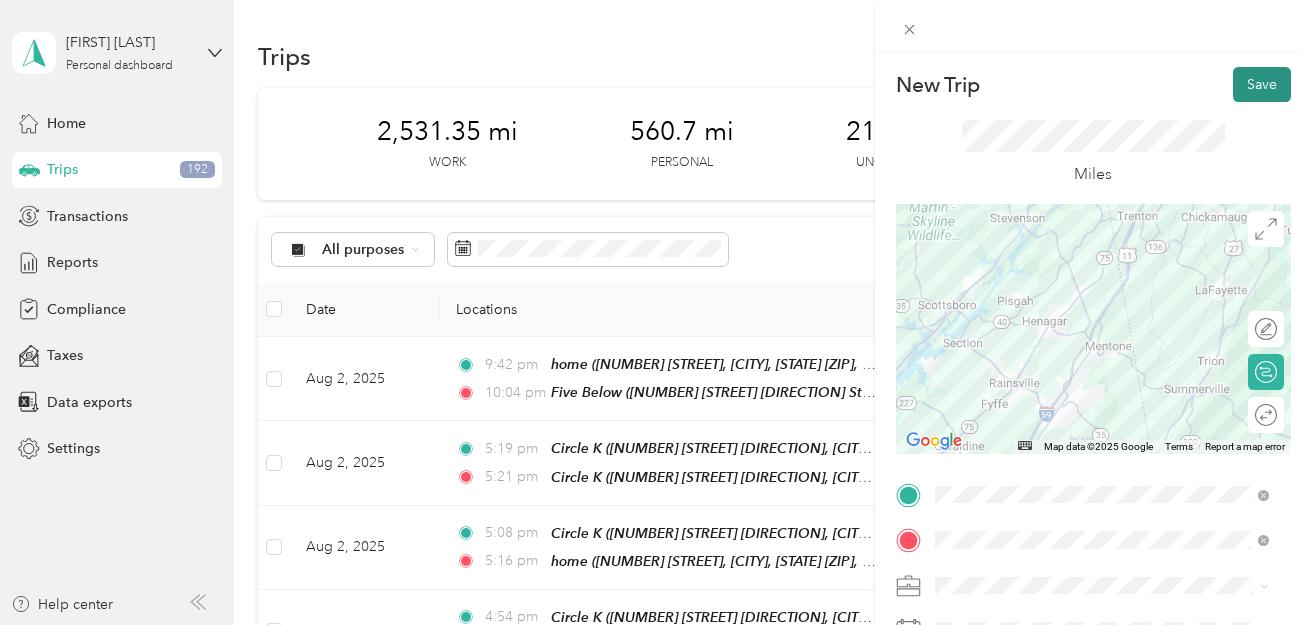click on "Save" at bounding box center (1262, 84) 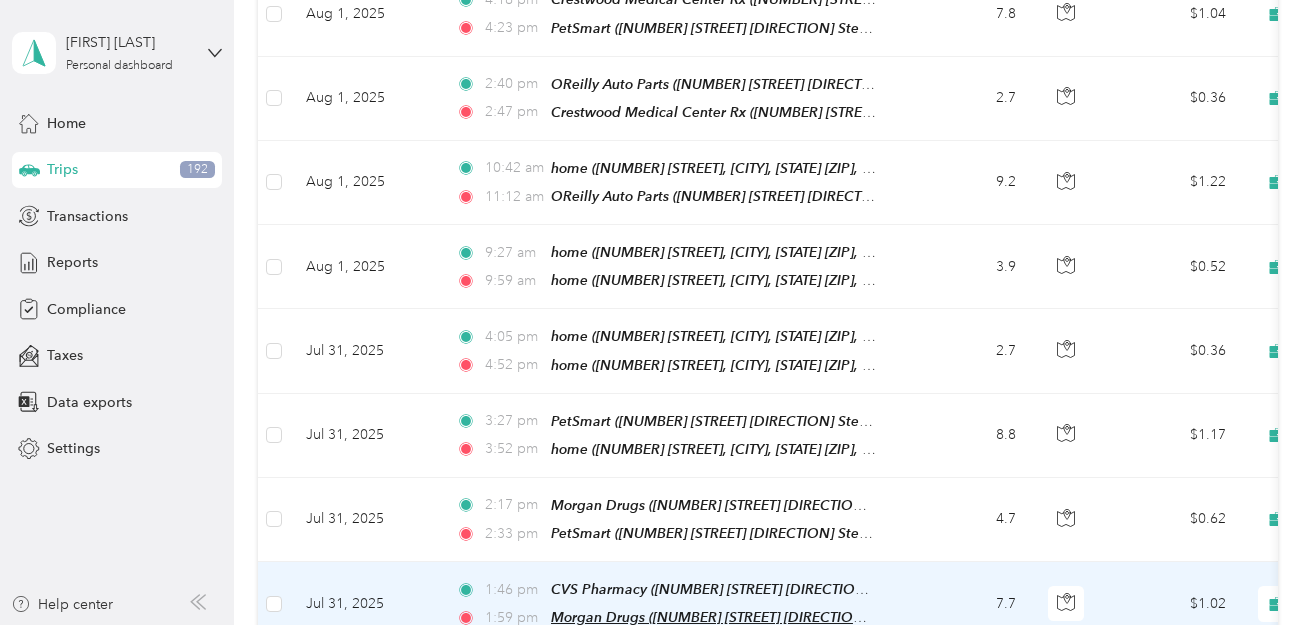 scroll, scrollTop: 3100, scrollLeft: 0, axis: vertical 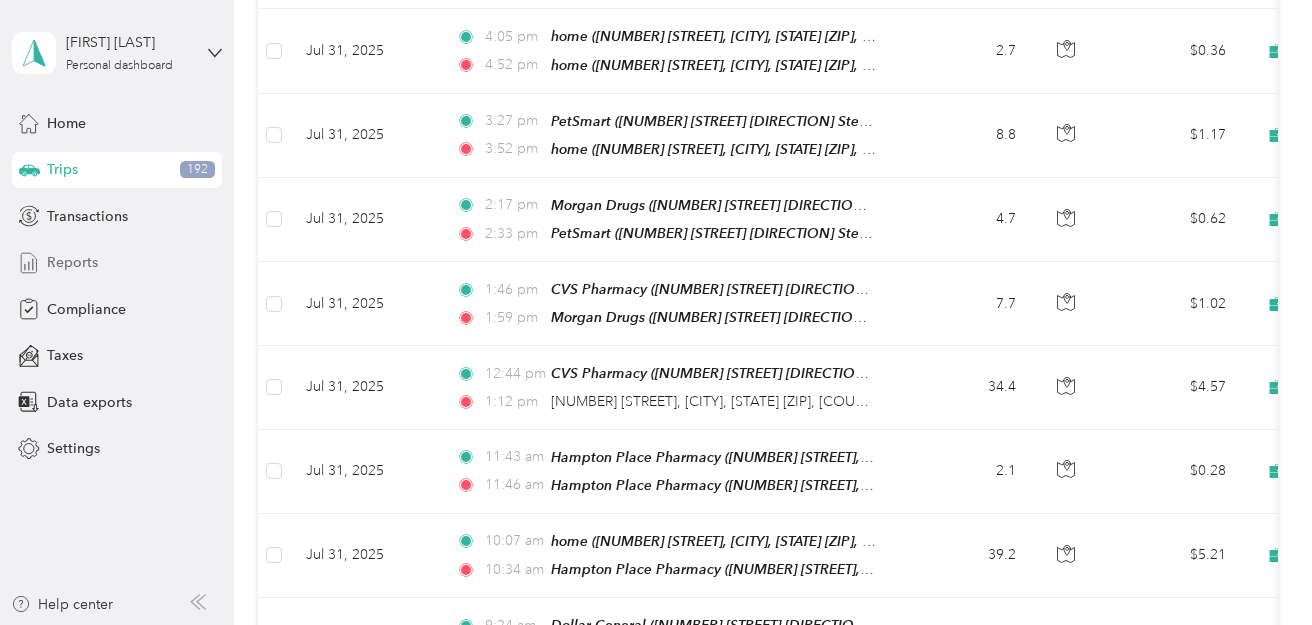 click on "Reports" at bounding box center (72, 262) 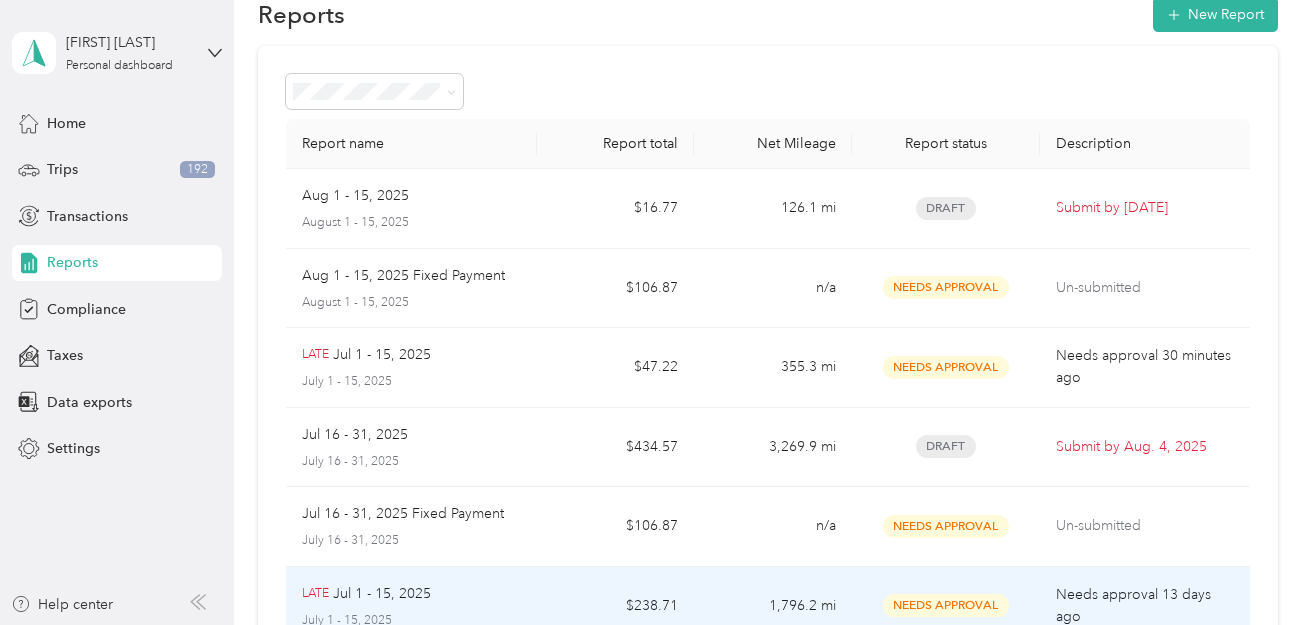 scroll, scrollTop: 0, scrollLeft: 0, axis: both 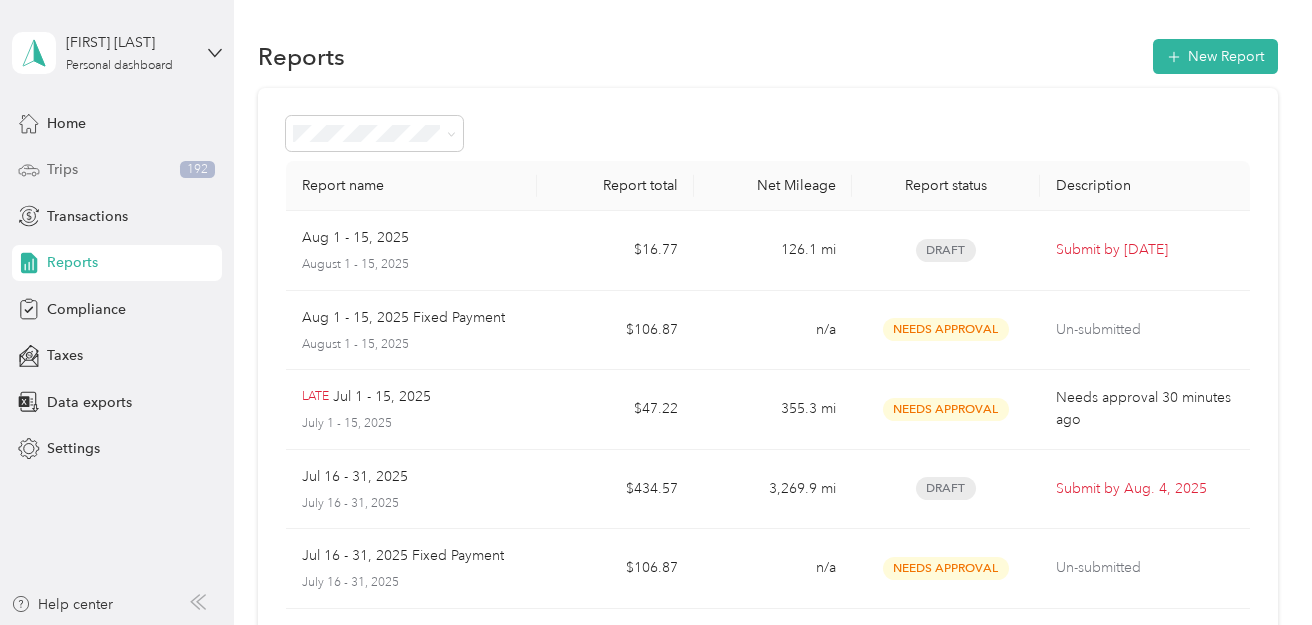 click on "Trips" at bounding box center [62, 169] 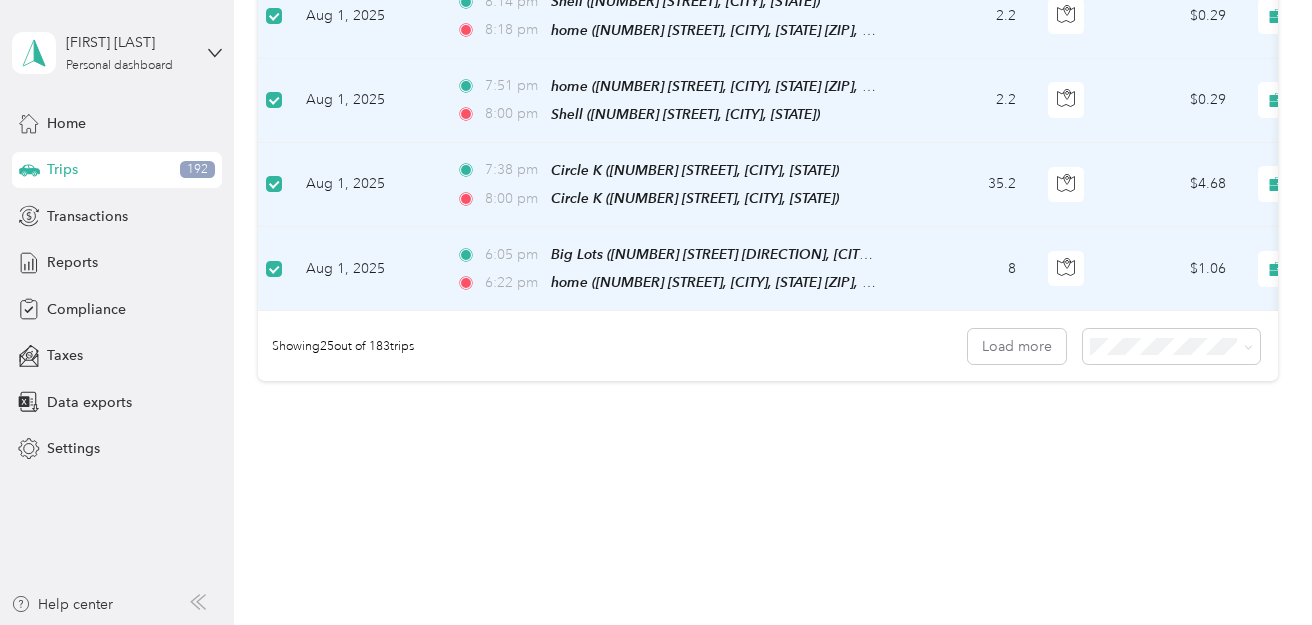 scroll, scrollTop: 2128, scrollLeft: 0, axis: vertical 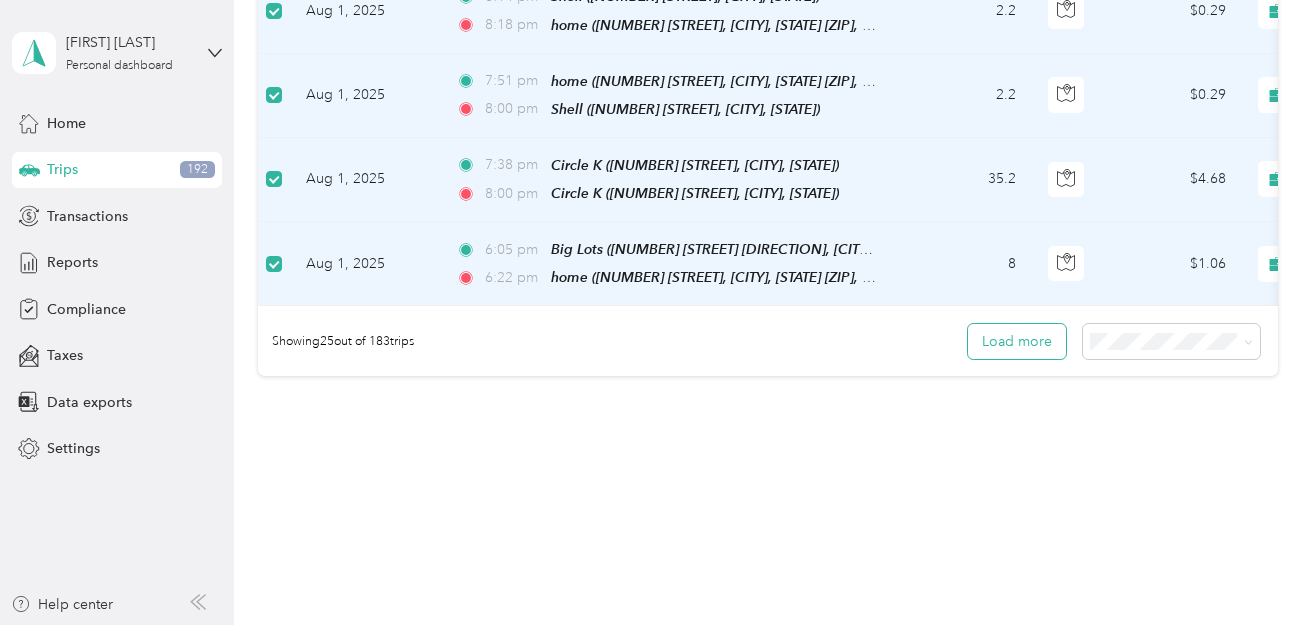 click on "Load more" at bounding box center [1017, 341] 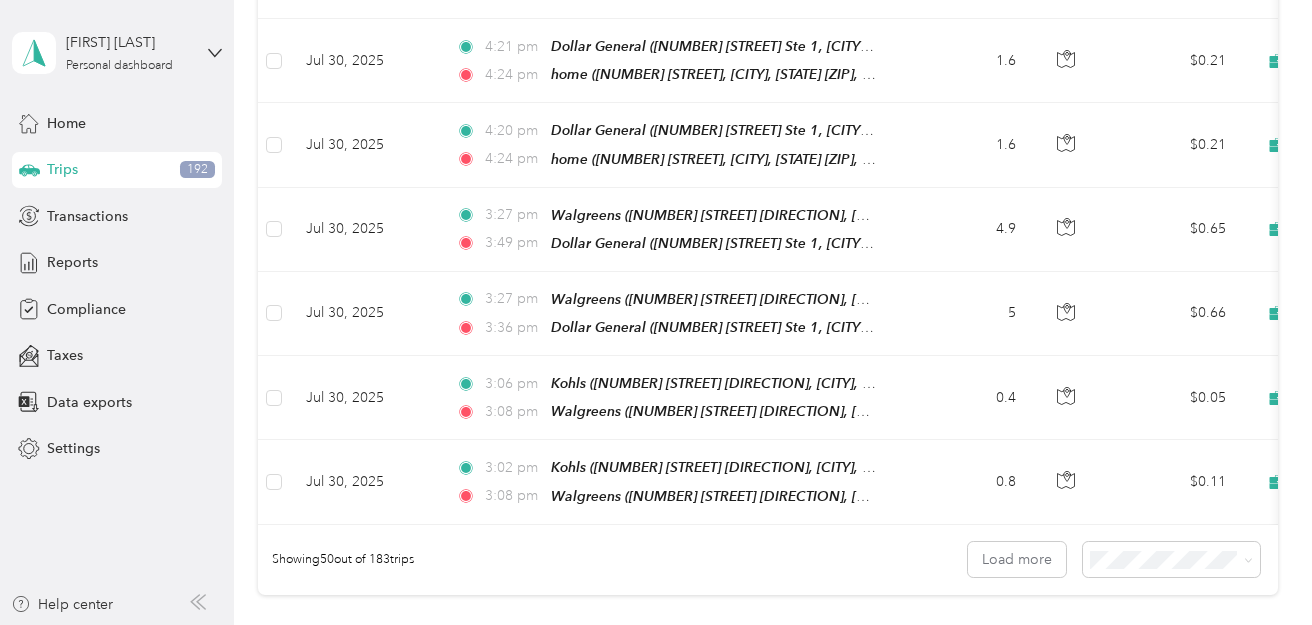 scroll, scrollTop: 4184, scrollLeft: 0, axis: vertical 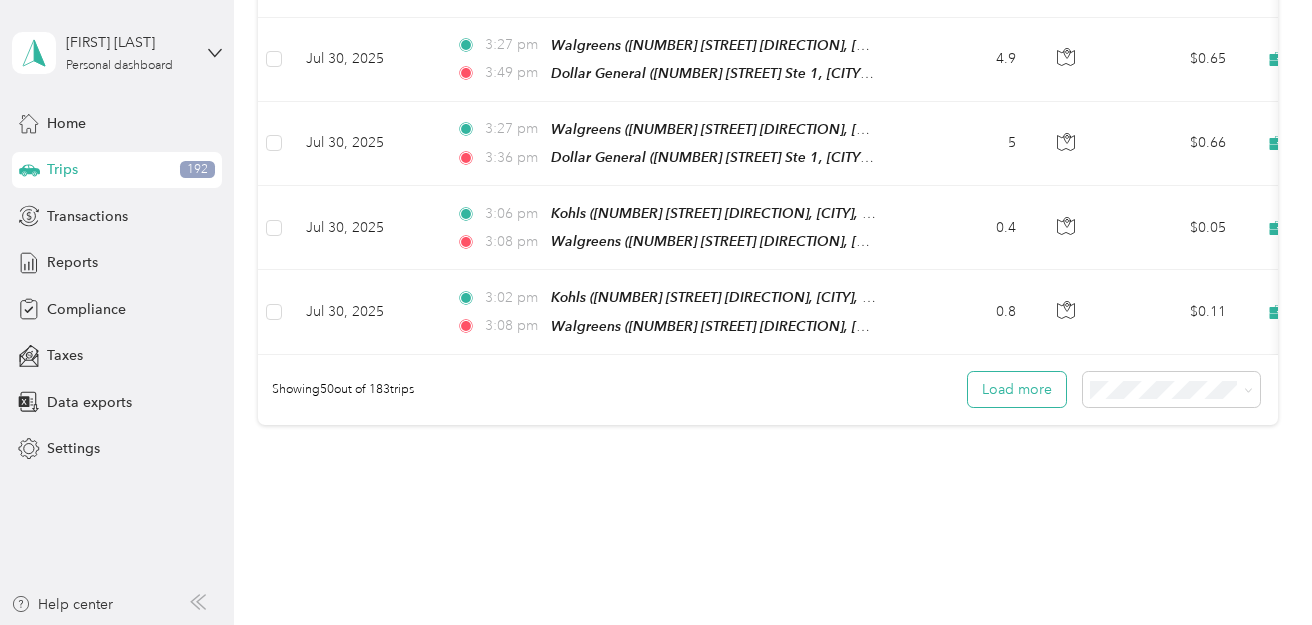 click on "Load more" at bounding box center [1017, 389] 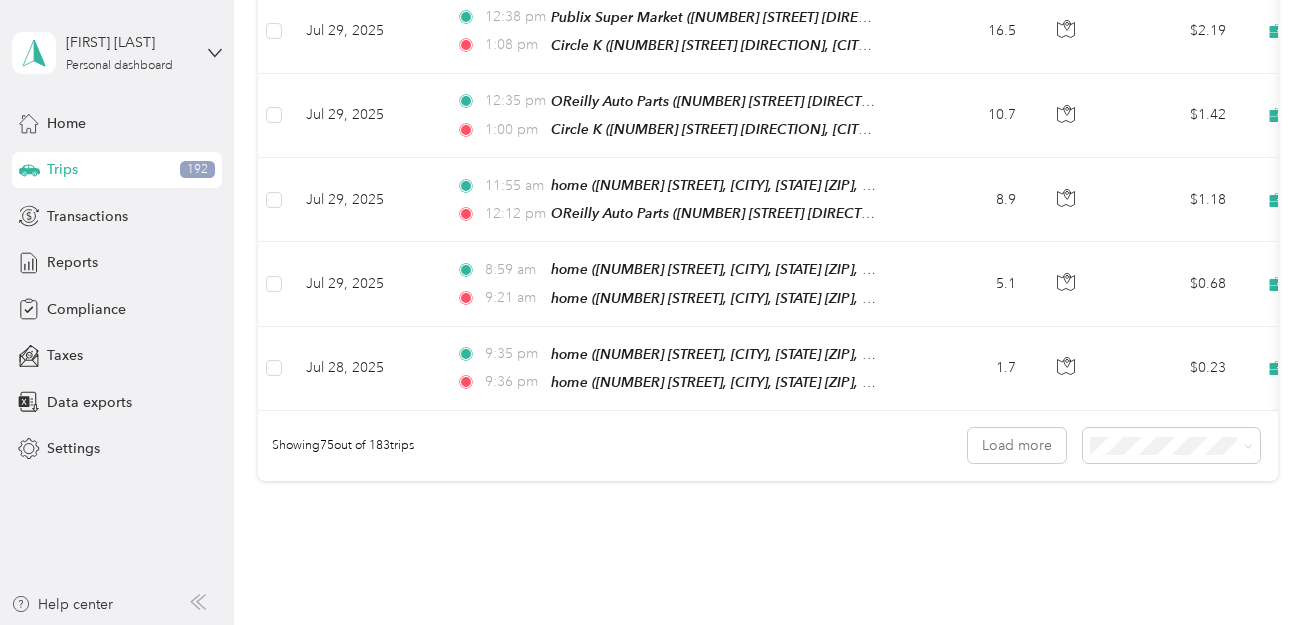scroll, scrollTop: 6240, scrollLeft: 0, axis: vertical 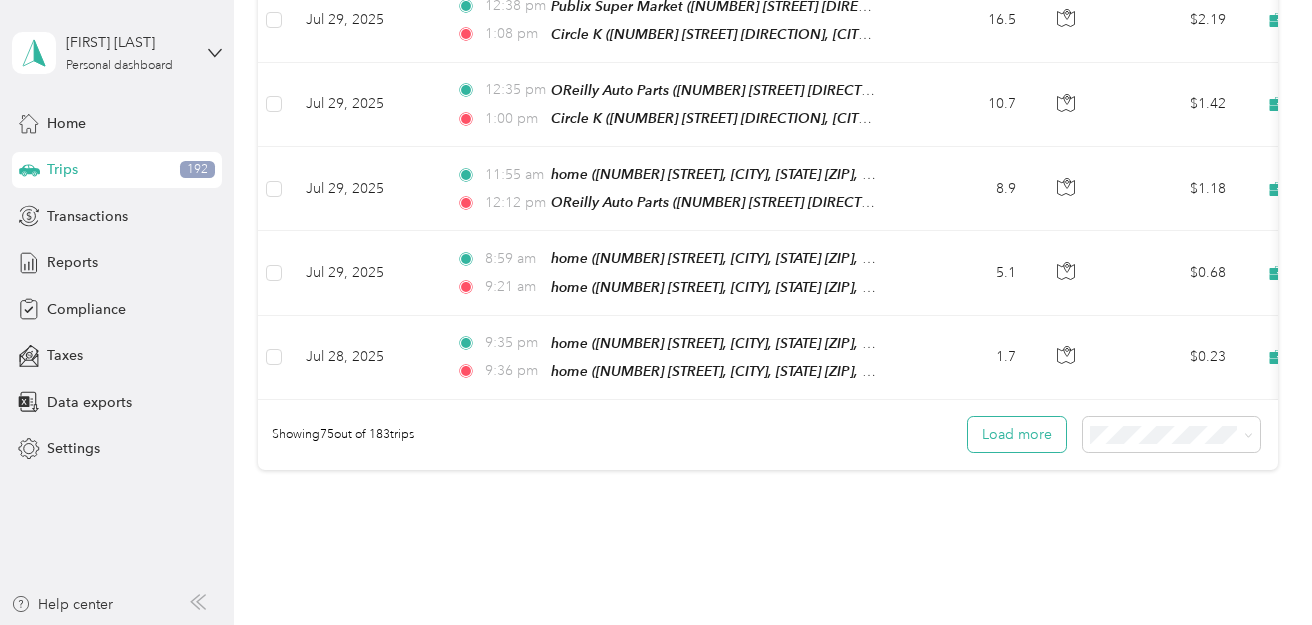 click on "Load more" at bounding box center (1017, 434) 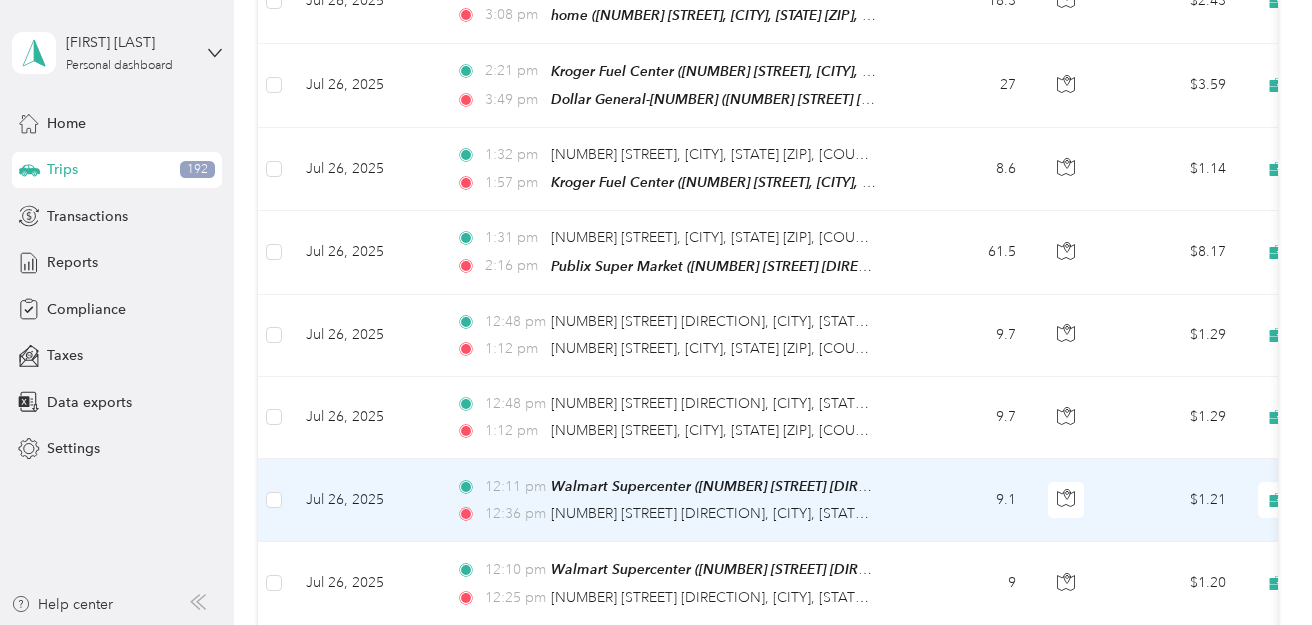 scroll, scrollTop: 8297, scrollLeft: 0, axis: vertical 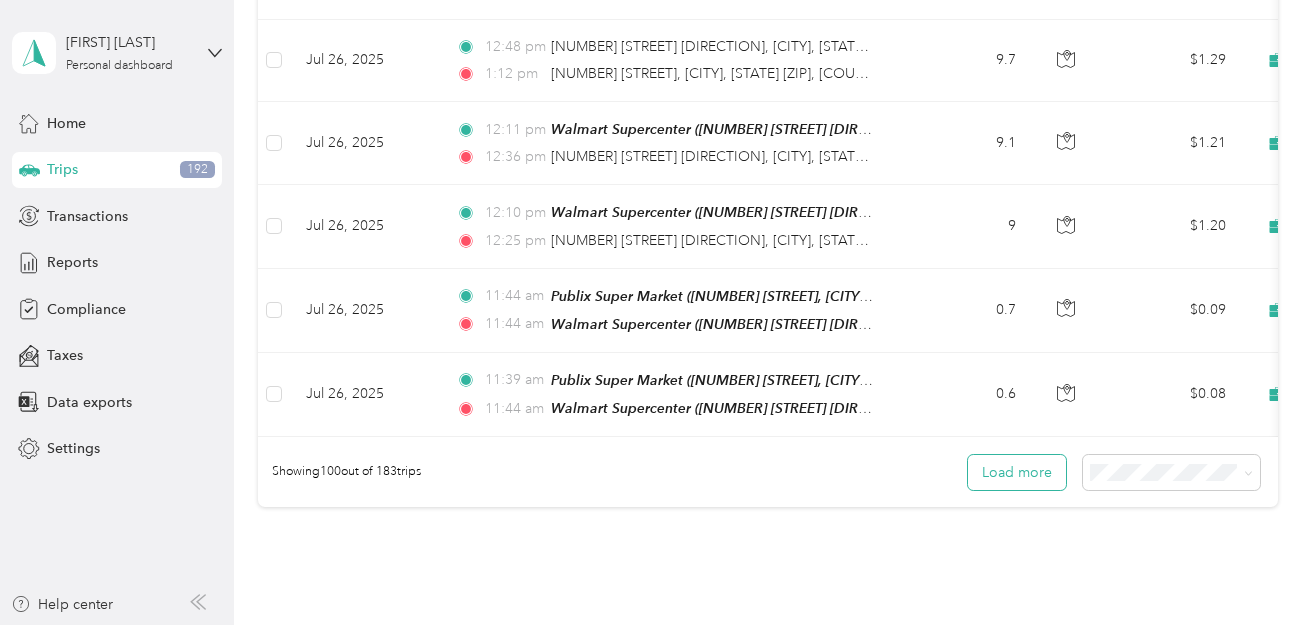click on "Load more" at bounding box center (1017, 472) 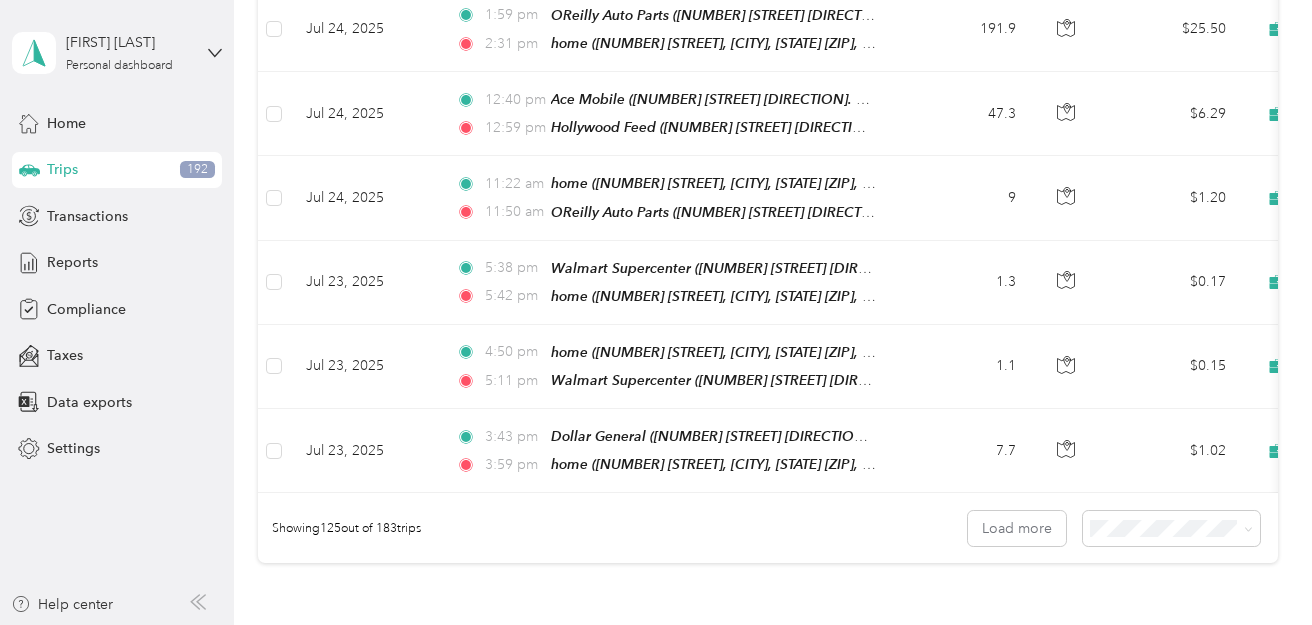 scroll, scrollTop: 10353, scrollLeft: 0, axis: vertical 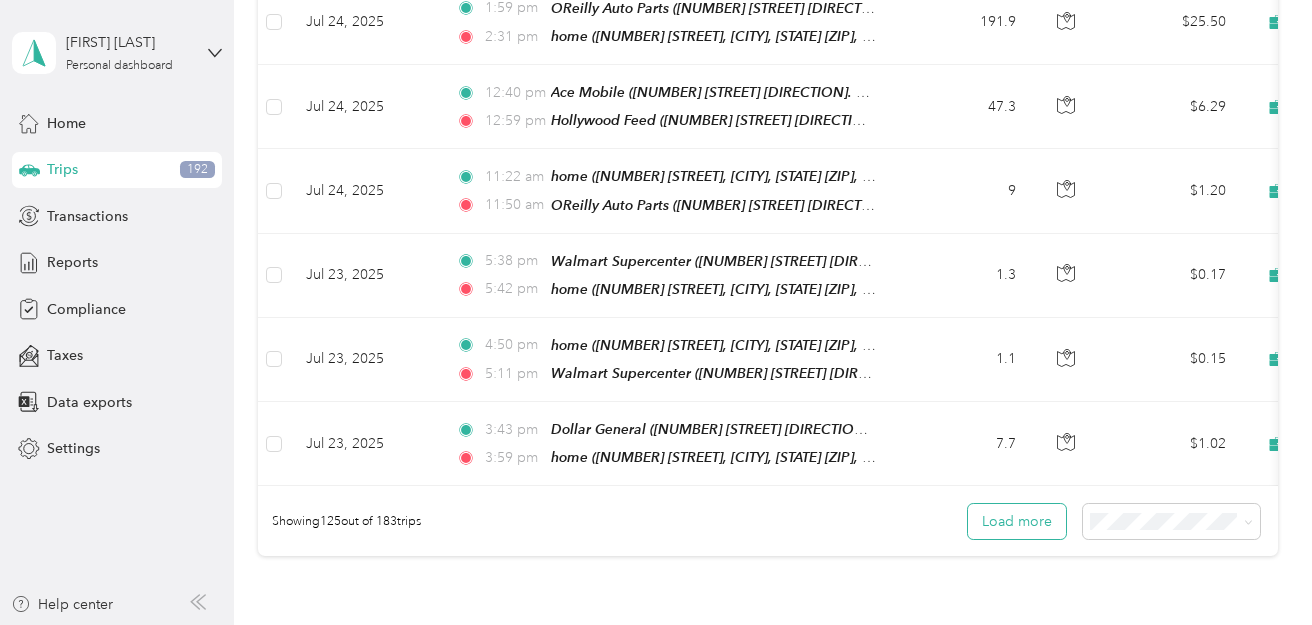 click on "Load more" at bounding box center [1017, 521] 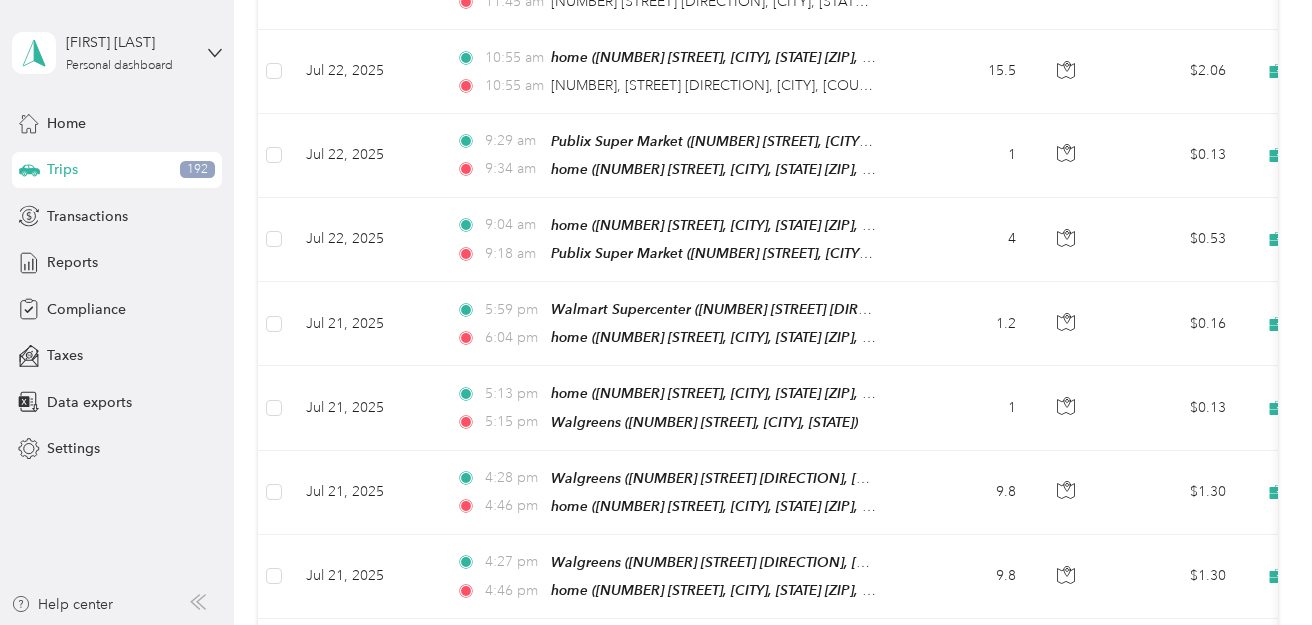 scroll, scrollTop: 12409, scrollLeft: 0, axis: vertical 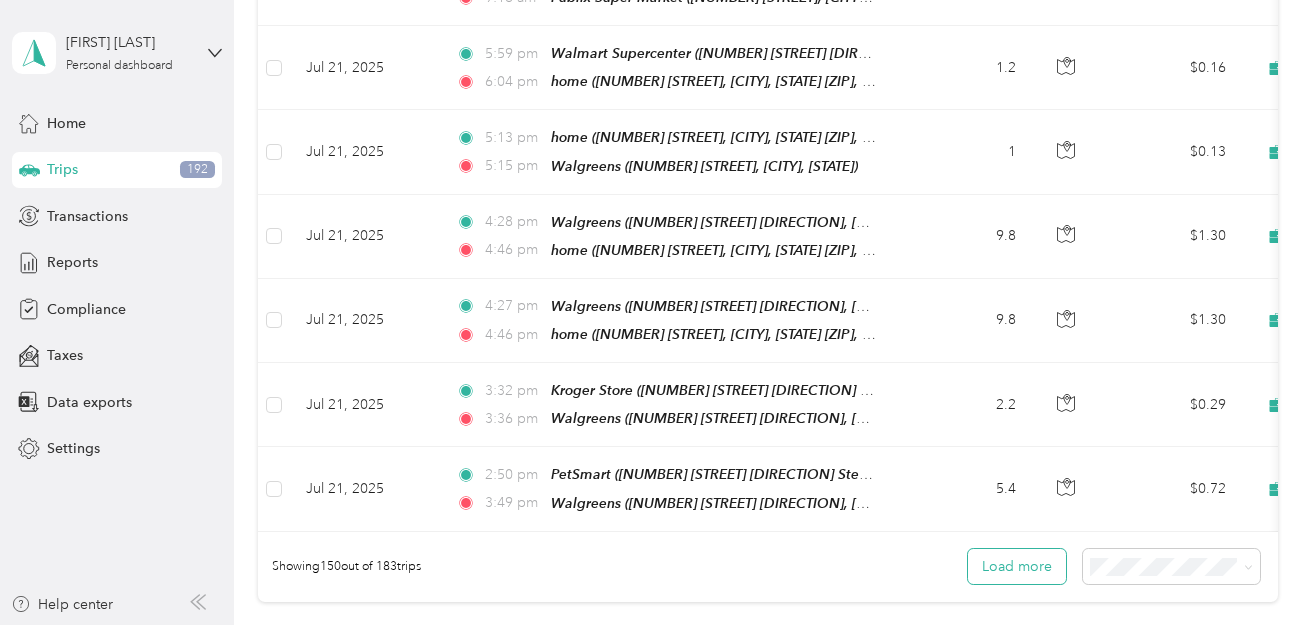click on "Load more" at bounding box center [1017, 566] 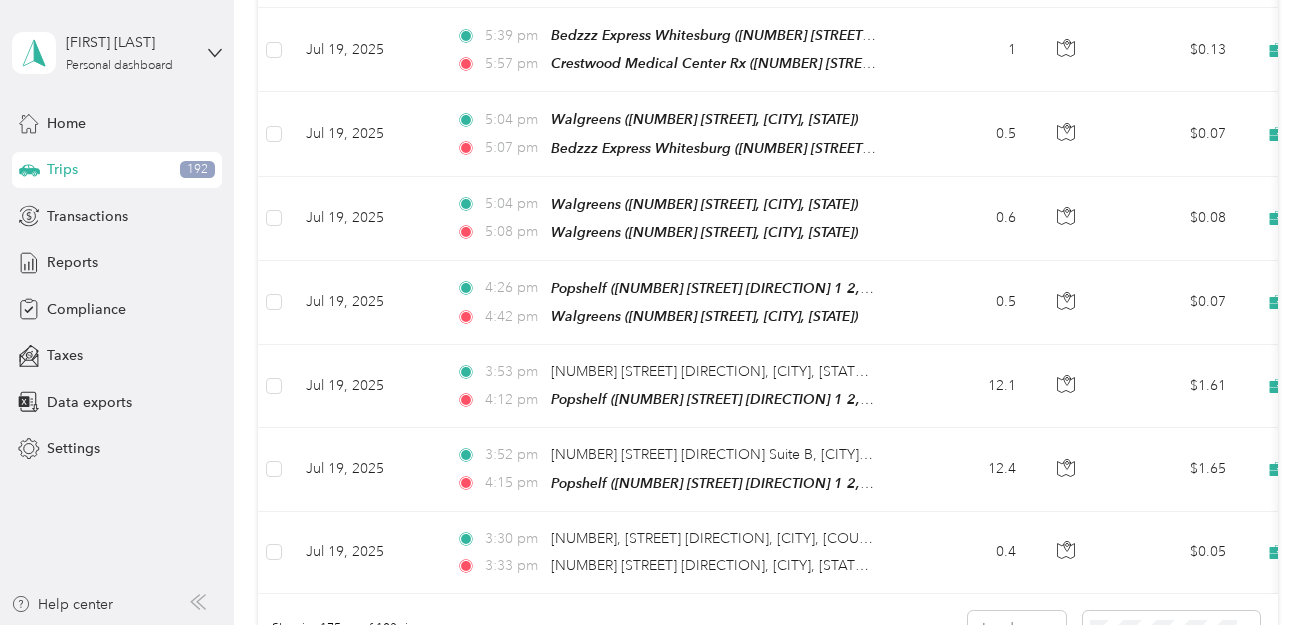 scroll, scrollTop: 14465, scrollLeft: 0, axis: vertical 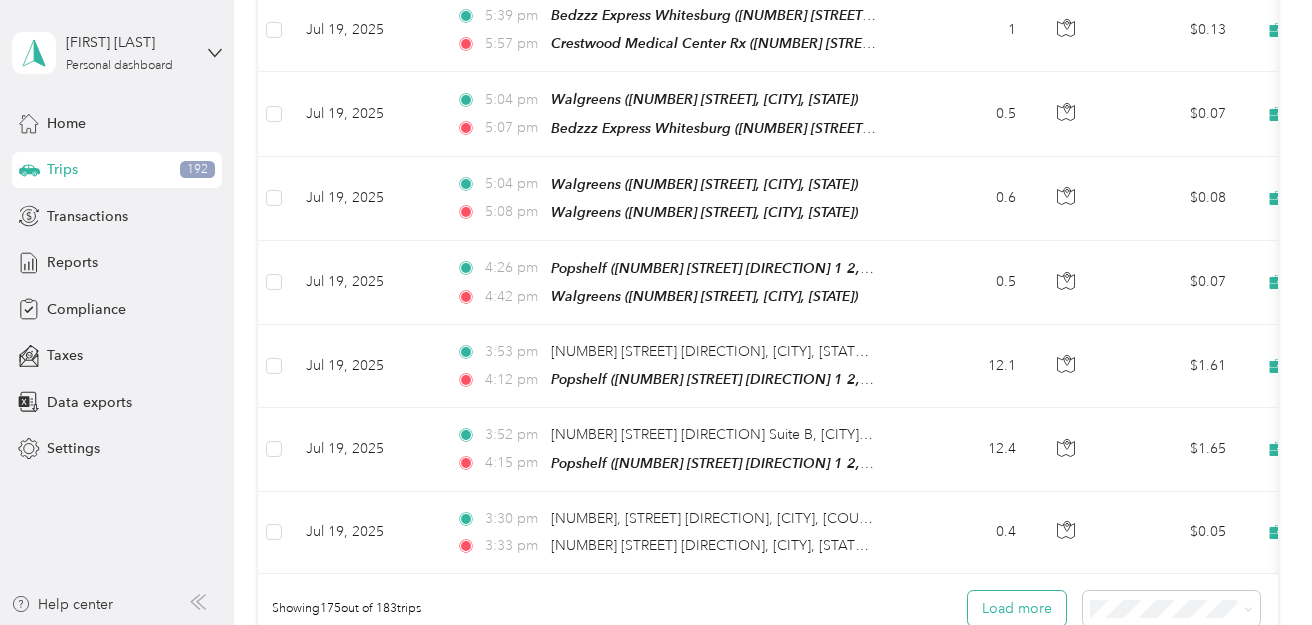 click on "Load more" at bounding box center (1017, 608) 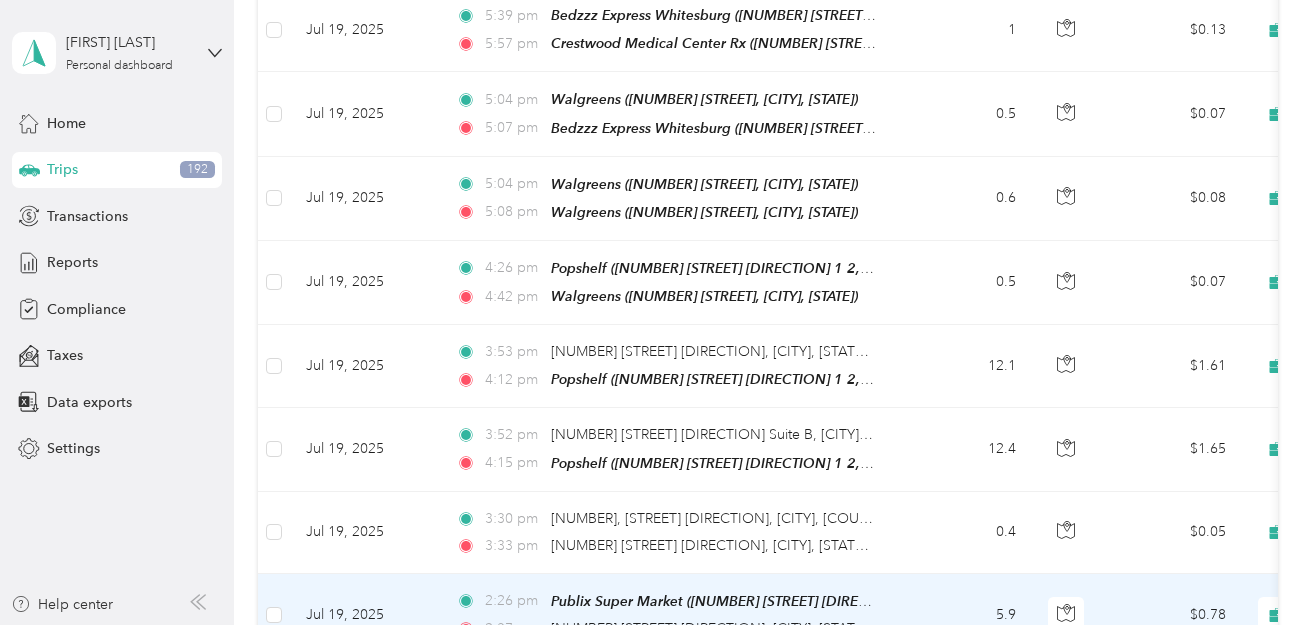 scroll, scrollTop: 15123, scrollLeft: 0, axis: vertical 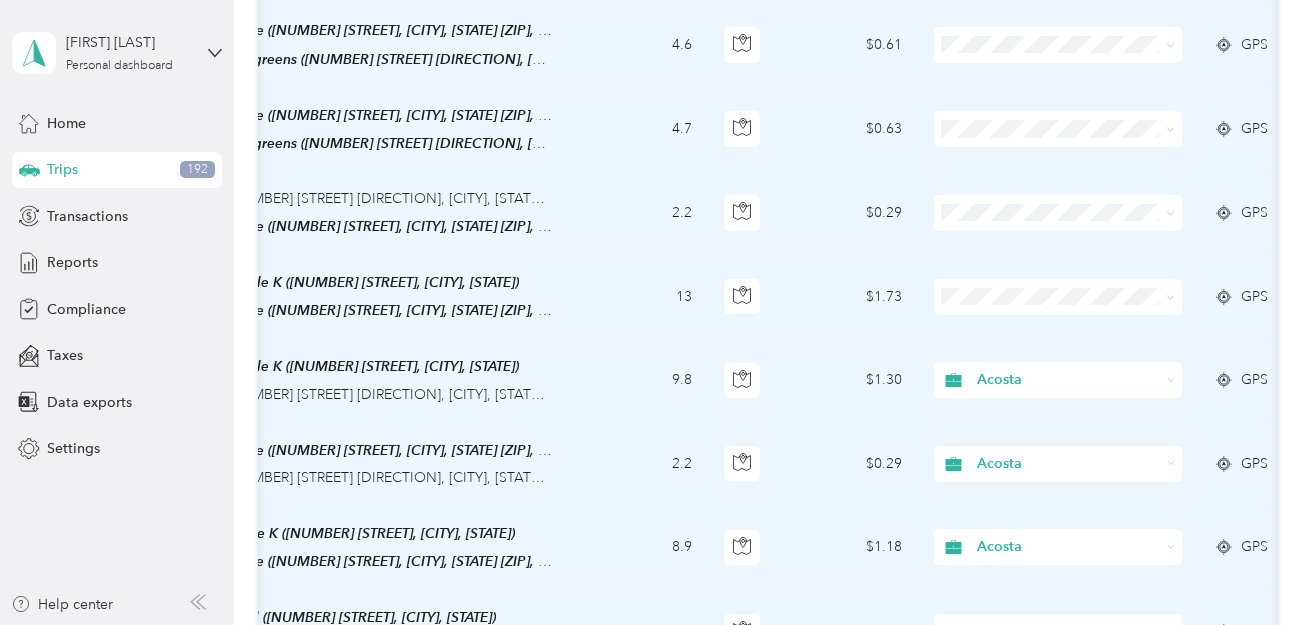 click on "Acosta Personal" at bounding box center [1058, 322] 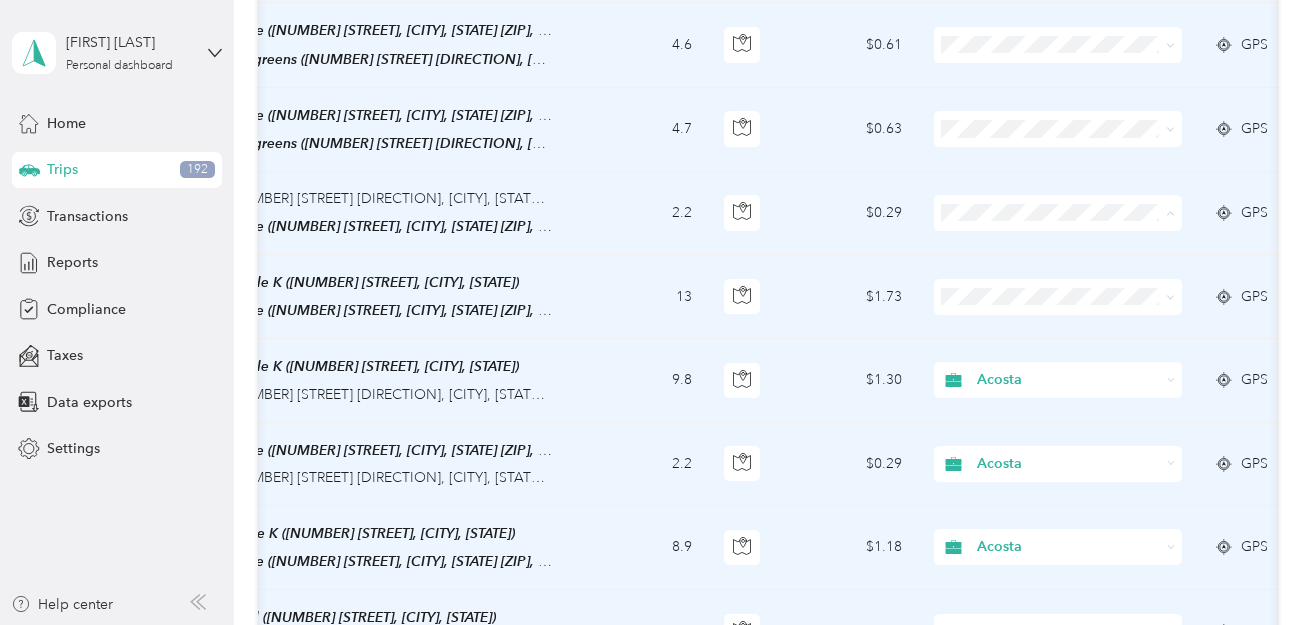 click on "Acosta" at bounding box center (1076, 223) 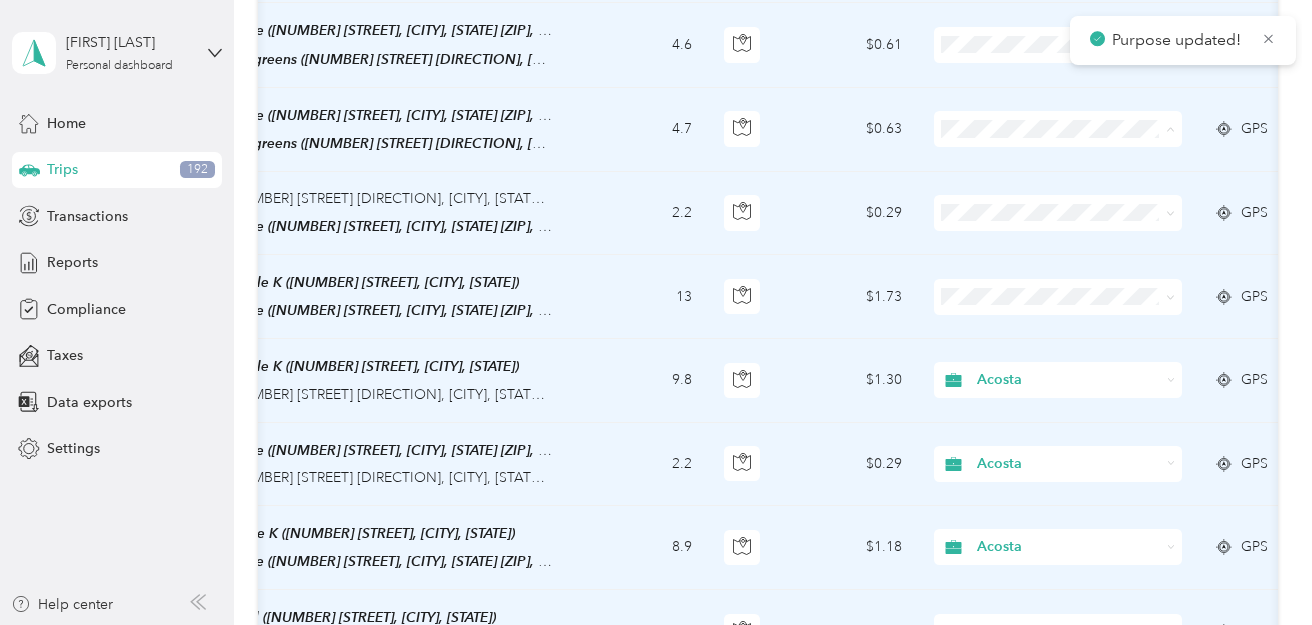 click on "Acosta" at bounding box center [1076, 141] 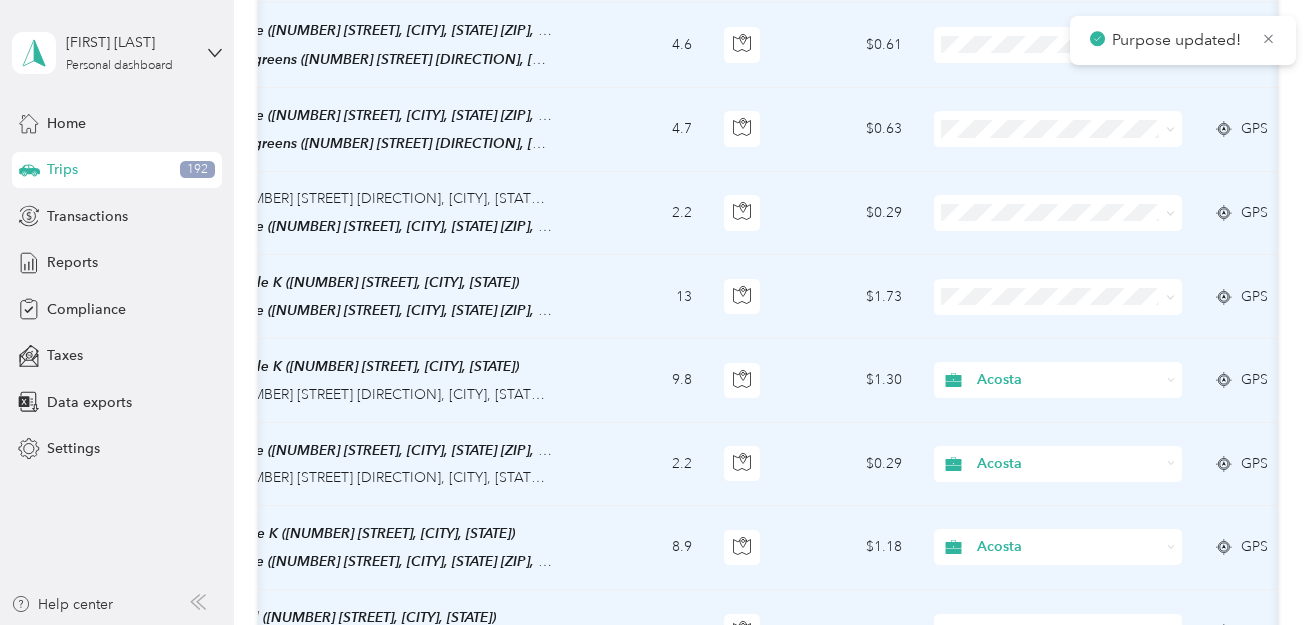 scroll, scrollTop: 1023, scrollLeft: 0, axis: vertical 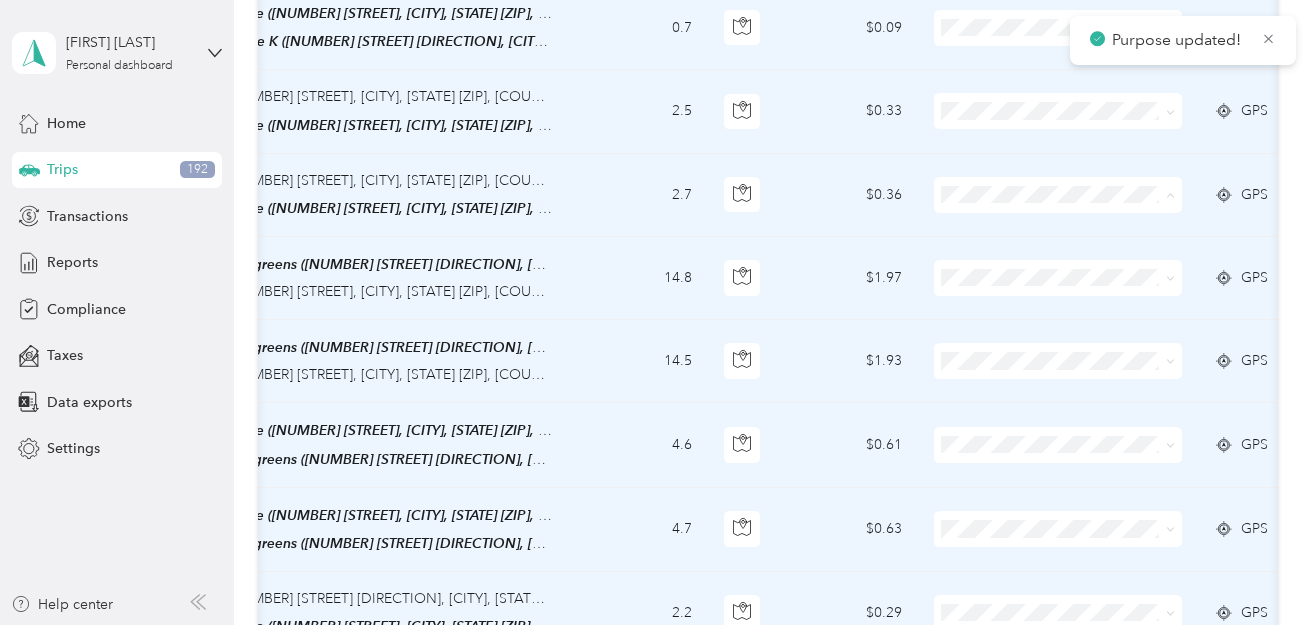 click on "Acosta" at bounding box center (1076, 212) 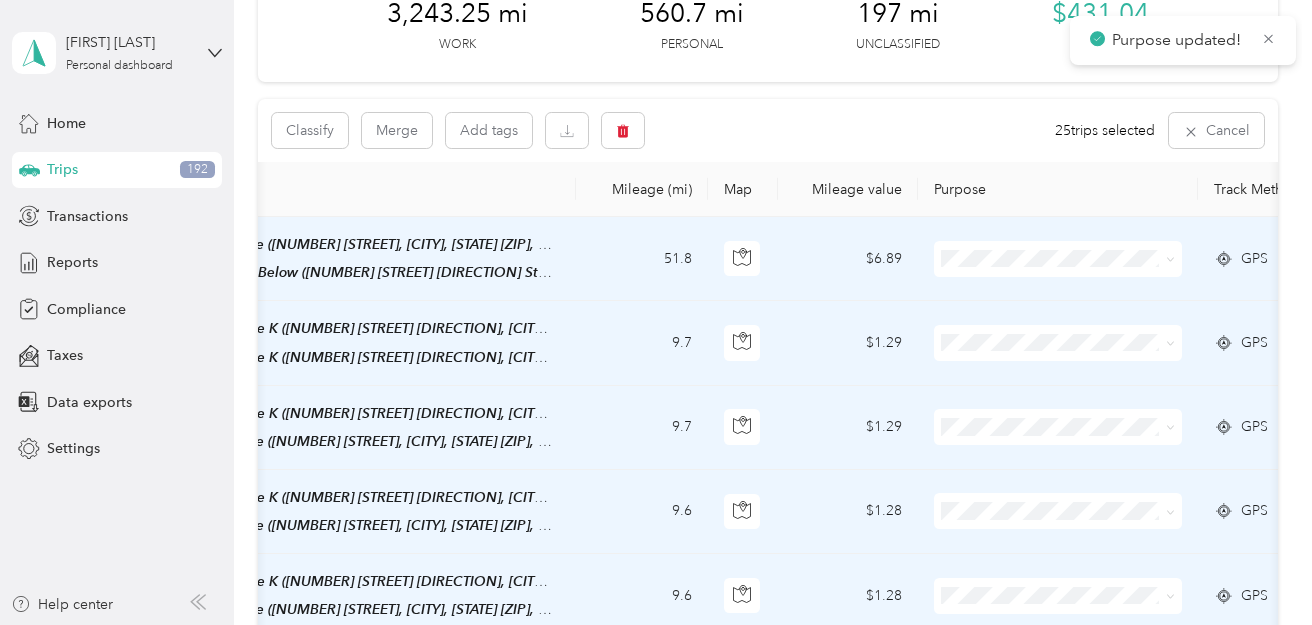 scroll, scrollTop: 0, scrollLeft: 0, axis: both 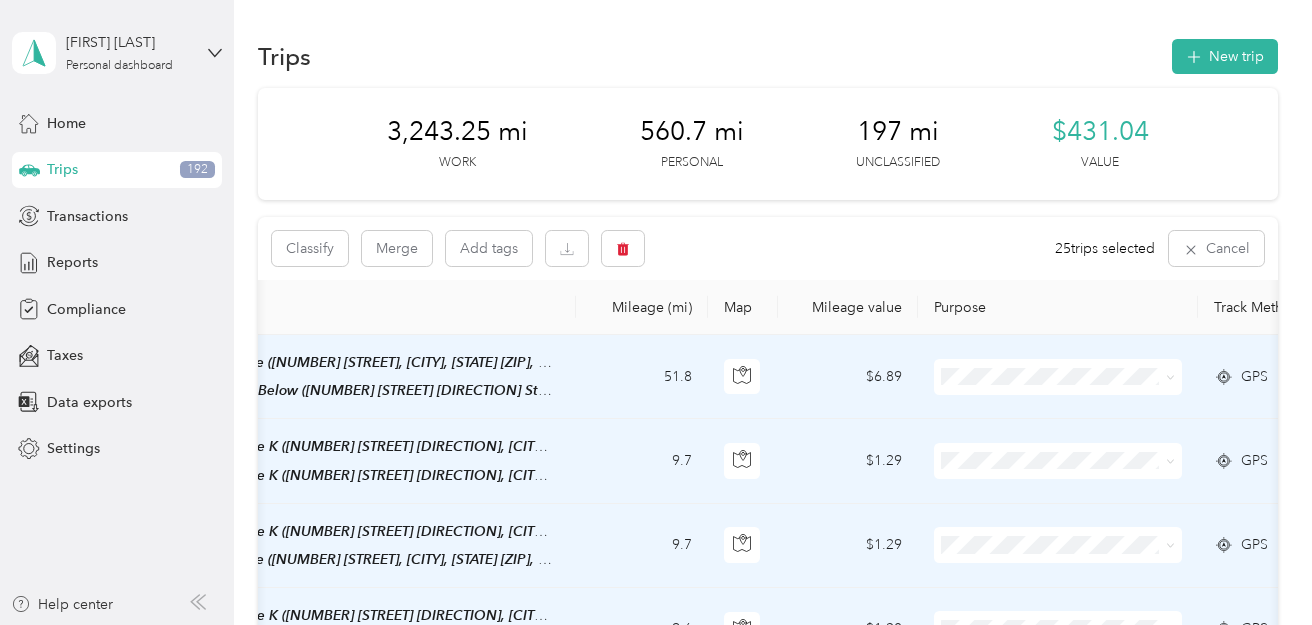 drag, startPoint x: 722, startPoint y: 232, endPoint x: 919, endPoint y: 218, distance: 197.49684 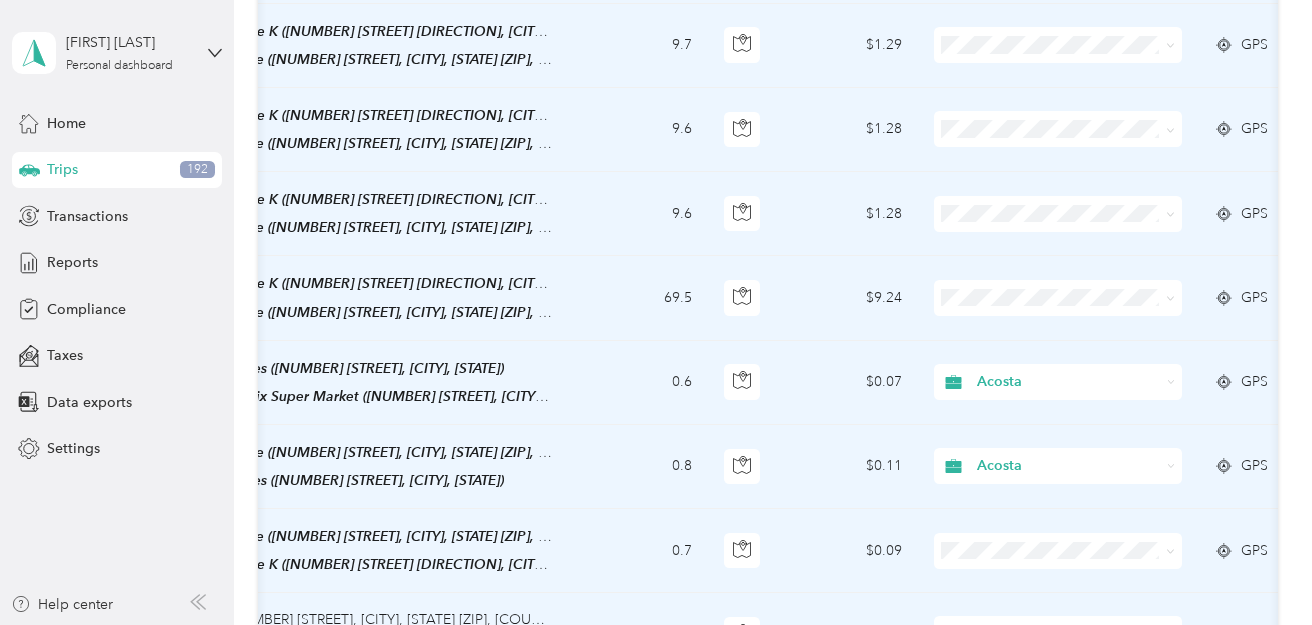 scroll, scrollTop: 0, scrollLeft: 0, axis: both 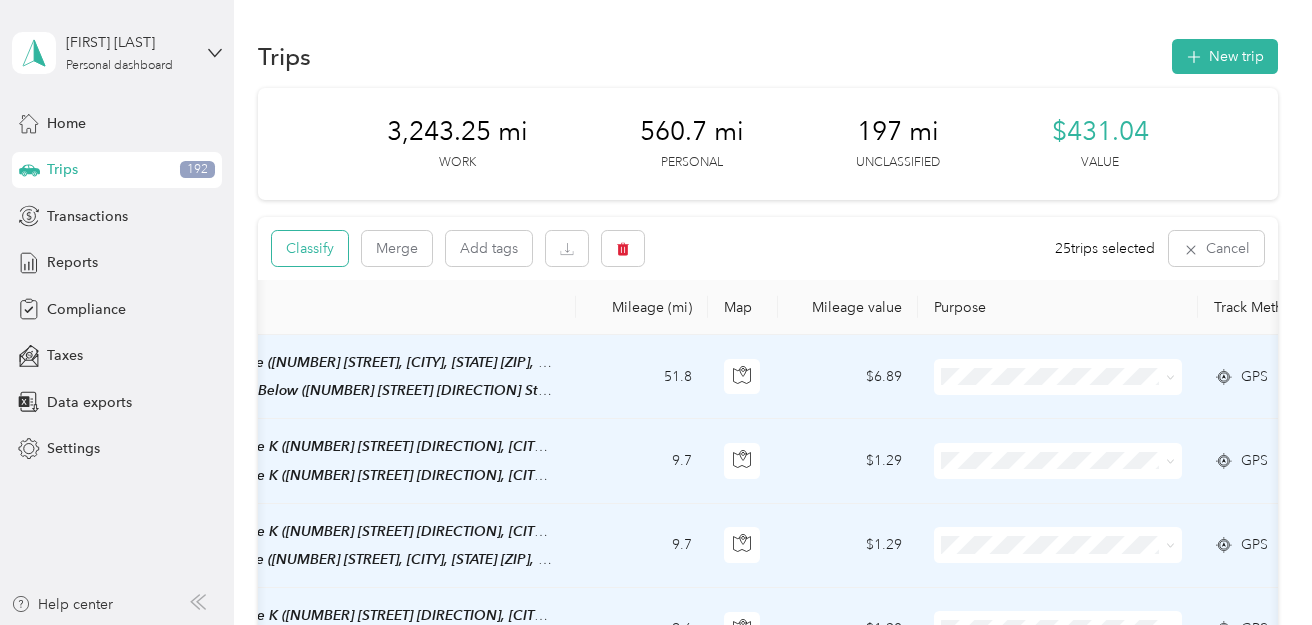 click on "Classify" at bounding box center [310, 248] 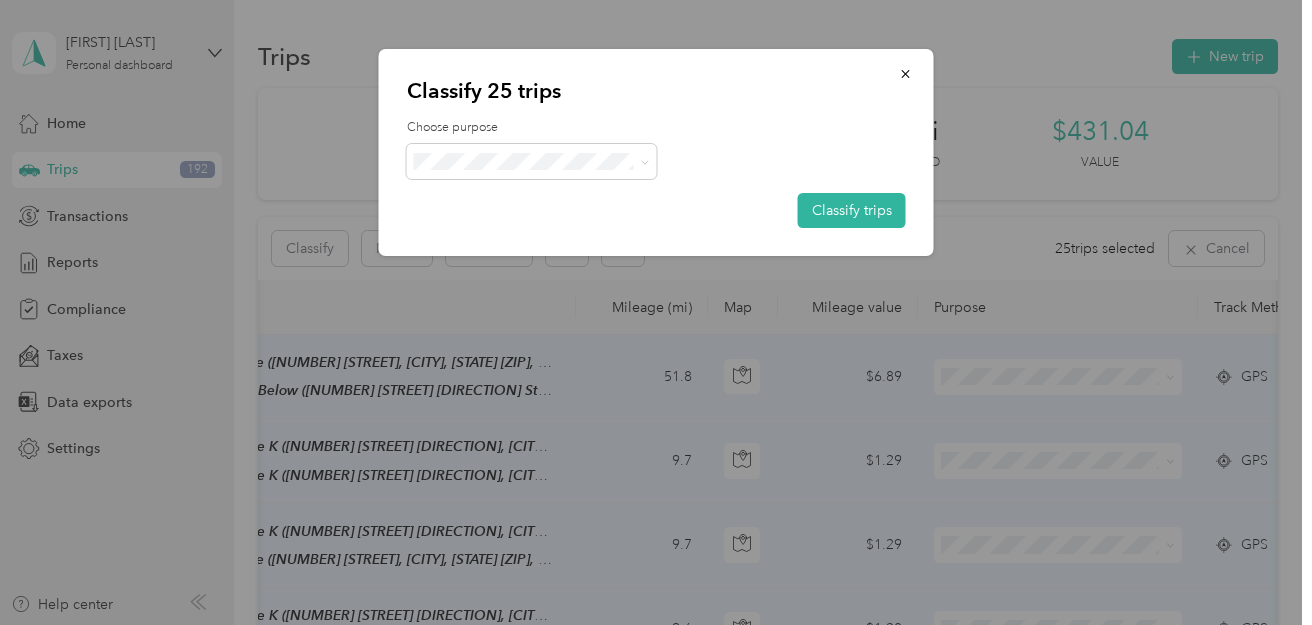 click at bounding box center [656, 312] 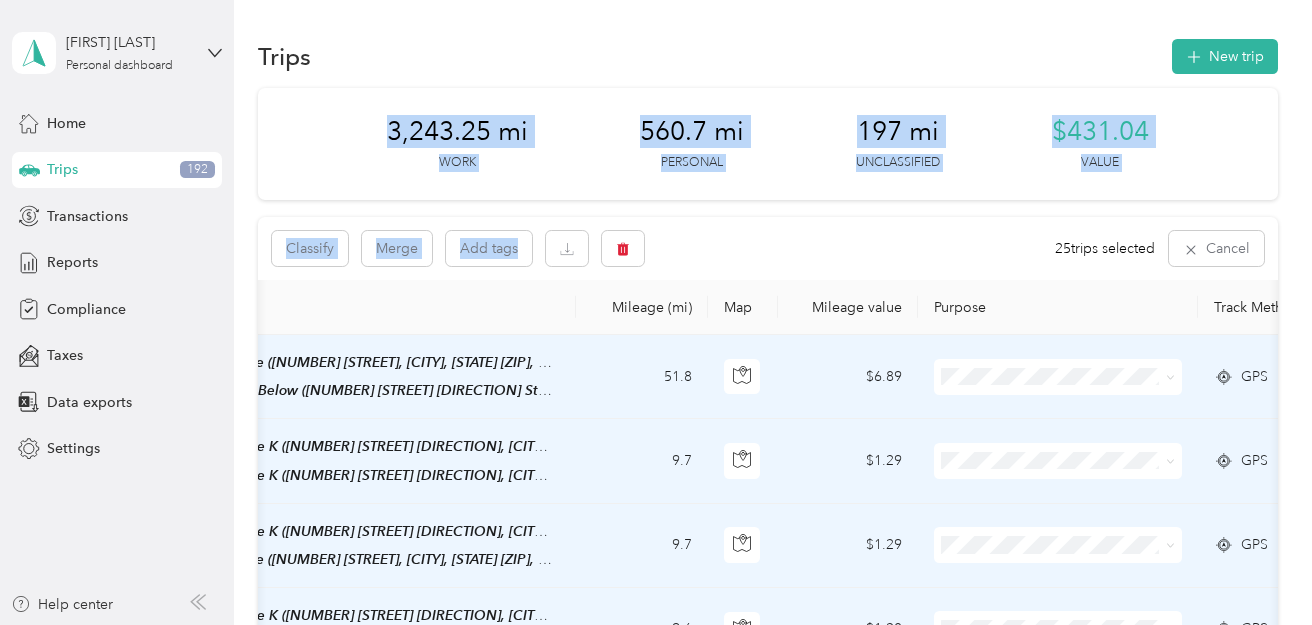 drag, startPoint x: 245, startPoint y: 196, endPoint x: 517, endPoint y: 220, distance: 273.05676 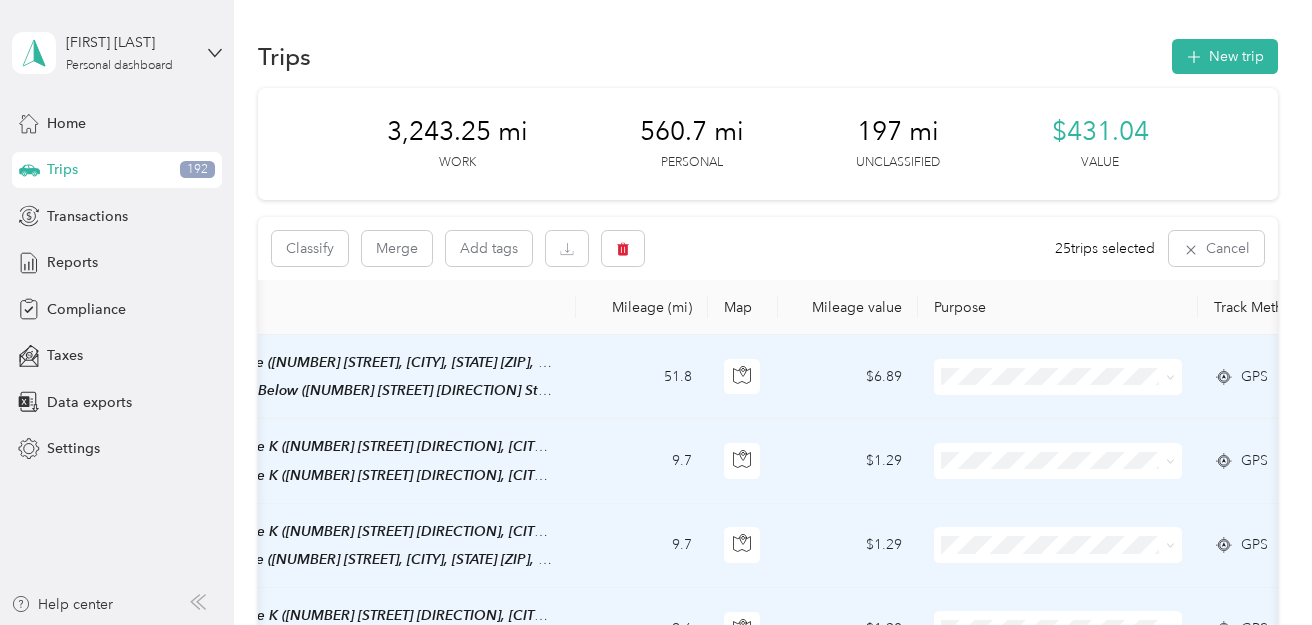 click on "Classify Merge Add tags 25  trips selected Cancel" at bounding box center [767, 248] 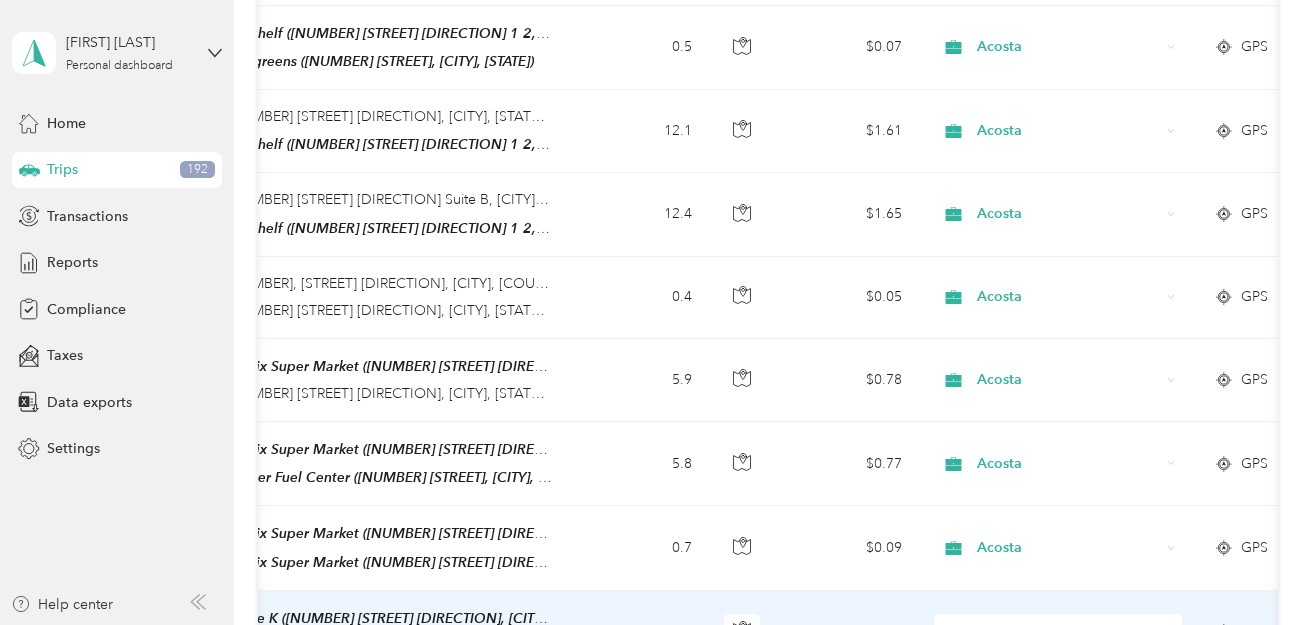 scroll, scrollTop: 15123, scrollLeft: 0, axis: vertical 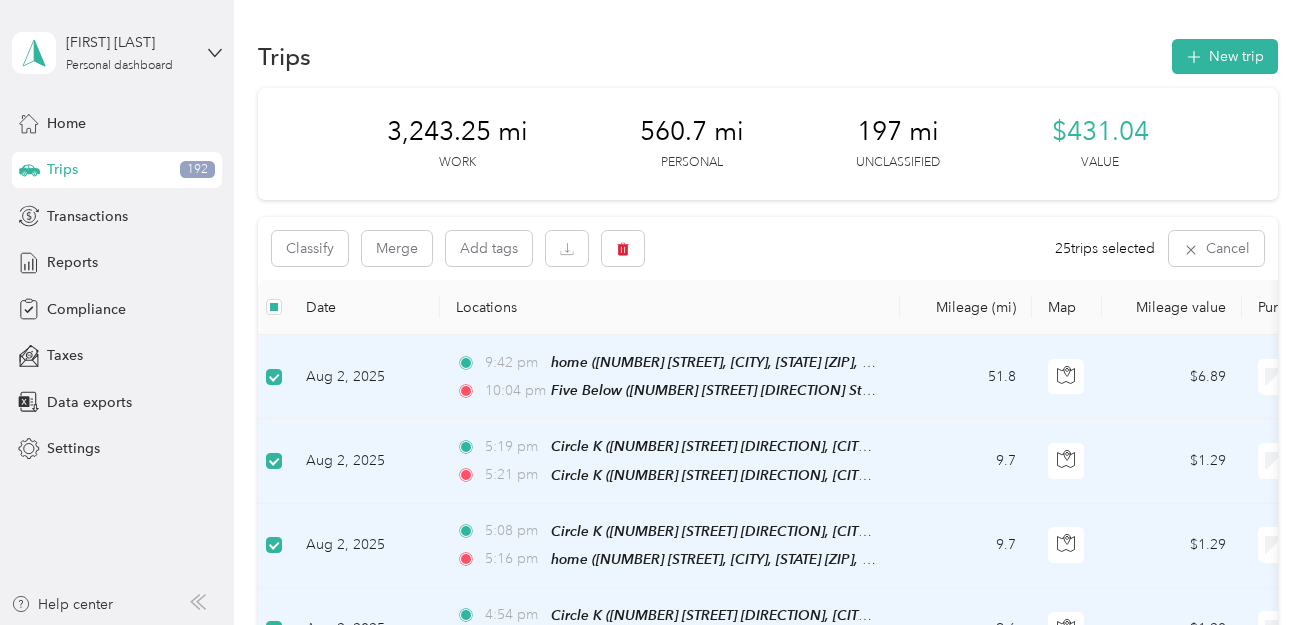 click on "Classify Merge Add tags 25  trips selected Cancel" at bounding box center (767, 248) 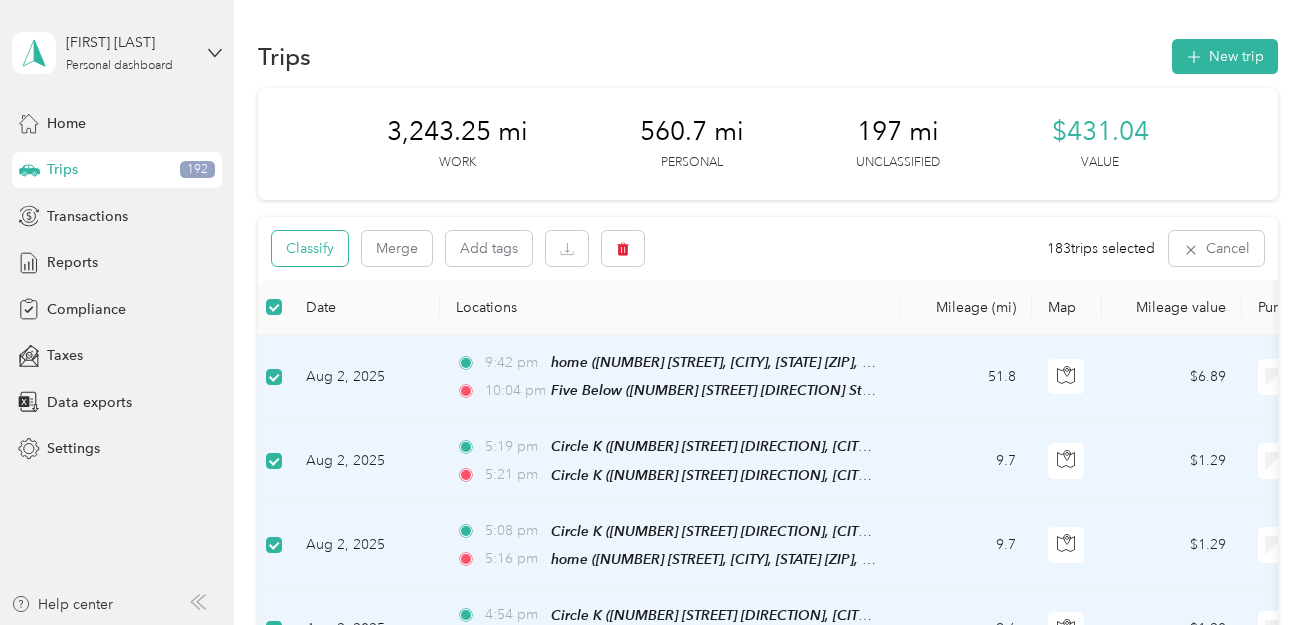 click on "Classify" at bounding box center [310, 248] 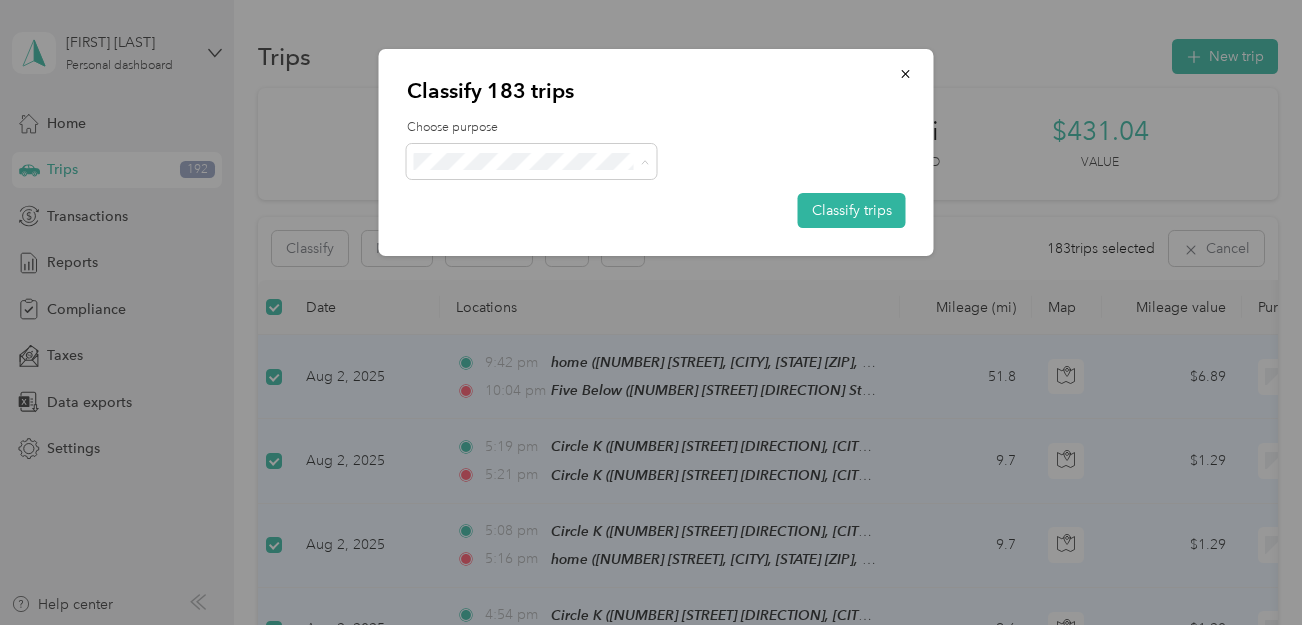 click on "Acosta" at bounding box center (532, 198) 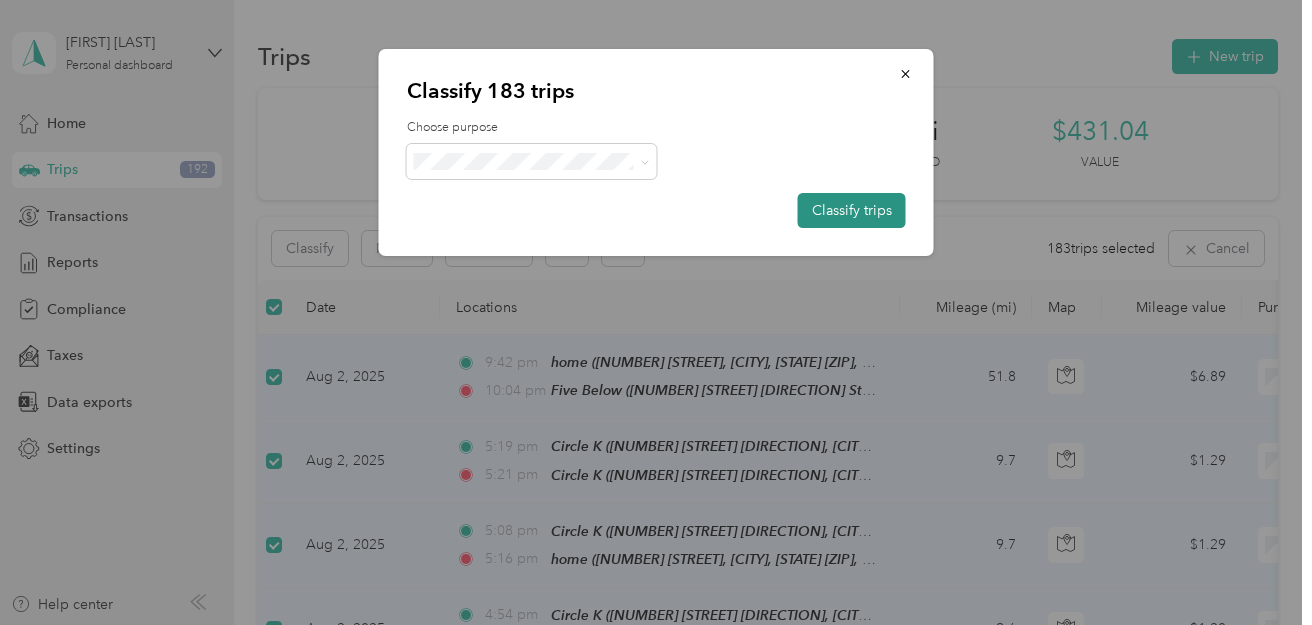click on "Classify trips" at bounding box center [852, 210] 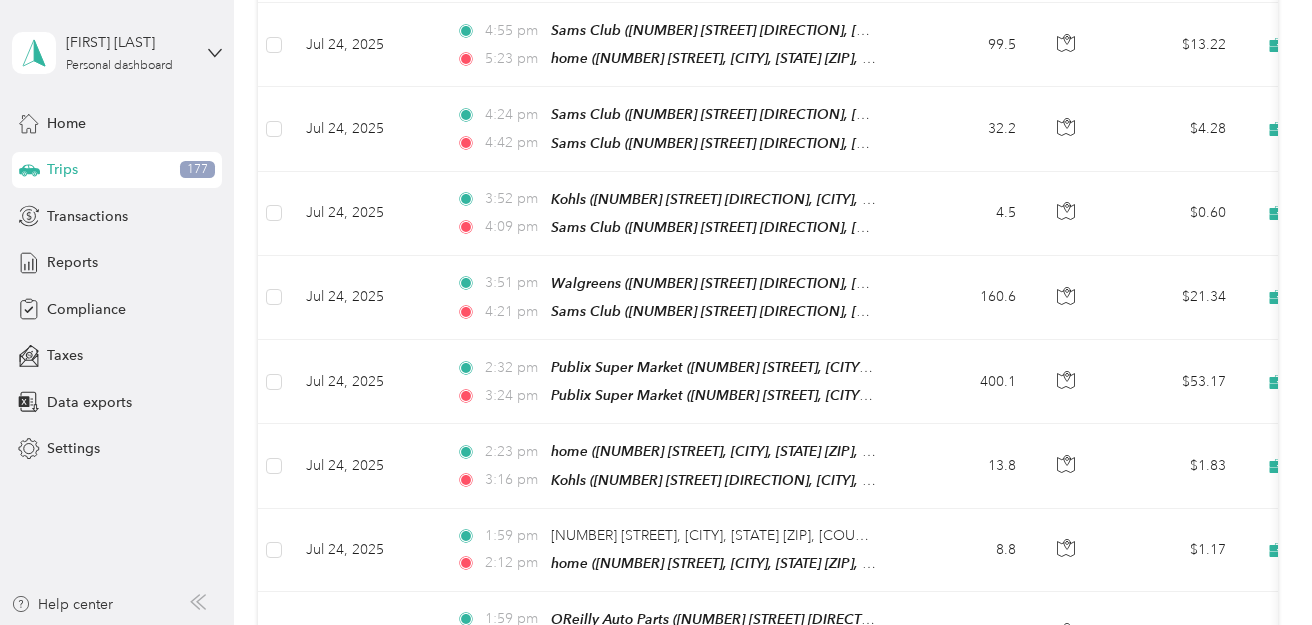 scroll, scrollTop: 9700, scrollLeft: 0, axis: vertical 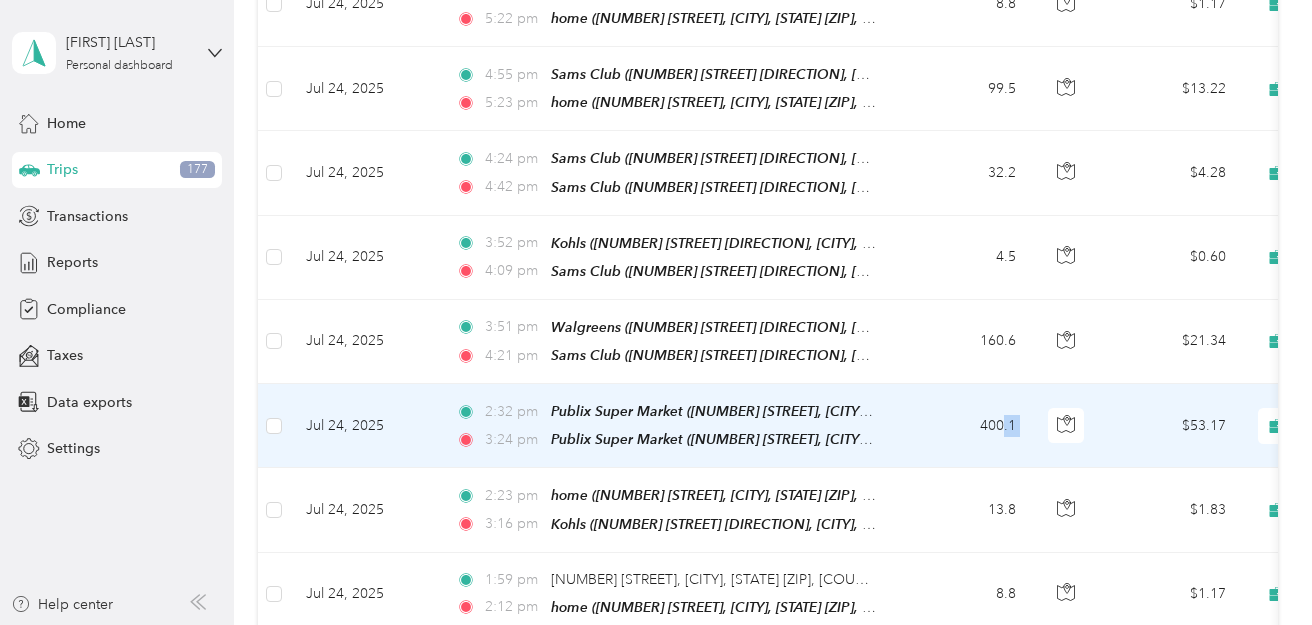 drag, startPoint x: 1125, startPoint y: 213, endPoint x: 1004, endPoint y: 219, distance: 121.14867 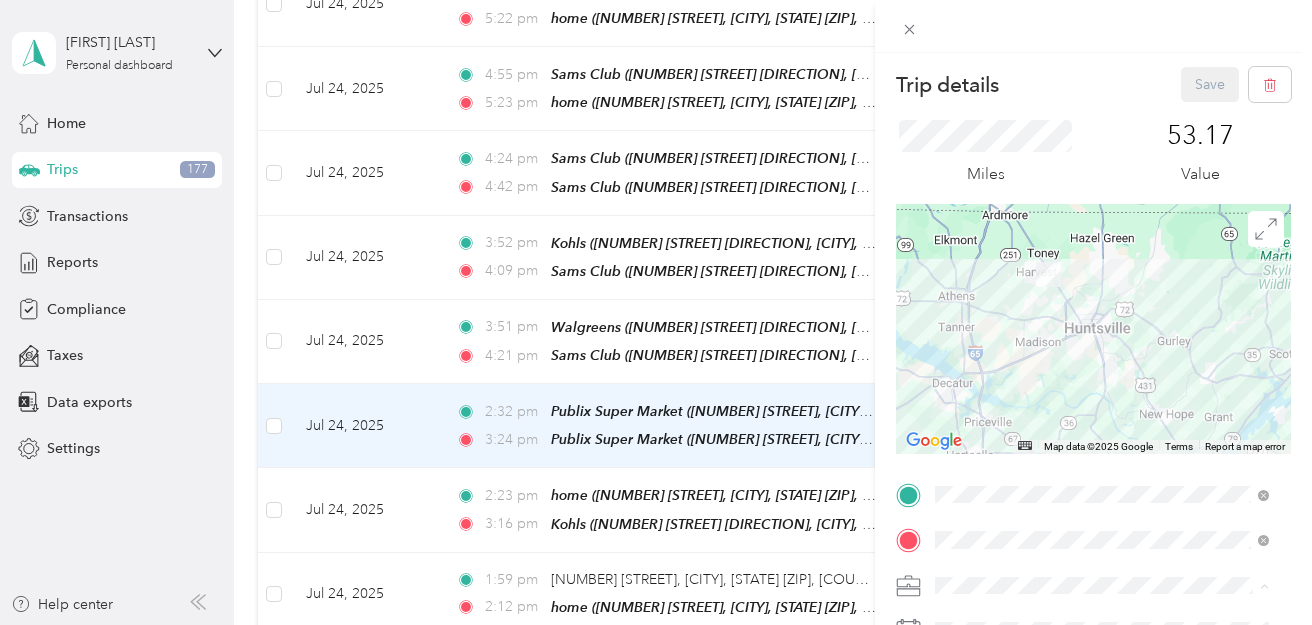 click on "Personal" at bounding box center (1102, 550) 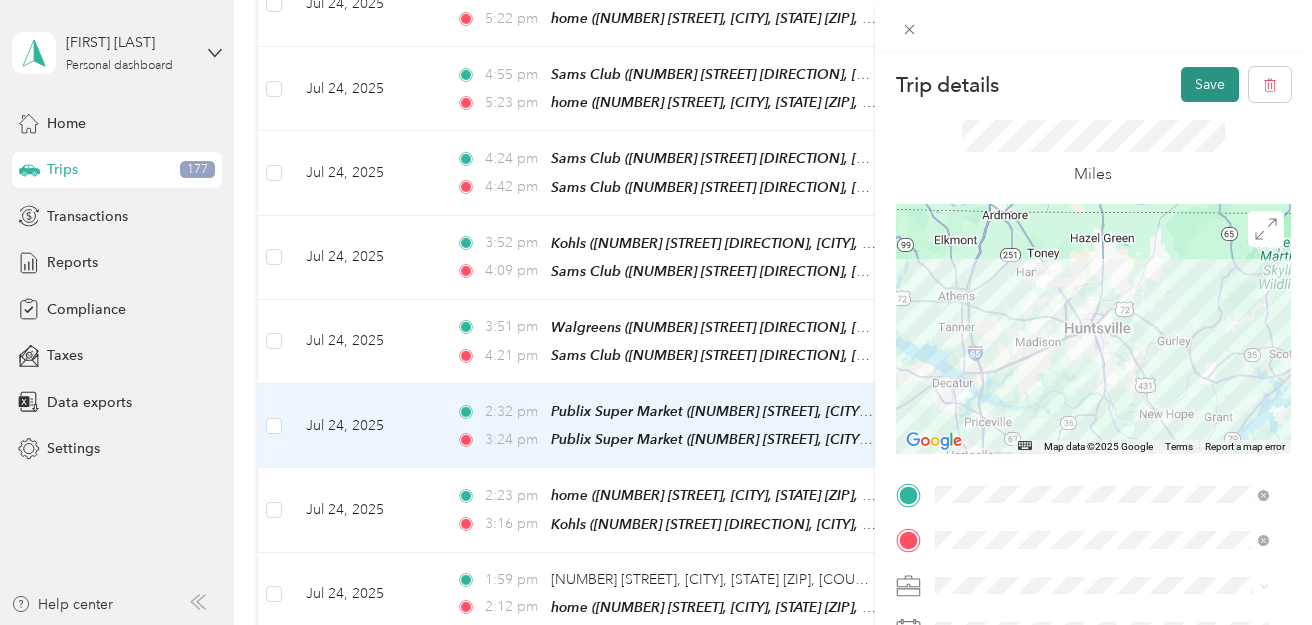 click on "Save" at bounding box center (1210, 84) 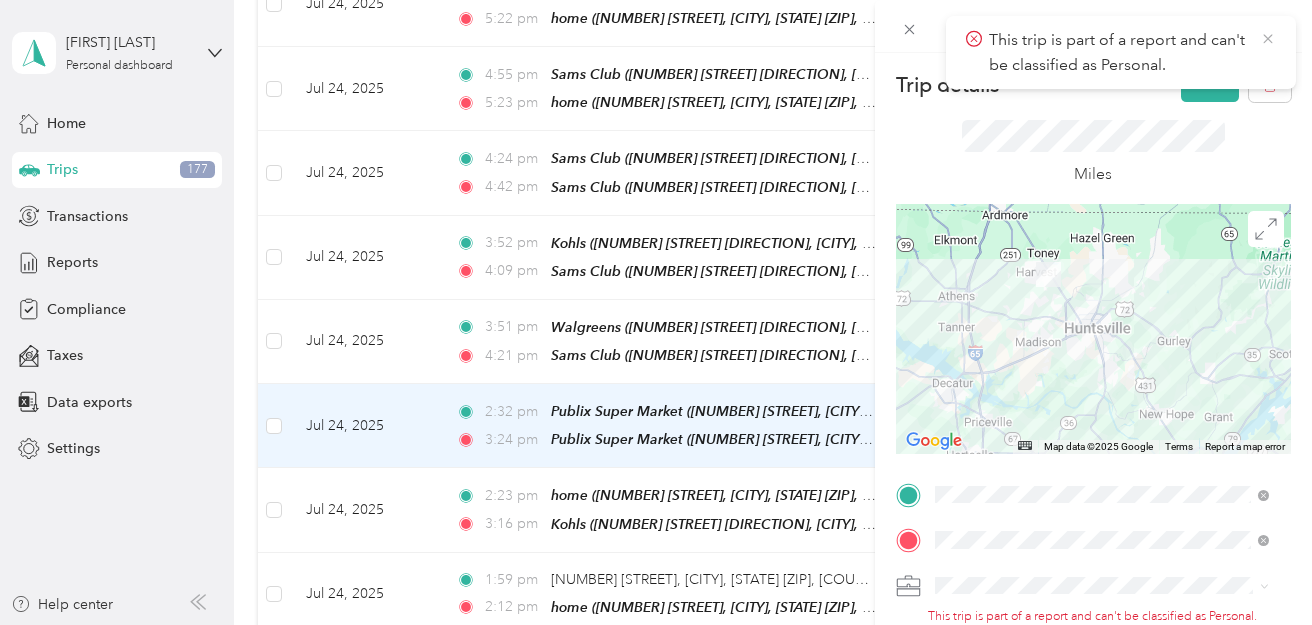 click 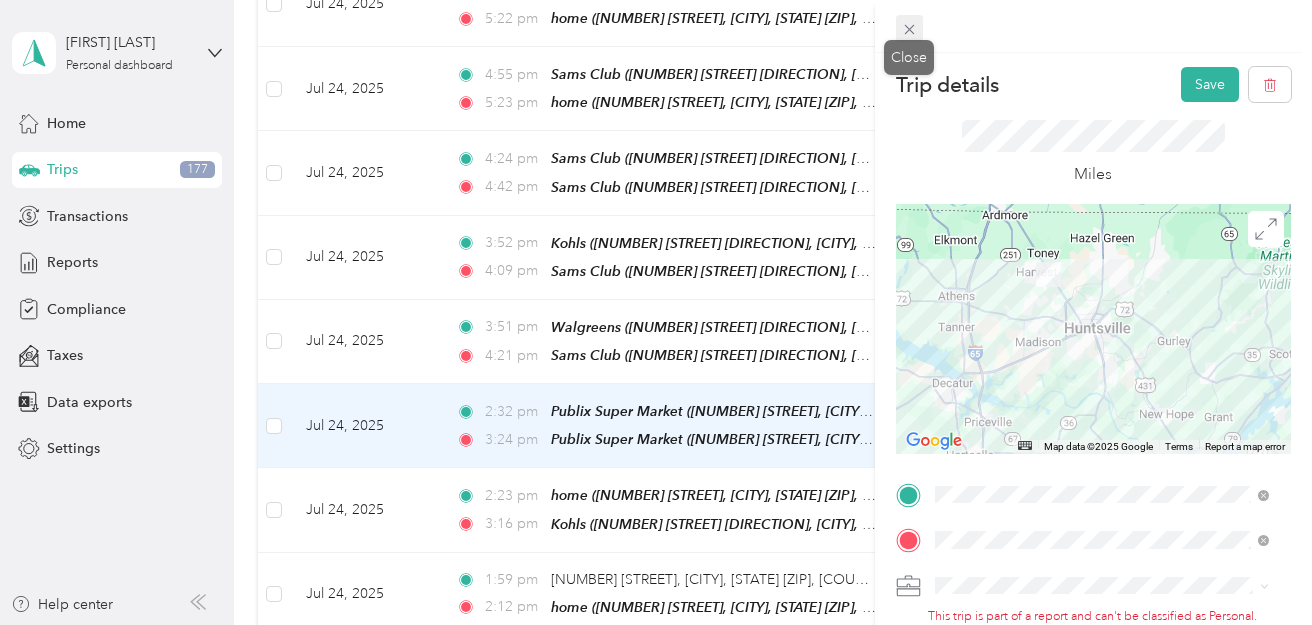 click 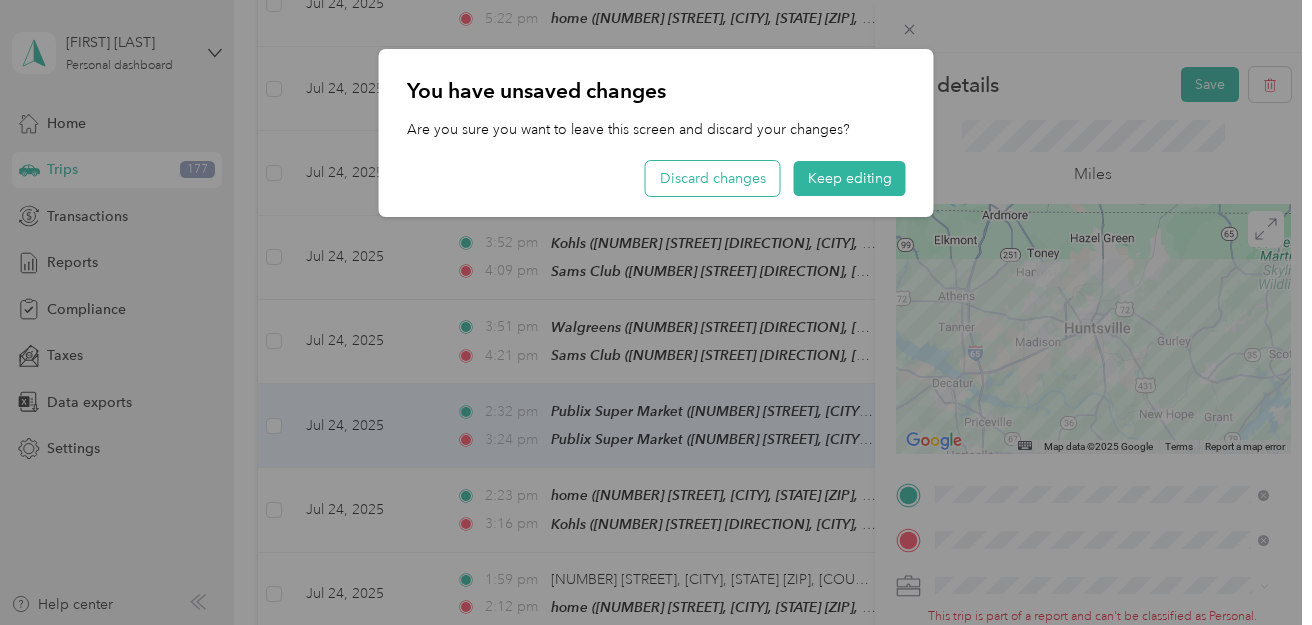 click on "Discard changes" at bounding box center [713, 178] 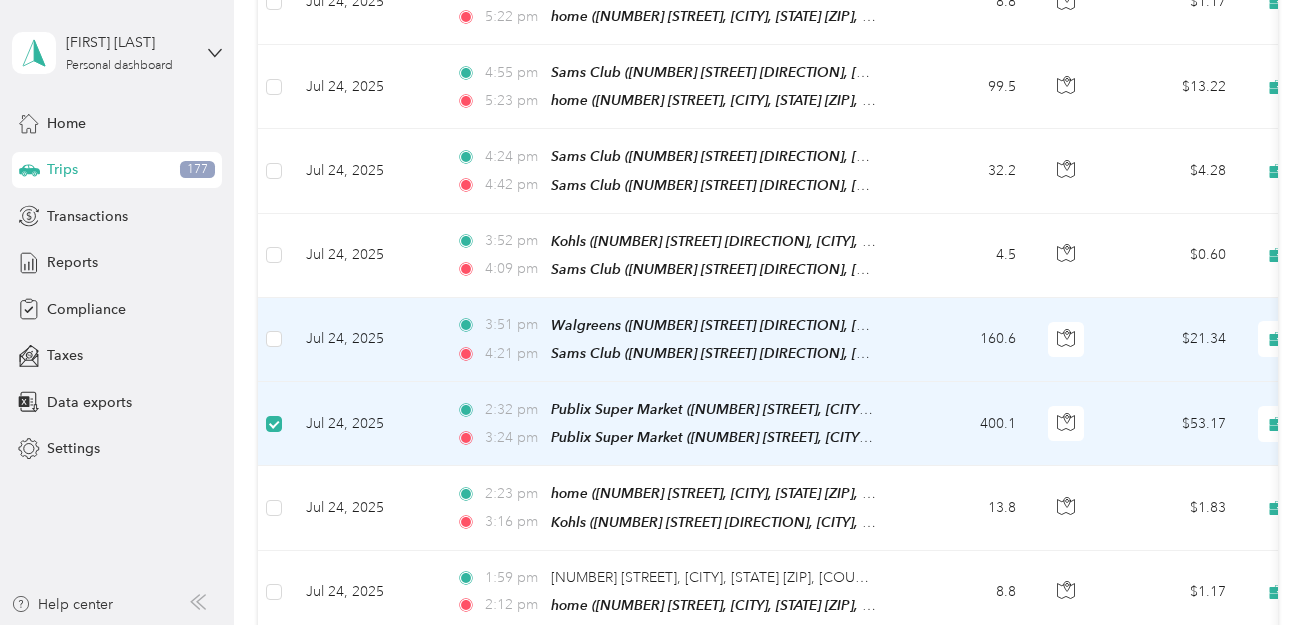 scroll, scrollTop: 9698, scrollLeft: 0, axis: vertical 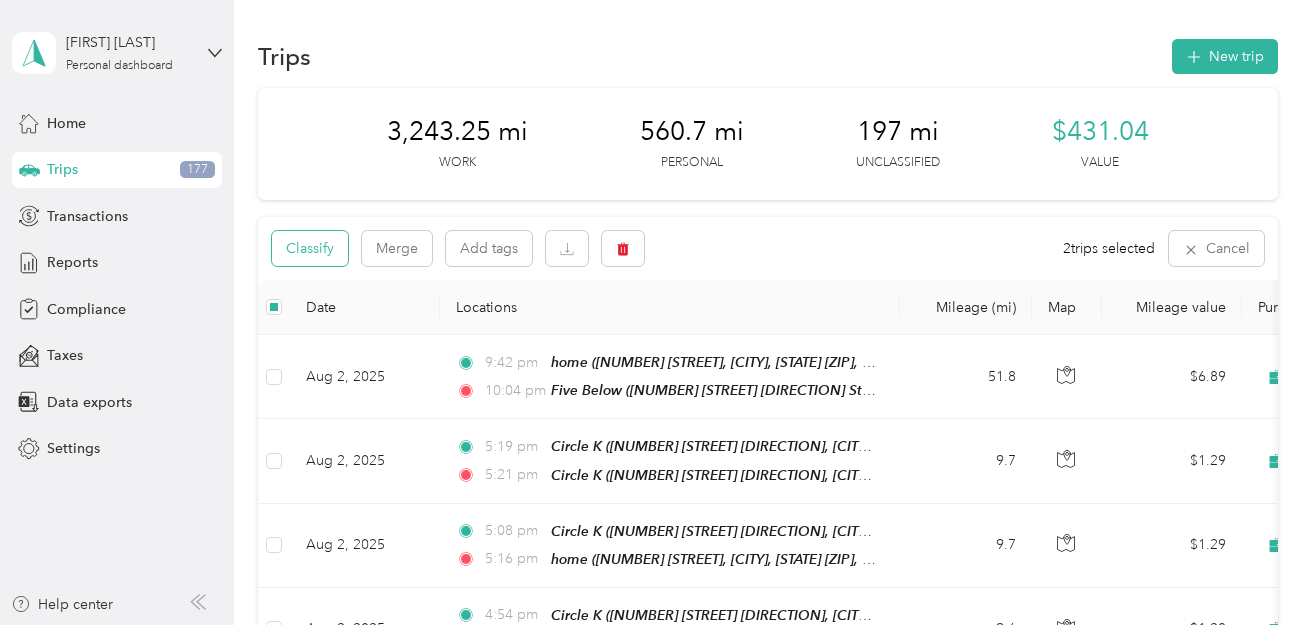 click on "Classify" at bounding box center (310, 248) 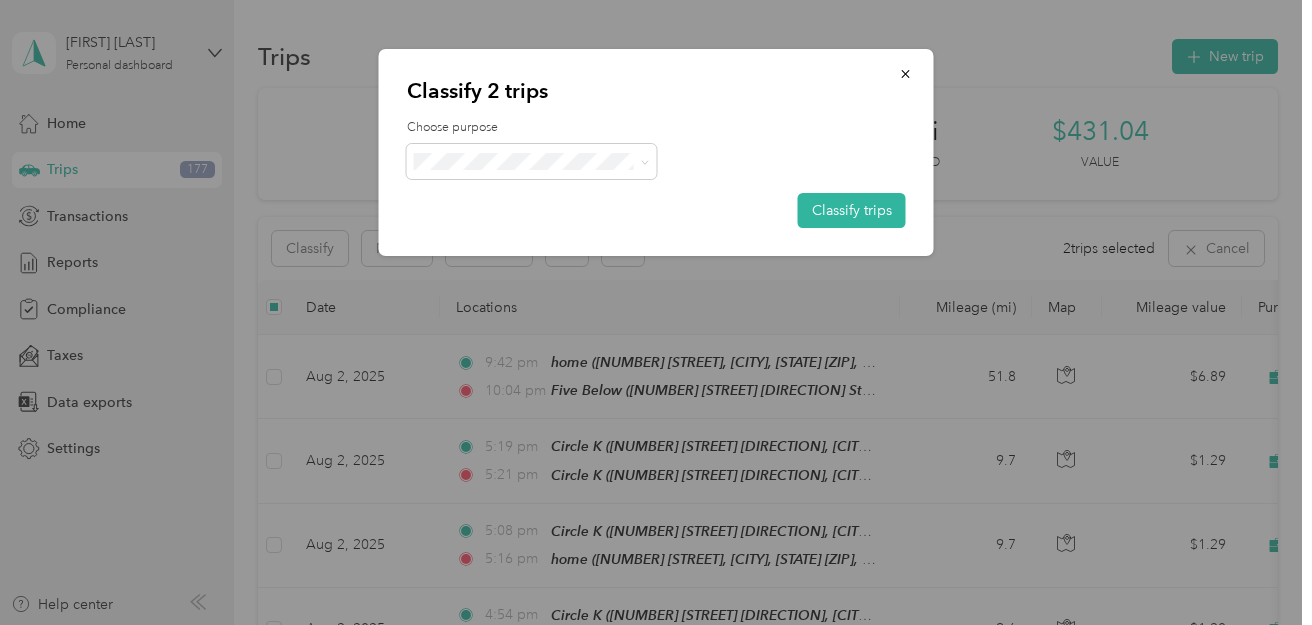 click on "Personal" at bounding box center [532, 232] 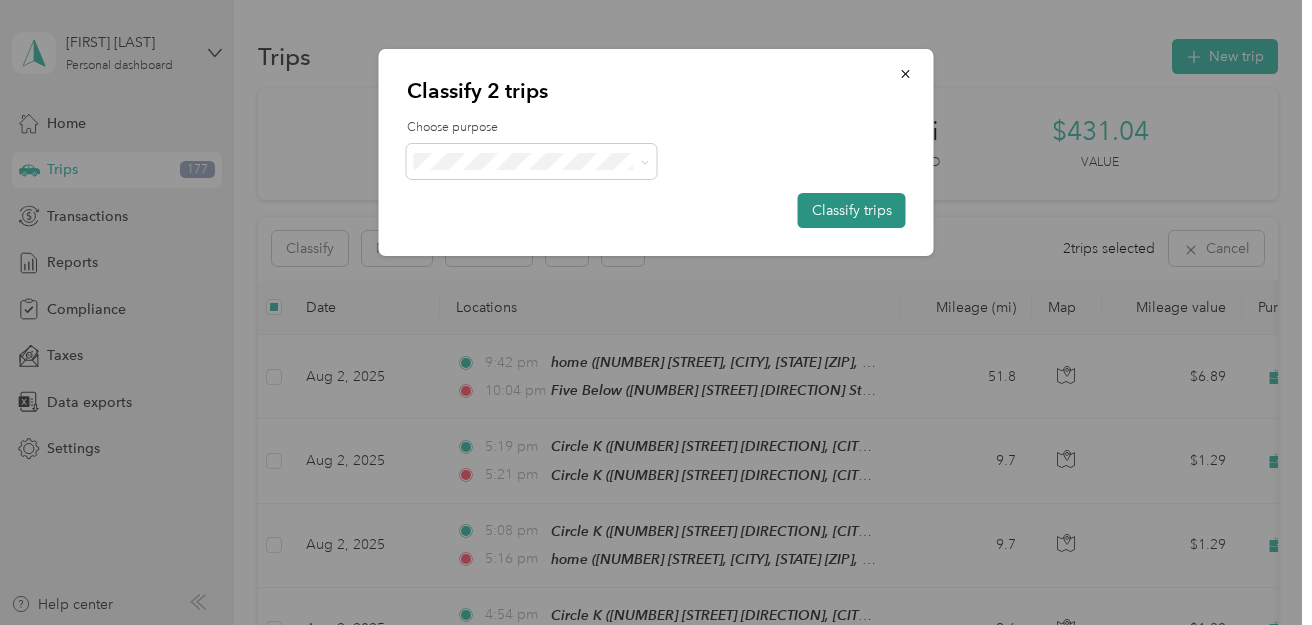 click on "Classify trips" at bounding box center [852, 210] 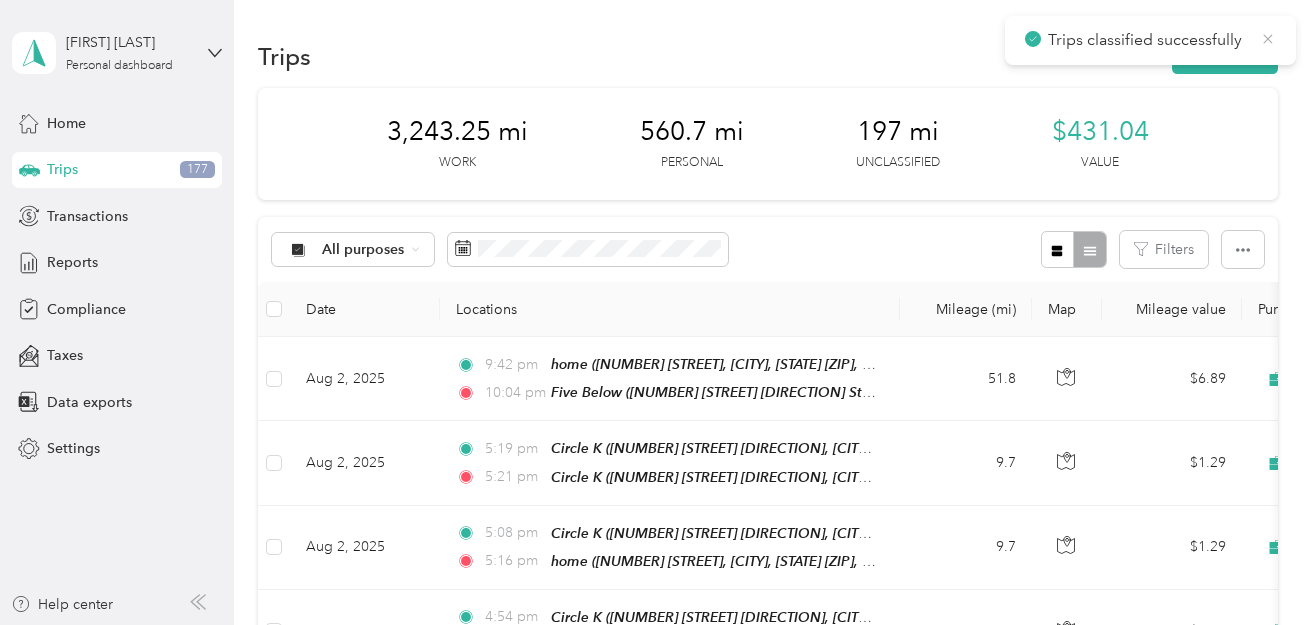 click 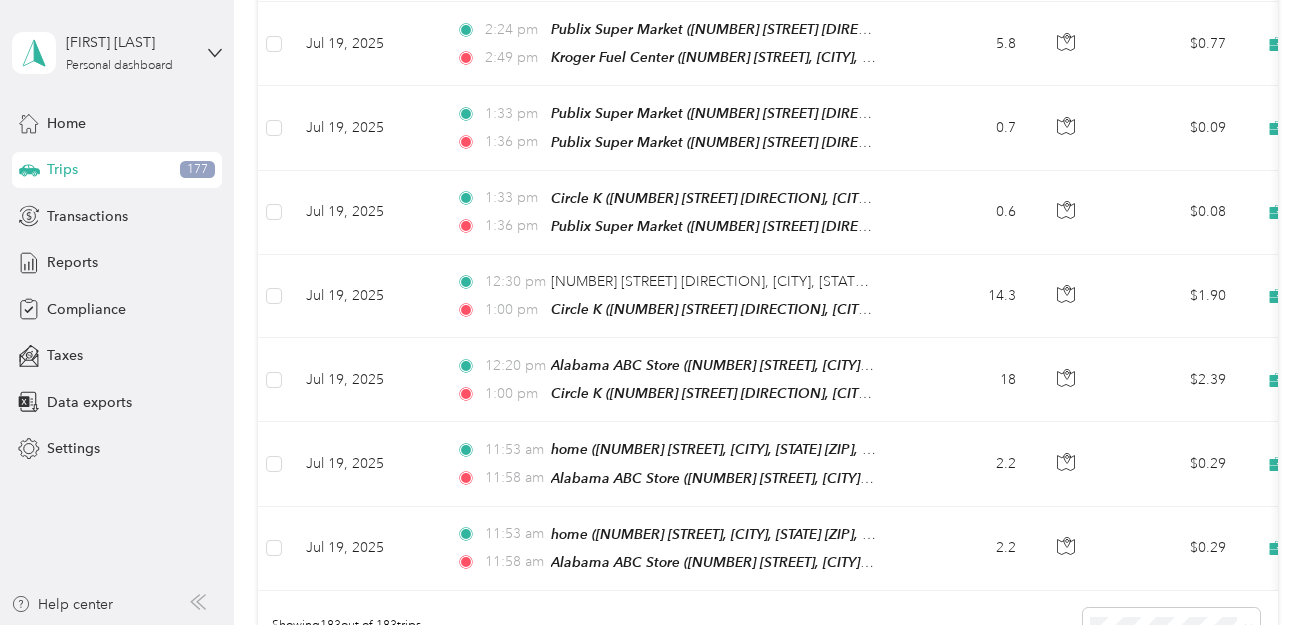 scroll, scrollTop: 15125, scrollLeft: 0, axis: vertical 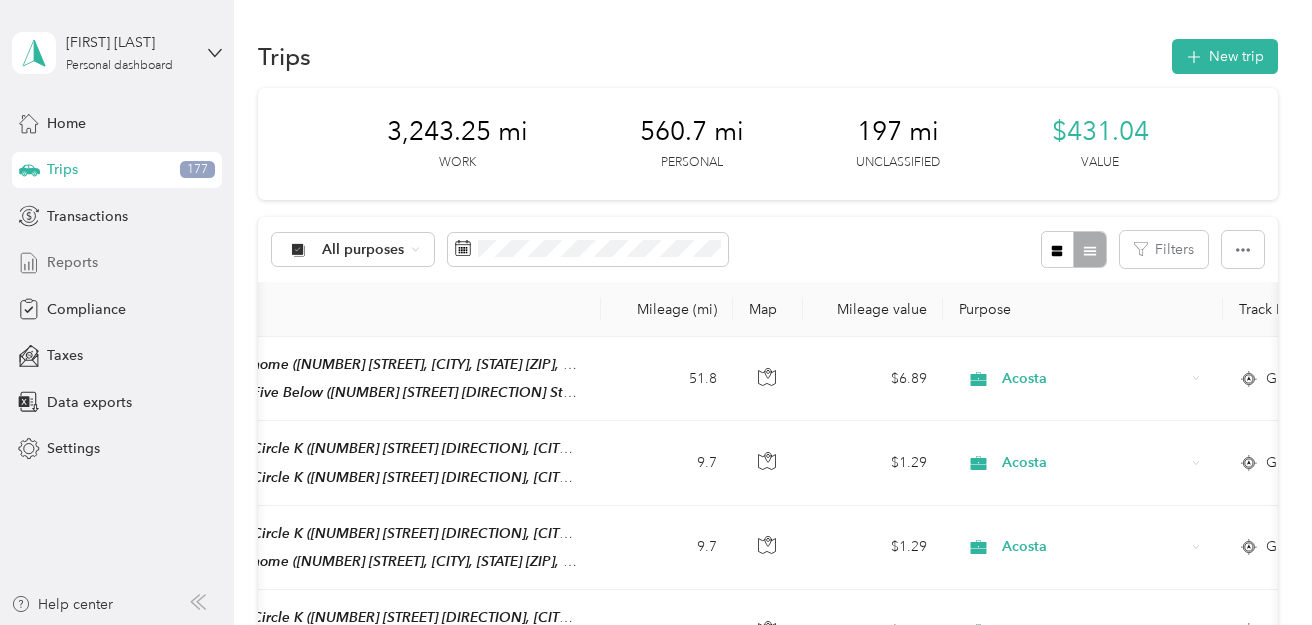 drag, startPoint x: 54, startPoint y: 271, endPoint x: 53, endPoint y: 259, distance: 12.0415945 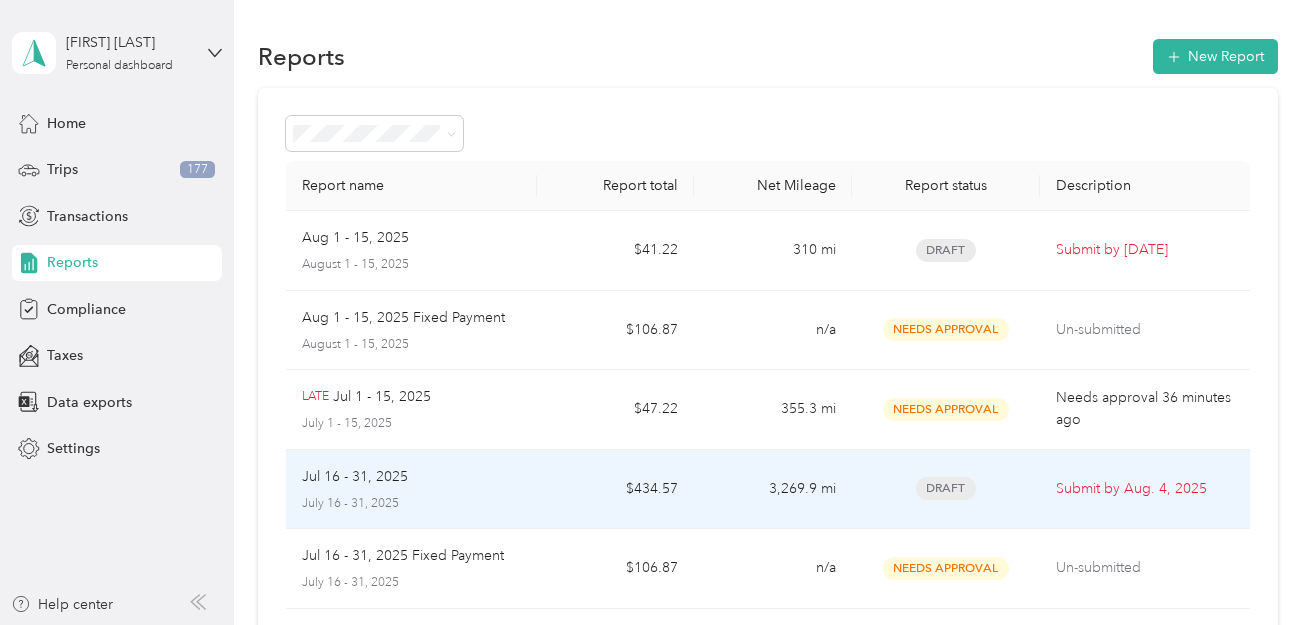 click on "Draft" at bounding box center (946, 490) 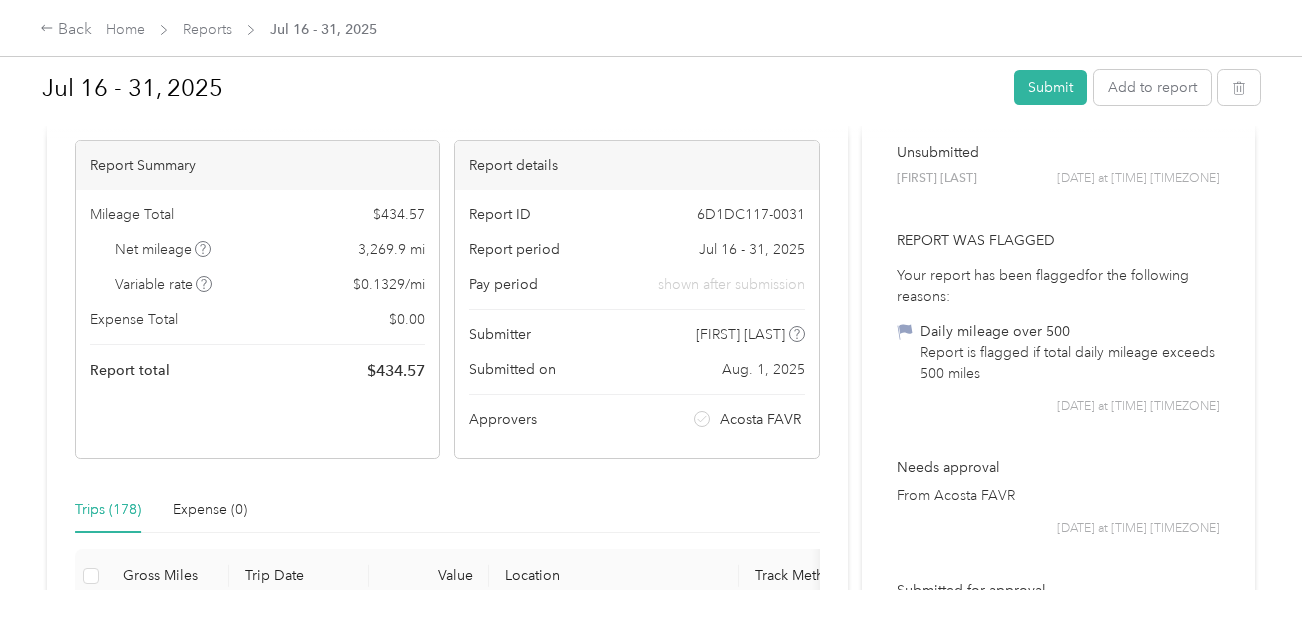 scroll, scrollTop: 0, scrollLeft: 0, axis: both 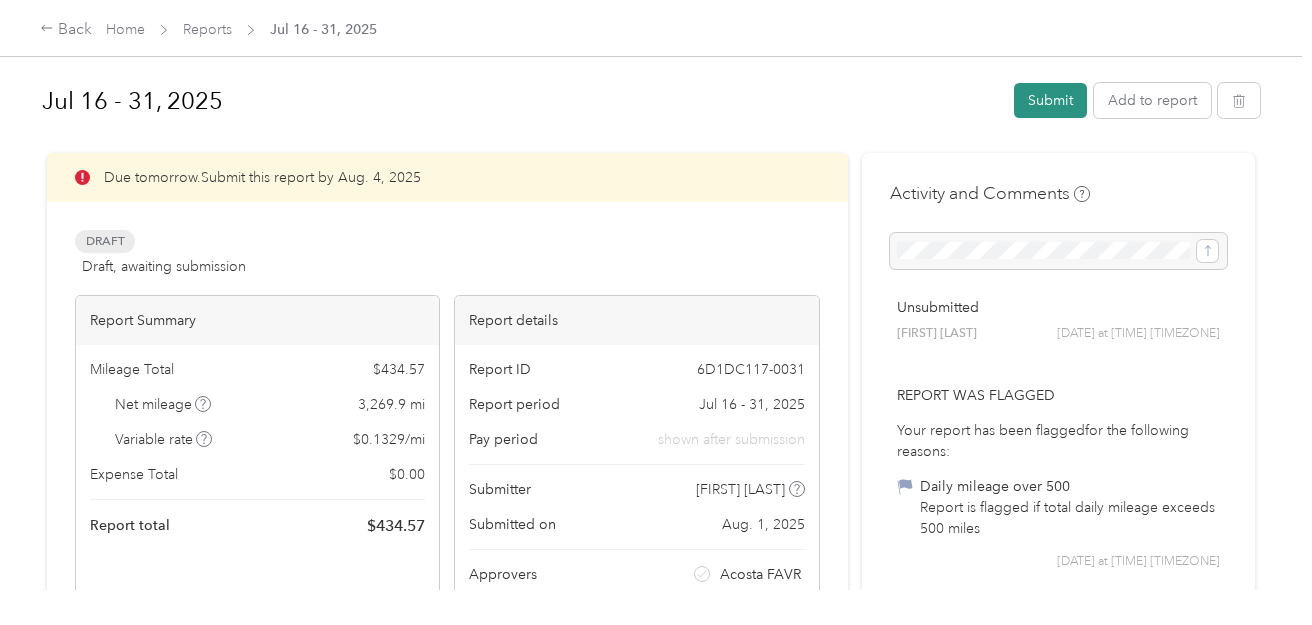 click on "Submit" at bounding box center (1050, 100) 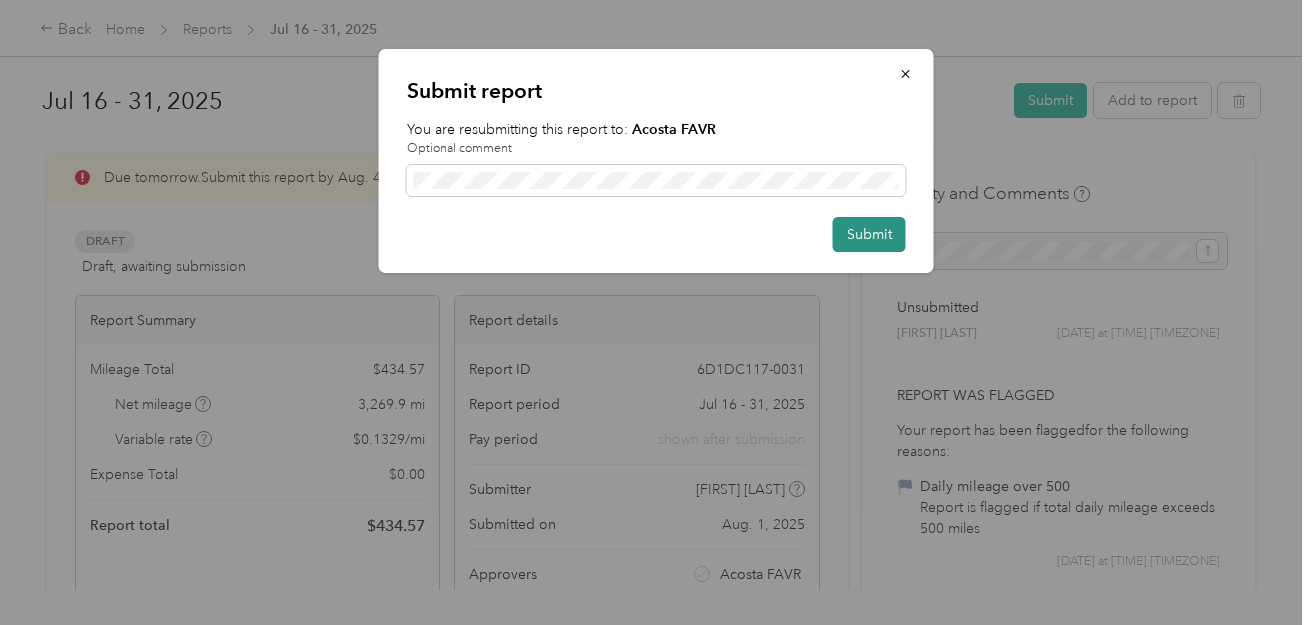click on "Submit" at bounding box center [869, 234] 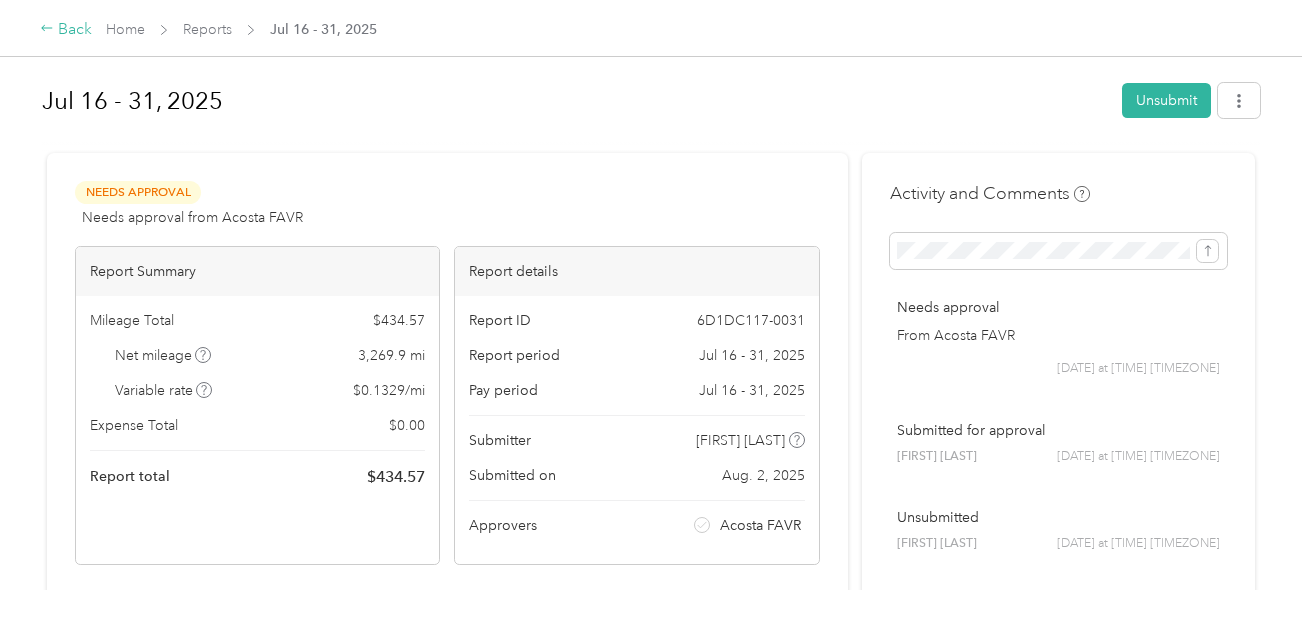click on "Back" at bounding box center [66, 30] 